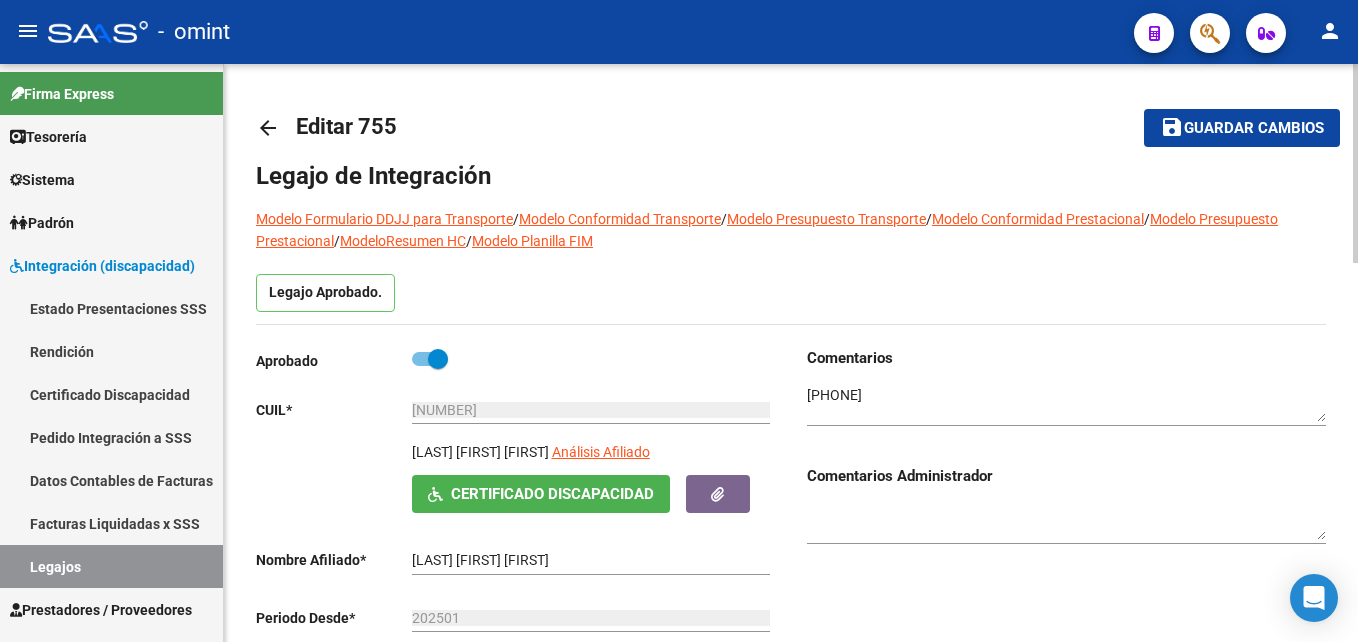 scroll, scrollTop: 0, scrollLeft: 0, axis: both 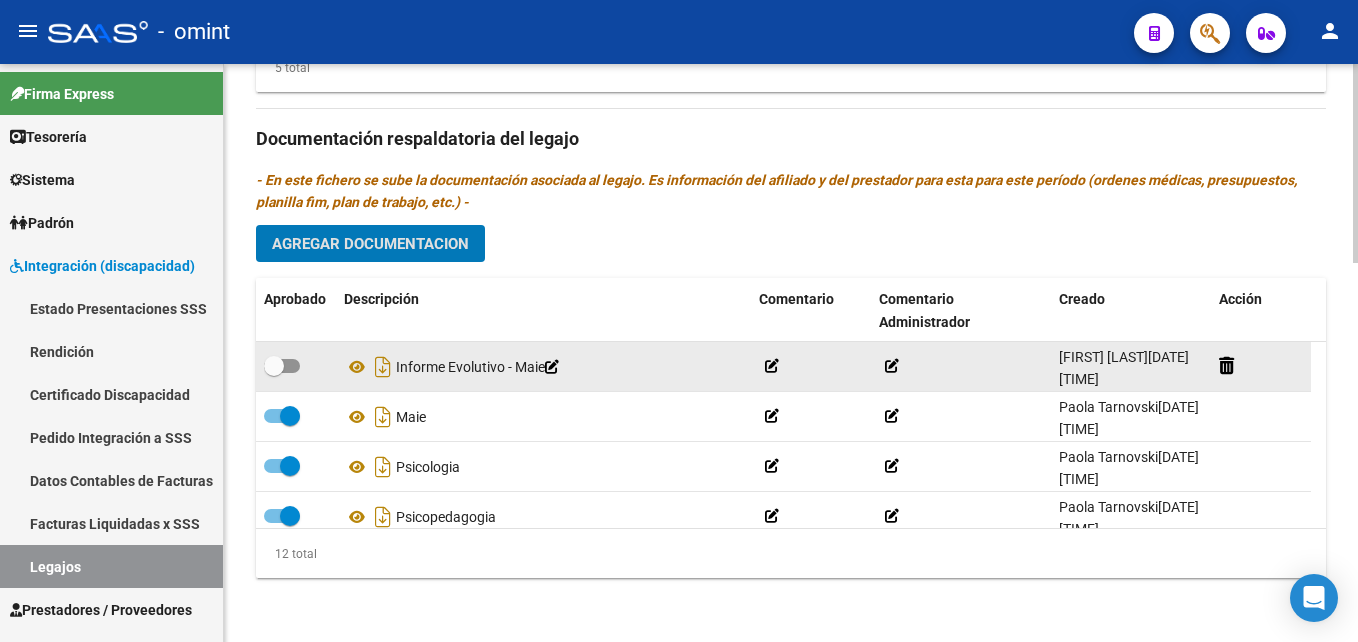 click at bounding box center (274, 366) 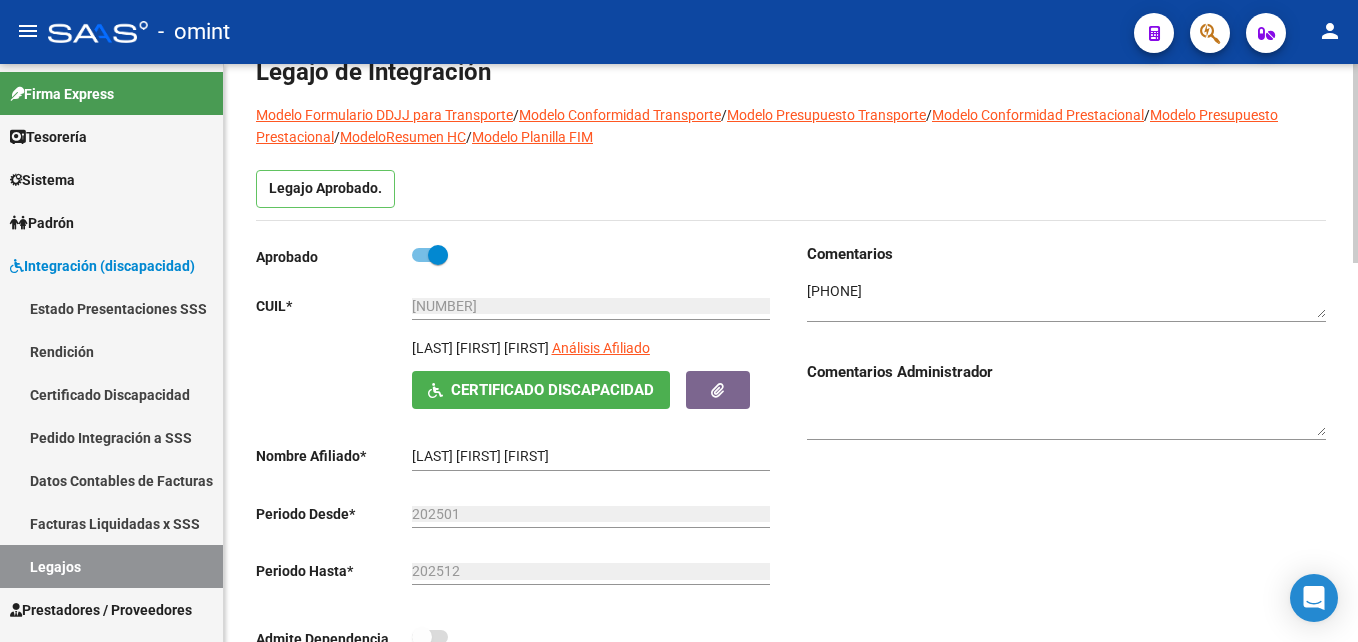 scroll, scrollTop: 0, scrollLeft: 0, axis: both 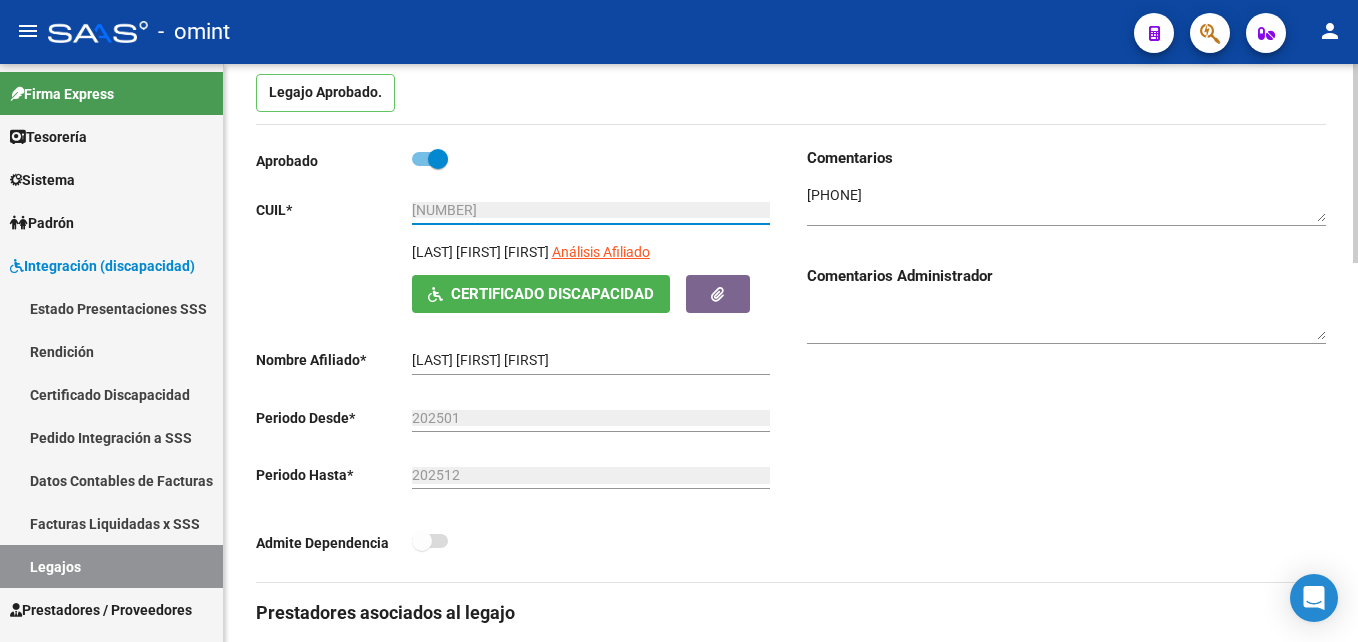 drag, startPoint x: 510, startPoint y: 212, endPoint x: 424, endPoint y: 204, distance: 86.37129 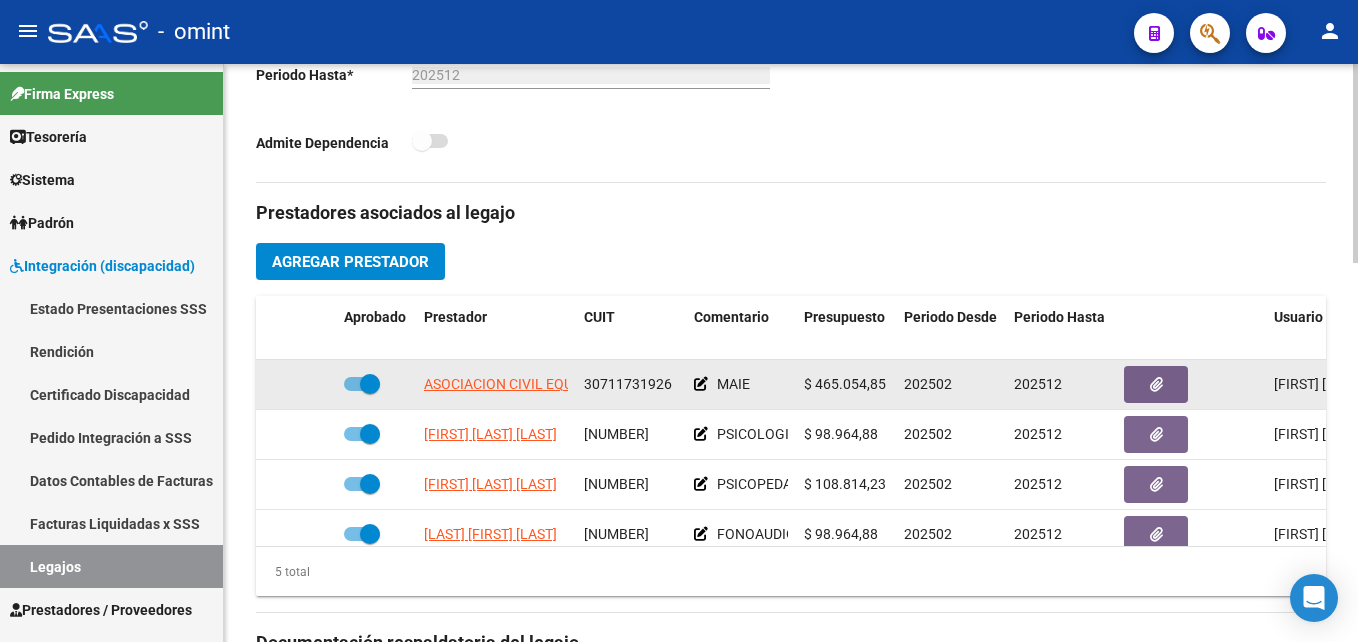scroll, scrollTop: 700, scrollLeft: 0, axis: vertical 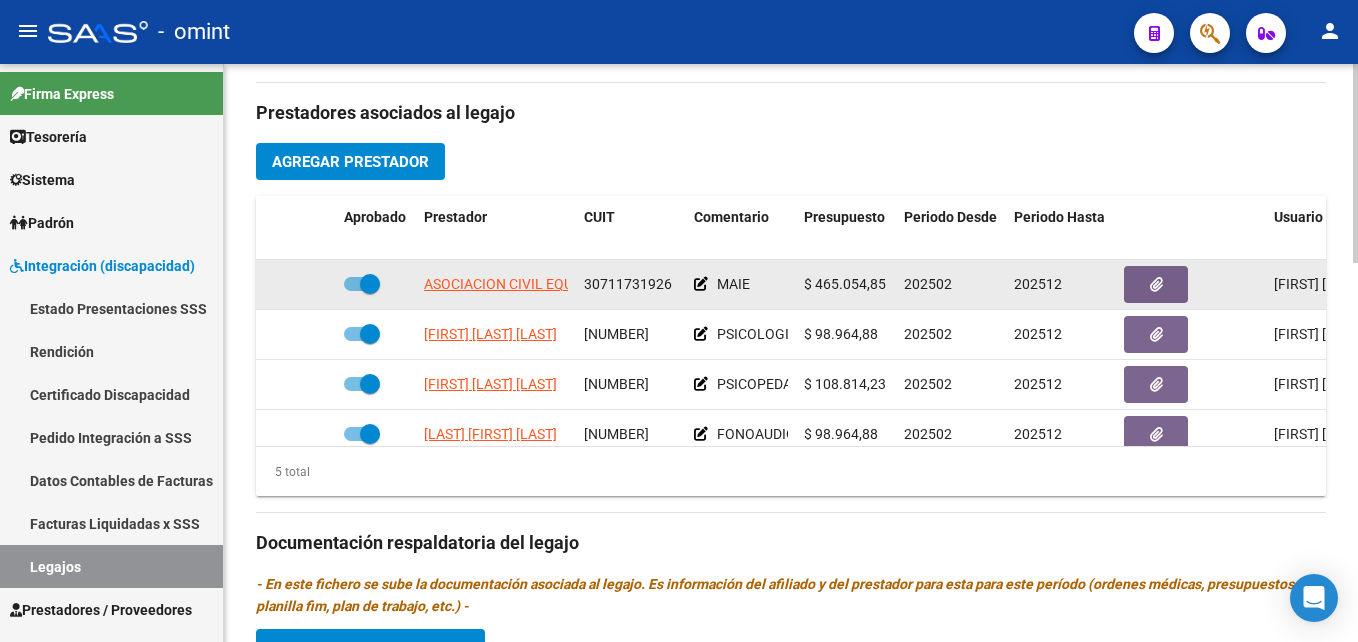 click on "30711731926" 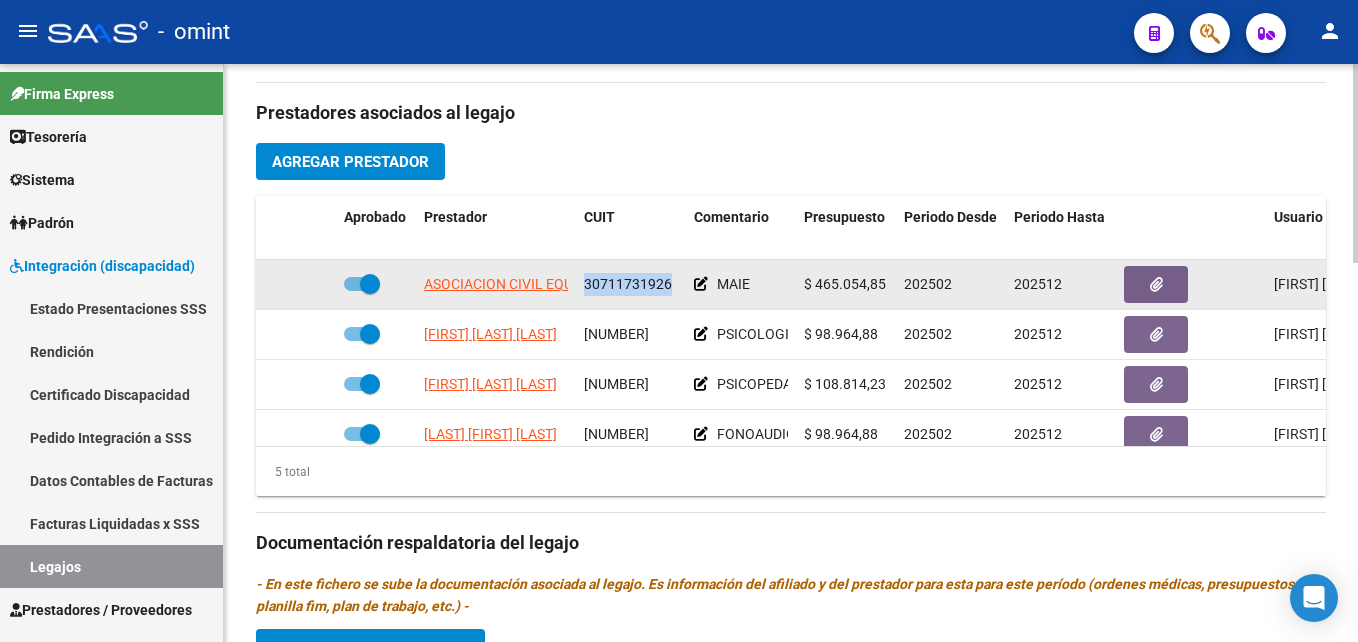click on "30711731926" 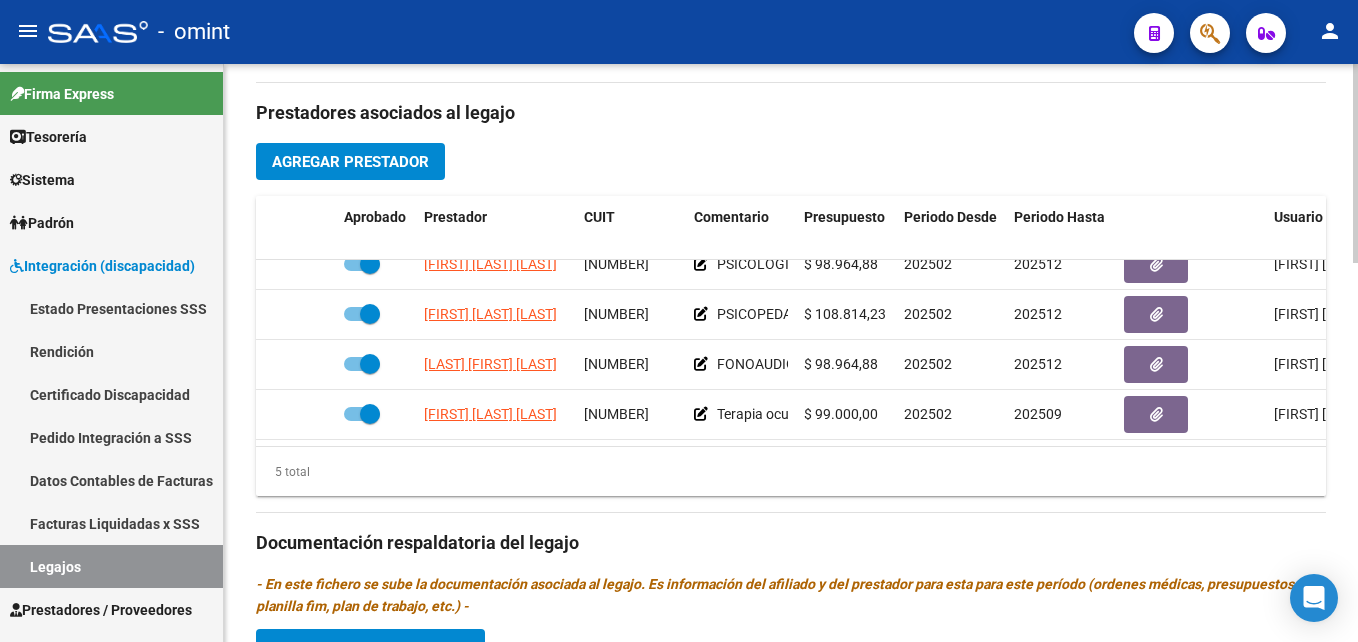 scroll, scrollTop: 85, scrollLeft: 0, axis: vertical 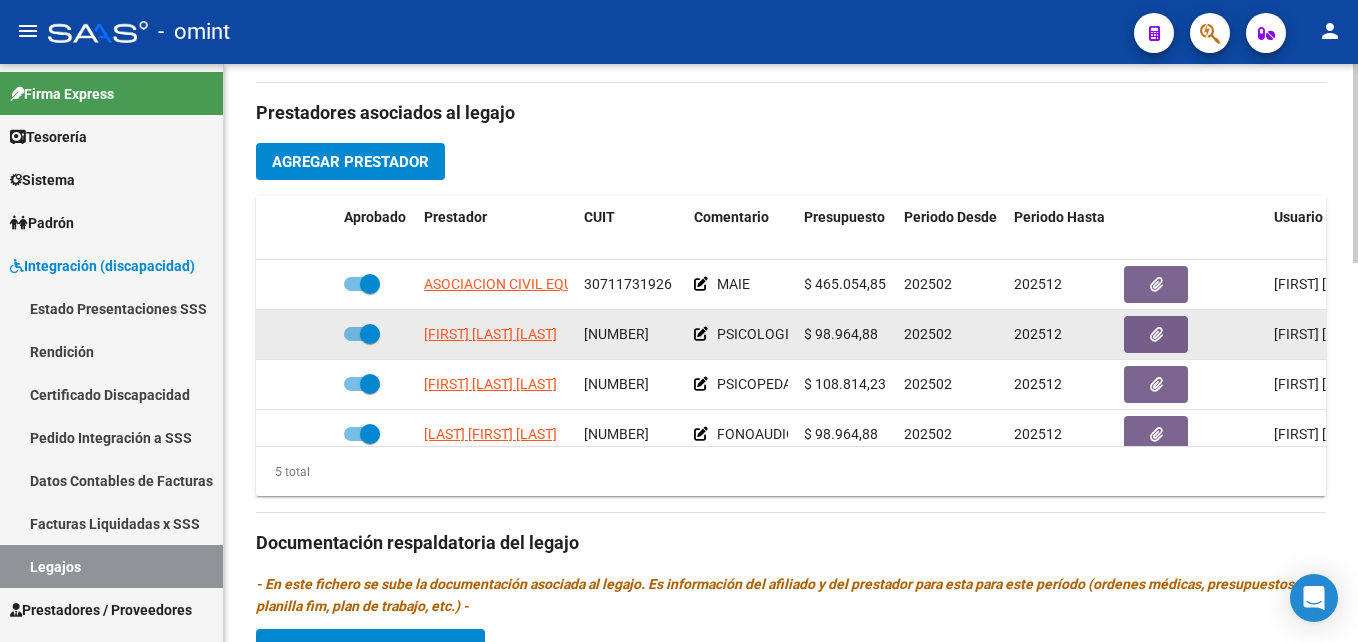 click on "[NUMBER]" 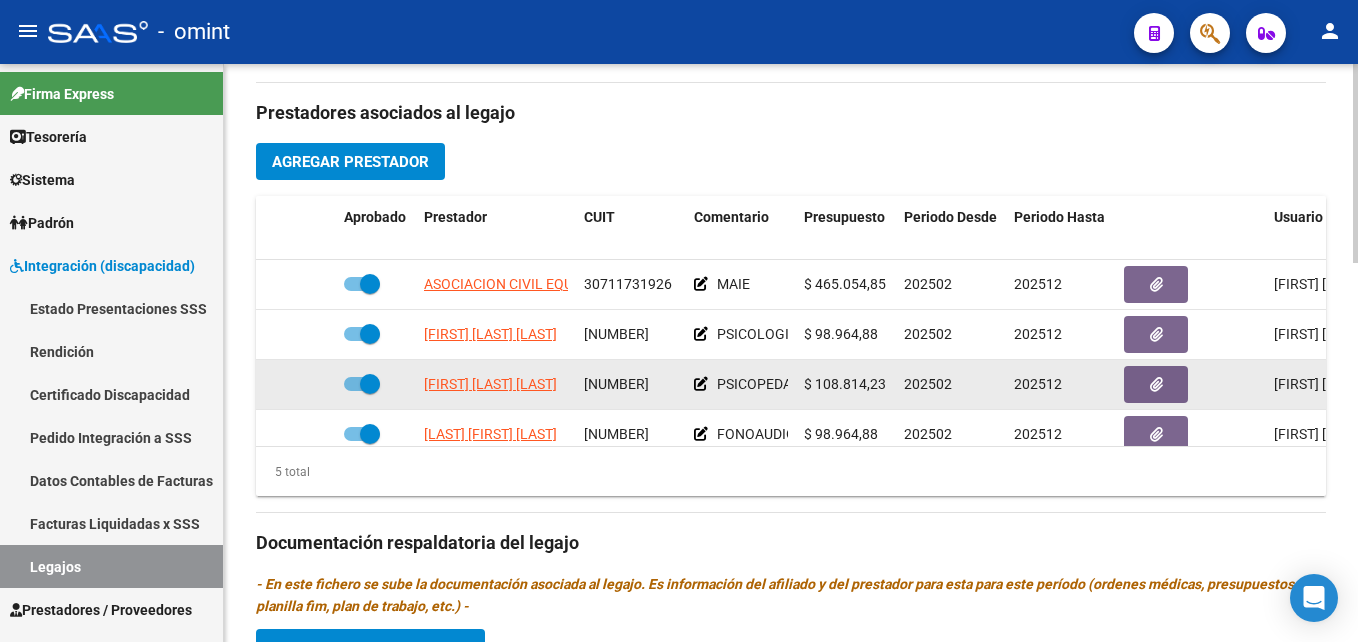 click on "27162124043" 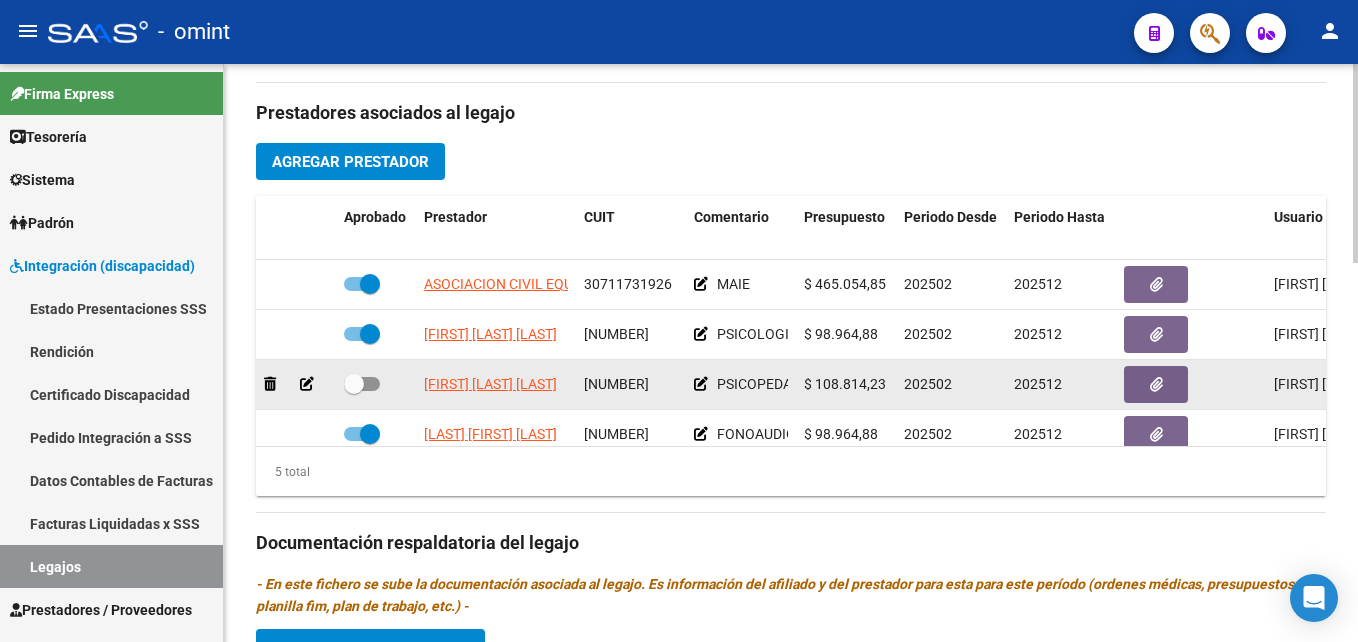 click 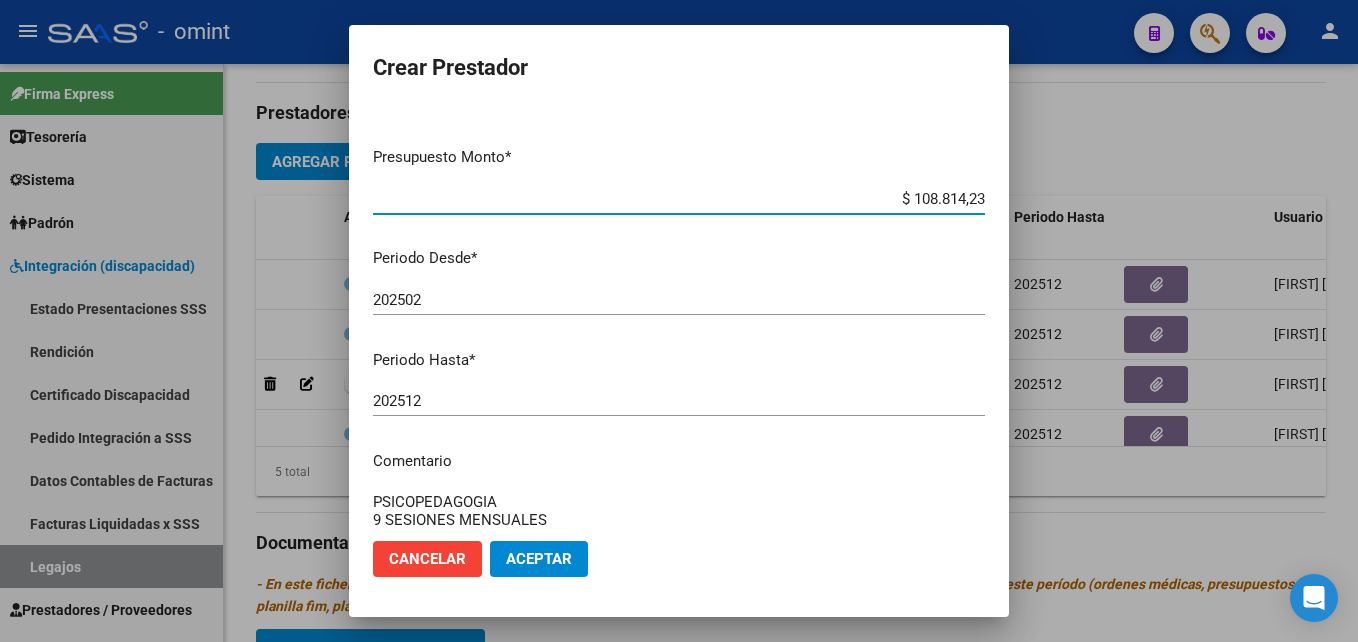 scroll, scrollTop: 268, scrollLeft: 0, axis: vertical 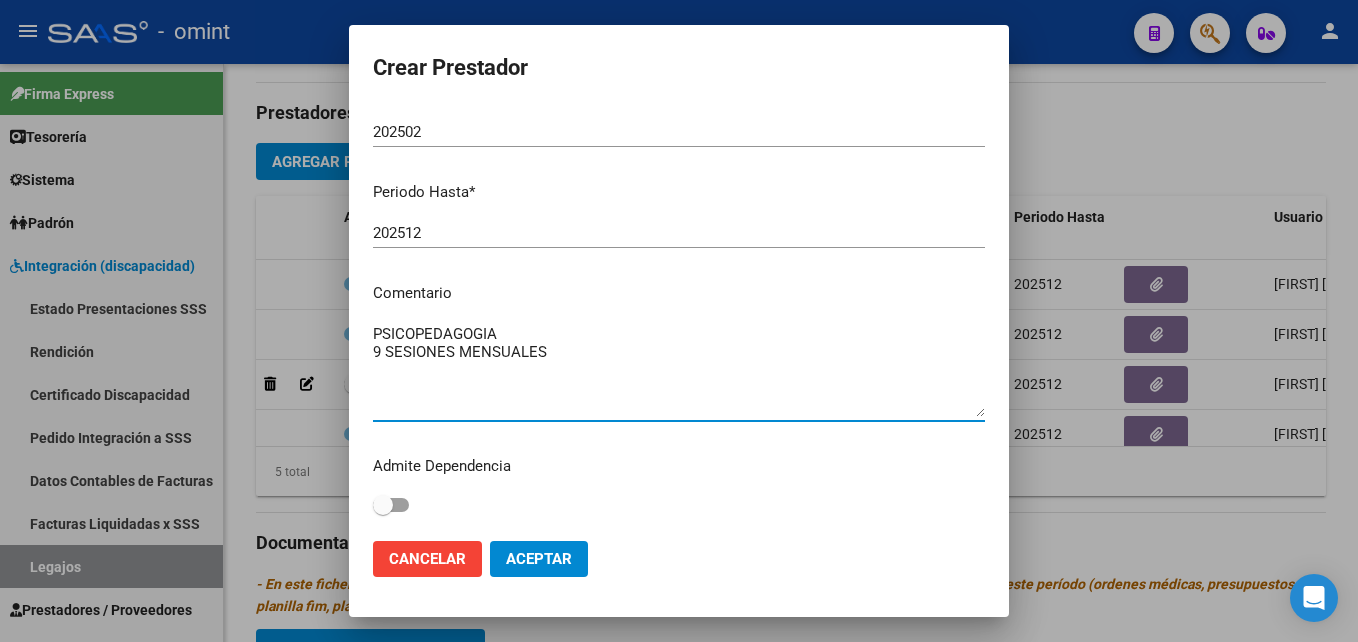 click on "PSICOPEDAGOGIA
9 SESIONES MENSUALES" at bounding box center (679, 370) 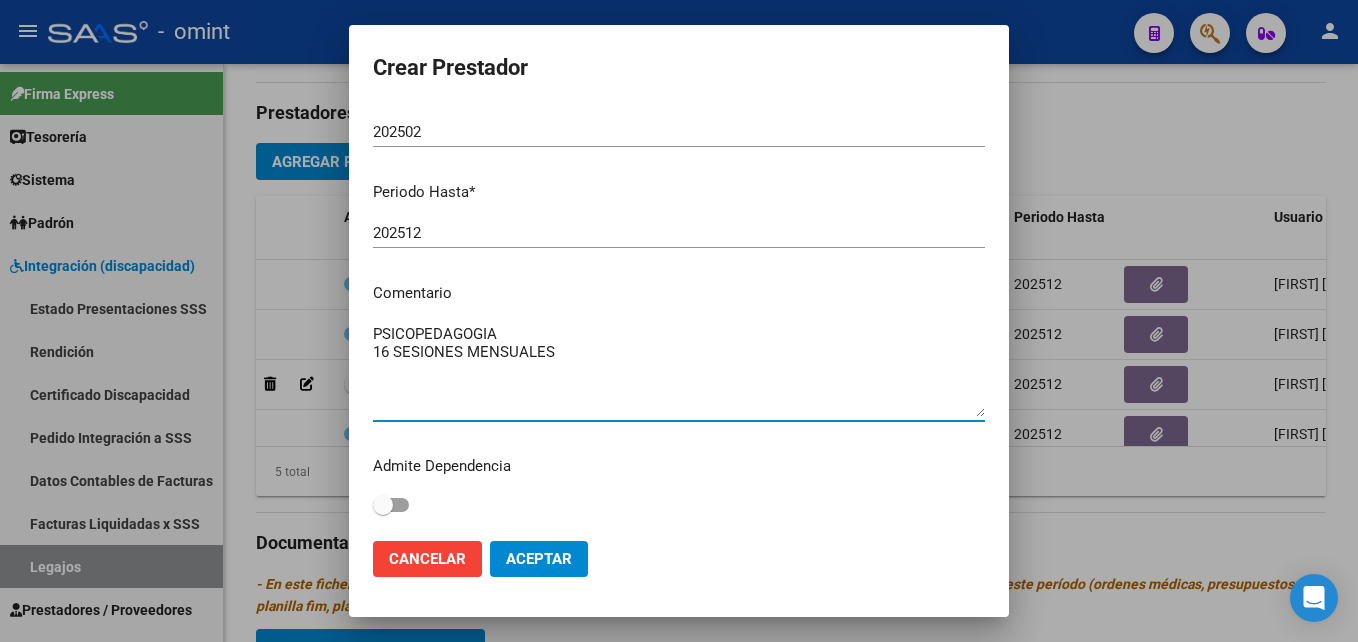 type on "PSICOPEDAGOGIA
16 SESIONES MENSUALES" 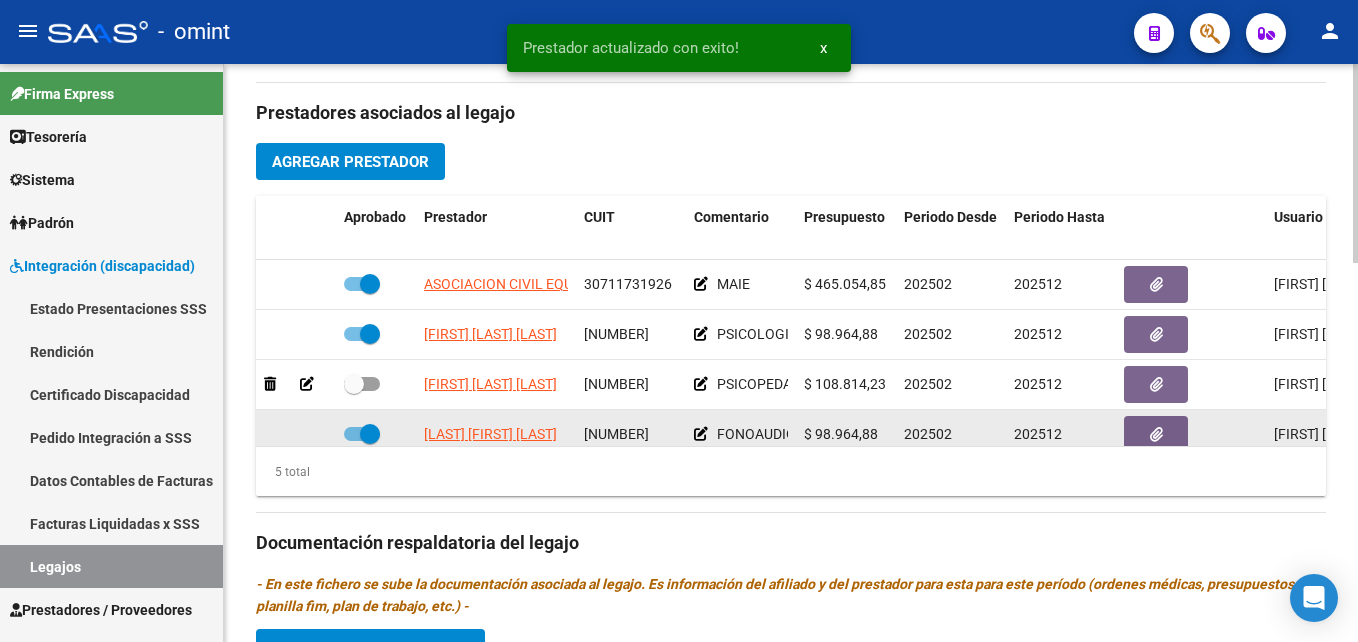 click at bounding box center (354, 384) 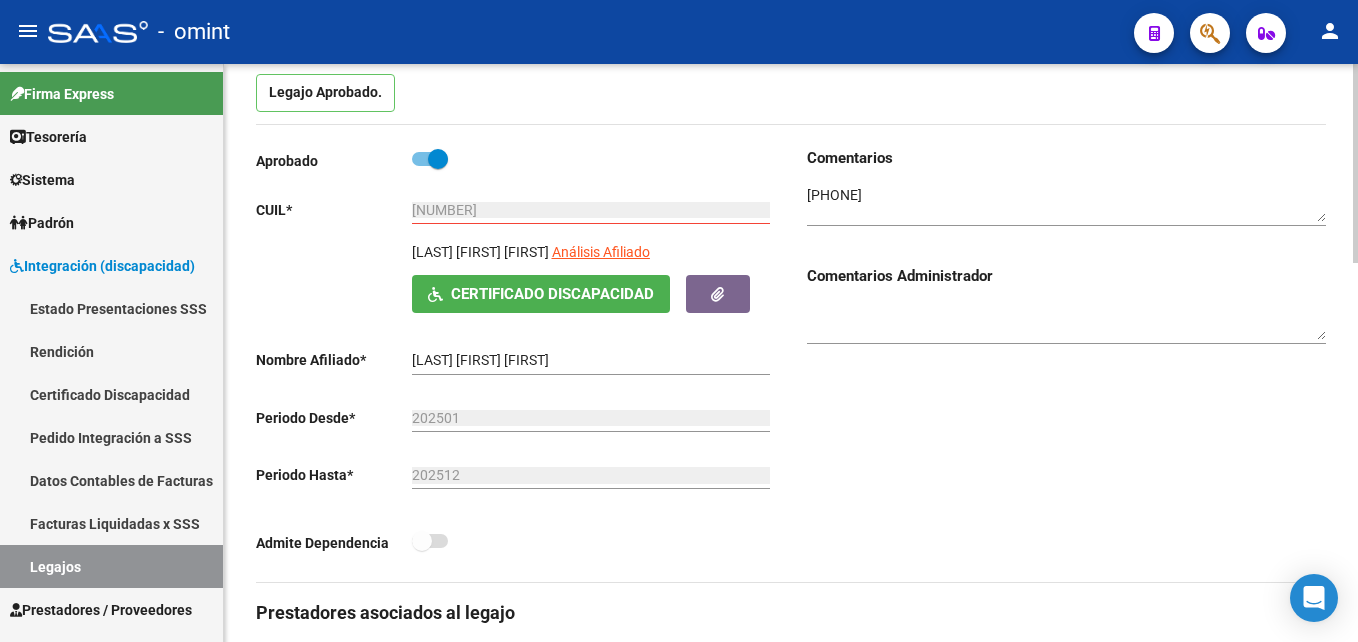 scroll, scrollTop: 0, scrollLeft: 0, axis: both 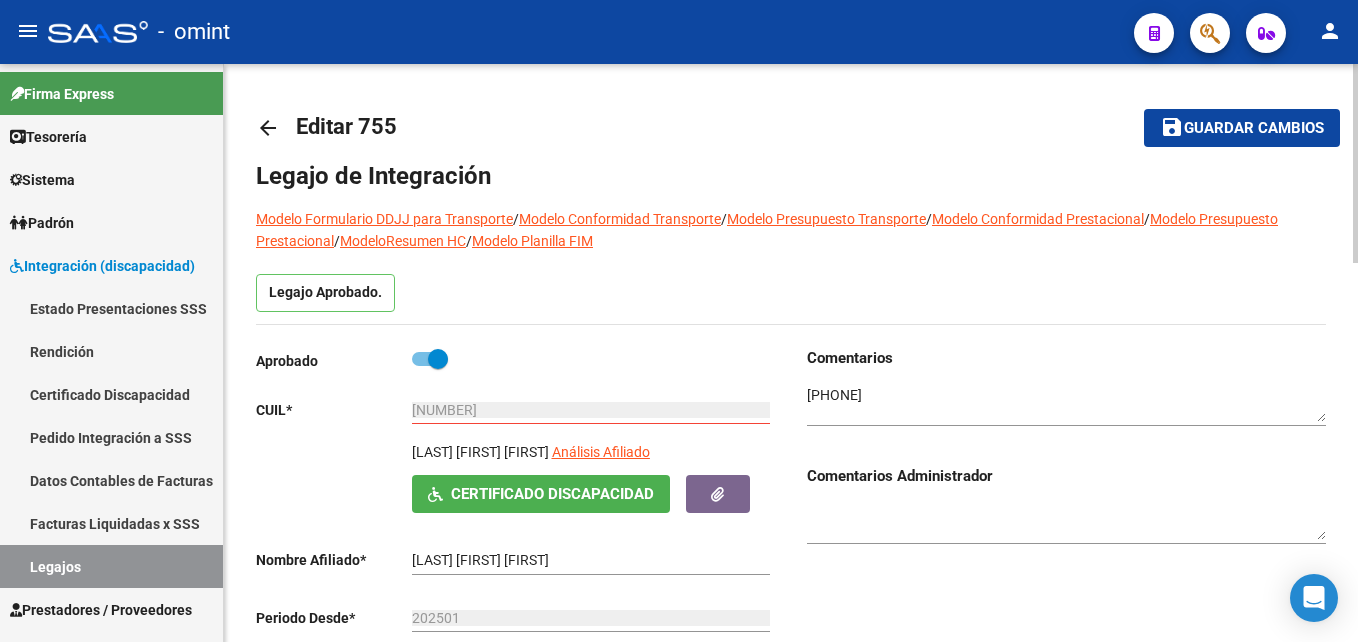 click on "save" 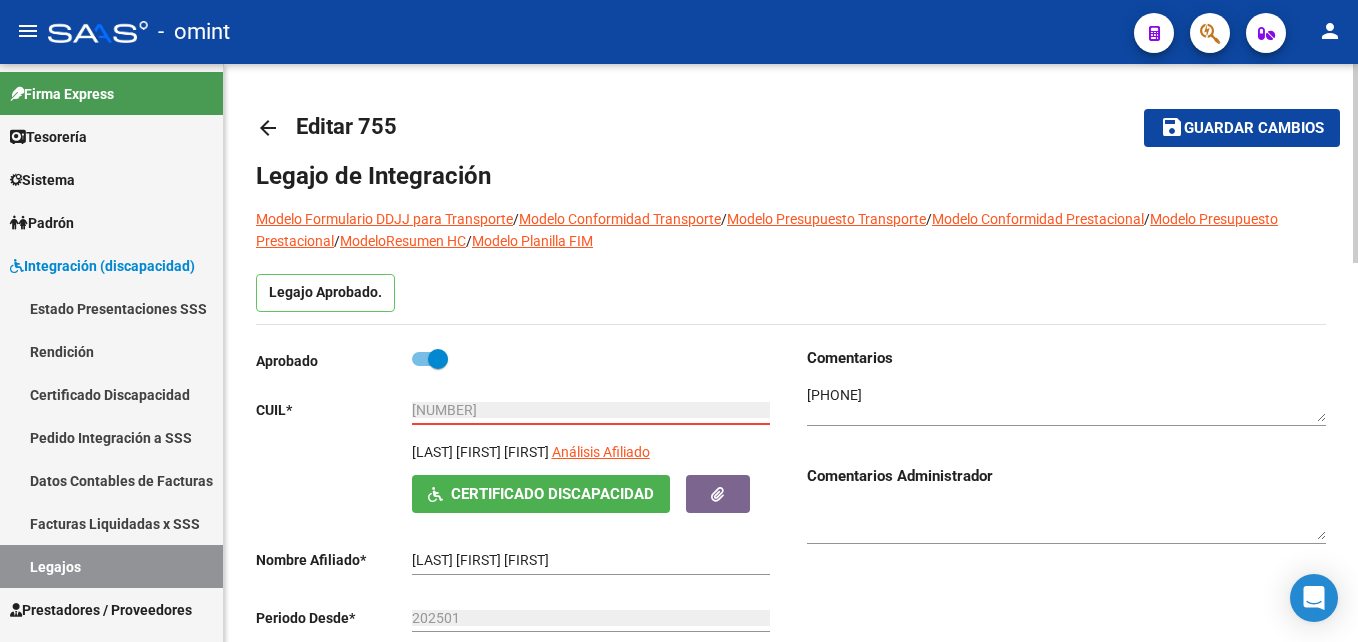 drag, startPoint x: 507, startPoint y: 405, endPoint x: 400, endPoint y: 406, distance: 107.00467 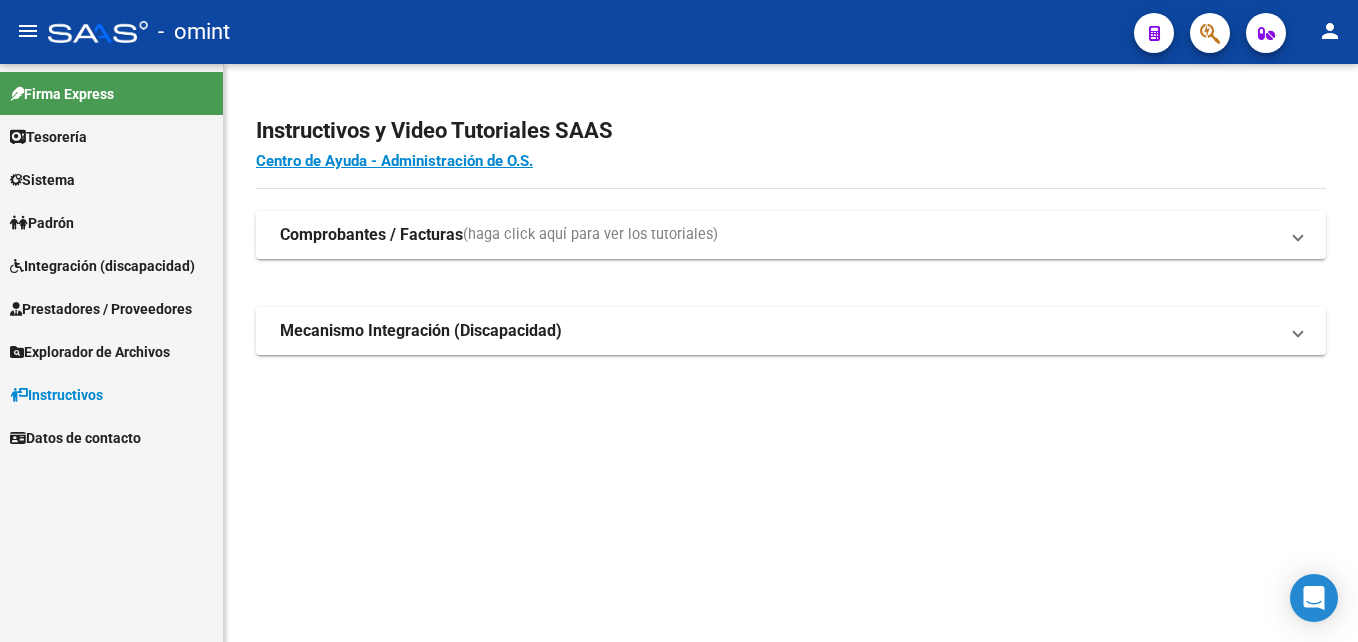 scroll, scrollTop: 0, scrollLeft: 0, axis: both 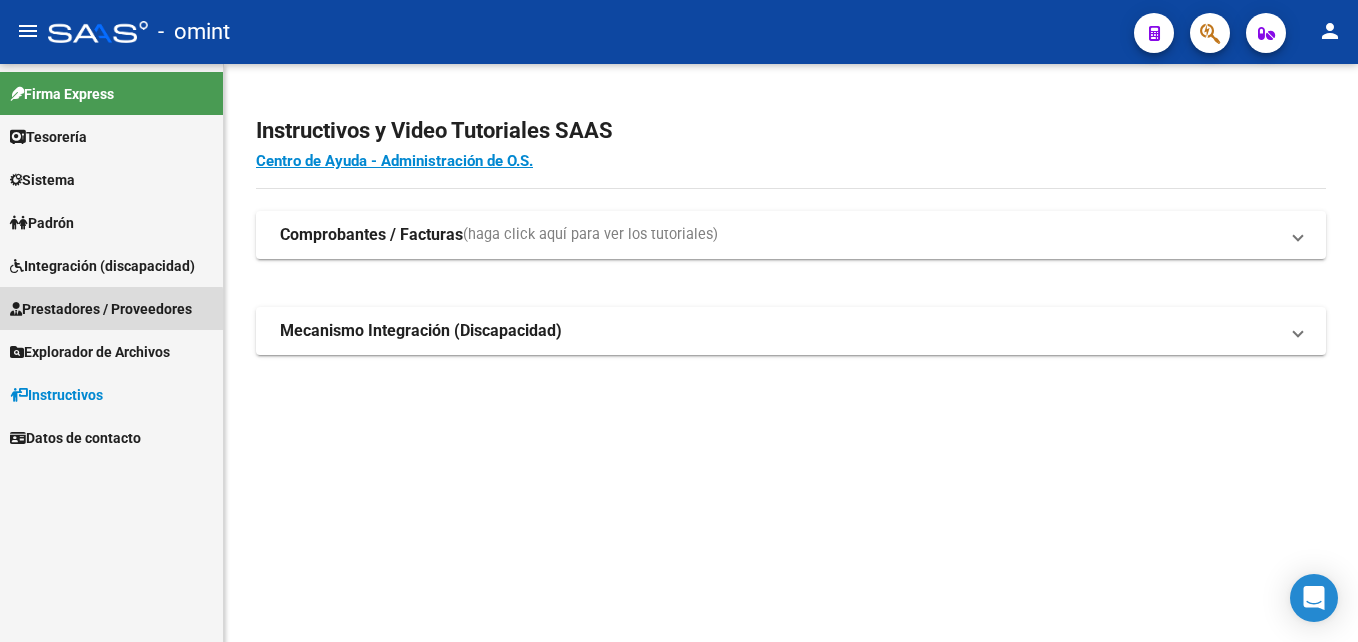 click on "Prestadores / Proveedores" at bounding box center [101, 309] 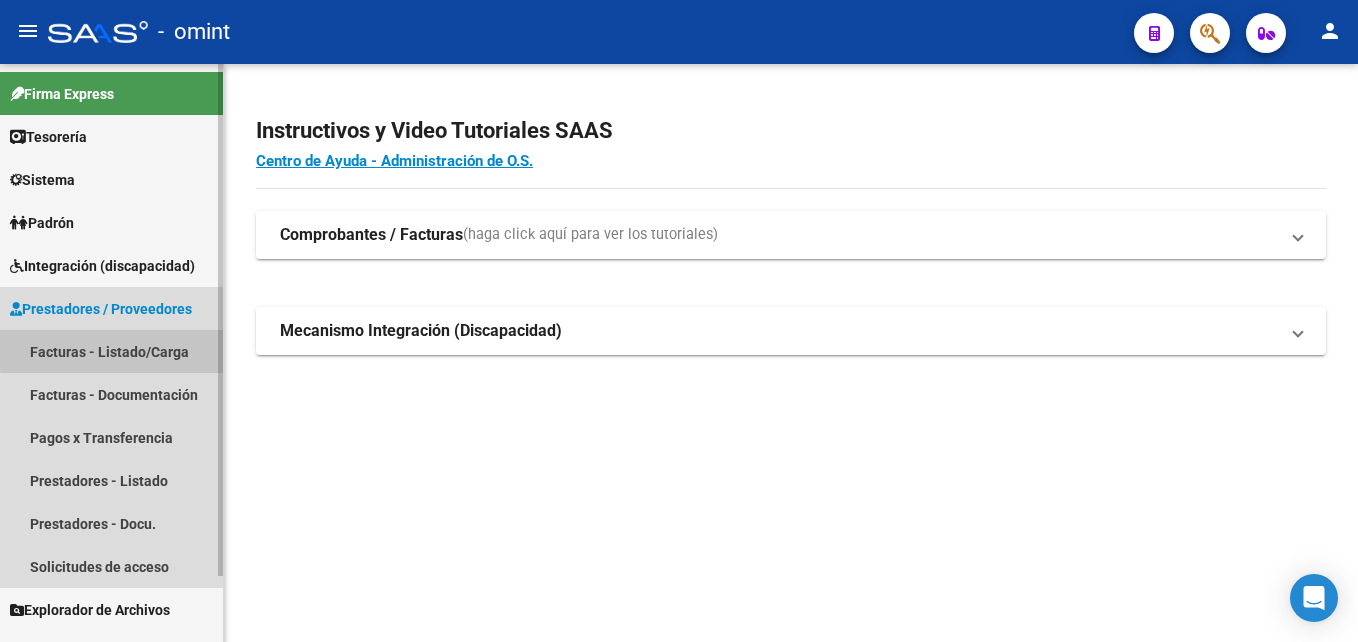 click on "Facturas - Listado/Carga" at bounding box center (111, 351) 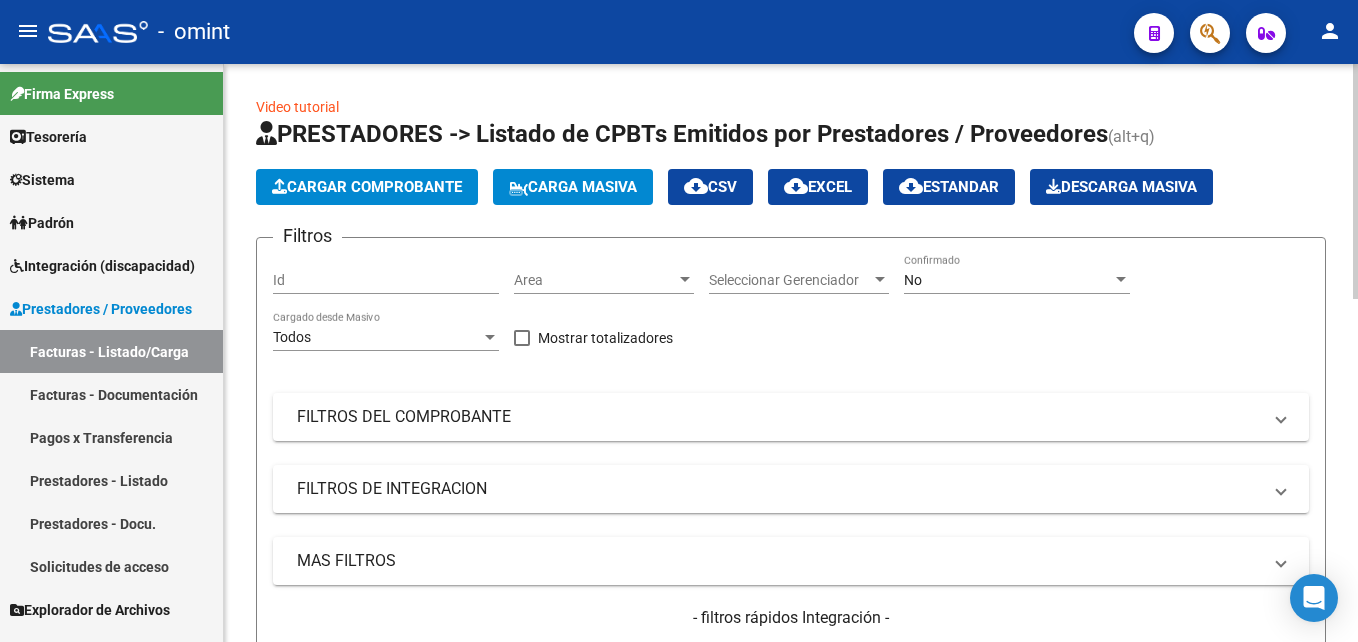 click on "No" at bounding box center (1008, 280) 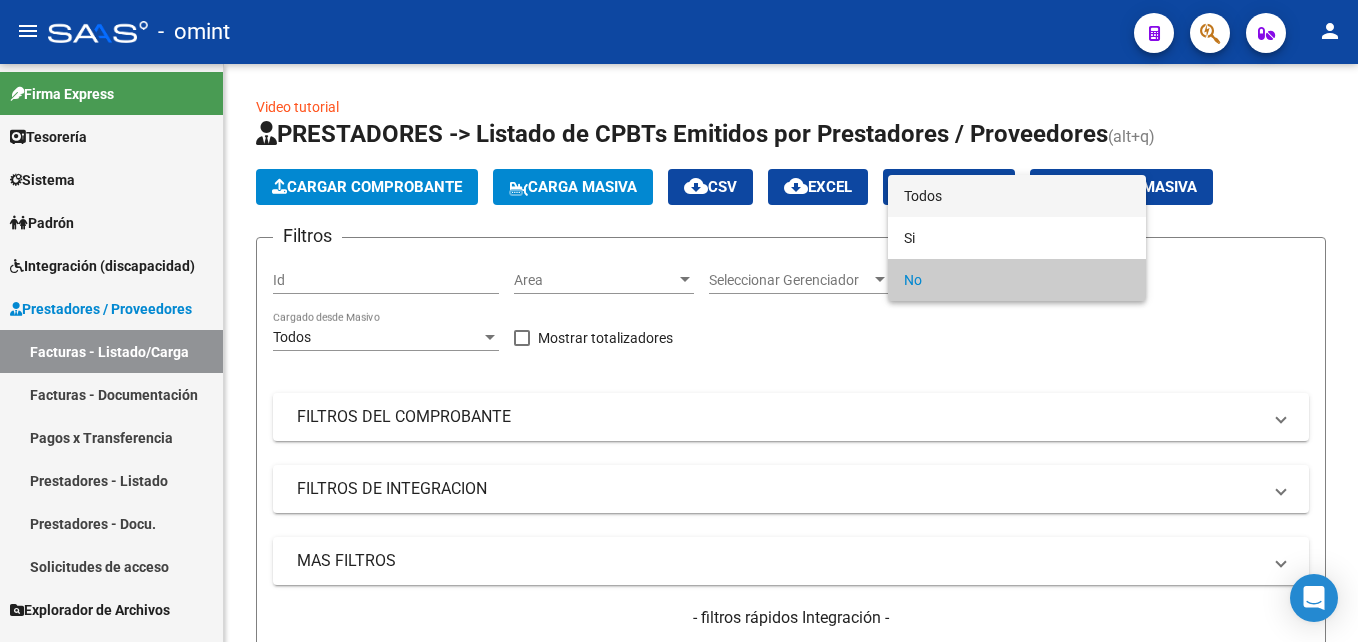 click on "Todos" at bounding box center [1017, 196] 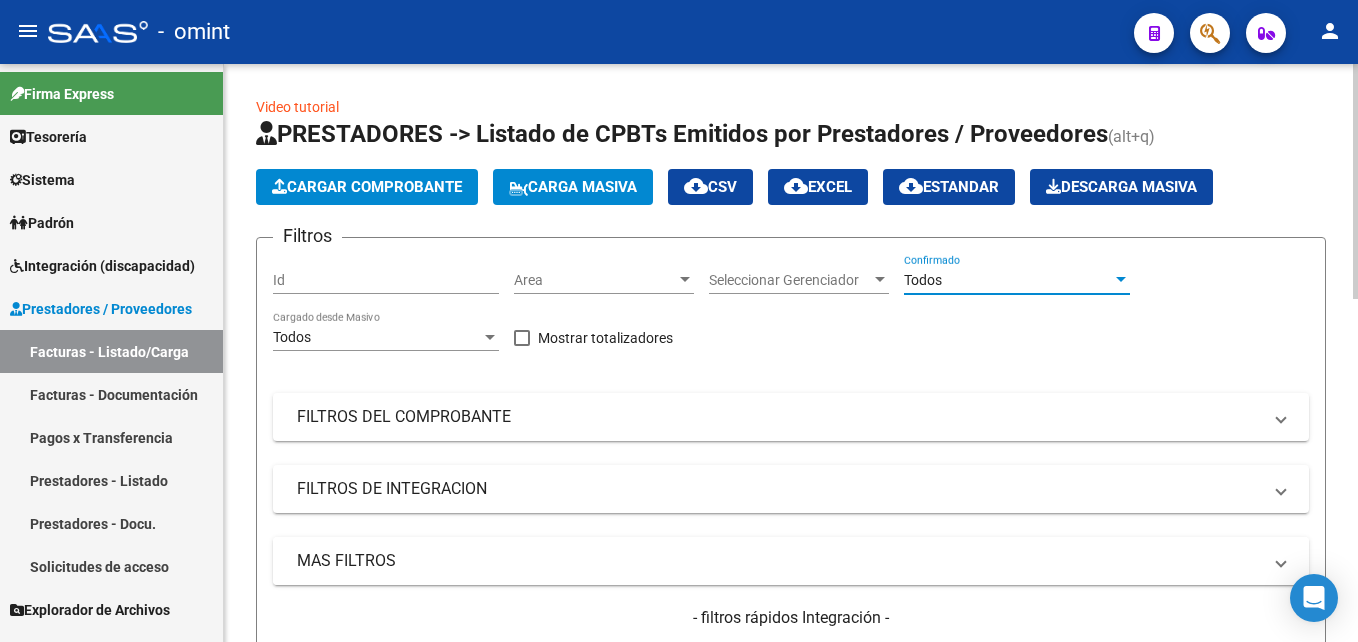 click on "MAS FILTROS" at bounding box center (779, 561) 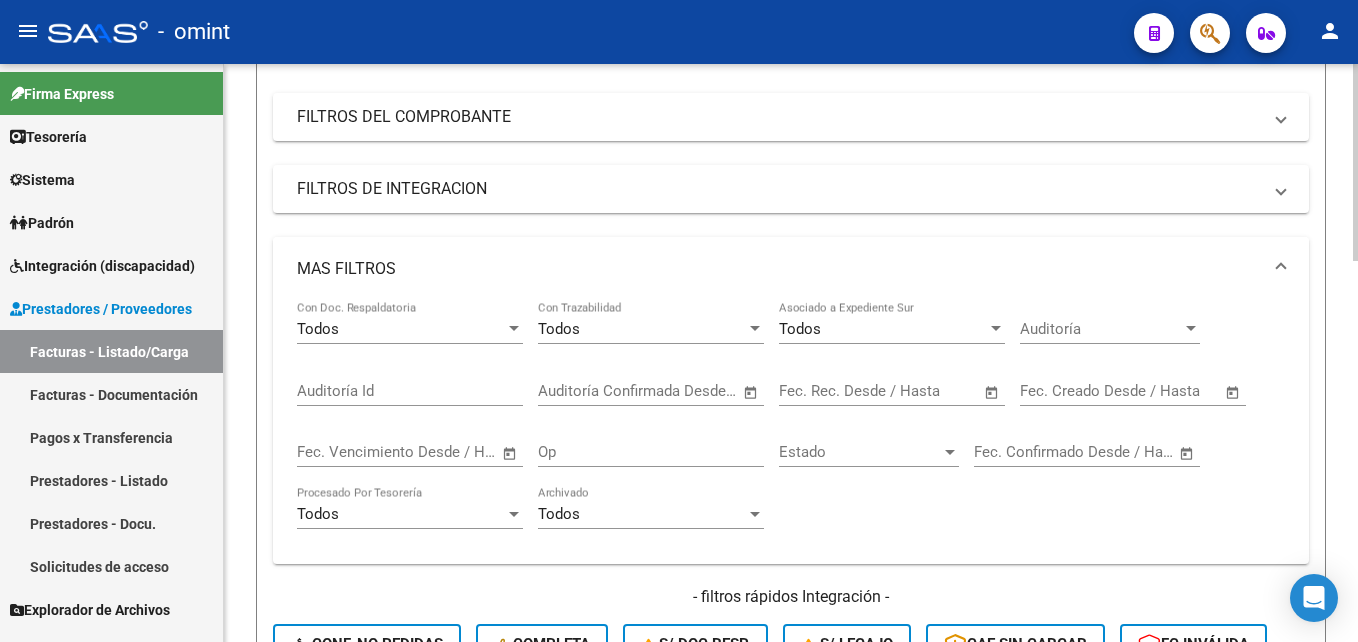 scroll, scrollTop: 400, scrollLeft: 0, axis: vertical 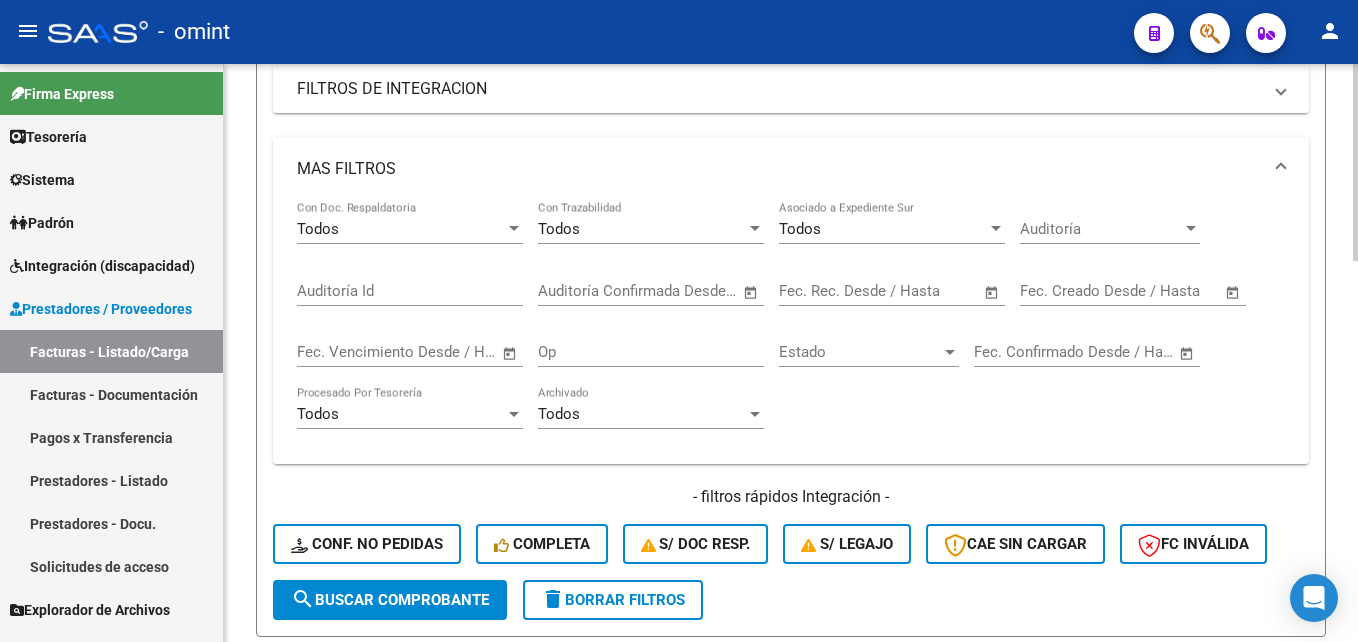 click on "MAS FILTROS" at bounding box center [791, 169] 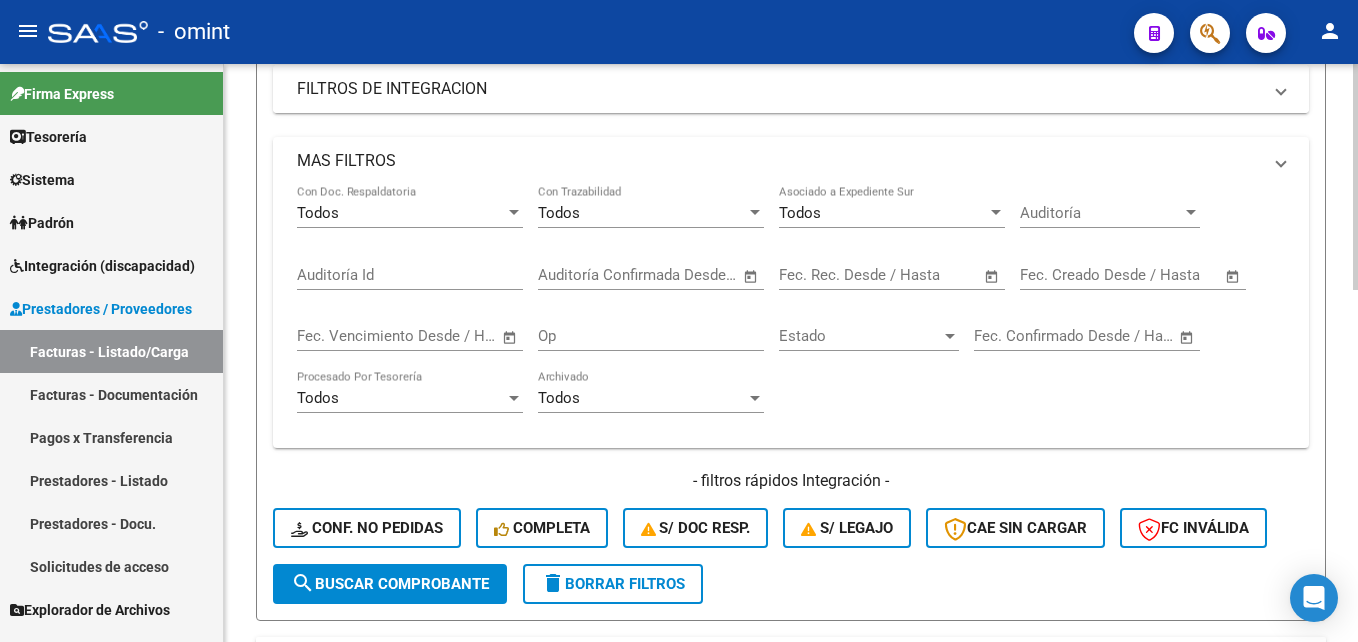 click on "FILTROS DE INTEGRACION" at bounding box center (791, 89) 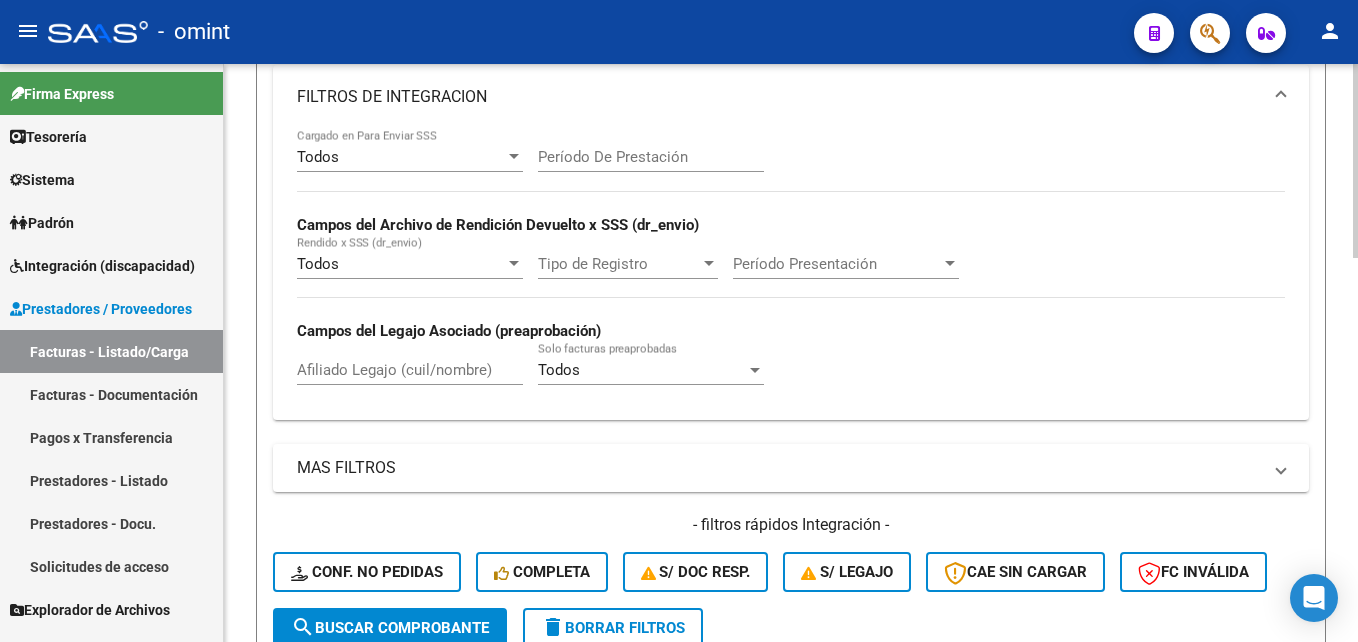 click on "Afiliado Legajo (cuil/nombre)" at bounding box center (410, 370) 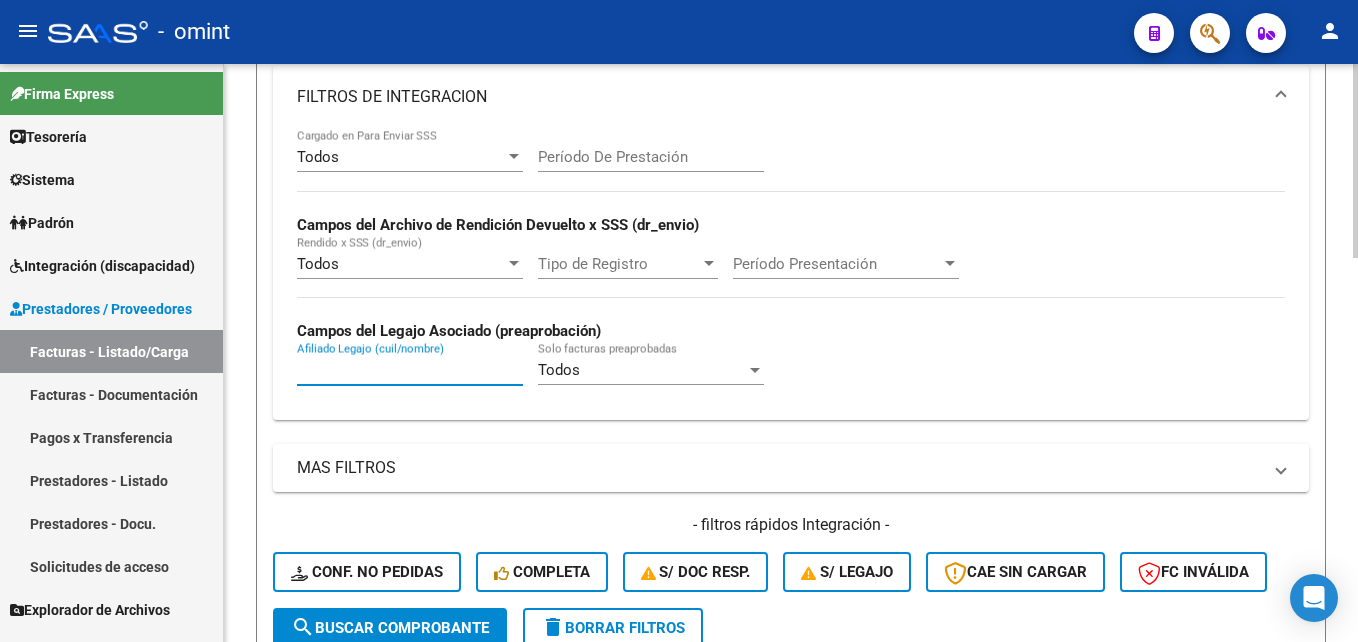 paste on "20-54295306-4" 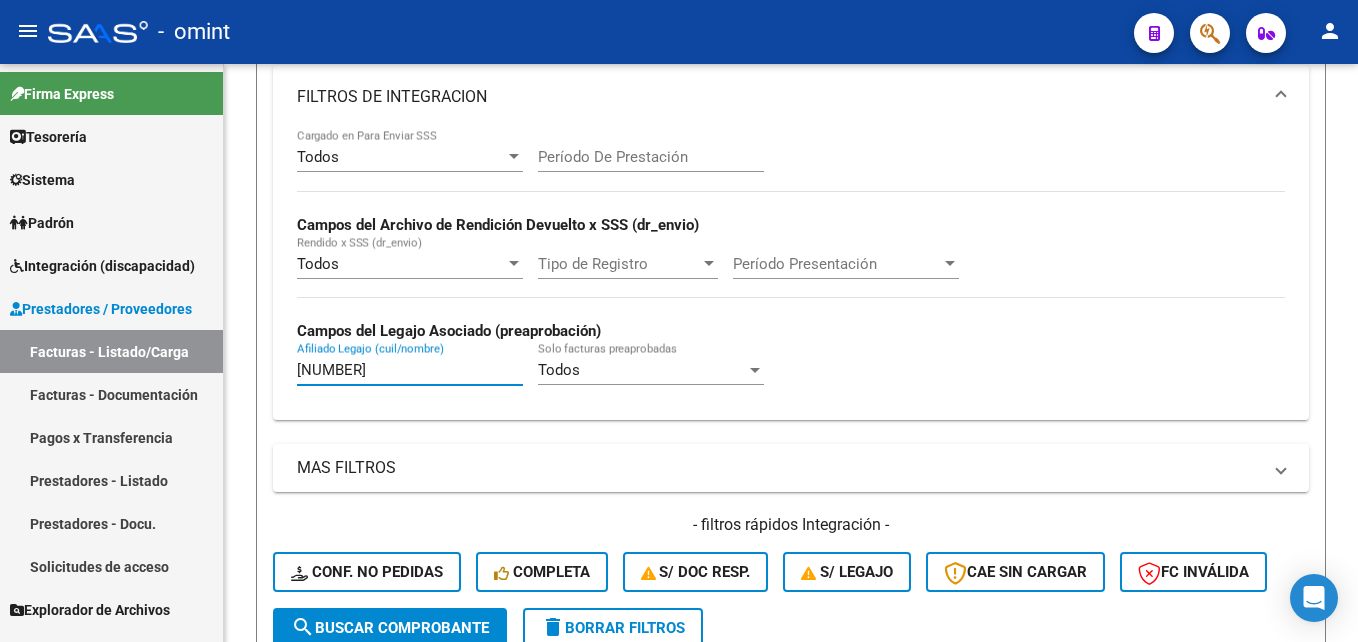 type on "[NUMBER]" 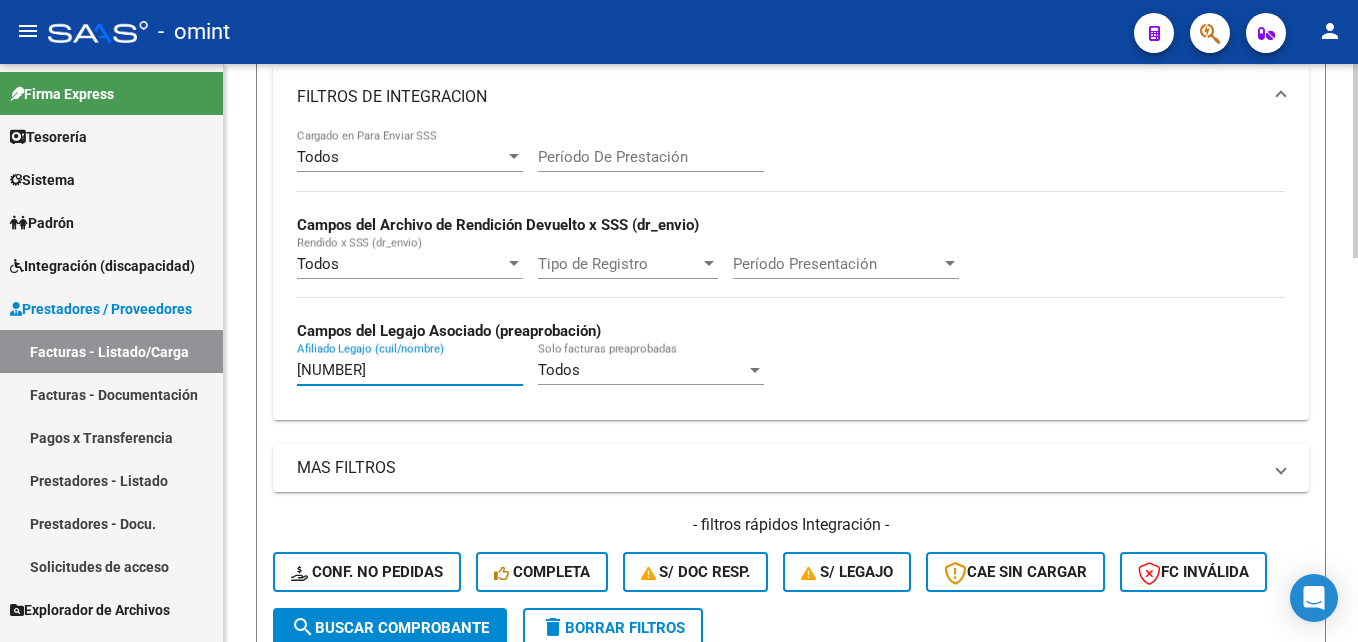 scroll, scrollTop: 0, scrollLeft: 0, axis: both 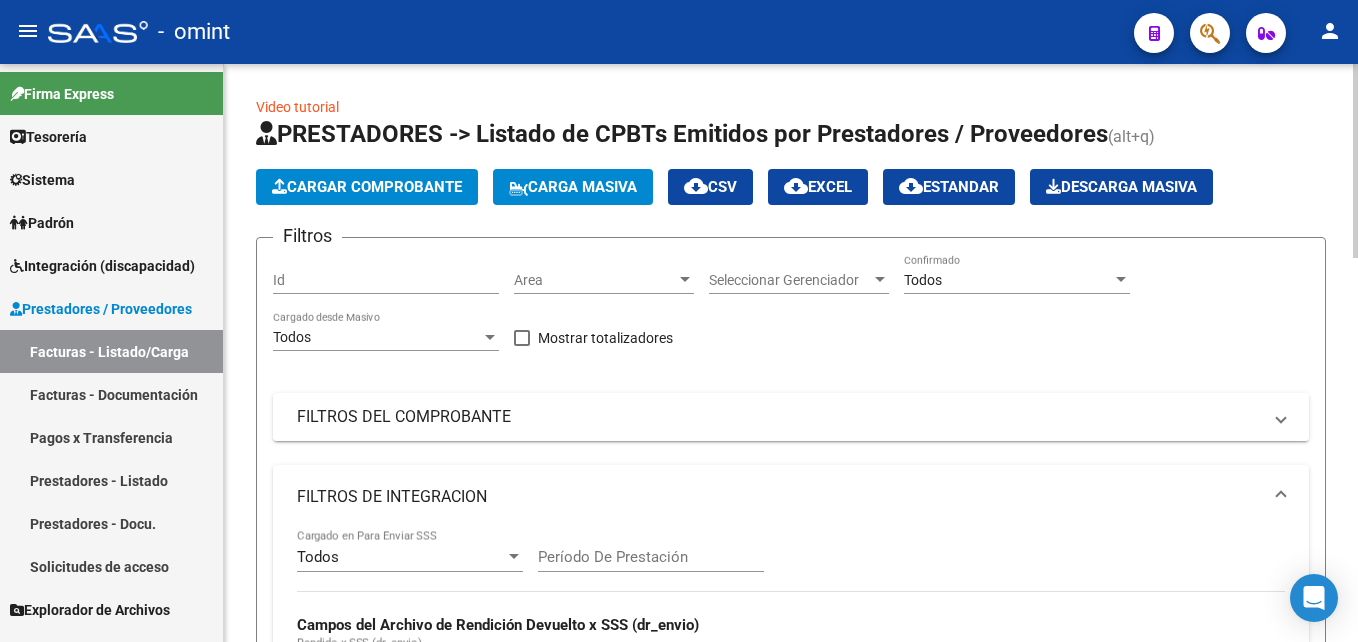 click on "FILTROS DEL COMPROBANTE" at bounding box center (779, 417) 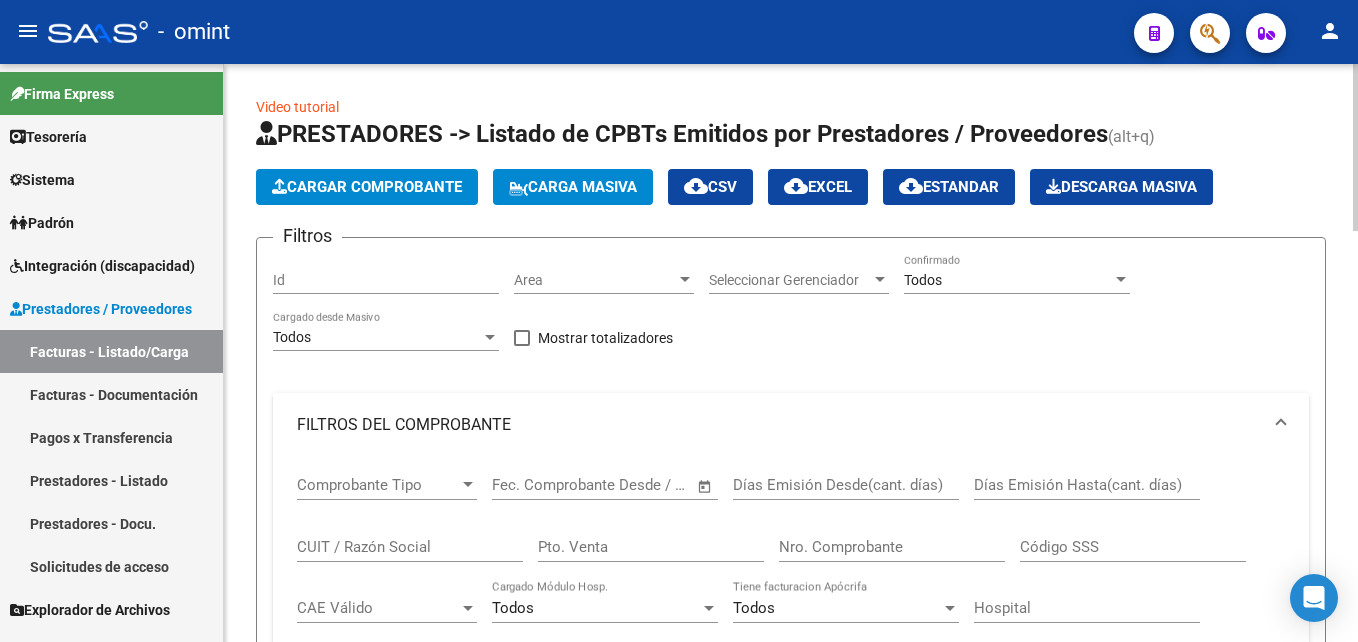 scroll, scrollTop: 600, scrollLeft: 0, axis: vertical 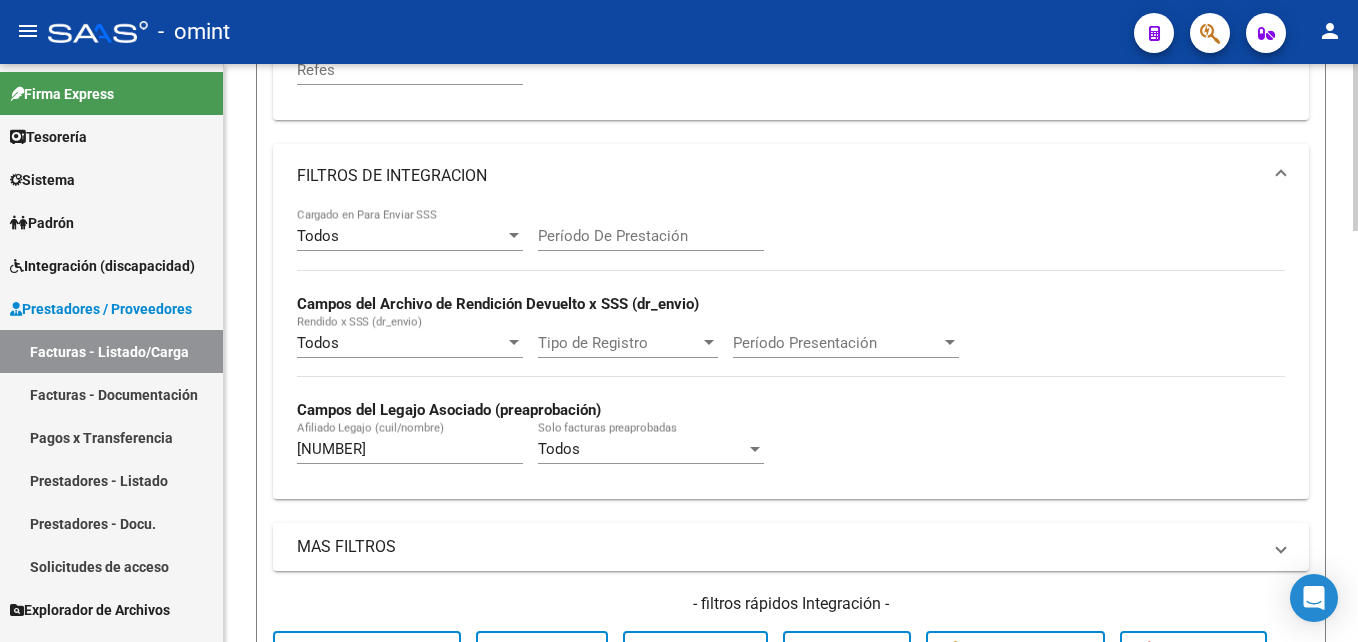 click on "[NUMBER]" at bounding box center (410, 449) 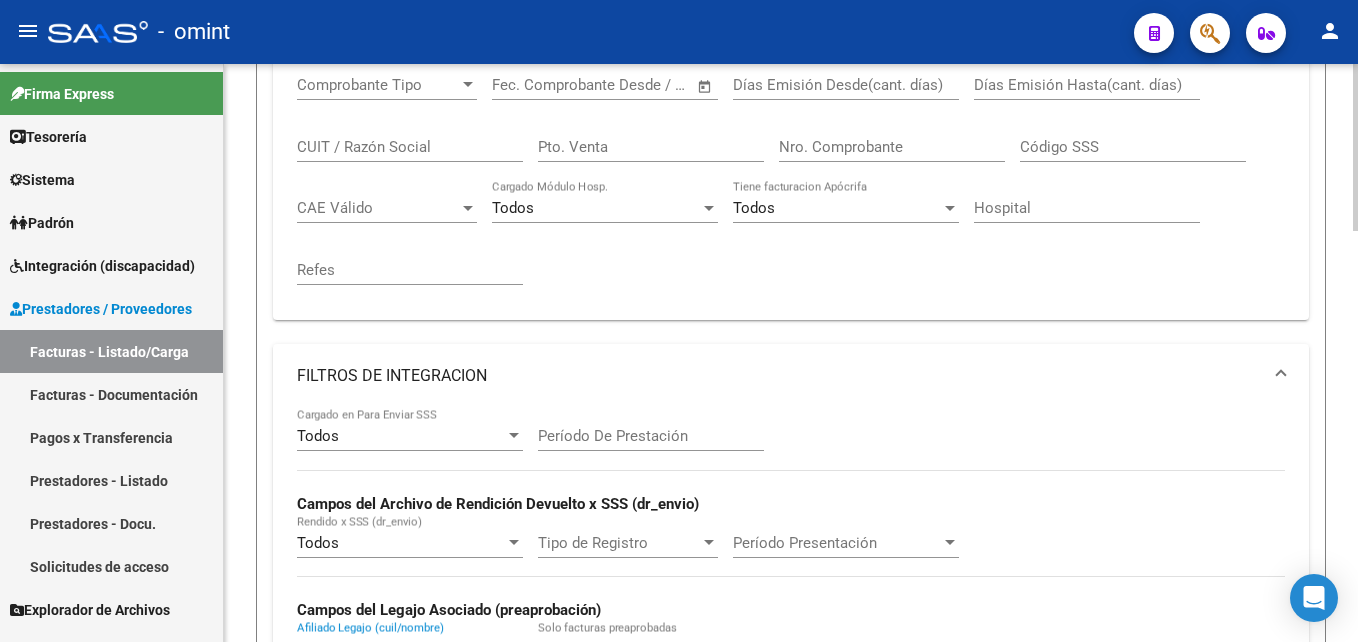 scroll, scrollTop: 200, scrollLeft: 0, axis: vertical 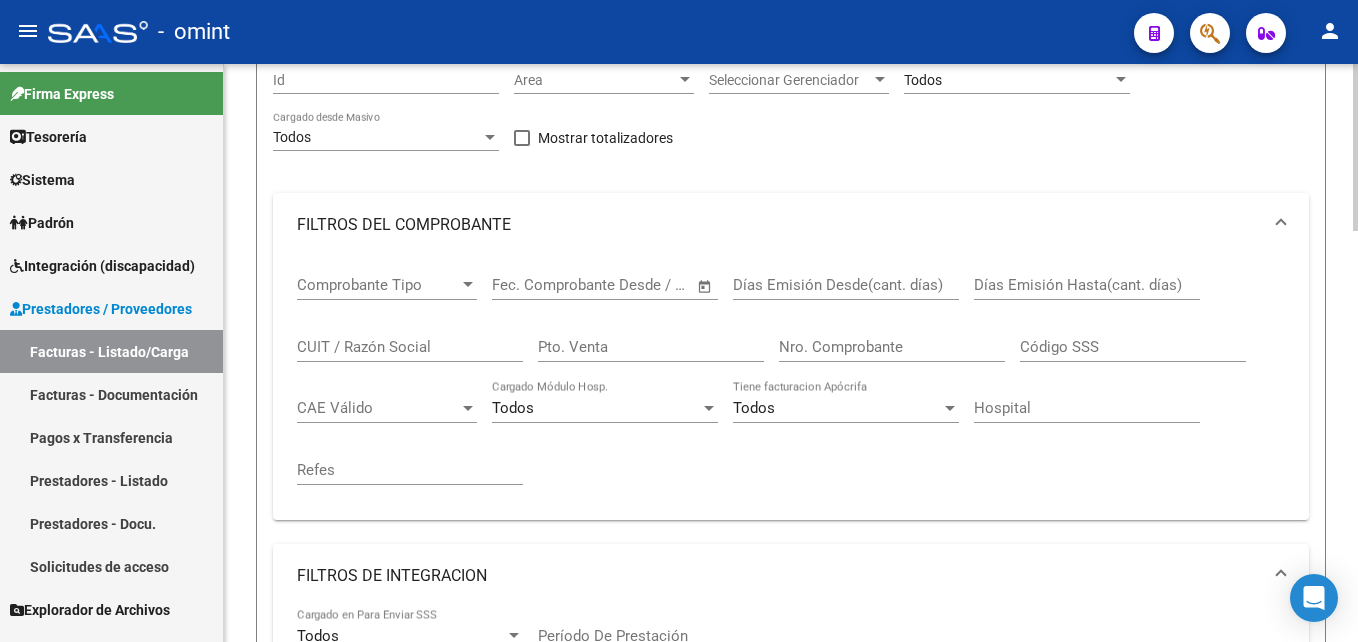 drag, startPoint x: 395, startPoint y: 337, endPoint x: 409, endPoint y: 337, distance: 14 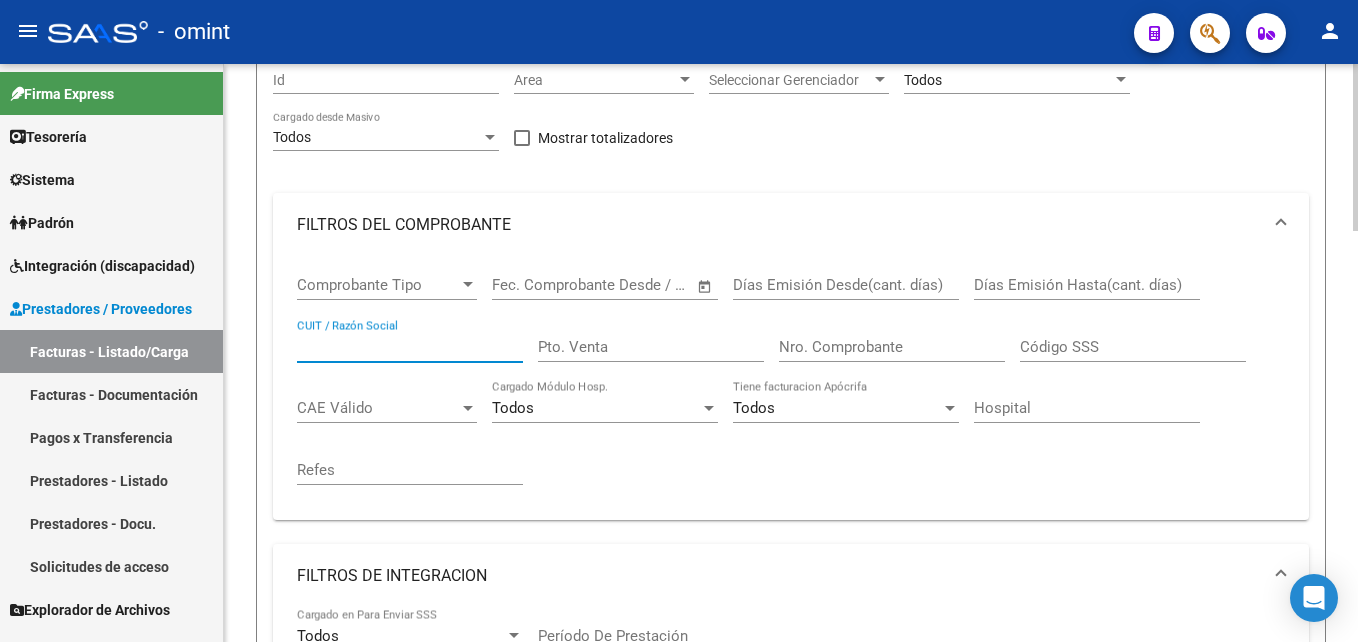 paste on "30711731926" 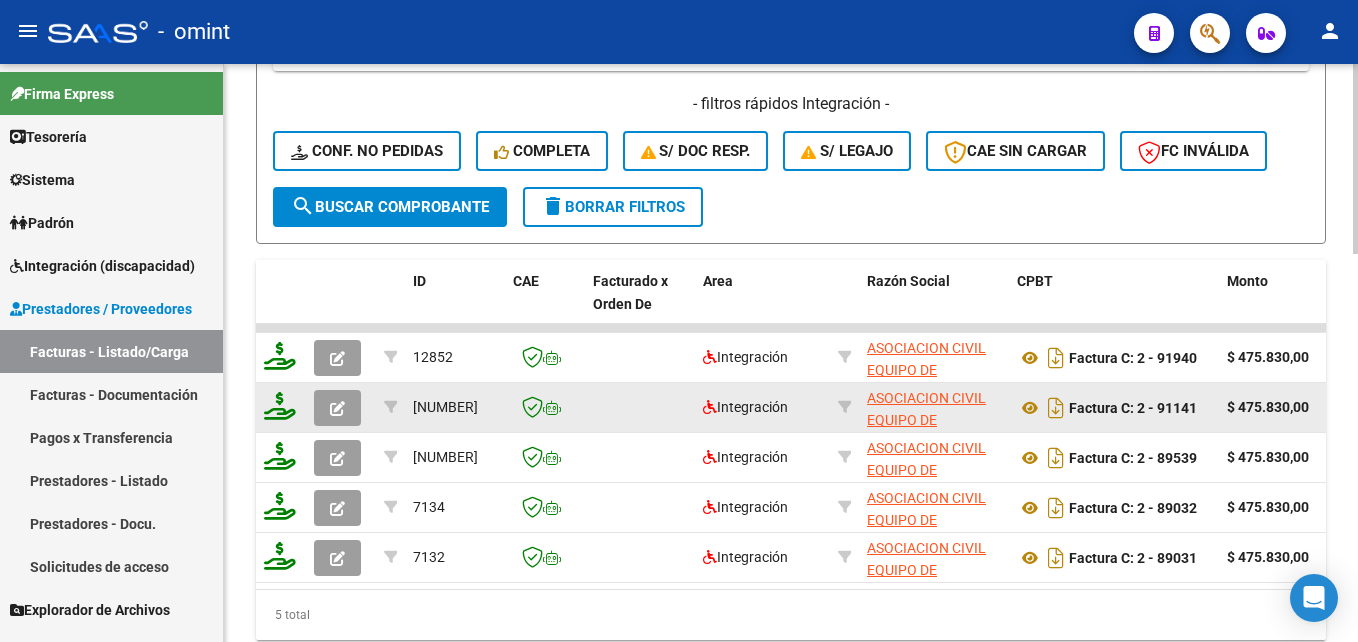 scroll, scrollTop: 1177, scrollLeft: 0, axis: vertical 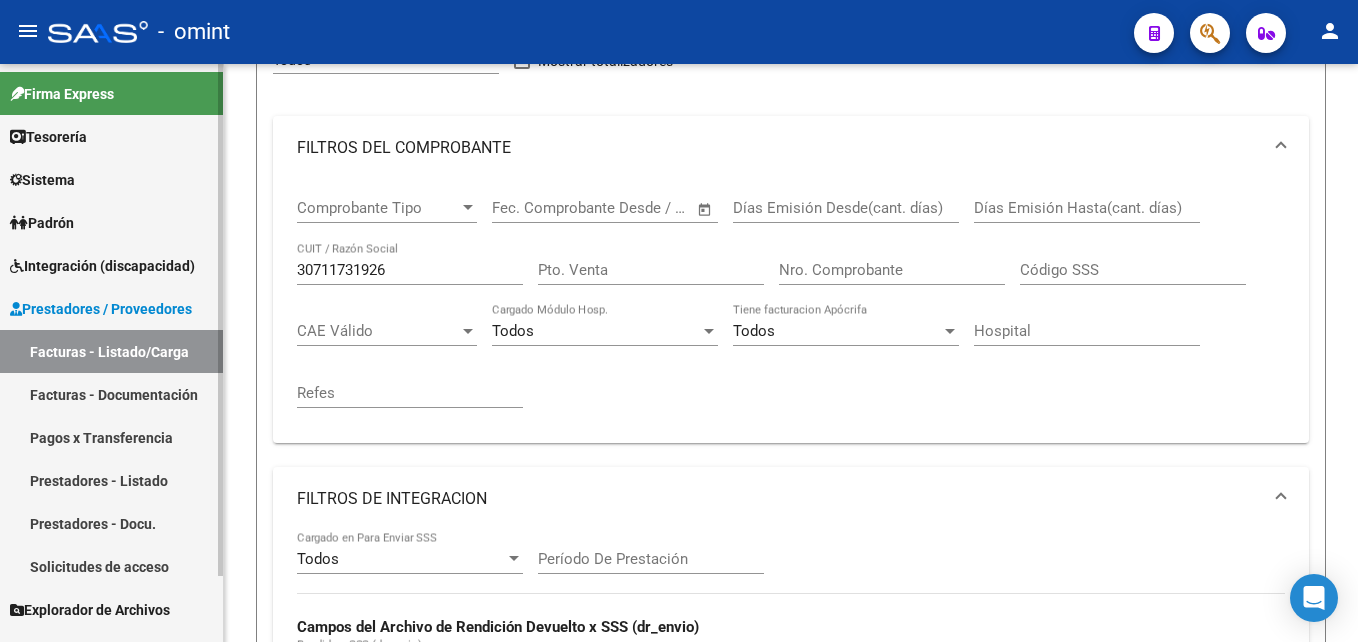 drag, startPoint x: 337, startPoint y: 271, endPoint x: 199, endPoint y: 265, distance: 138.13037 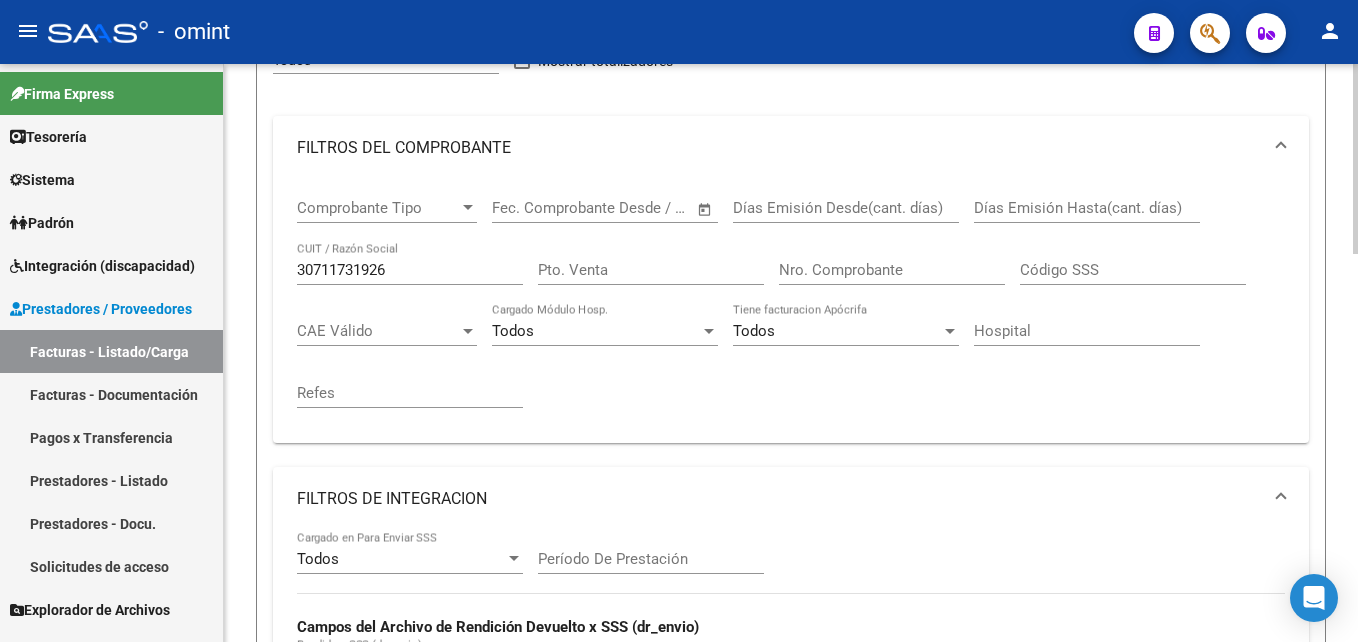 click on "30711731926" at bounding box center [410, 270] 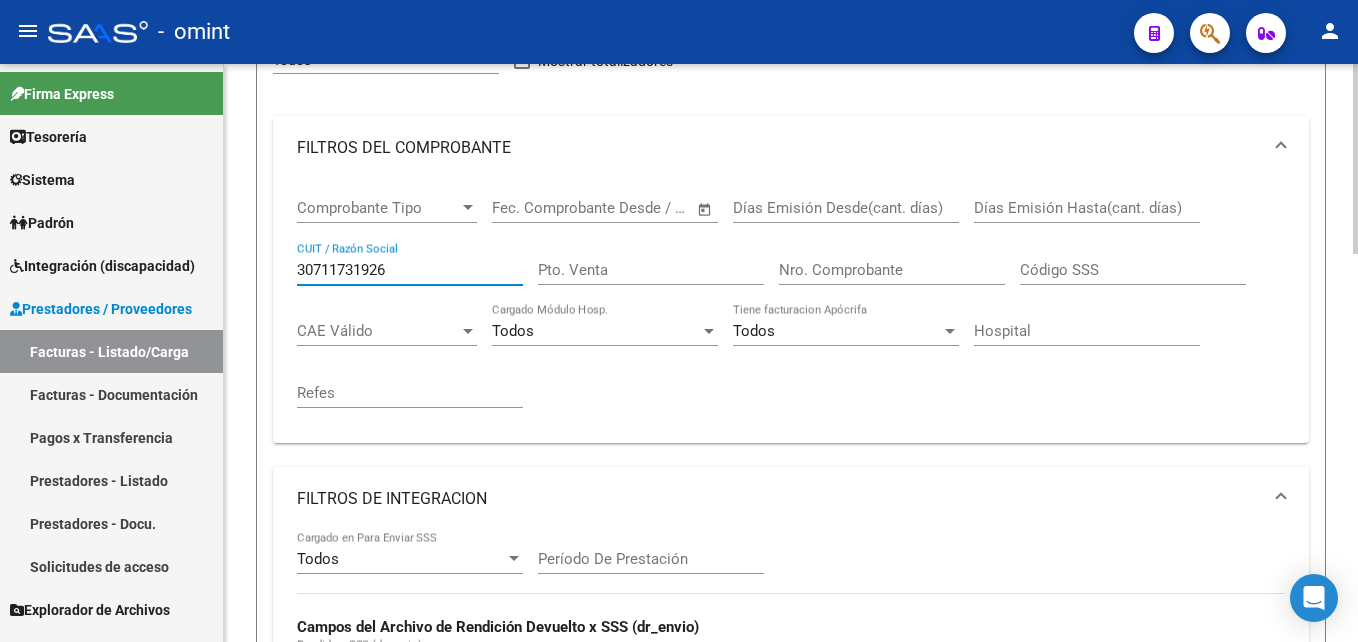 click on "30711731926" at bounding box center [410, 270] 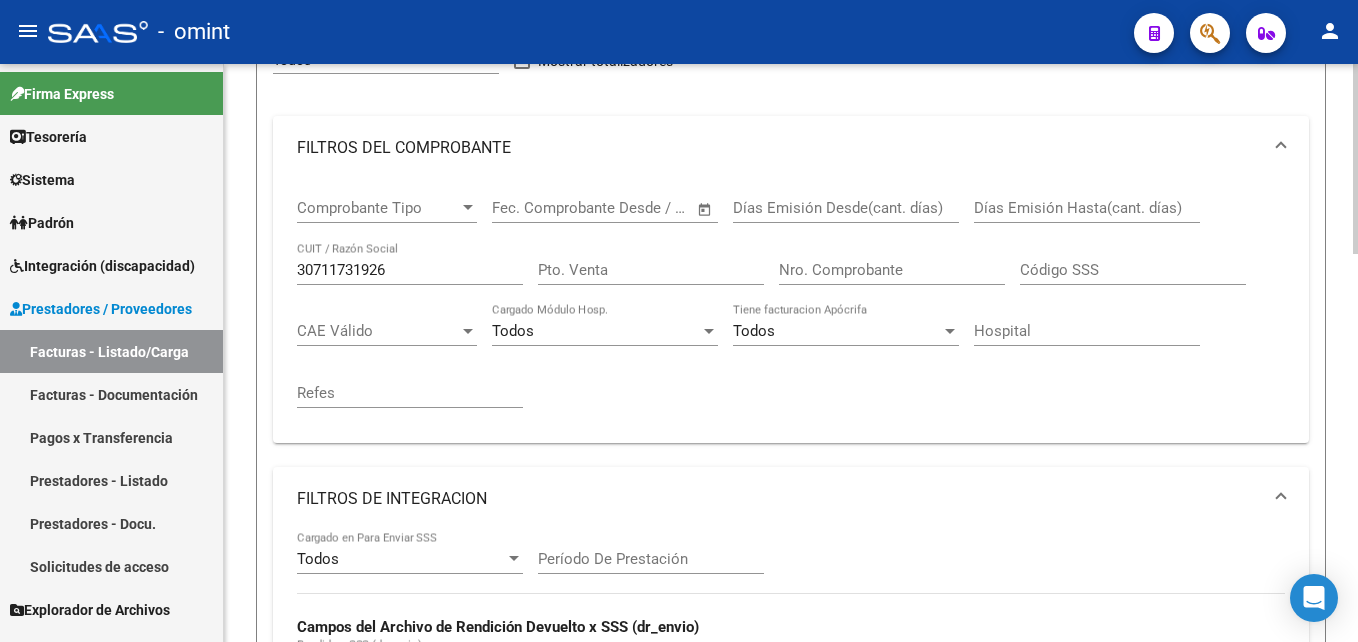 drag, startPoint x: 414, startPoint y: 279, endPoint x: 321, endPoint y: 266, distance: 93.904205 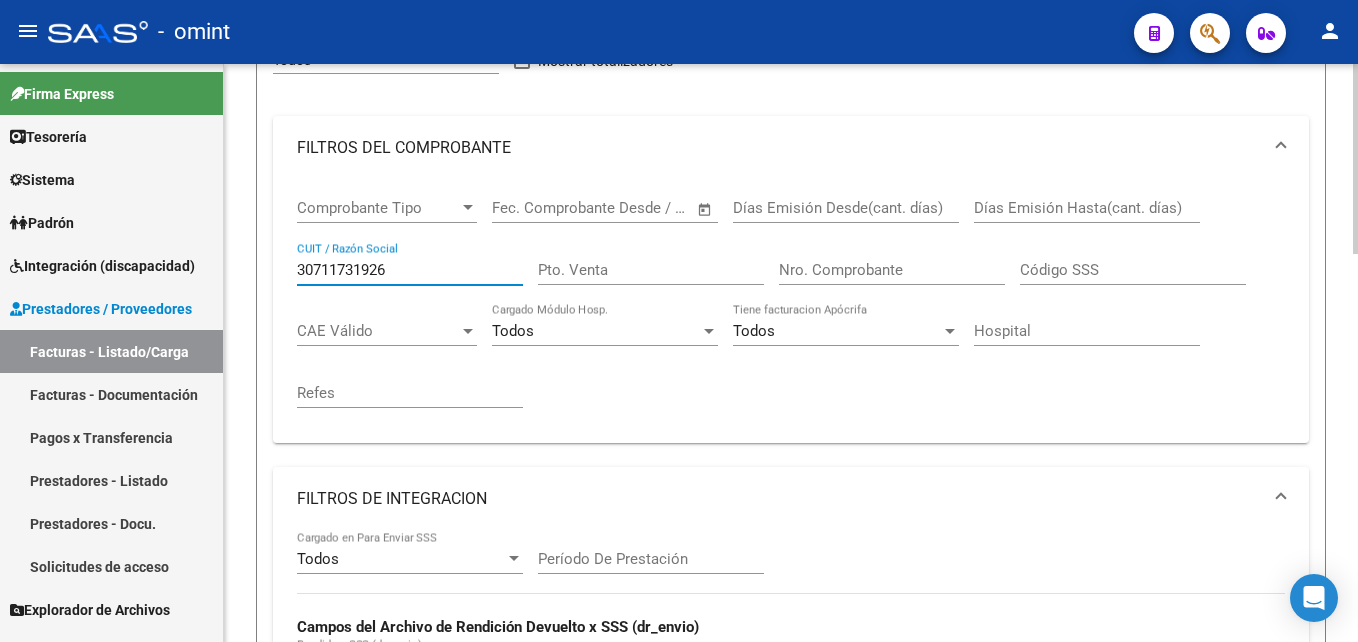 click on "30711731926" at bounding box center (410, 270) 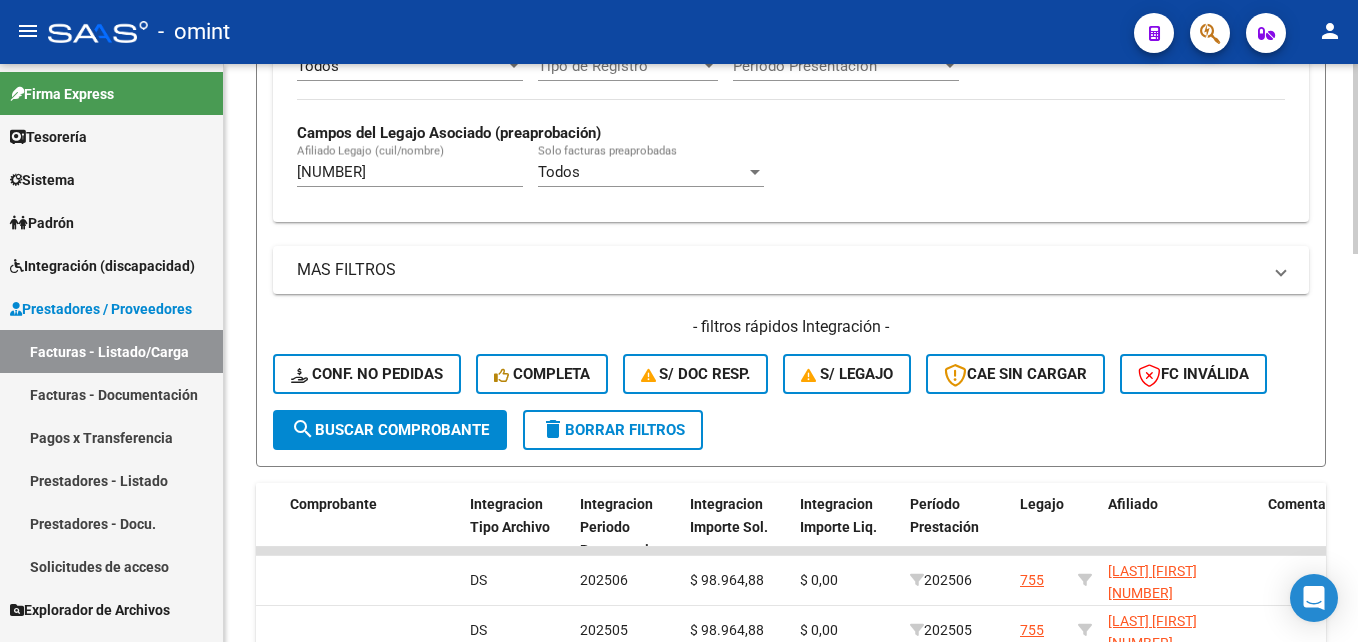 scroll, scrollTop: 1177, scrollLeft: 0, axis: vertical 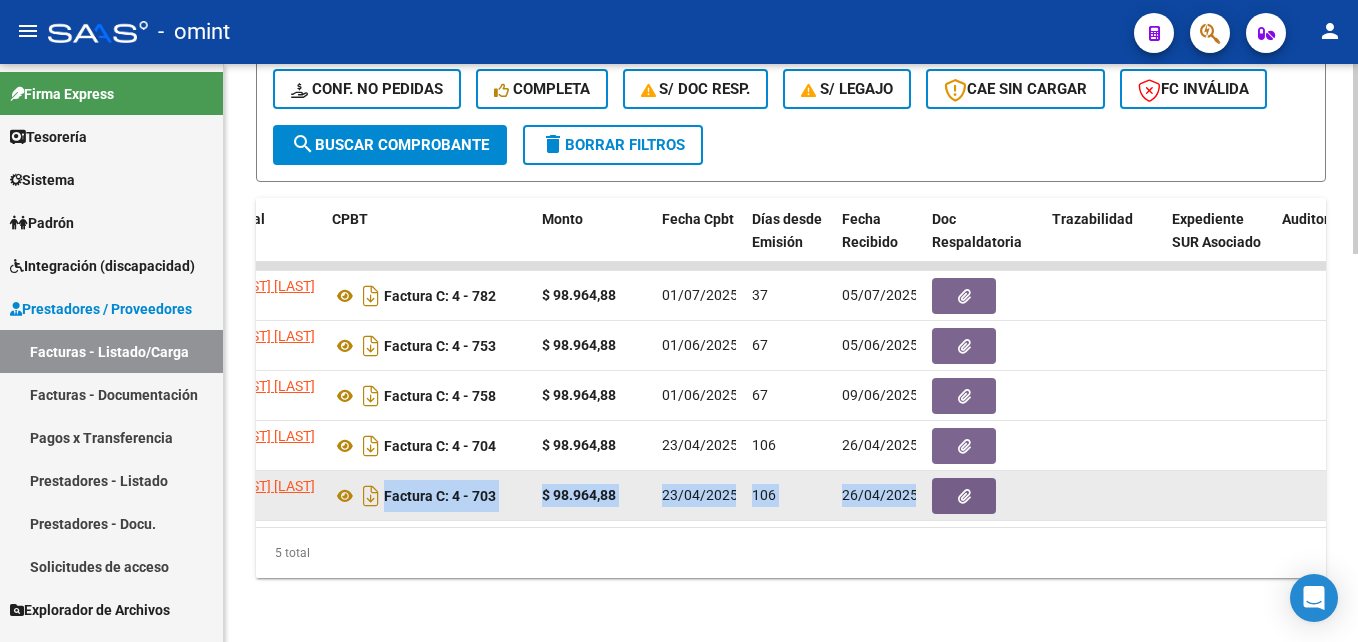 drag, startPoint x: 428, startPoint y: 509, endPoint x: 331, endPoint y: 494, distance: 98.15294 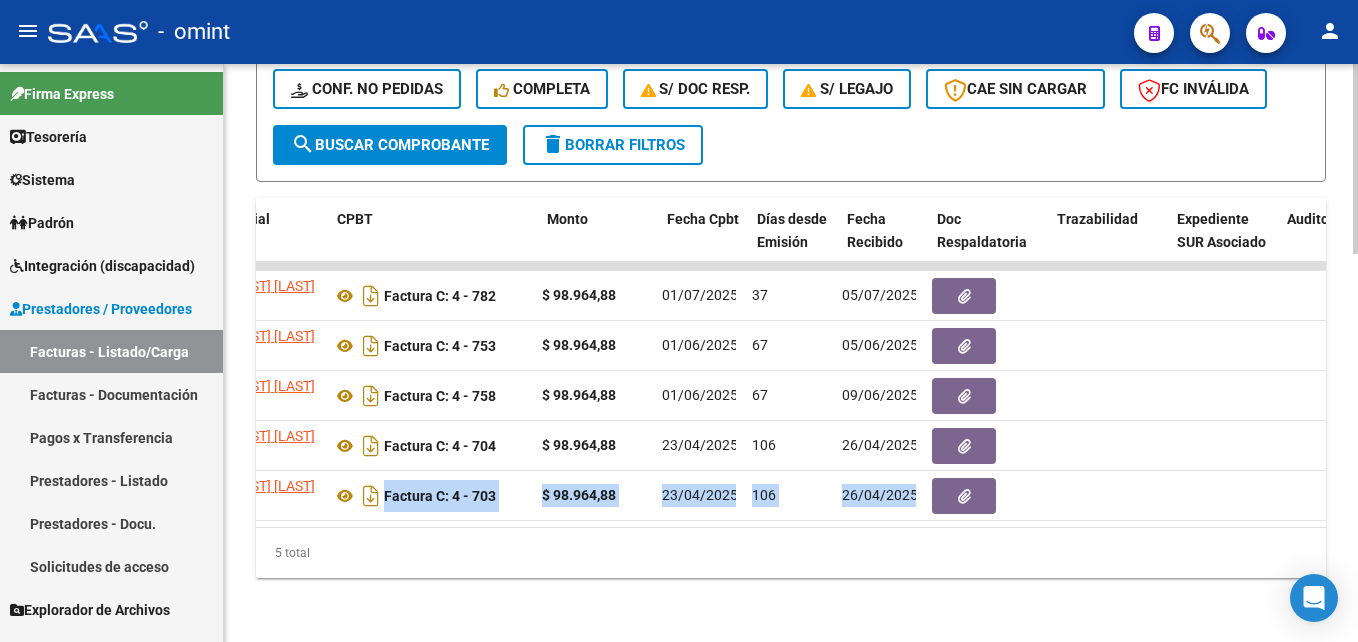 scroll, scrollTop: 0, scrollLeft: 670, axis: horizontal 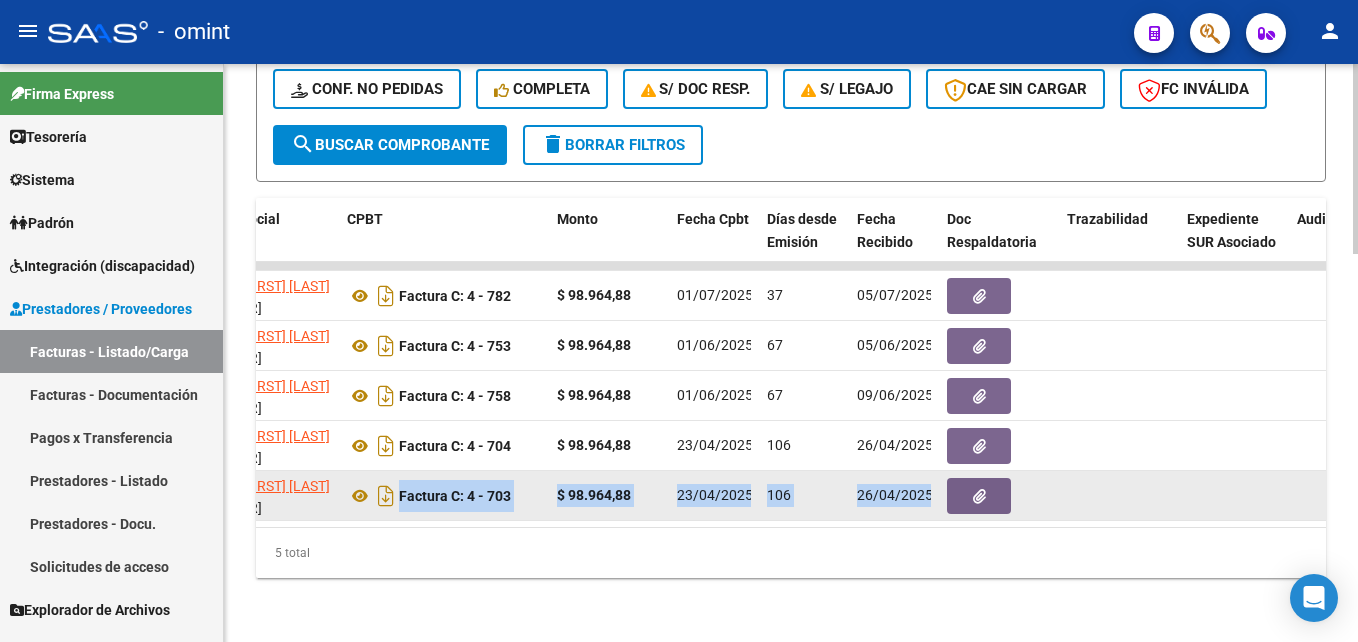 click 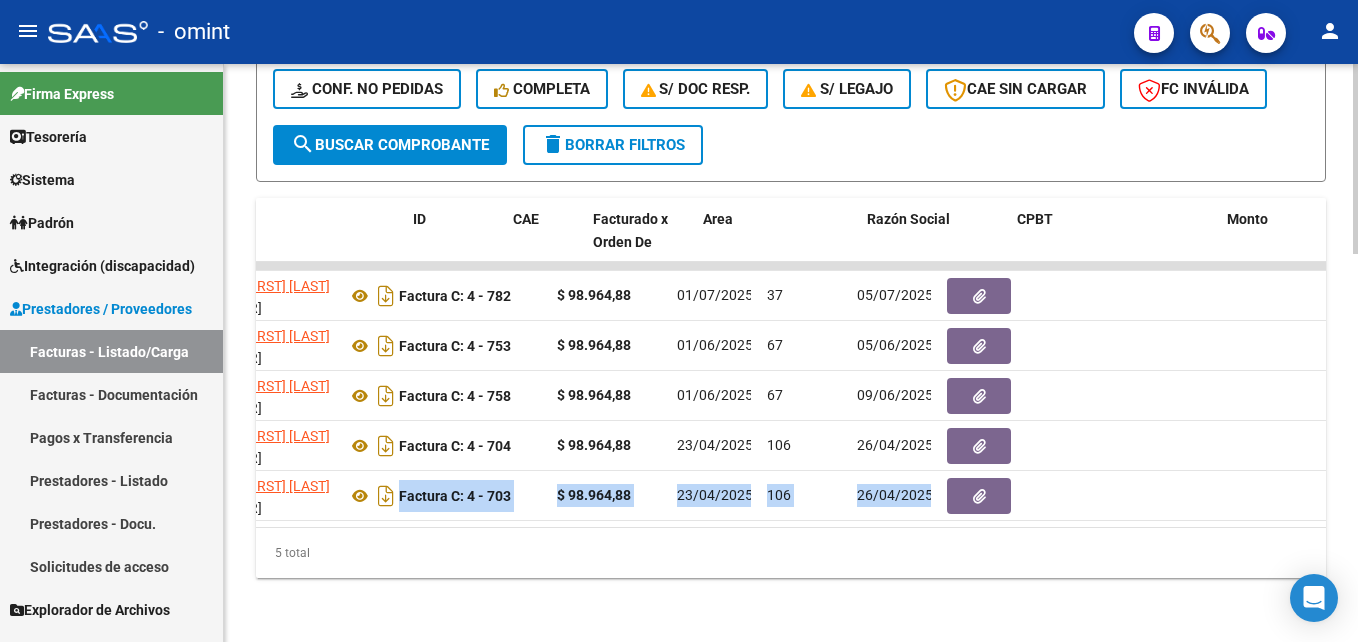 scroll, scrollTop: 0, scrollLeft: 0, axis: both 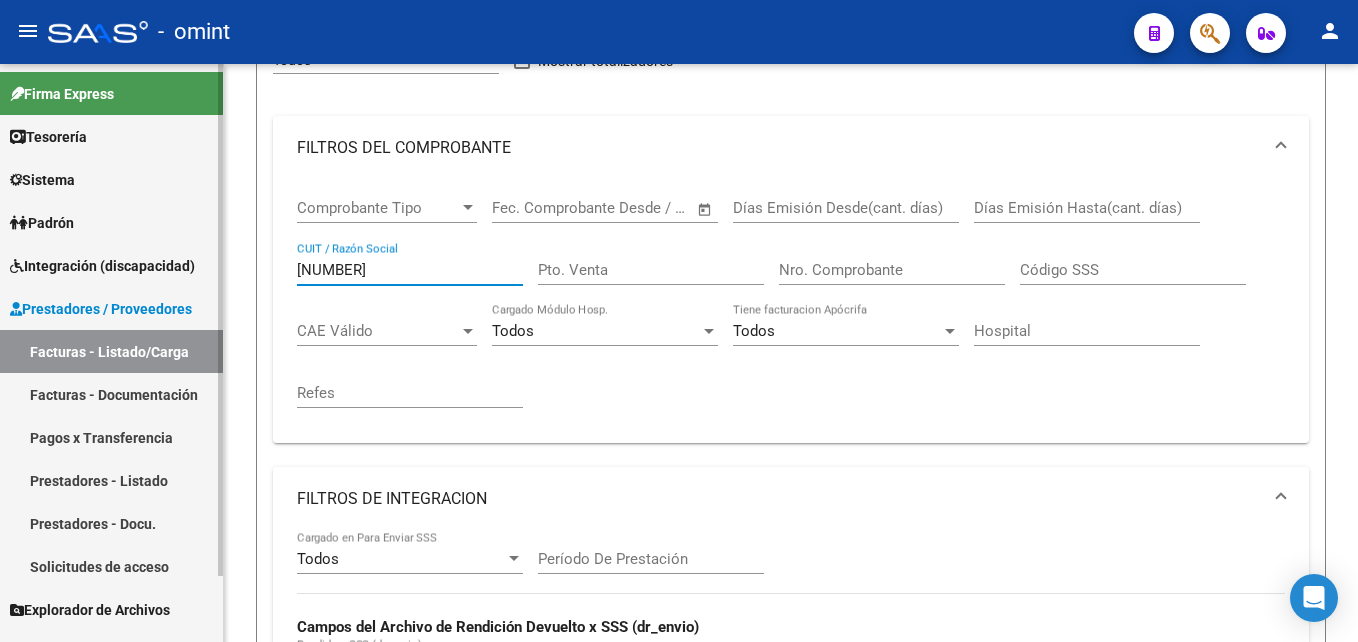 drag, startPoint x: 396, startPoint y: 270, endPoint x: 201, endPoint y: 260, distance: 195.25624 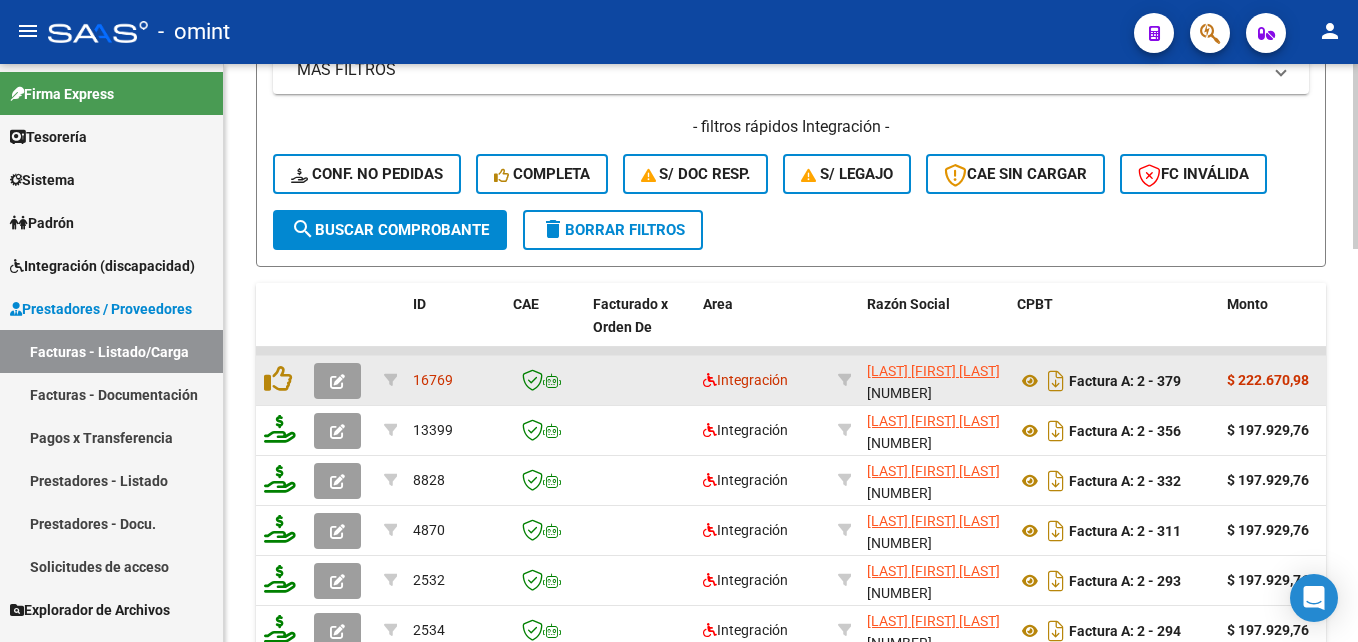 scroll, scrollTop: 1227, scrollLeft: 0, axis: vertical 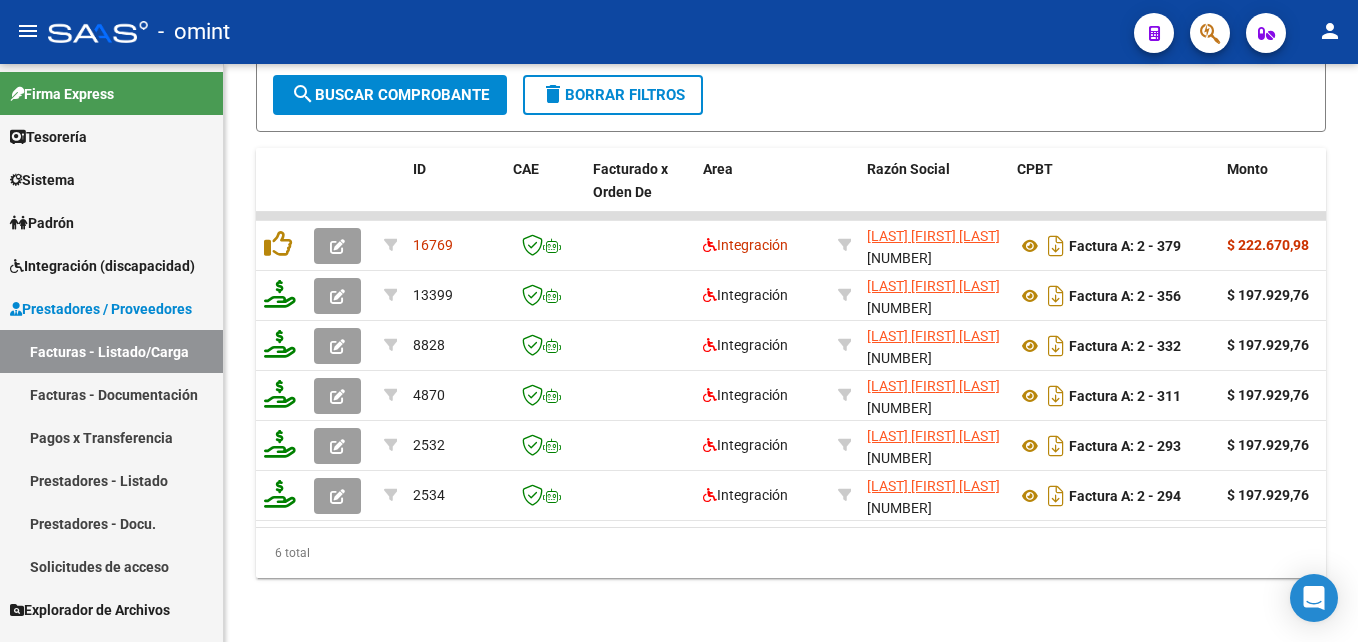 type on "[NUMBER]" 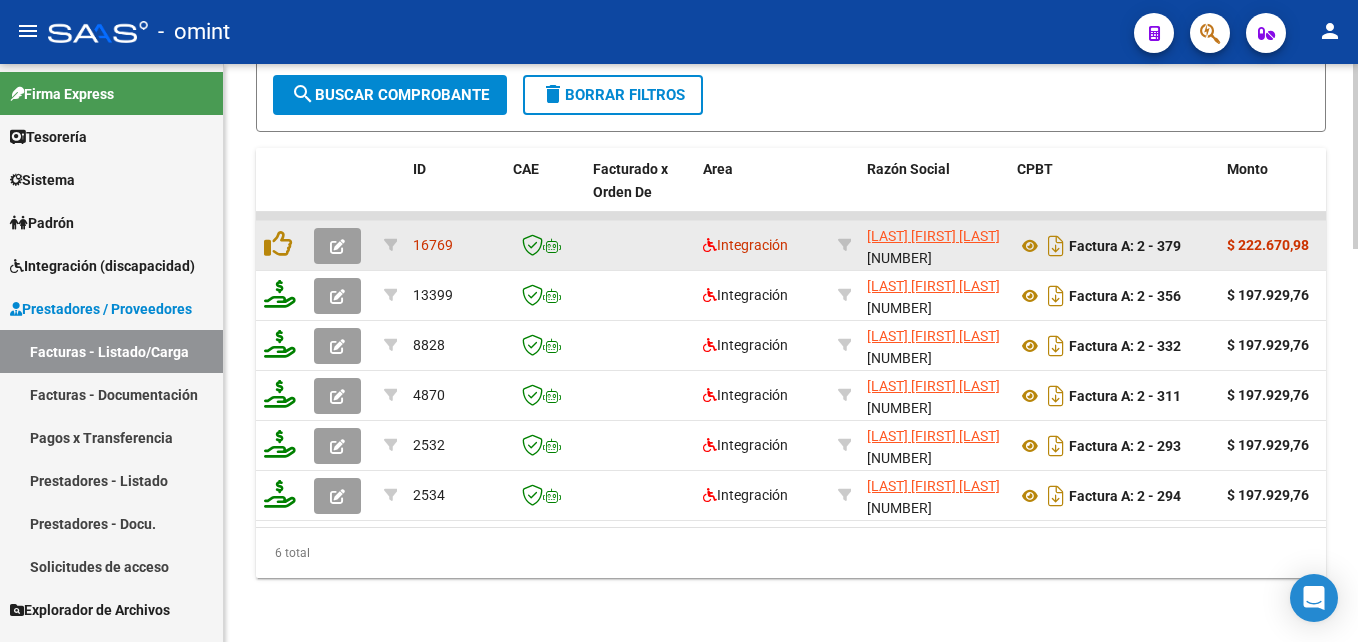 click 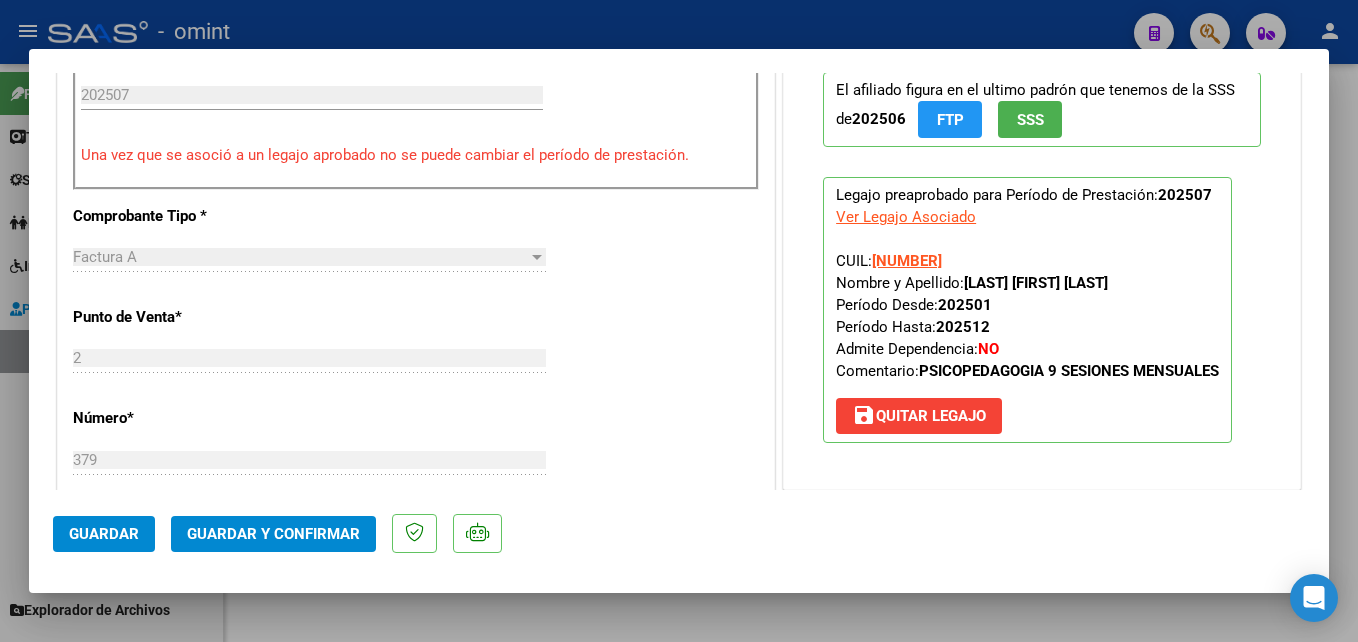 scroll, scrollTop: 800, scrollLeft: 0, axis: vertical 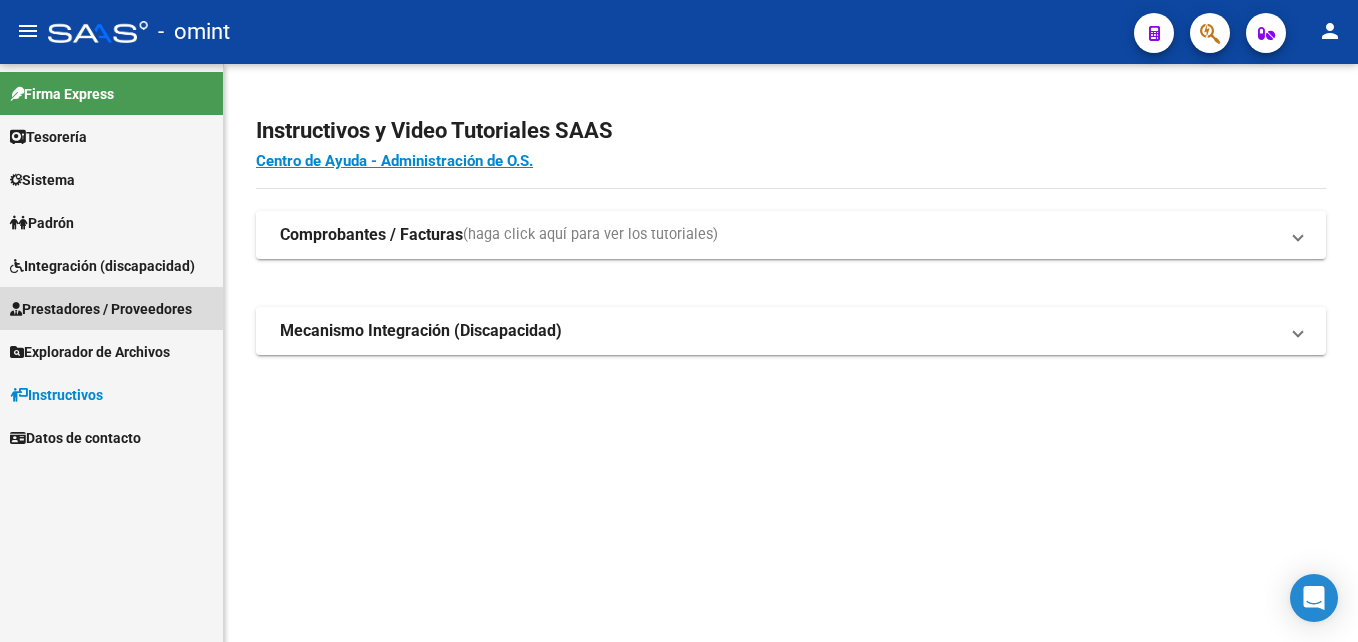 click on "Prestadores / Proveedores" at bounding box center [101, 309] 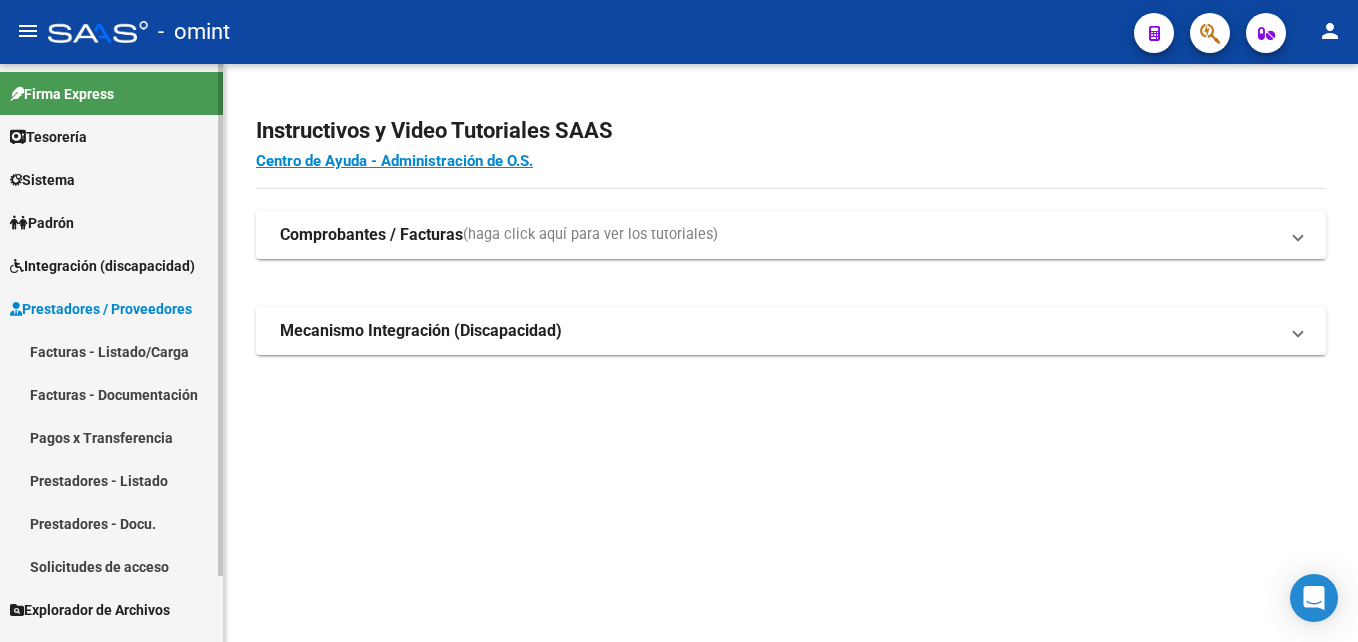click on "Facturas - Listado/Carga" at bounding box center (111, 351) 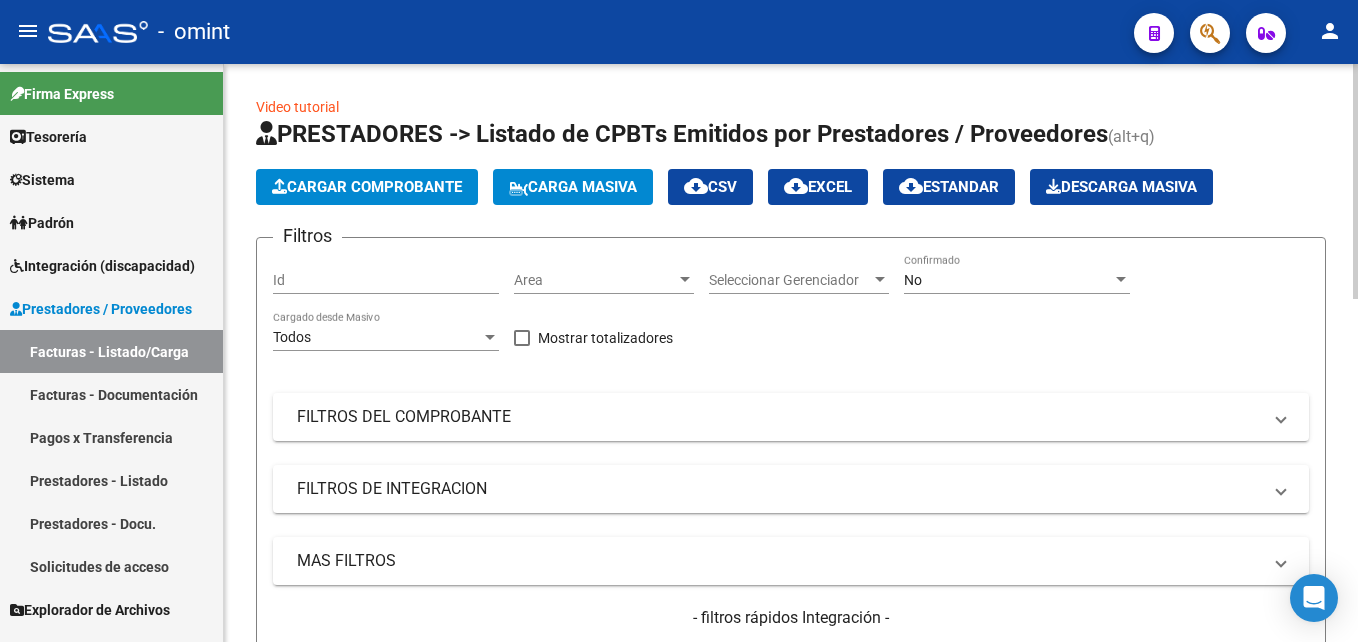 click on "No" at bounding box center (1008, 280) 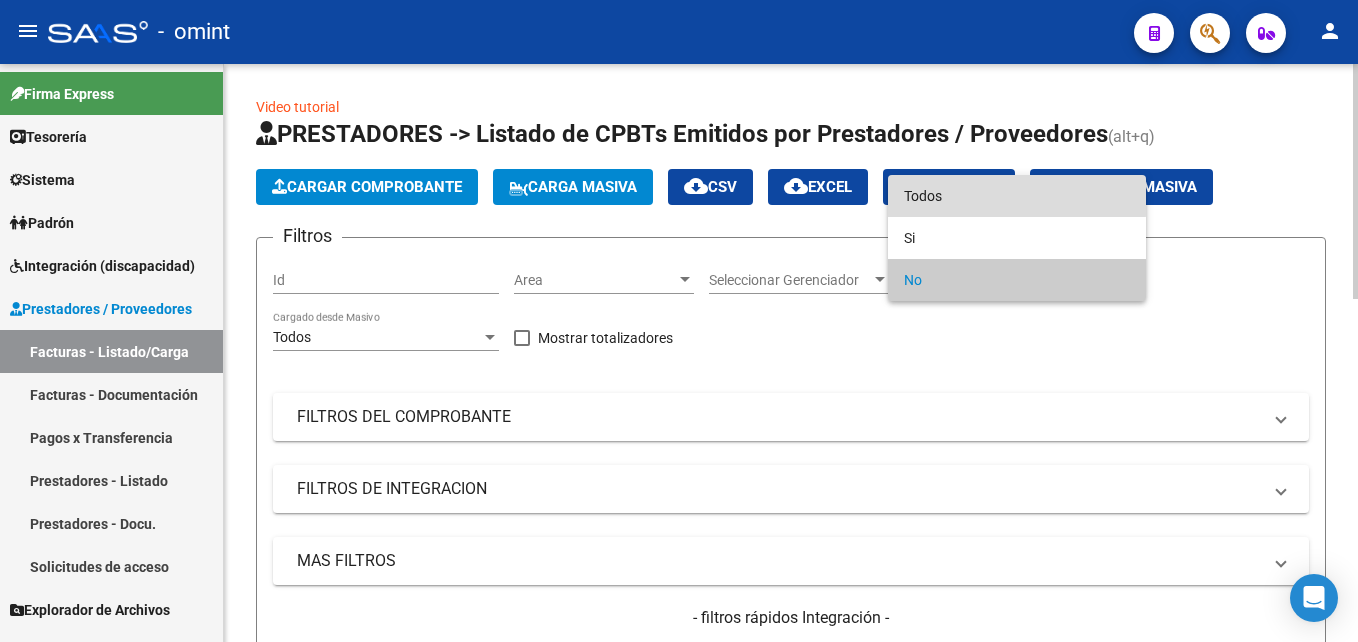 click on "Todos" at bounding box center [1017, 196] 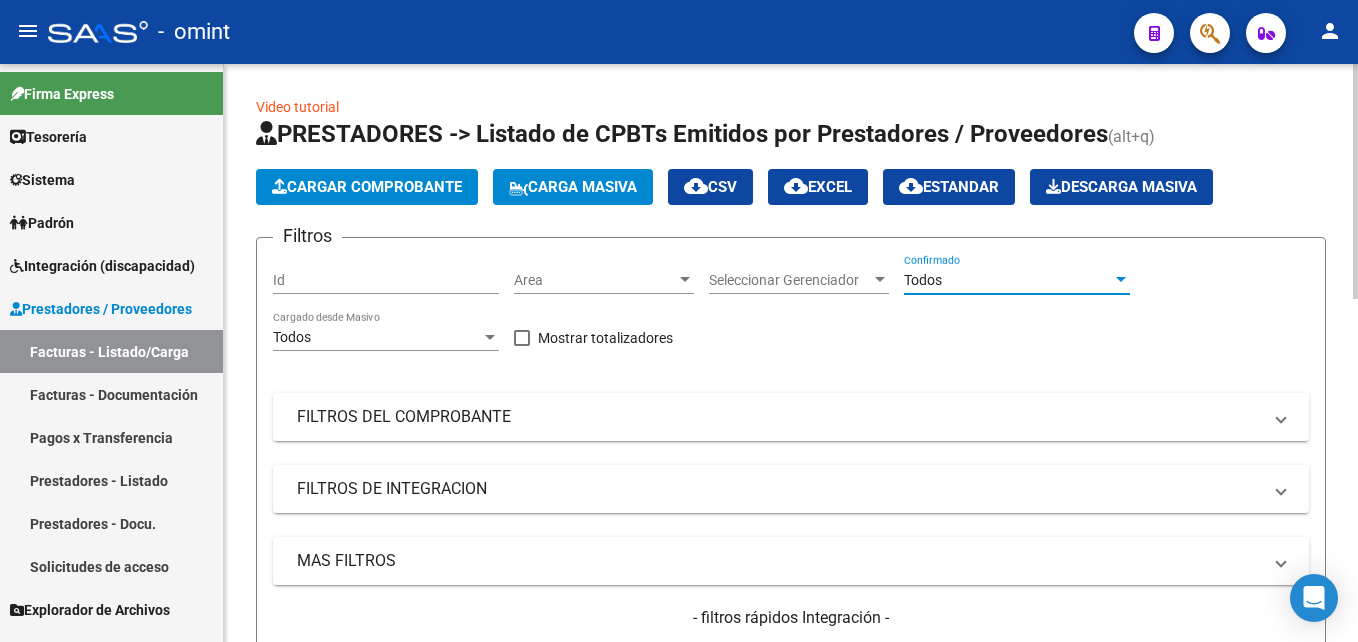 click on "FILTROS DEL COMPROBANTE" at bounding box center (779, 417) 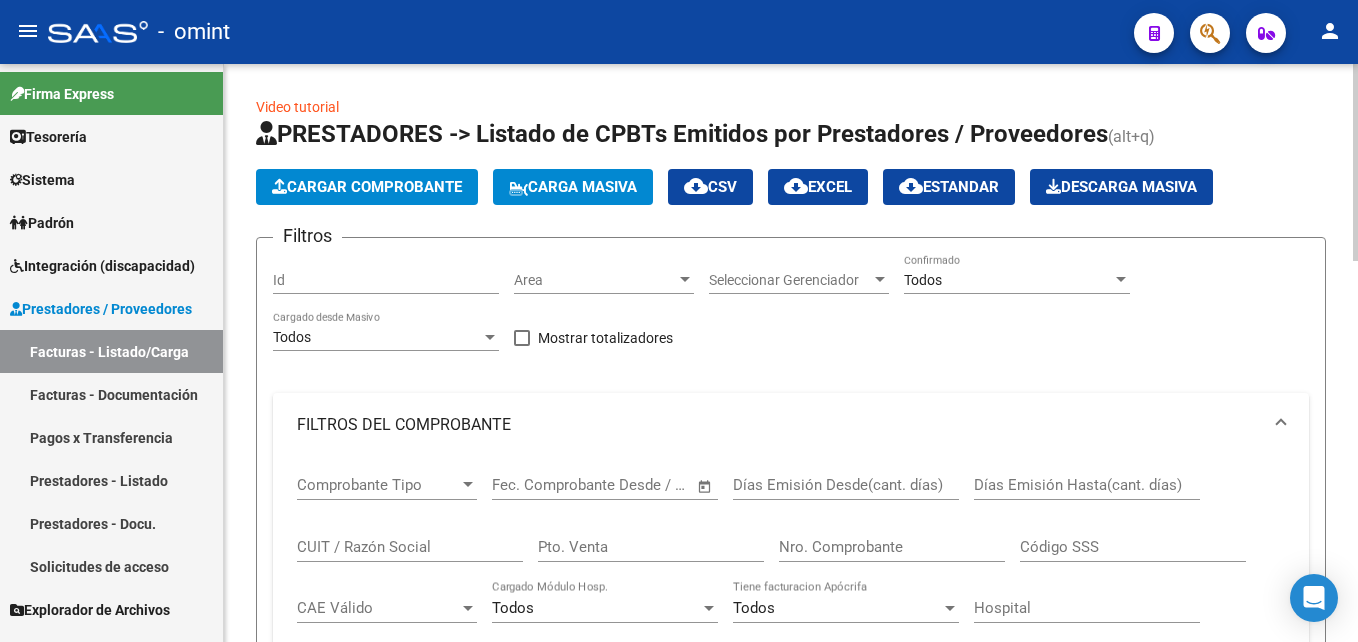 click on "CUIT / Razón Social" at bounding box center [410, 547] 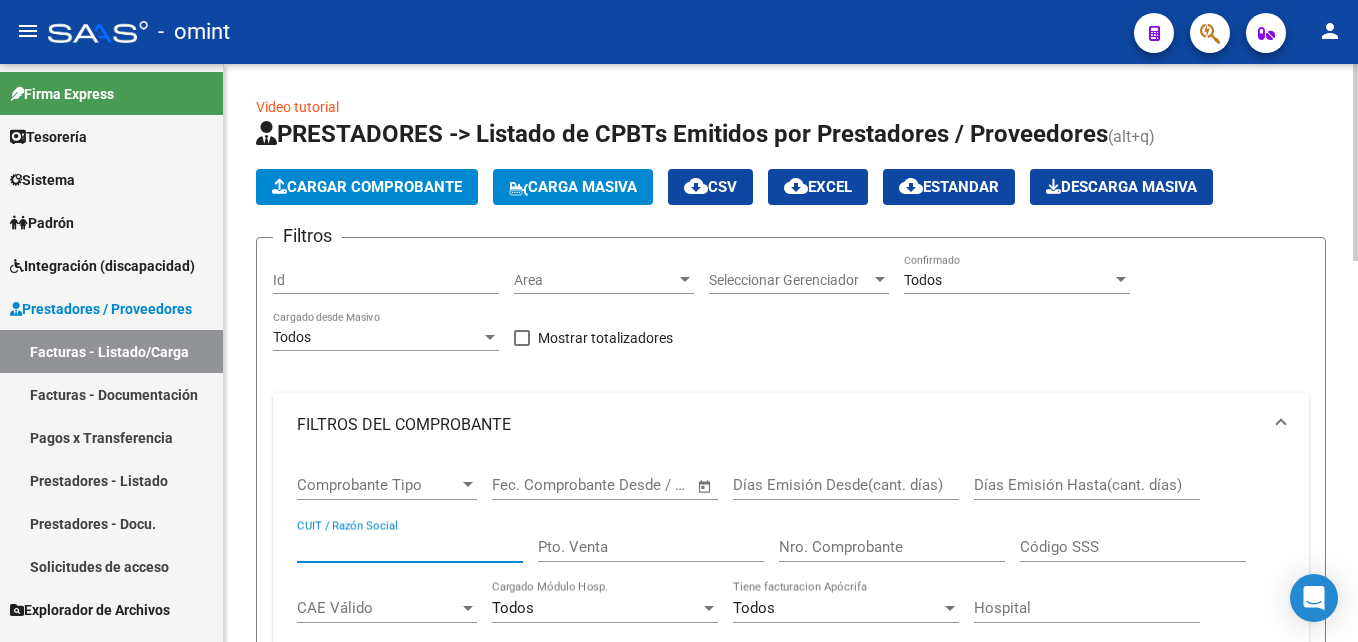 paste on "30711731926" 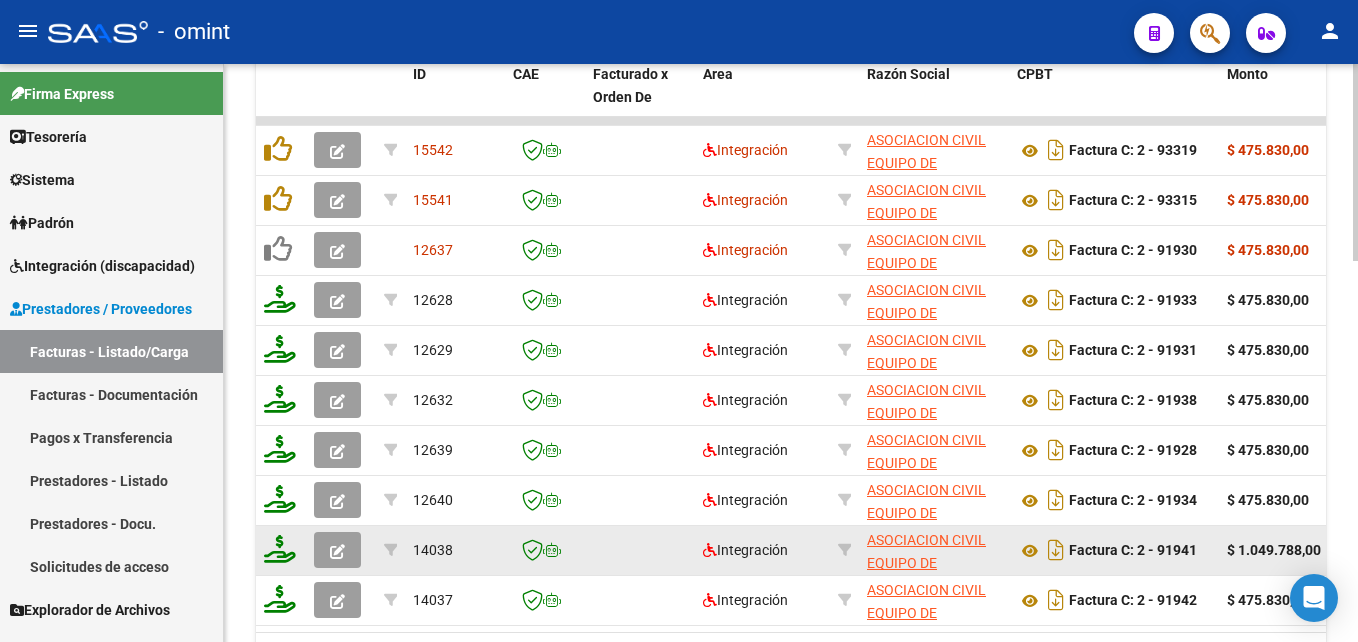 scroll, scrollTop: 1100, scrollLeft: 0, axis: vertical 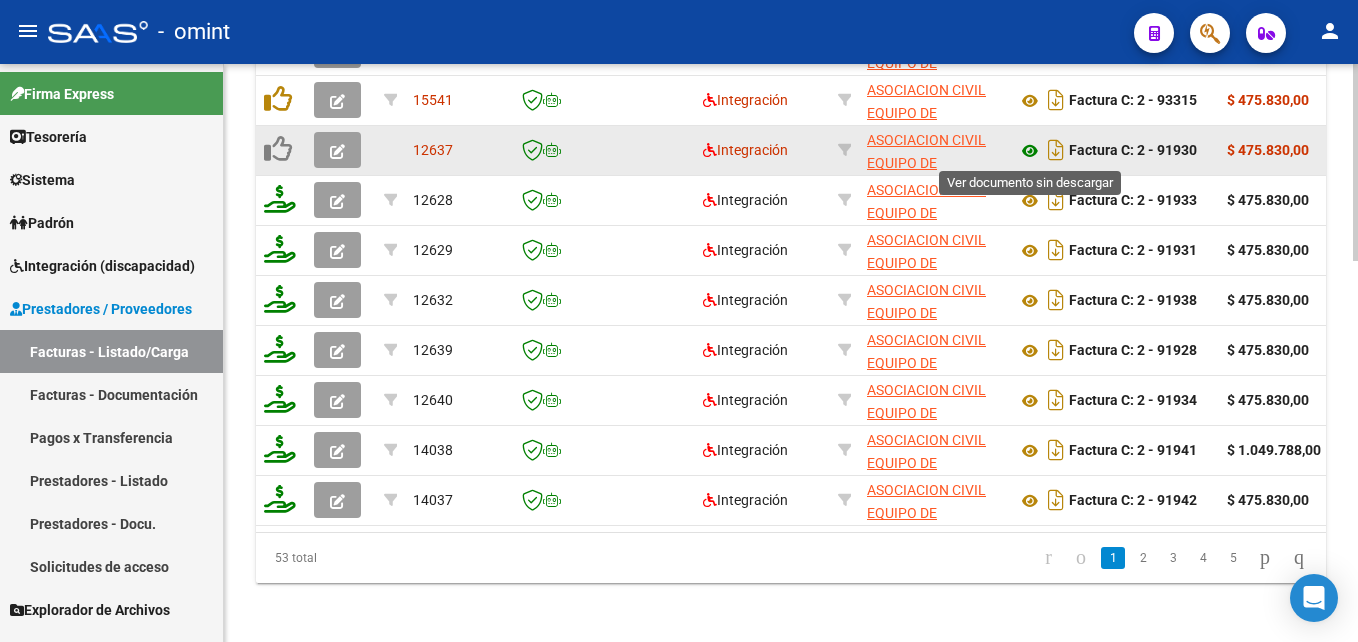 click 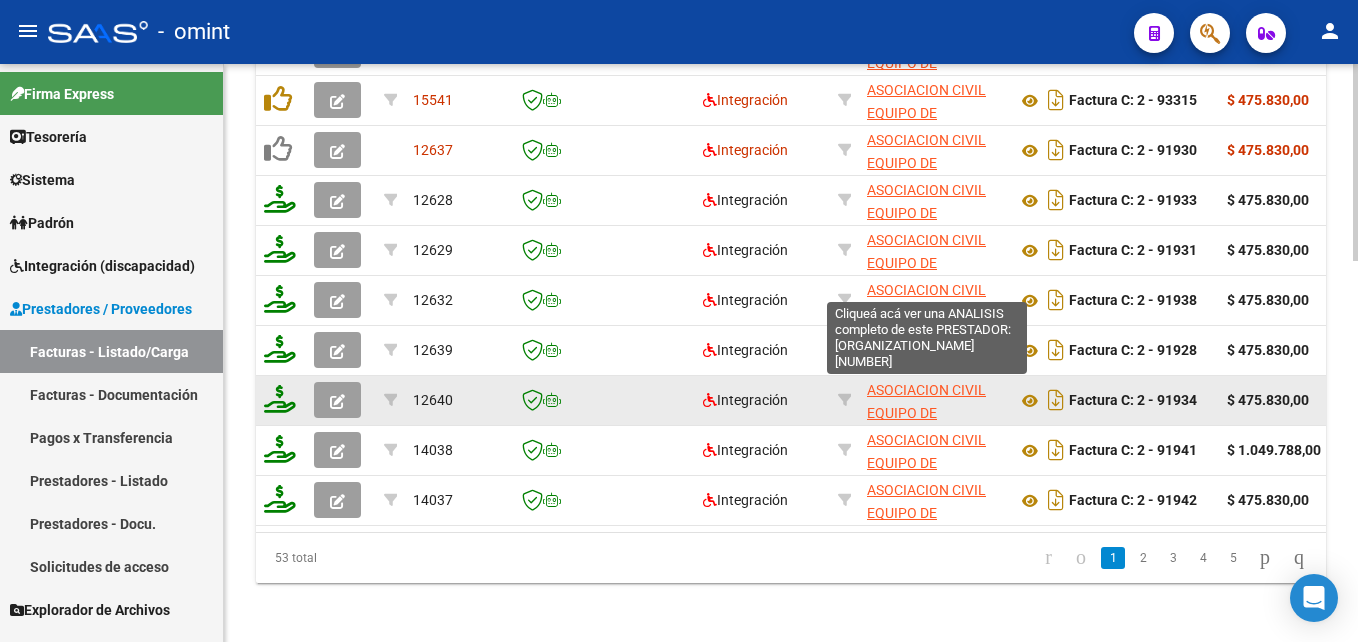 scroll, scrollTop: 1000, scrollLeft: 0, axis: vertical 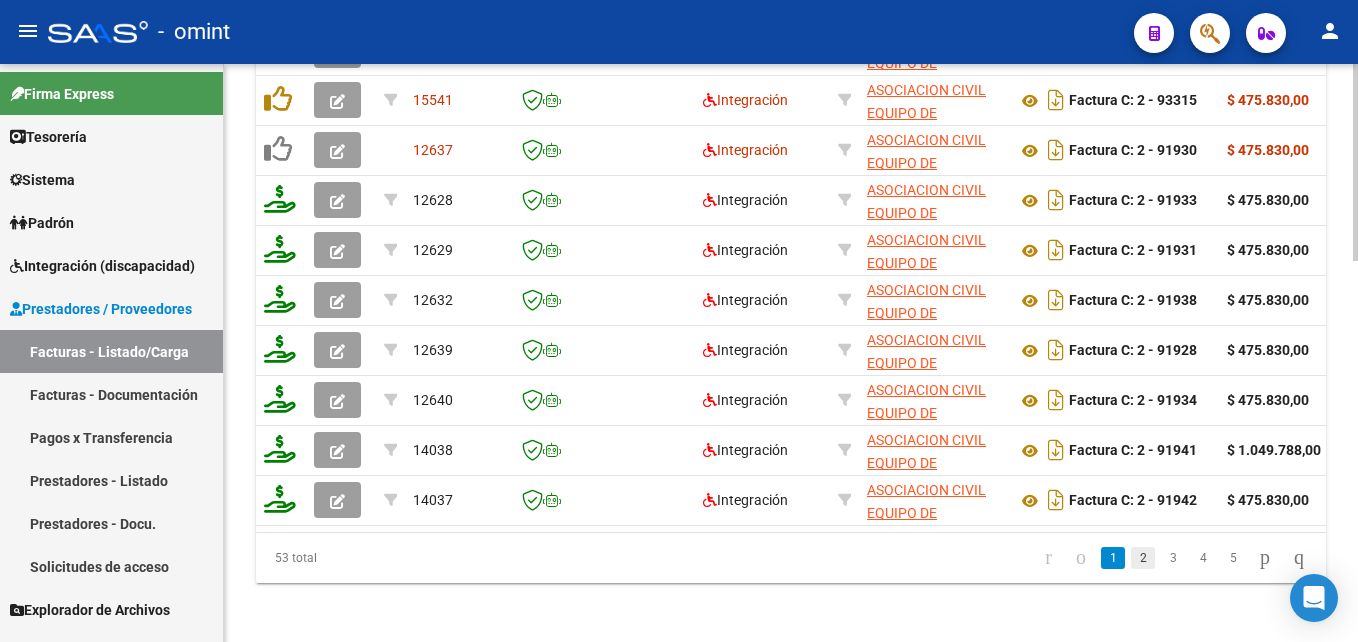 click on "2" 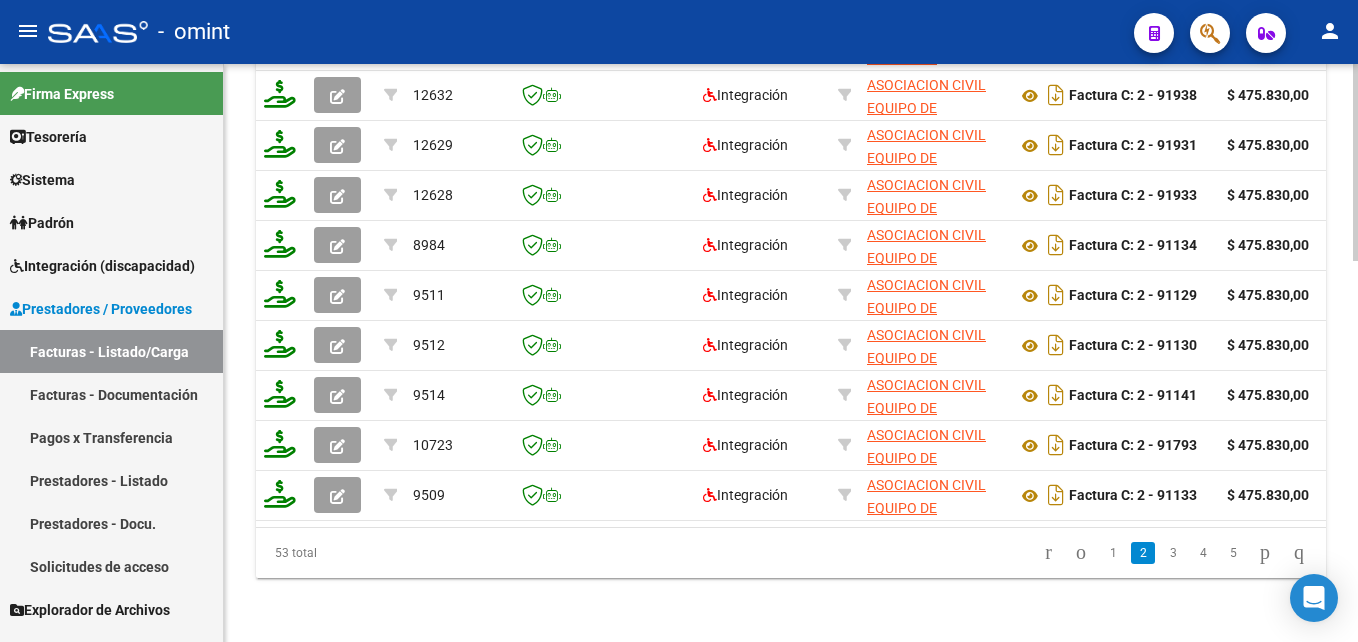 scroll, scrollTop: 1100, scrollLeft: 0, axis: vertical 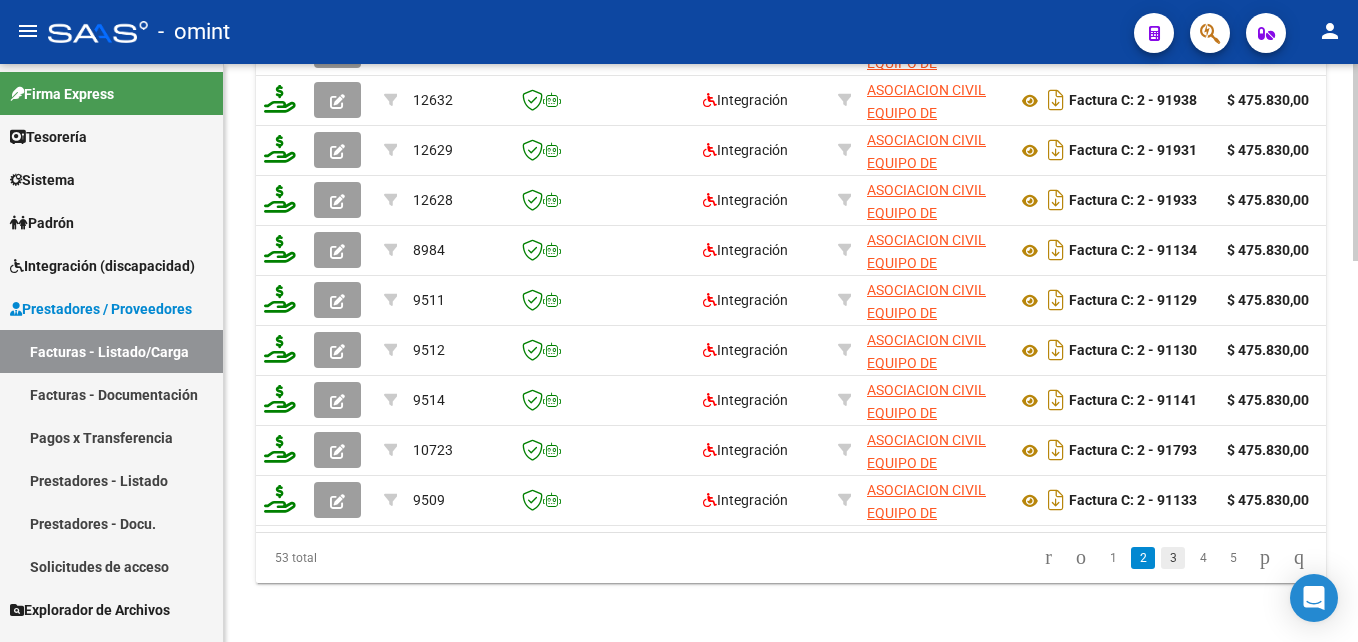 click on "3" 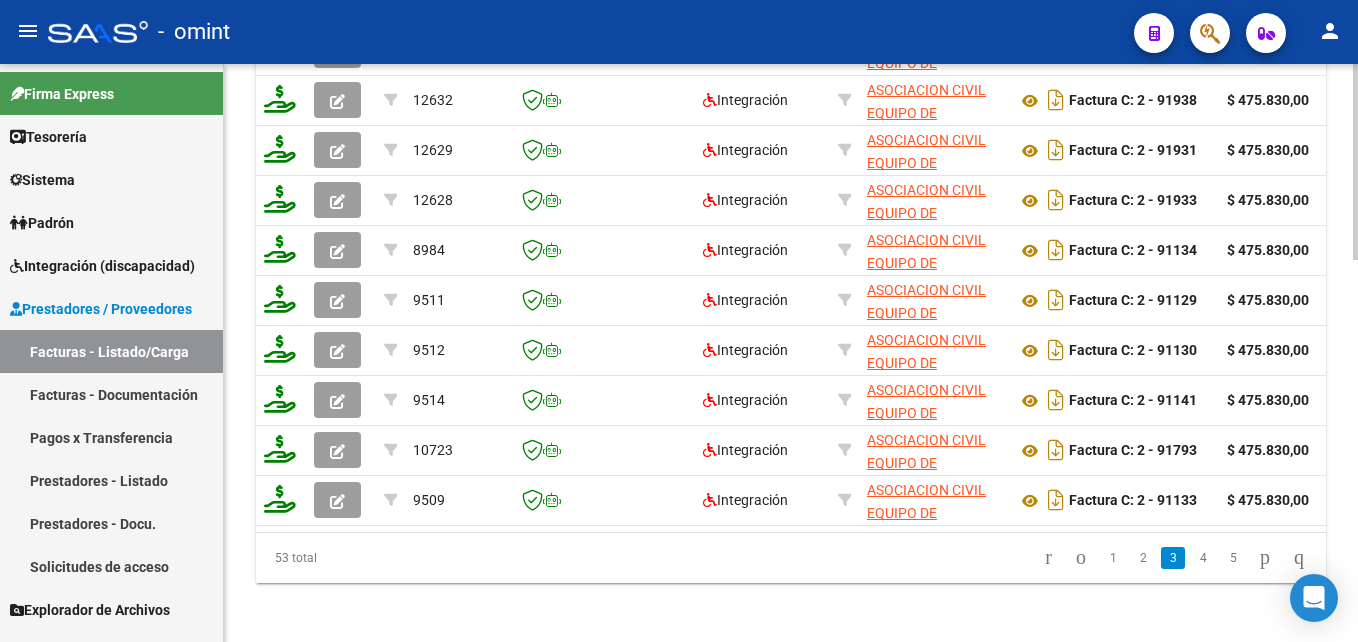 scroll, scrollTop: 1100, scrollLeft: 0, axis: vertical 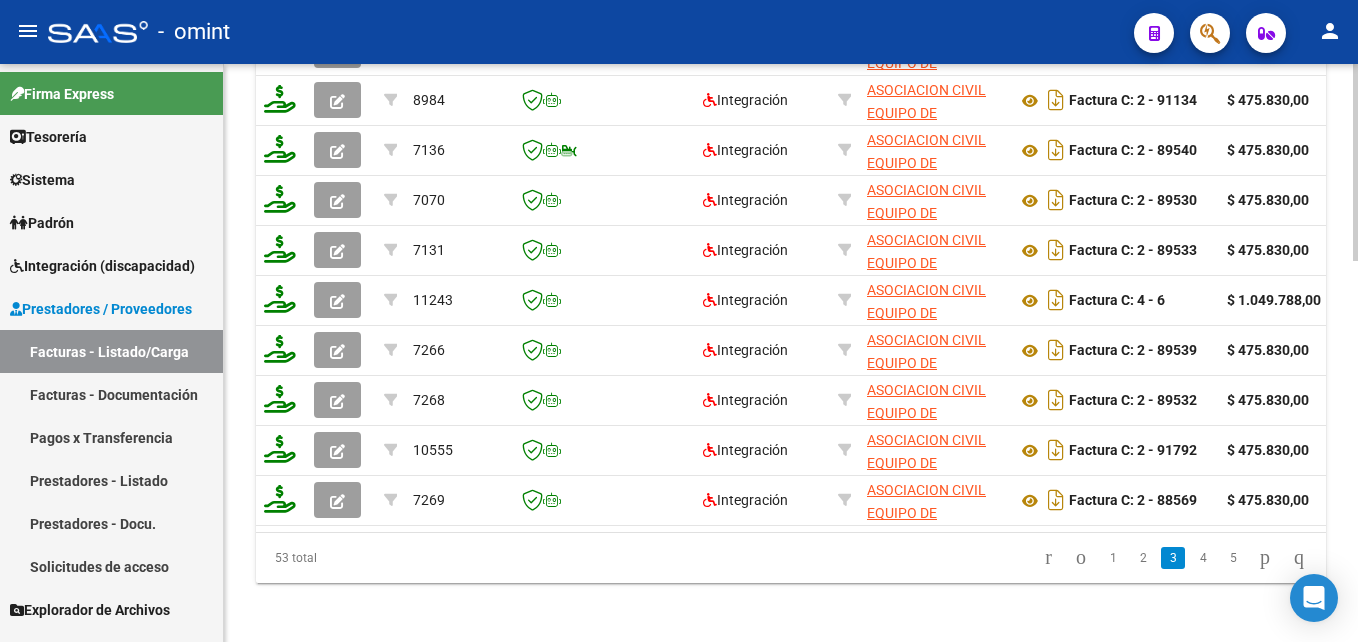 click on "3" 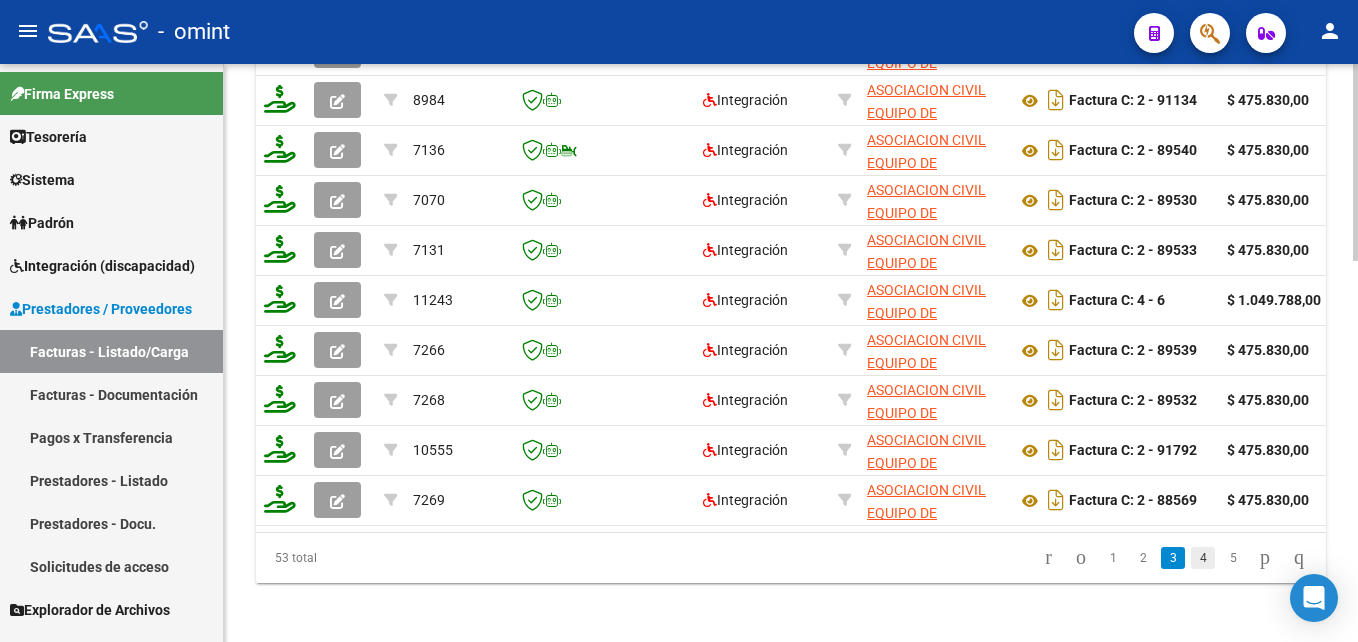 click on "4" 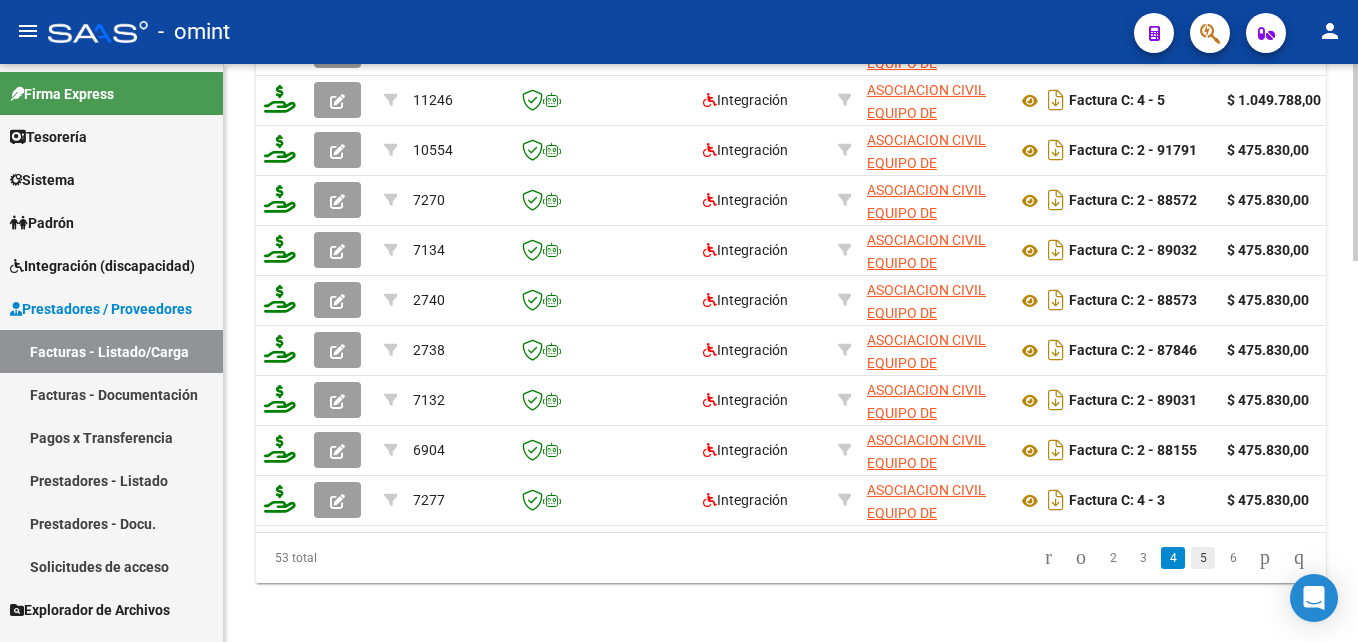 click on "5" 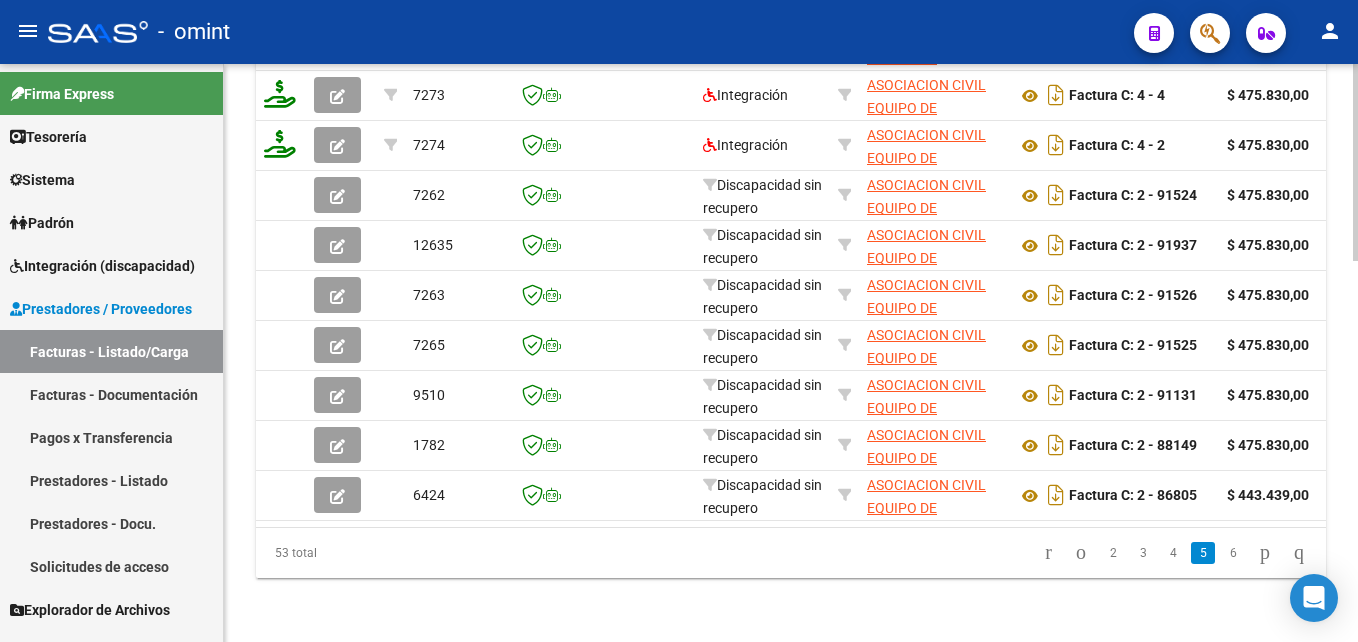 scroll, scrollTop: 1100, scrollLeft: 0, axis: vertical 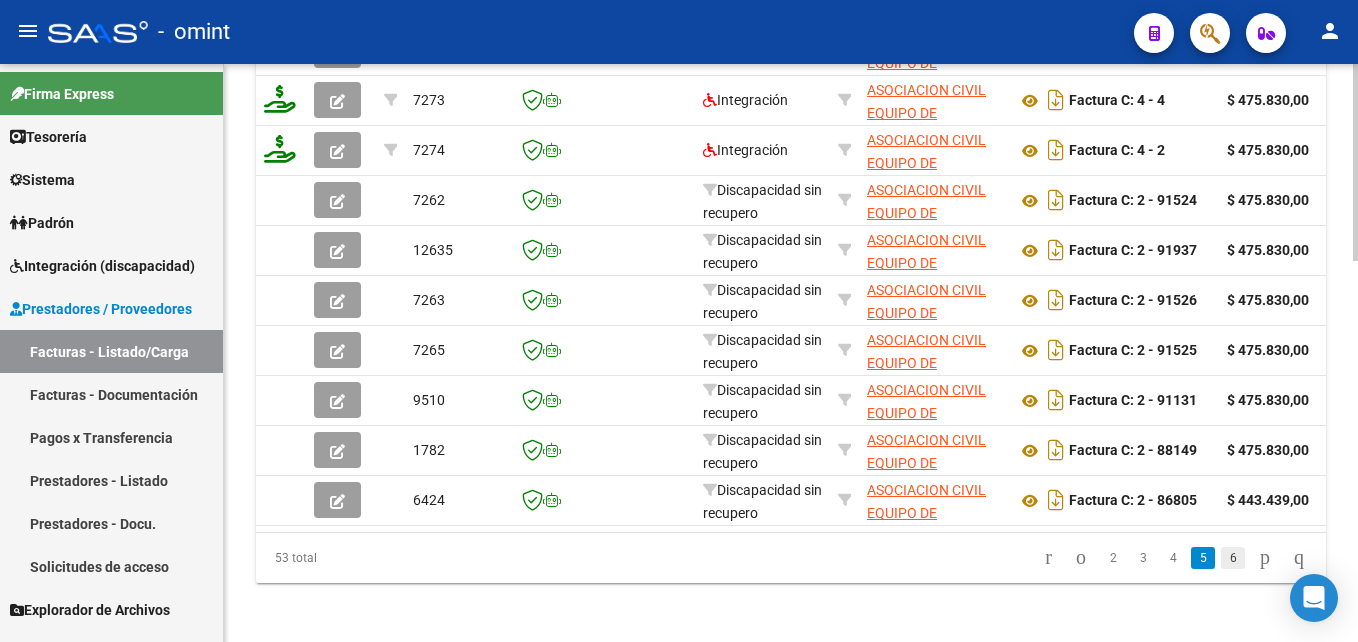 click on "6" 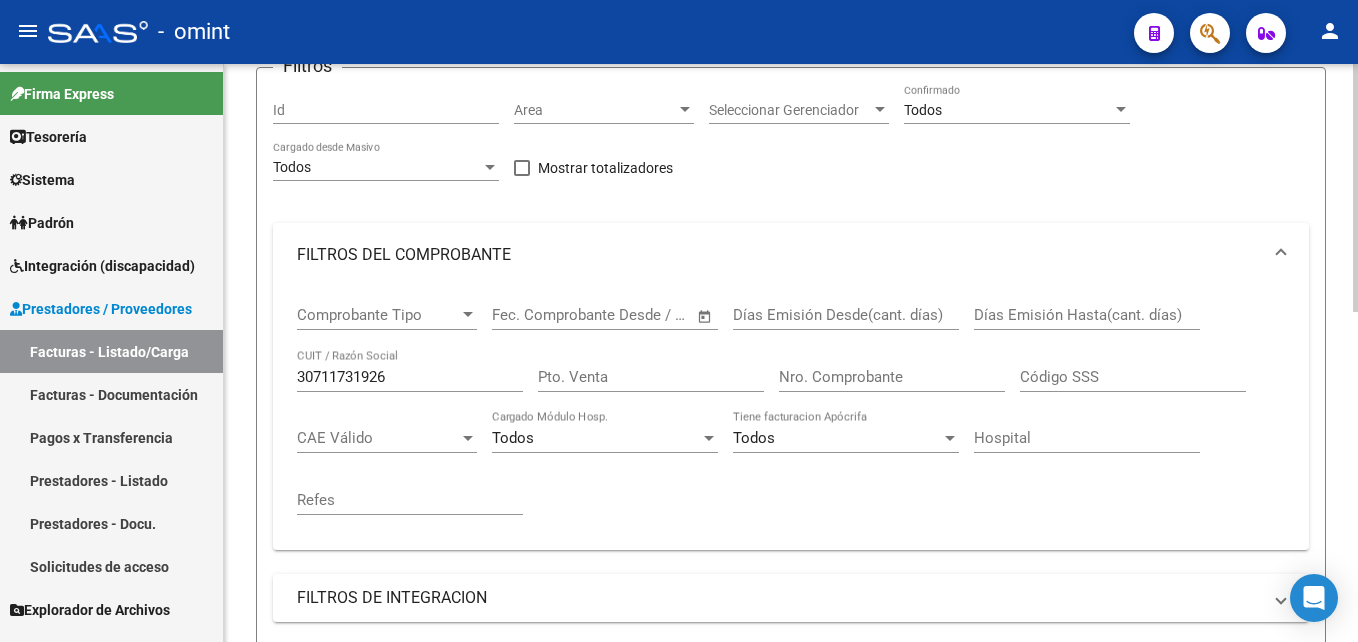 scroll, scrollTop: 70, scrollLeft: 0, axis: vertical 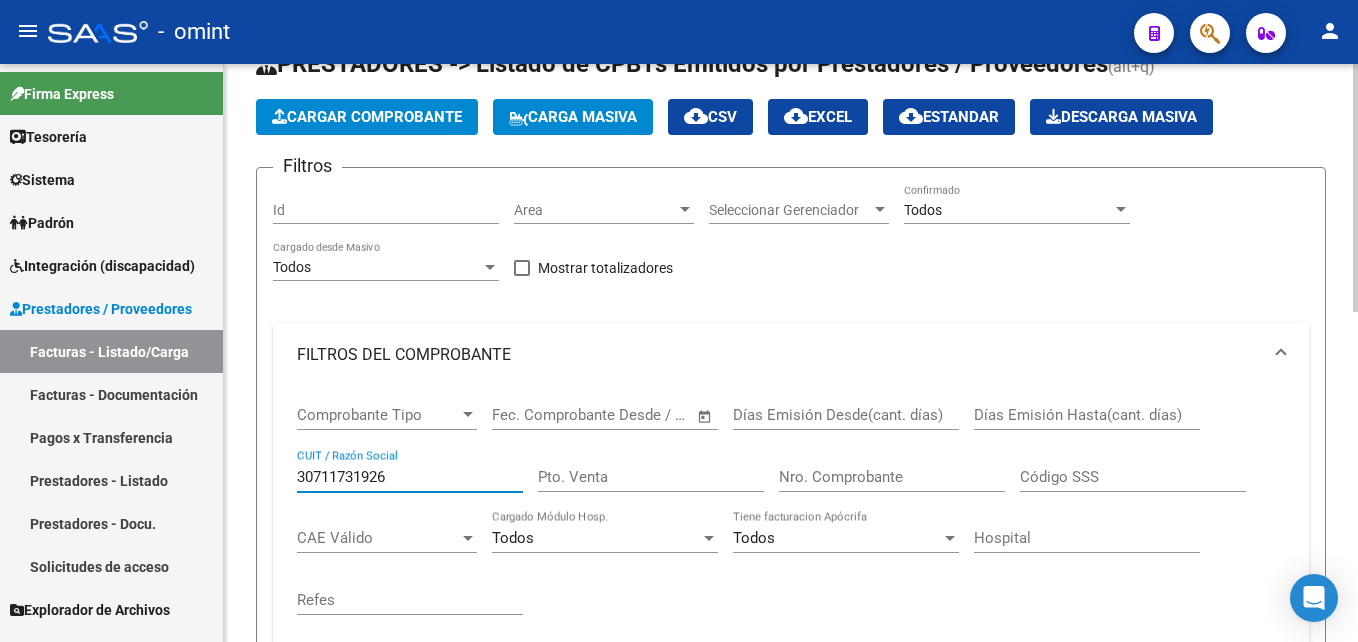 drag, startPoint x: 404, startPoint y: 477, endPoint x: 238, endPoint y: 459, distance: 166.97305 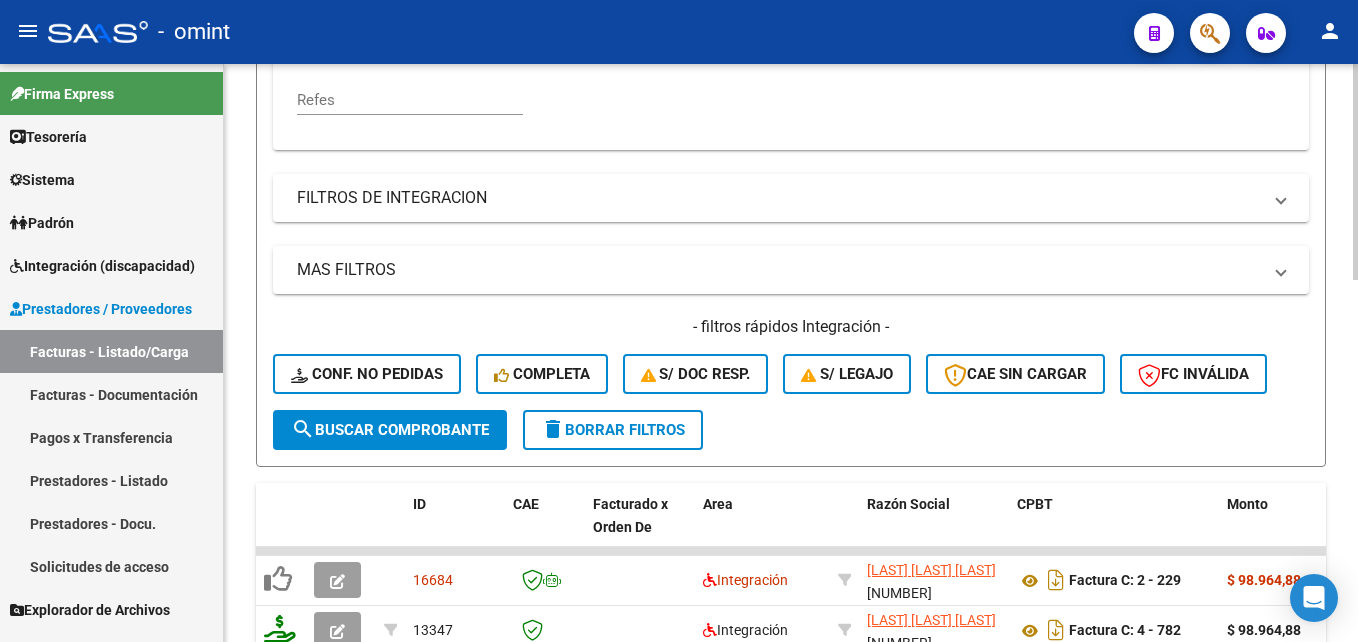 scroll, scrollTop: 970, scrollLeft: 0, axis: vertical 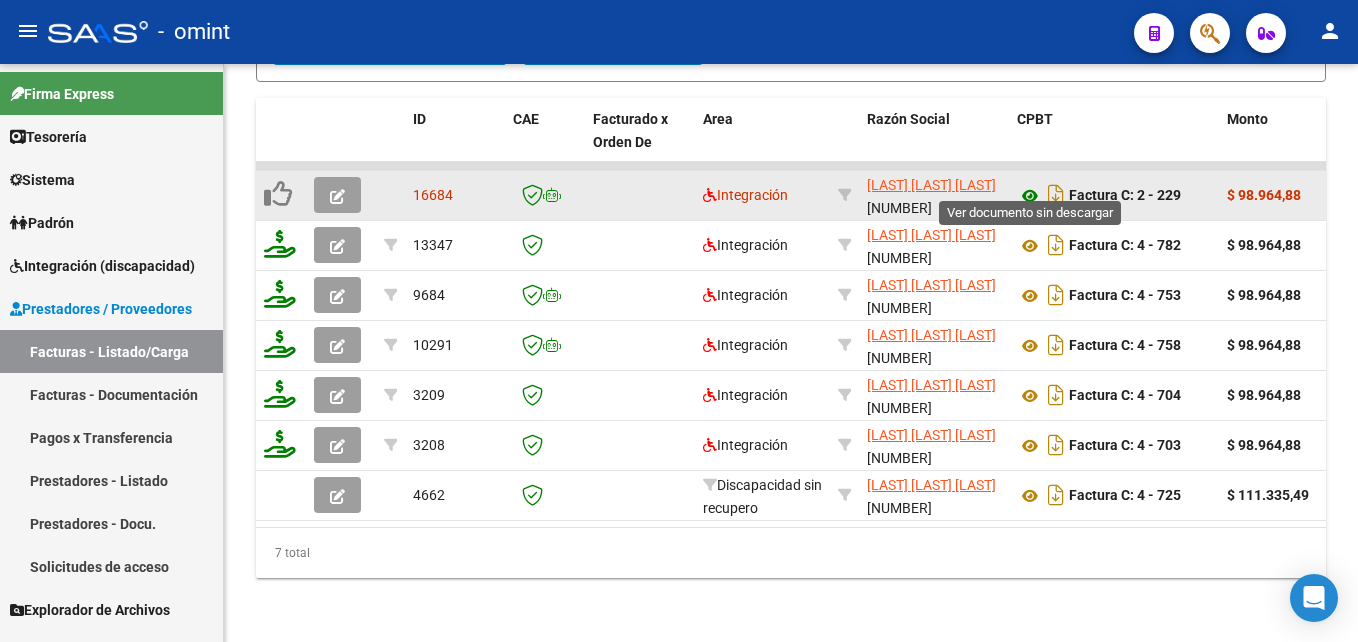 type on "27254856733" 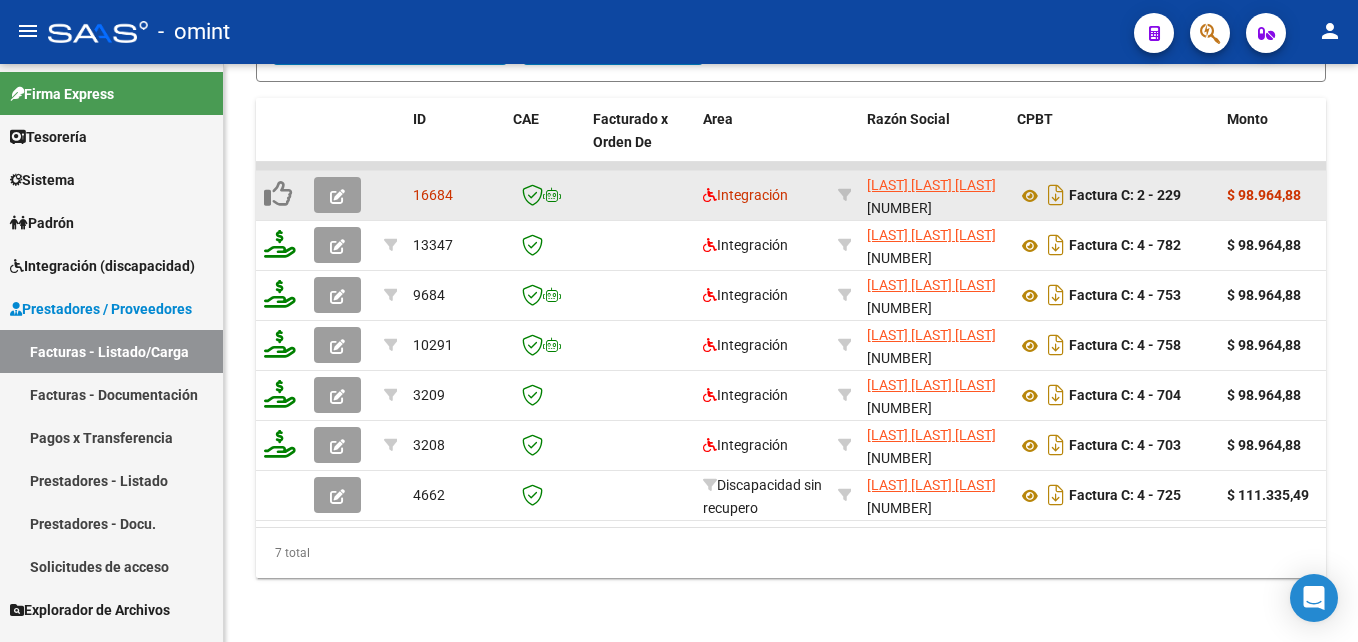 click 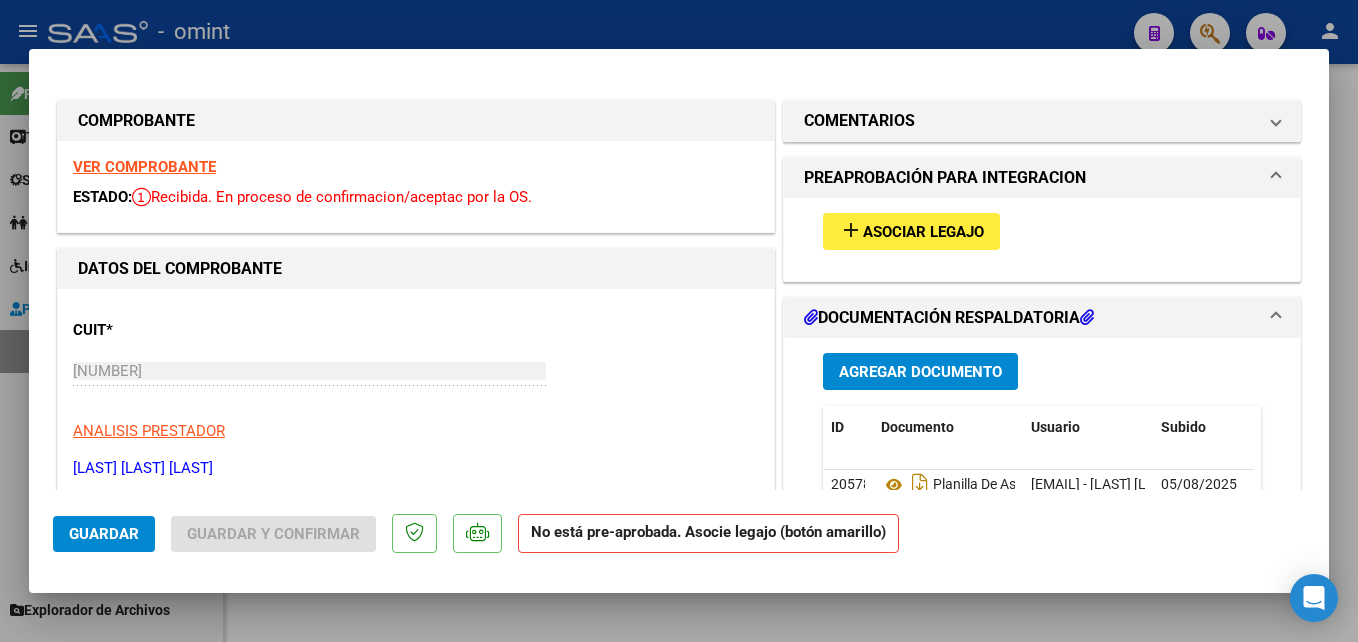 click on "Asociar Legajo" at bounding box center (923, 232) 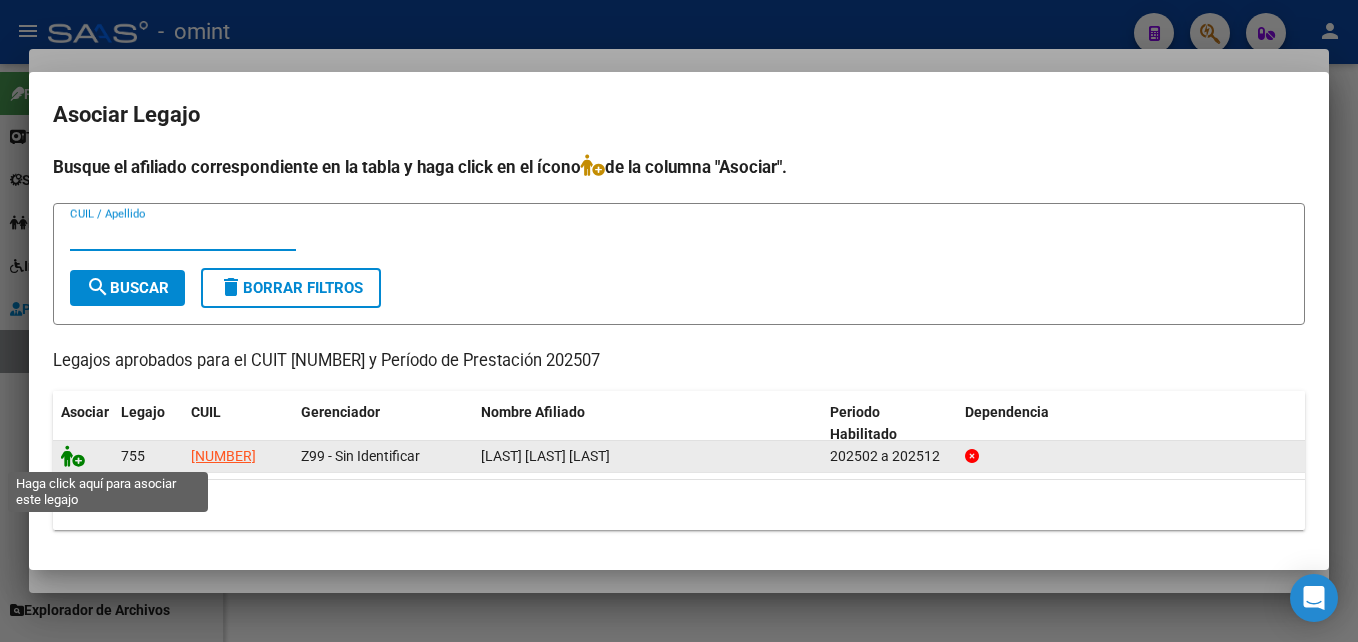 click 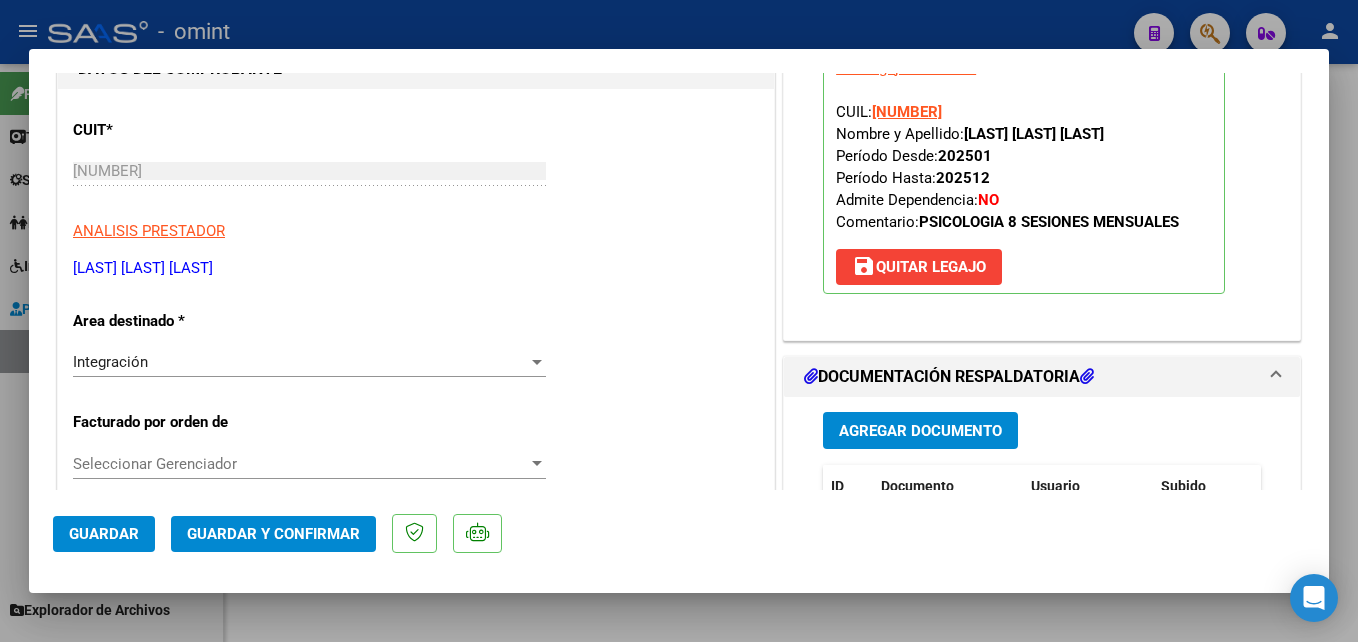 scroll, scrollTop: 500, scrollLeft: 0, axis: vertical 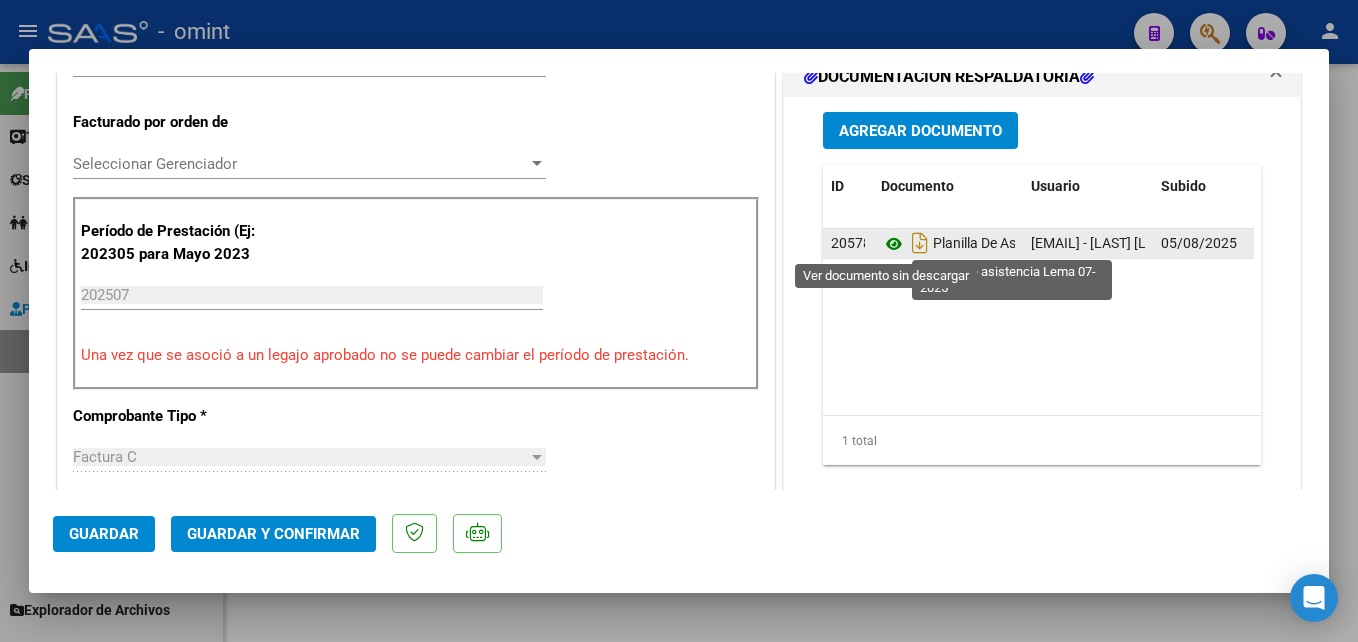 click 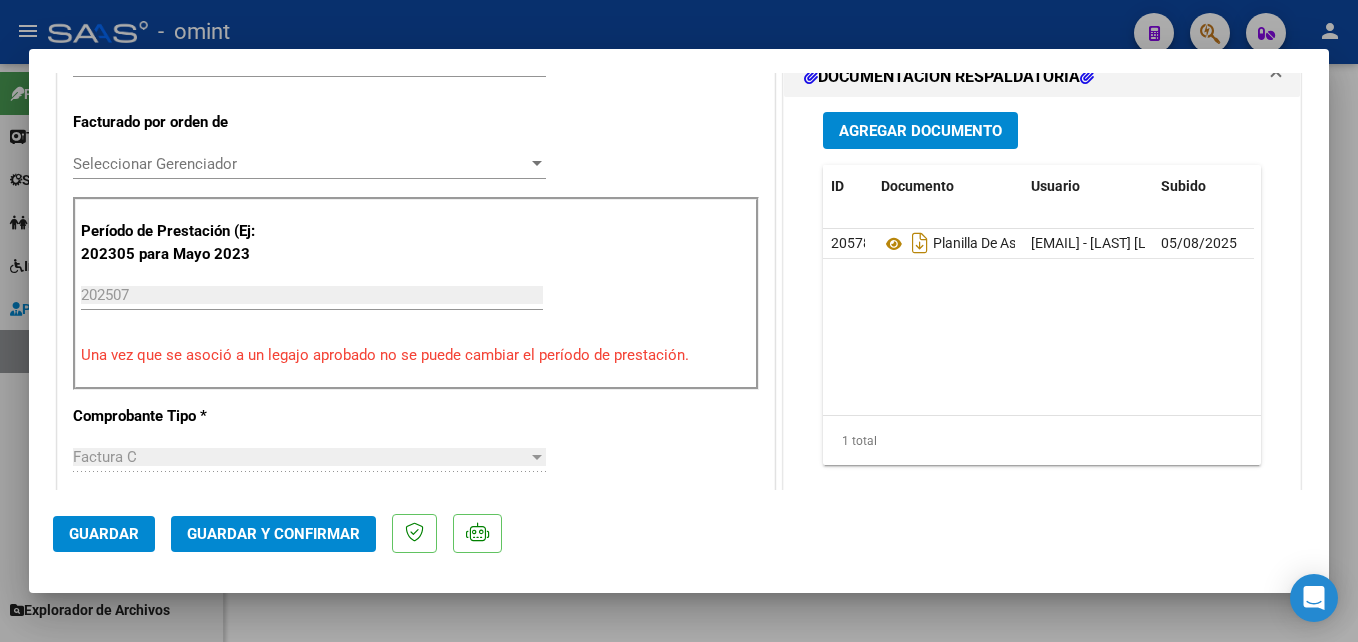 scroll, scrollTop: 0, scrollLeft: 0, axis: both 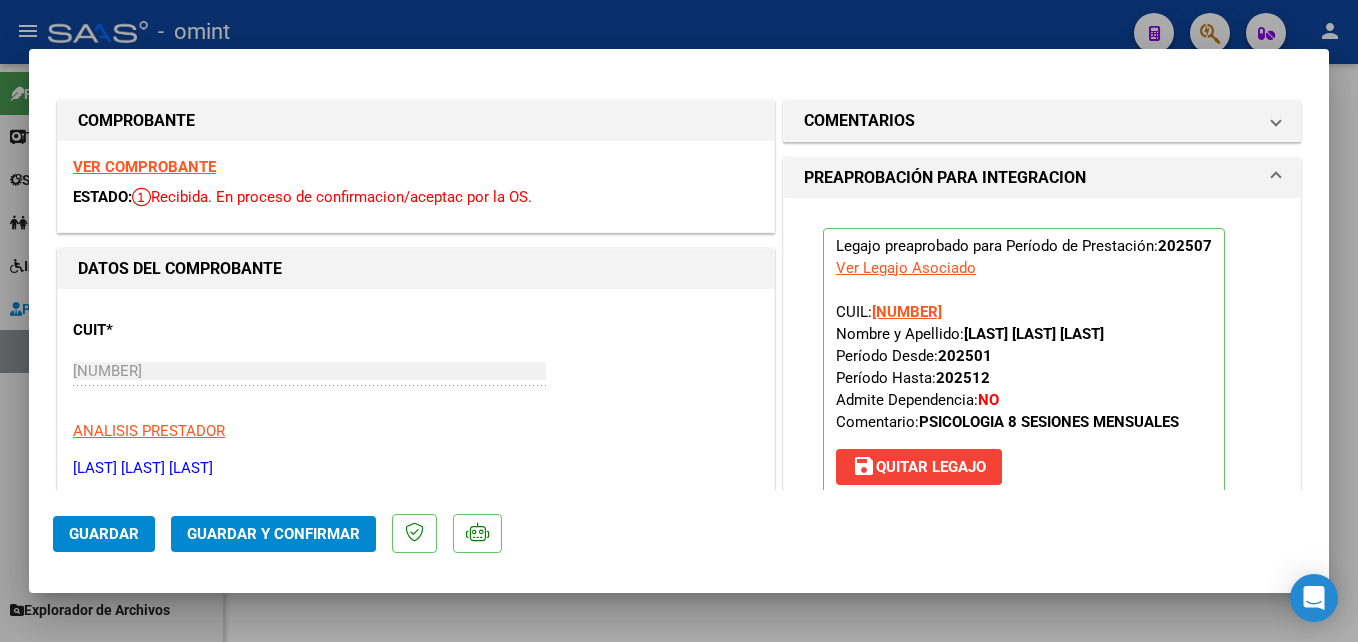 click on "Guardar y Confirmar" 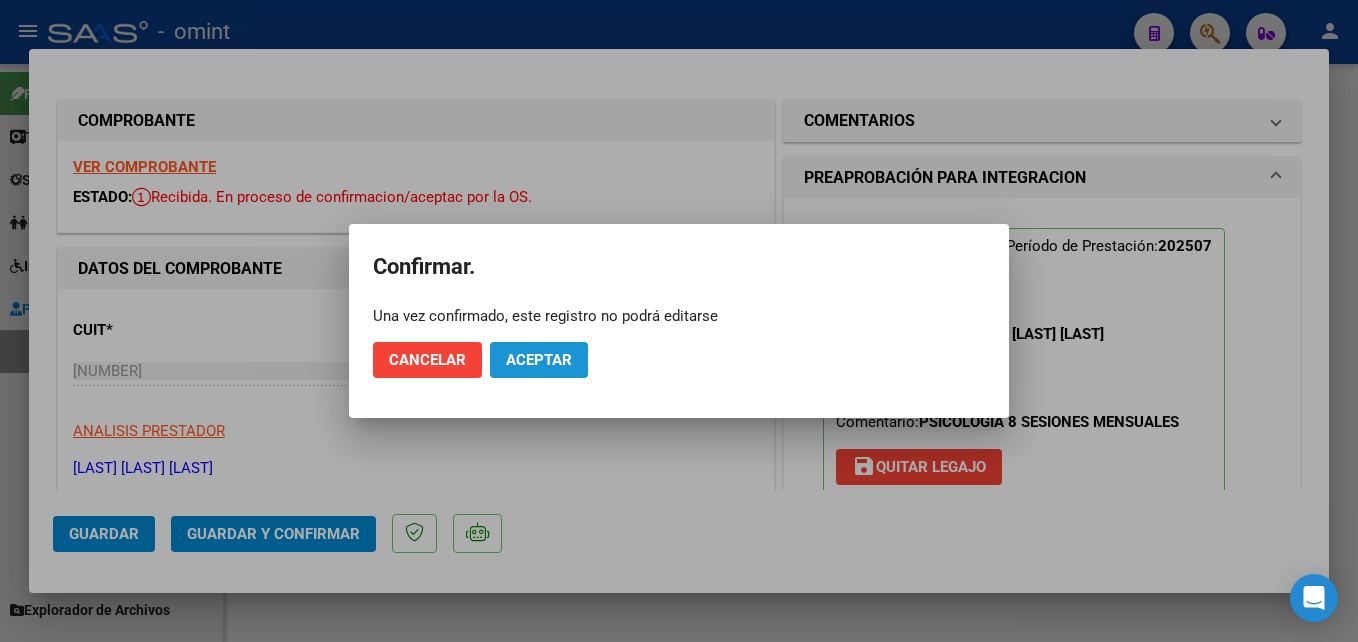 click on "Aceptar" 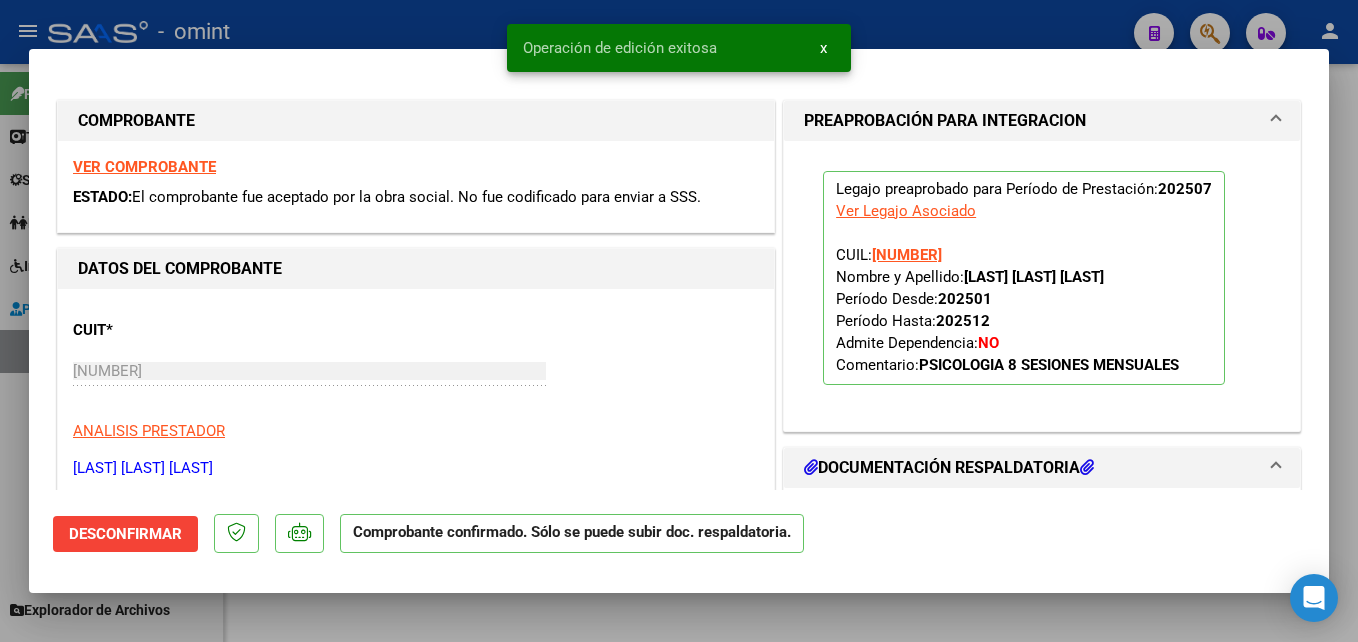 click at bounding box center (679, 321) 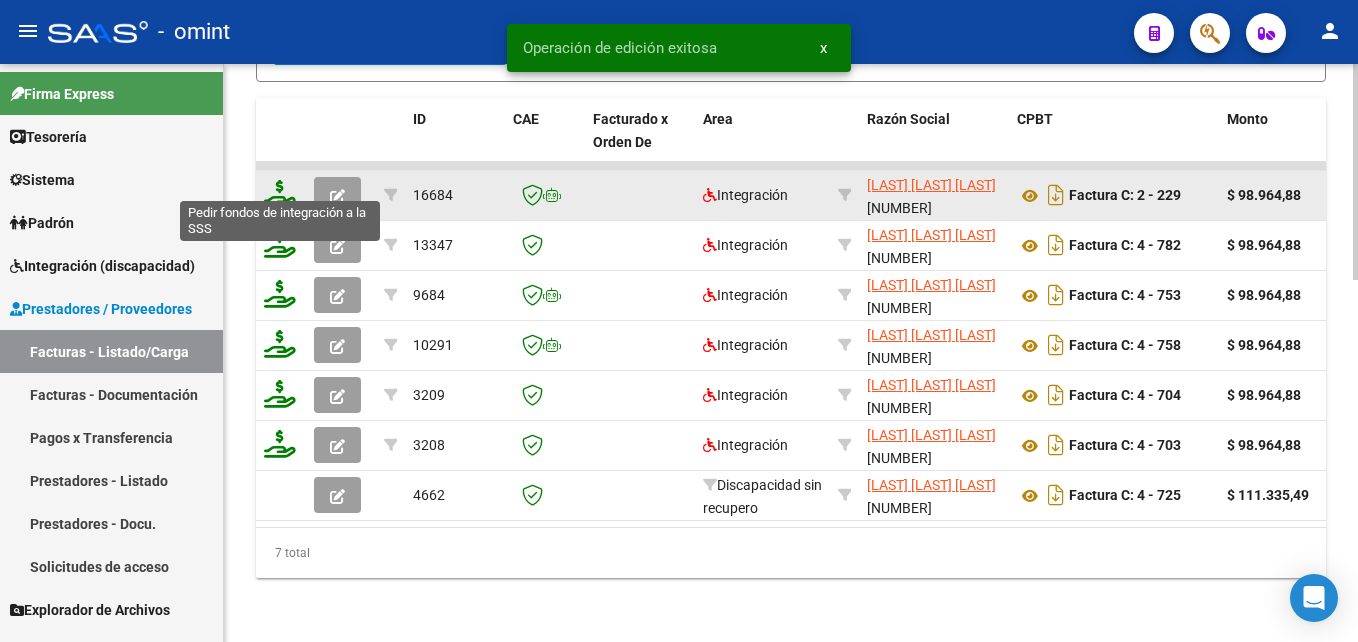 click 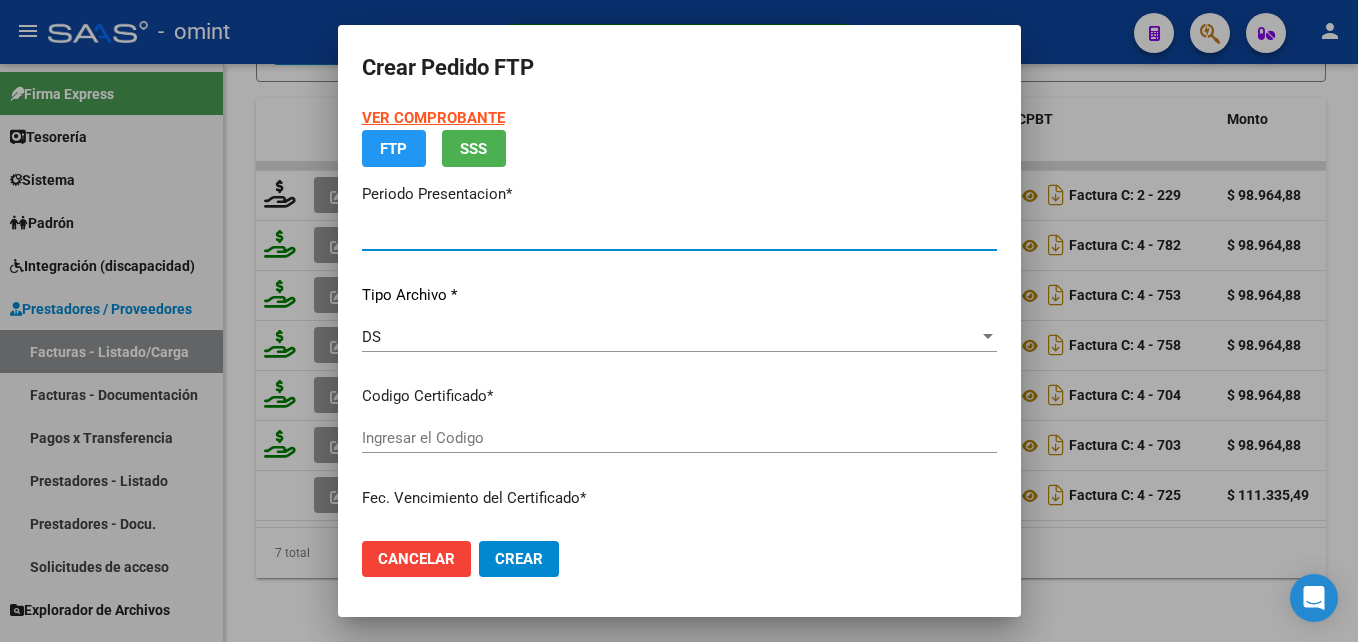 type on "202507" 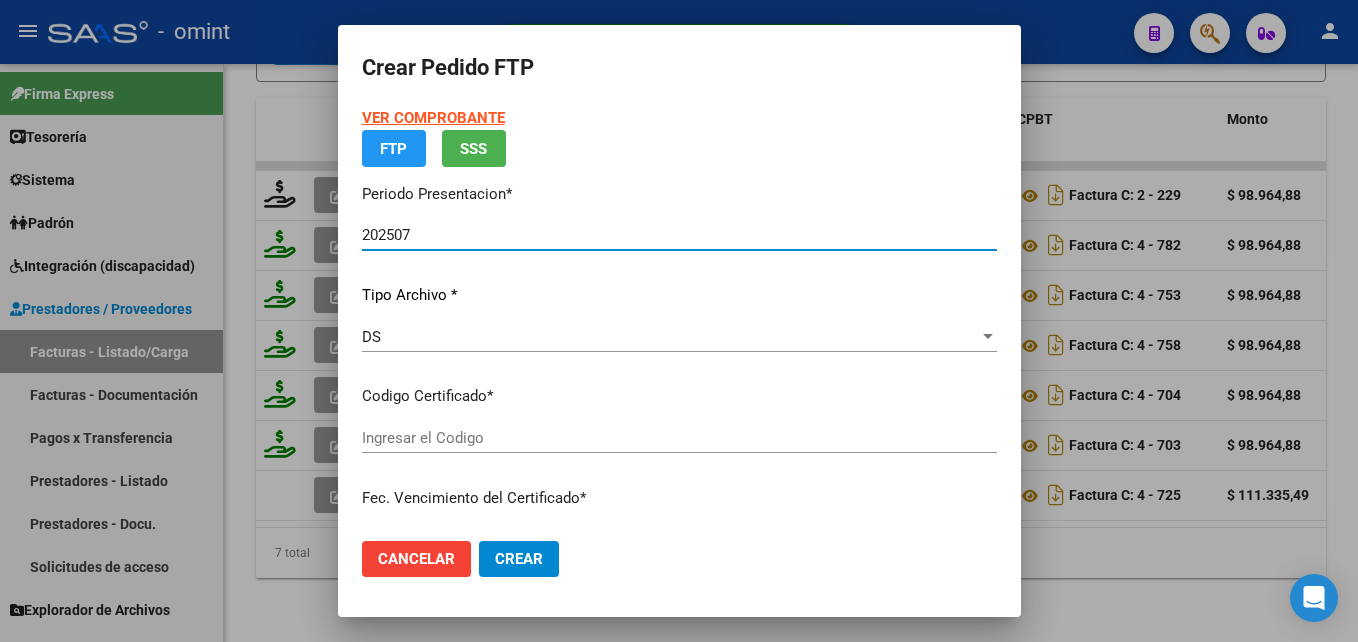 type on "912460257" 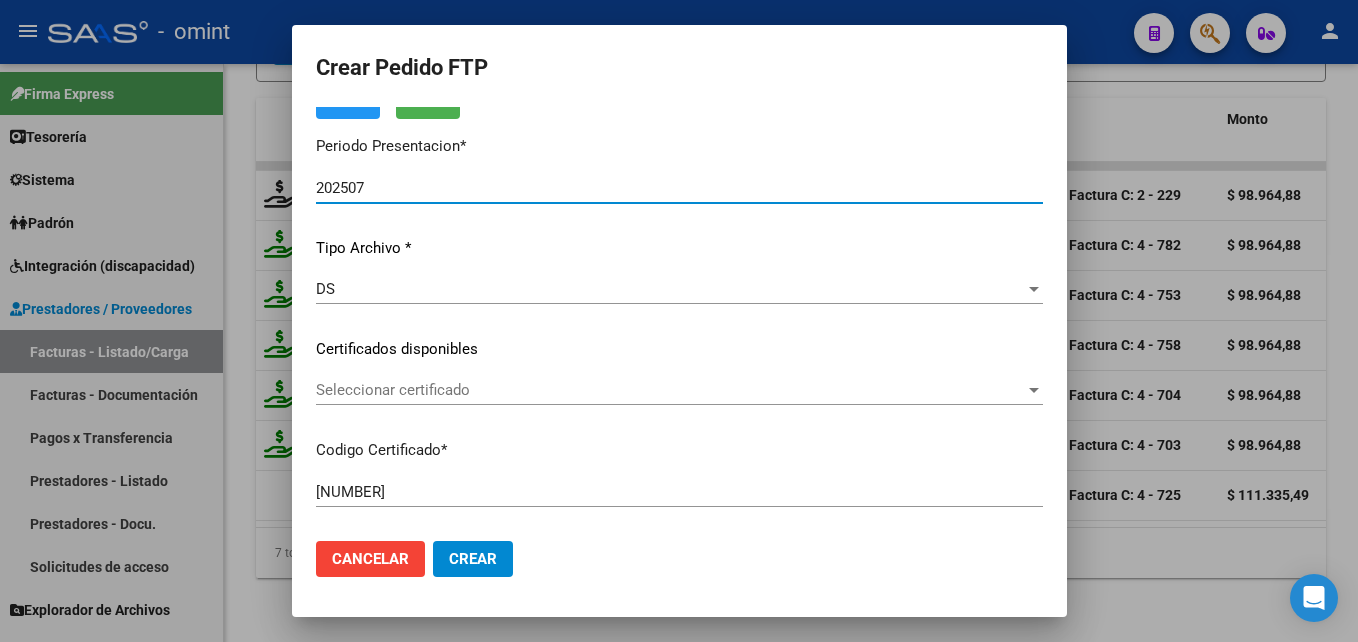 scroll, scrollTop: 200, scrollLeft: 0, axis: vertical 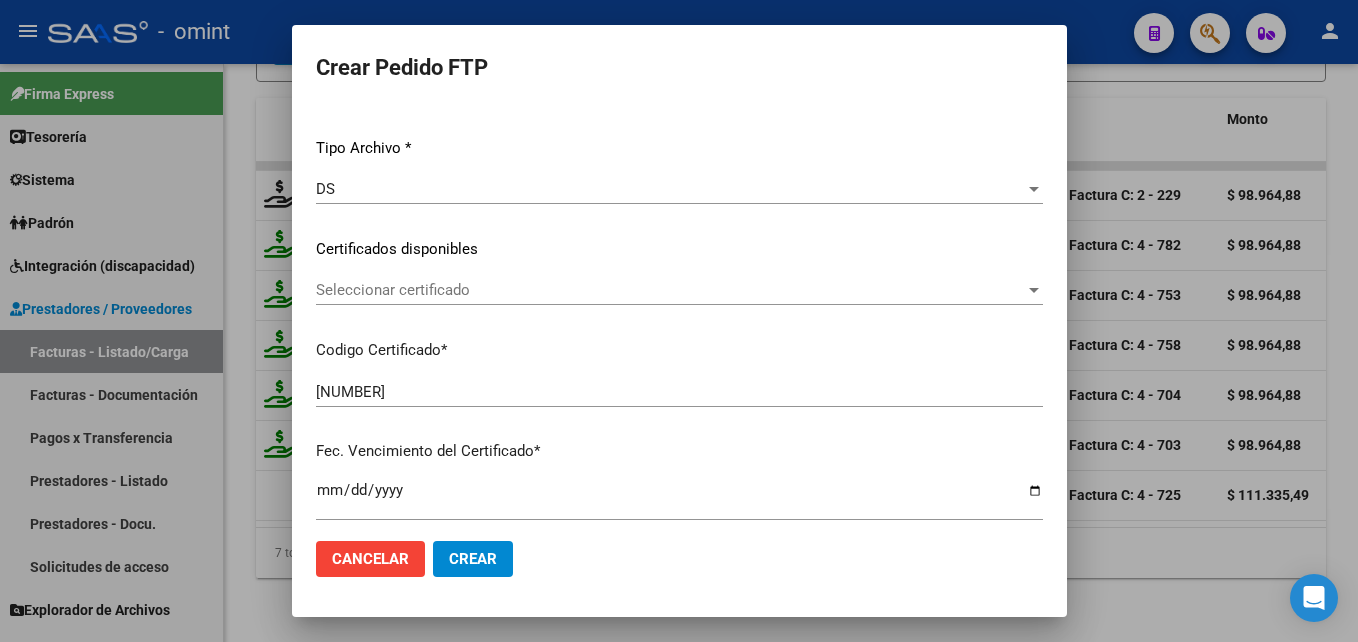 click on "Seleccionar certificado Seleccionar certificado" 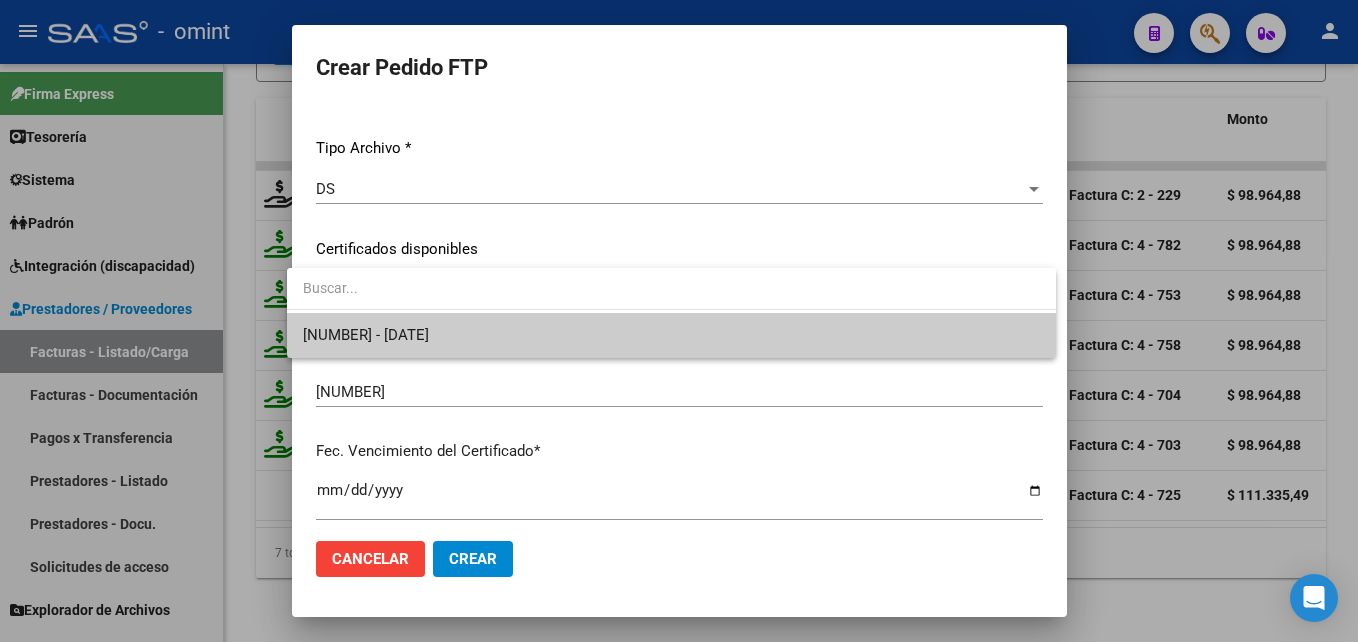 click at bounding box center (679, 321) 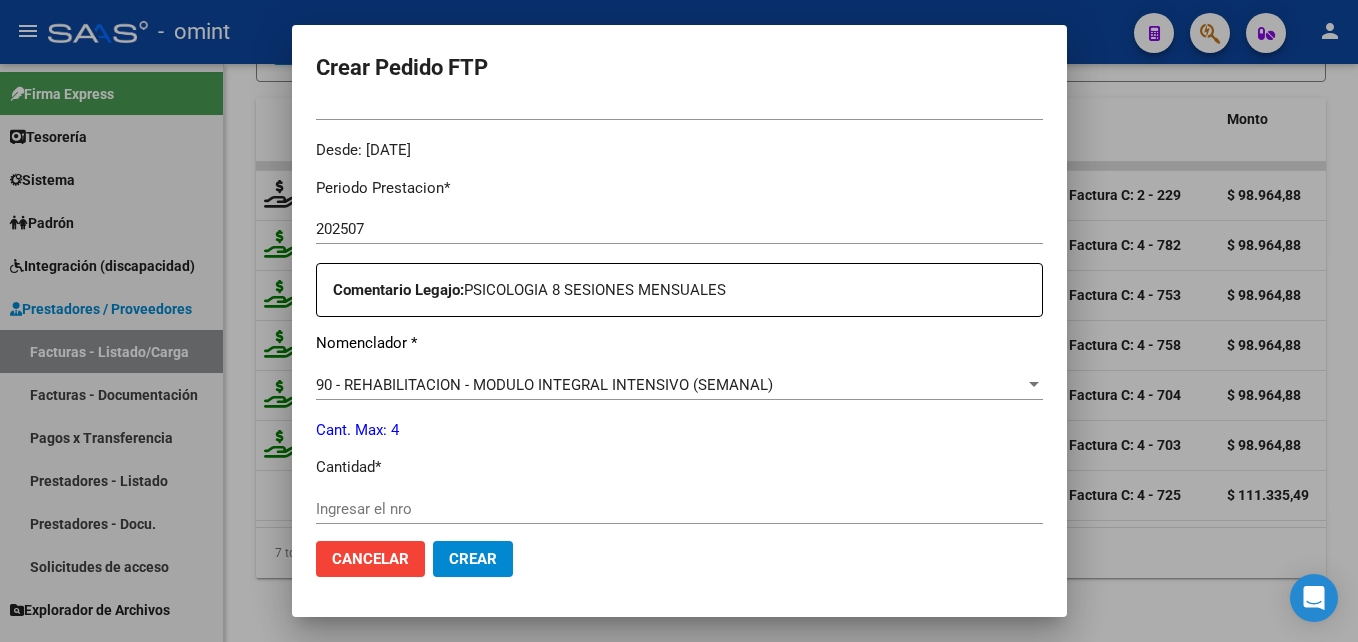 scroll, scrollTop: 800, scrollLeft: 0, axis: vertical 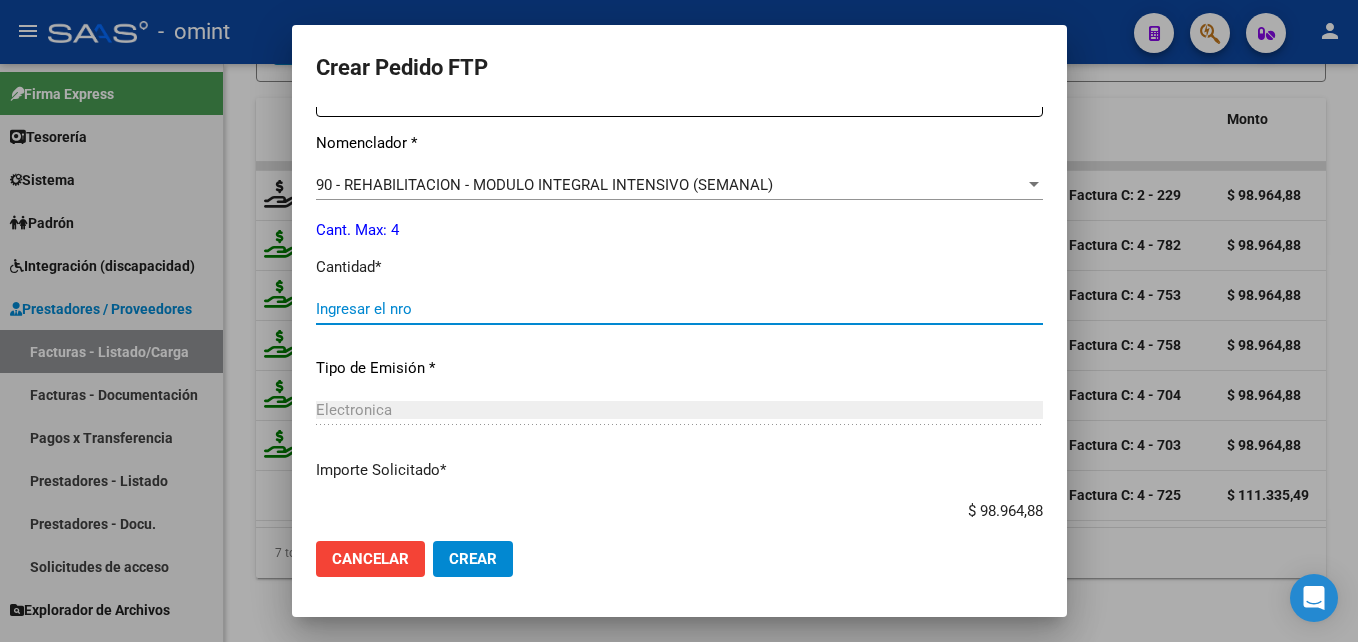 click on "Ingresar el nro" at bounding box center (679, 309) 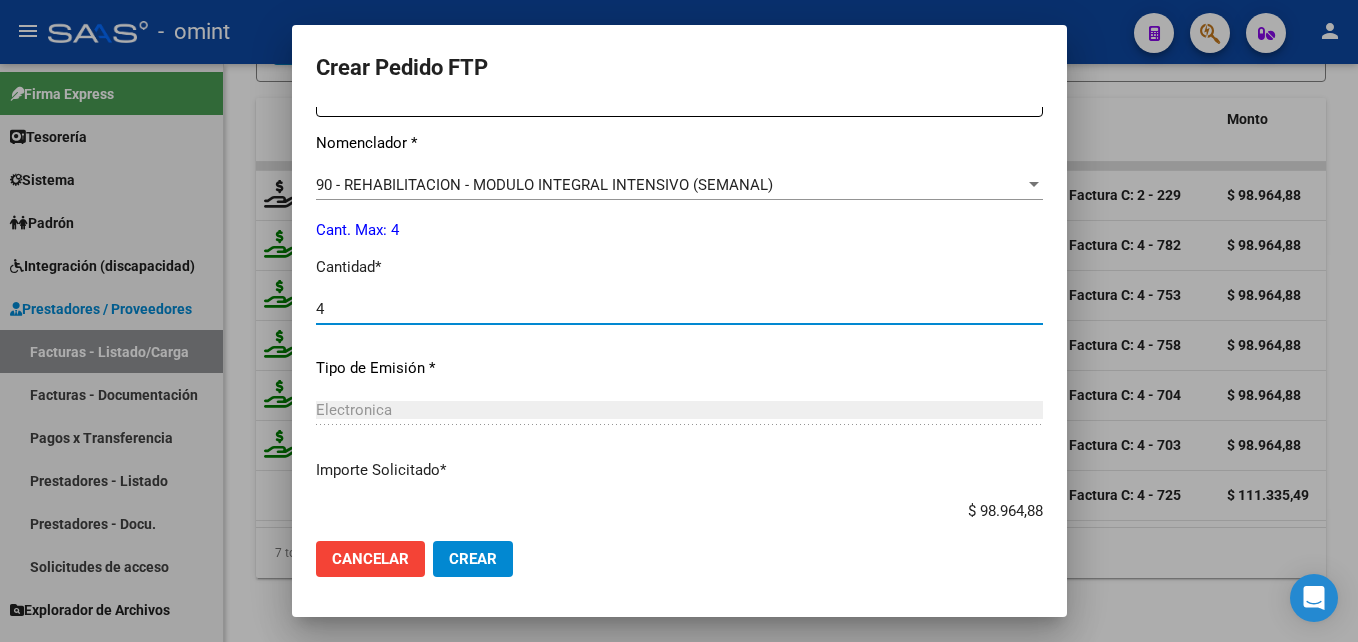 scroll, scrollTop: 921, scrollLeft: 0, axis: vertical 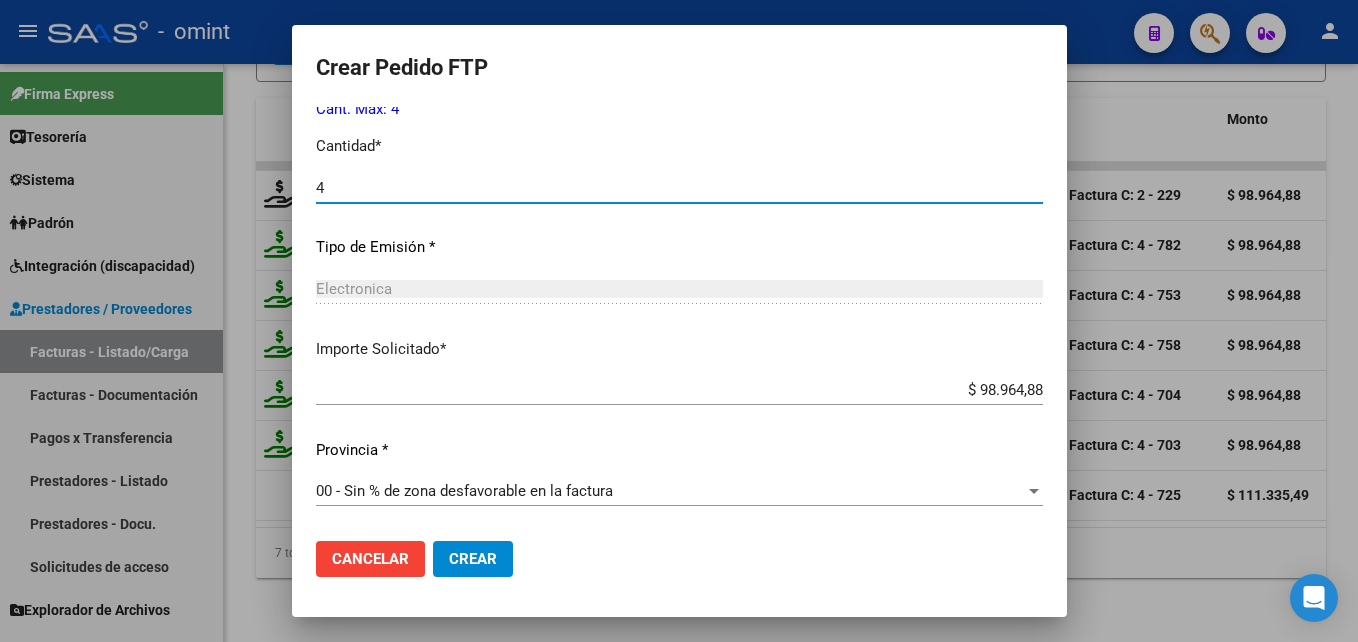 type on "4" 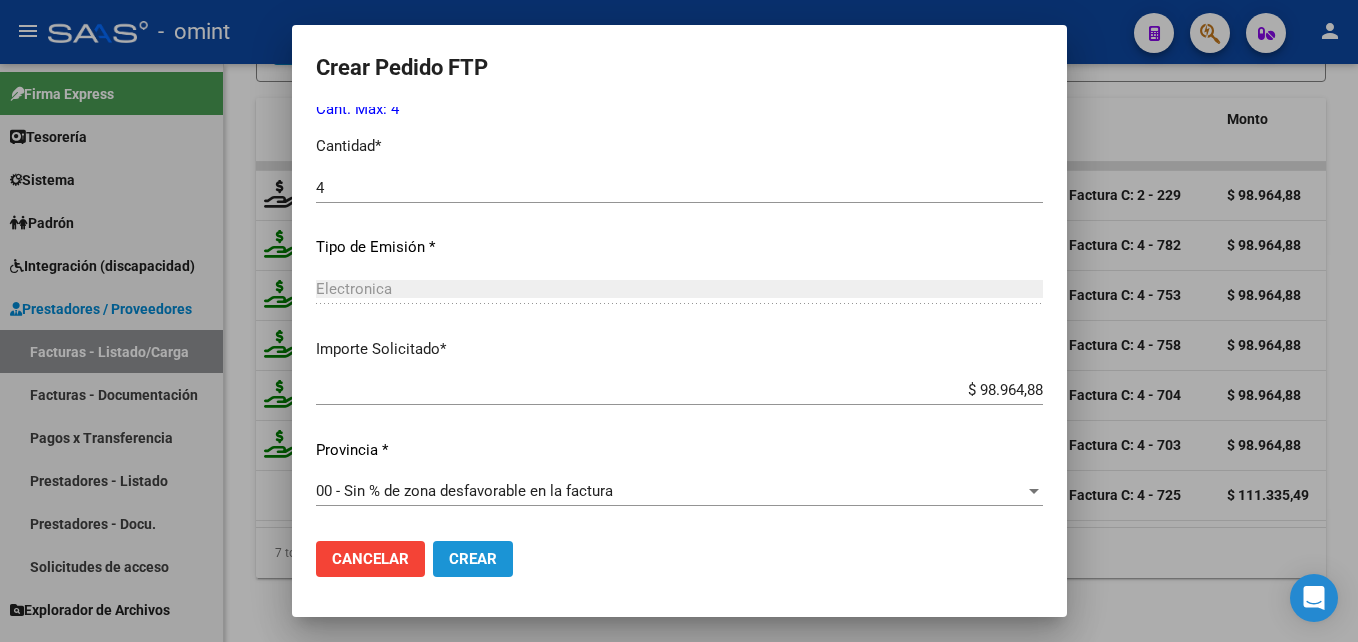 click on "Crear" 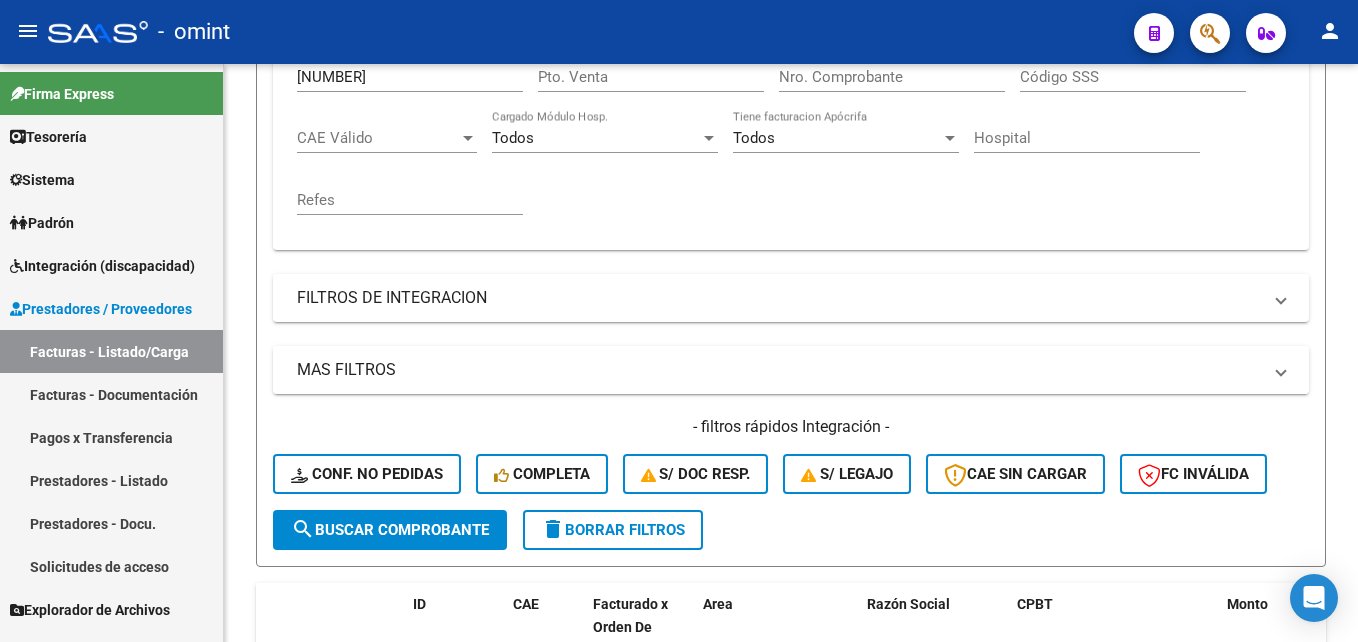 scroll, scrollTop: 170, scrollLeft: 0, axis: vertical 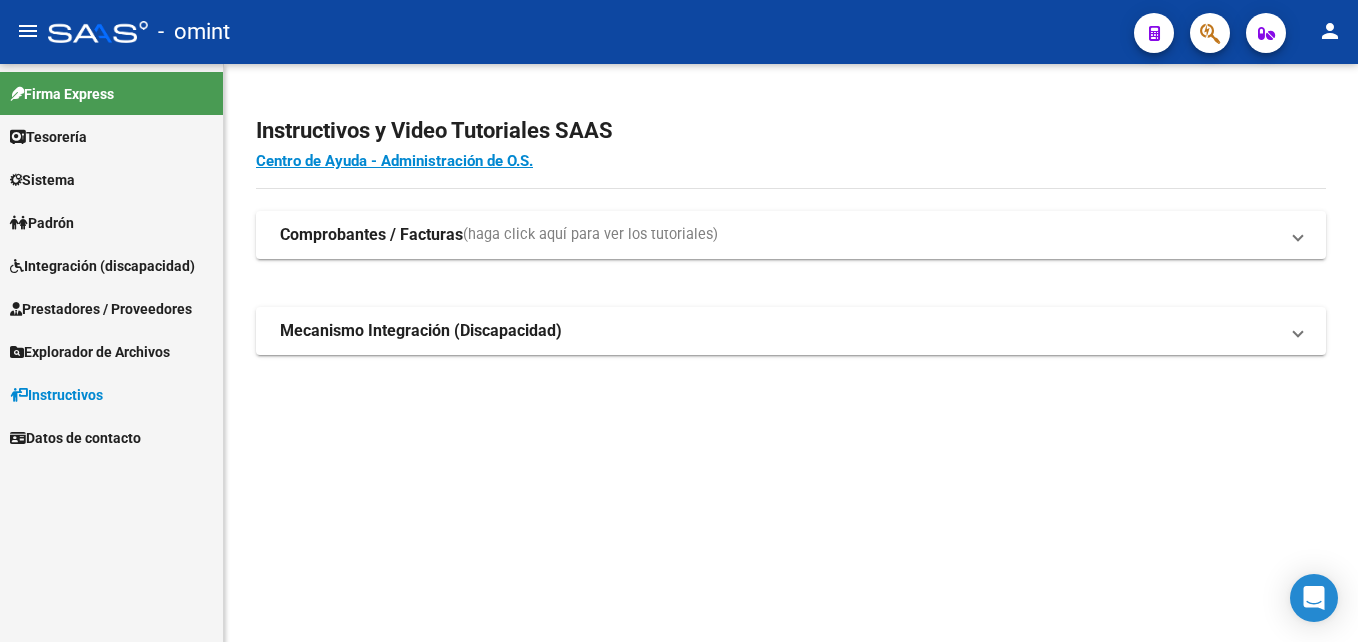 click on "Integración (discapacidad)" at bounding box center (102, 266) 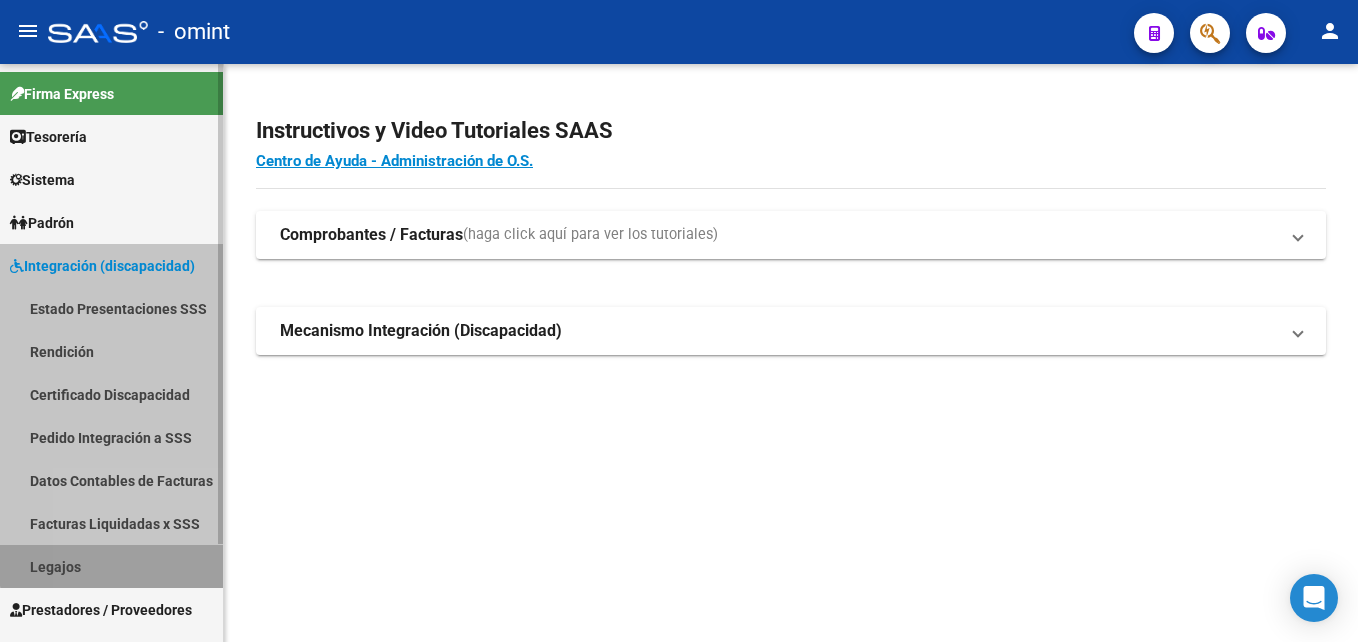 click on "Legajos" at bounding box center [111, 566] 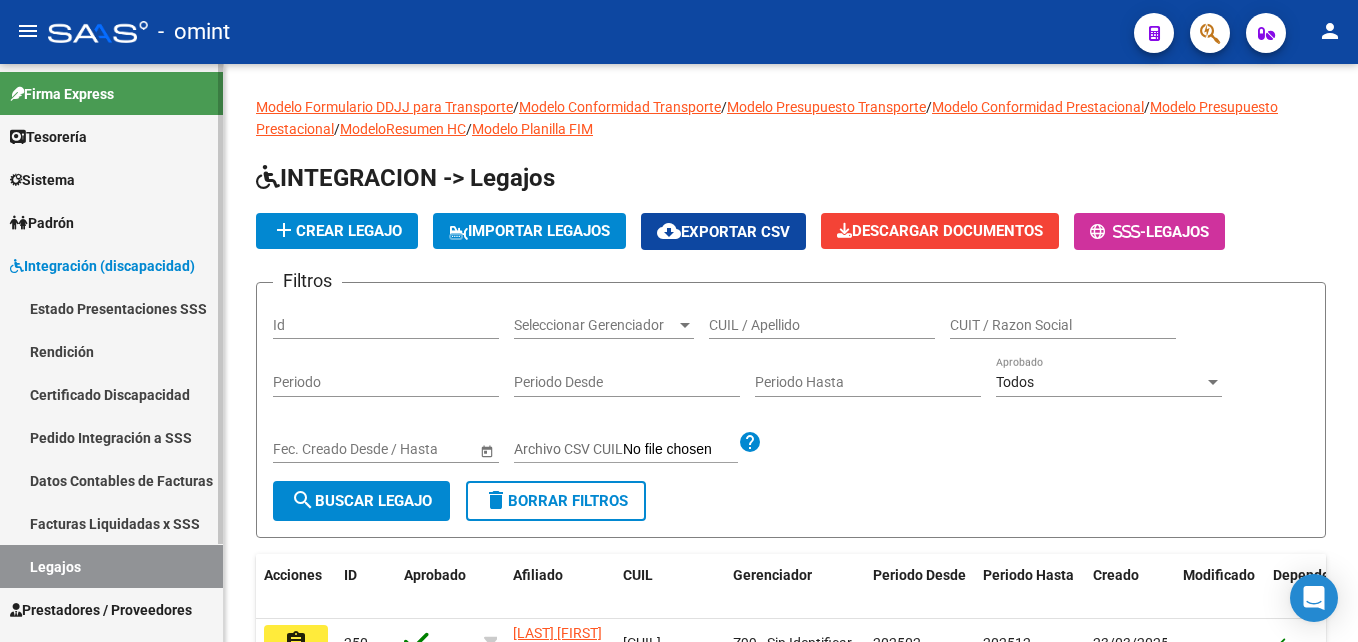 drag, startPoint x: 144, startPoint y: 558, endPoint x: 98, endPoint y: 557, distance: 46.010868 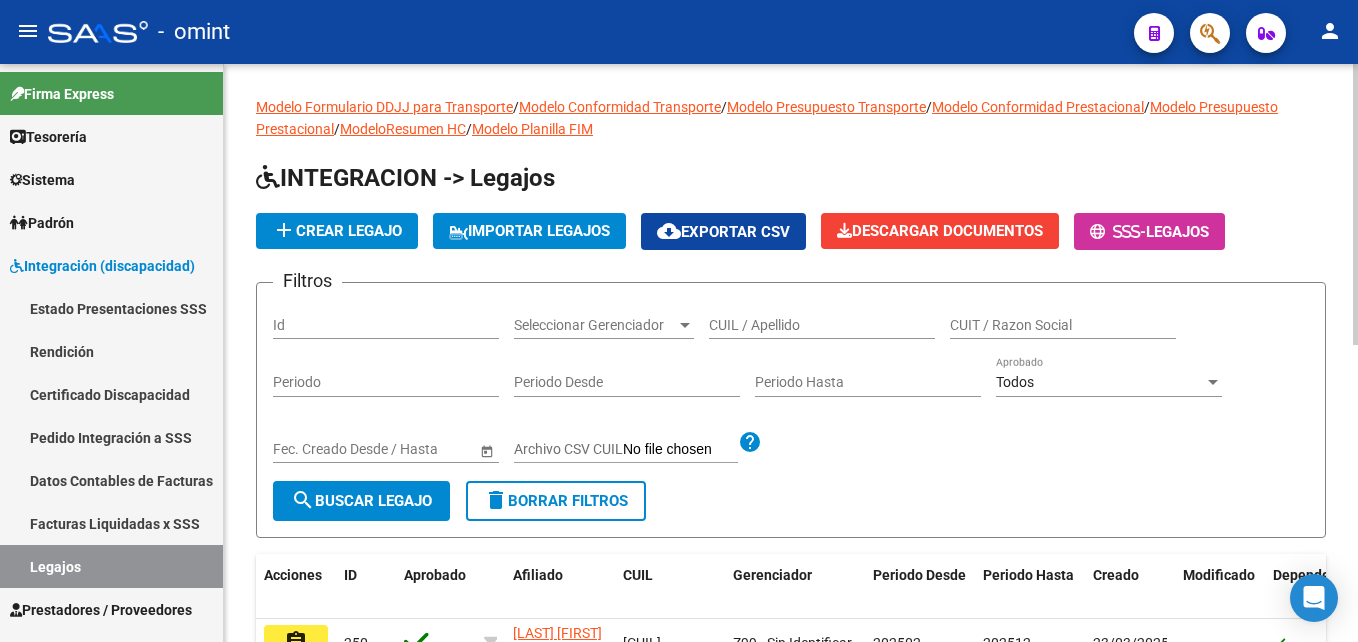 click on "CUIL / Apellido" at bounding box center [822, 325] 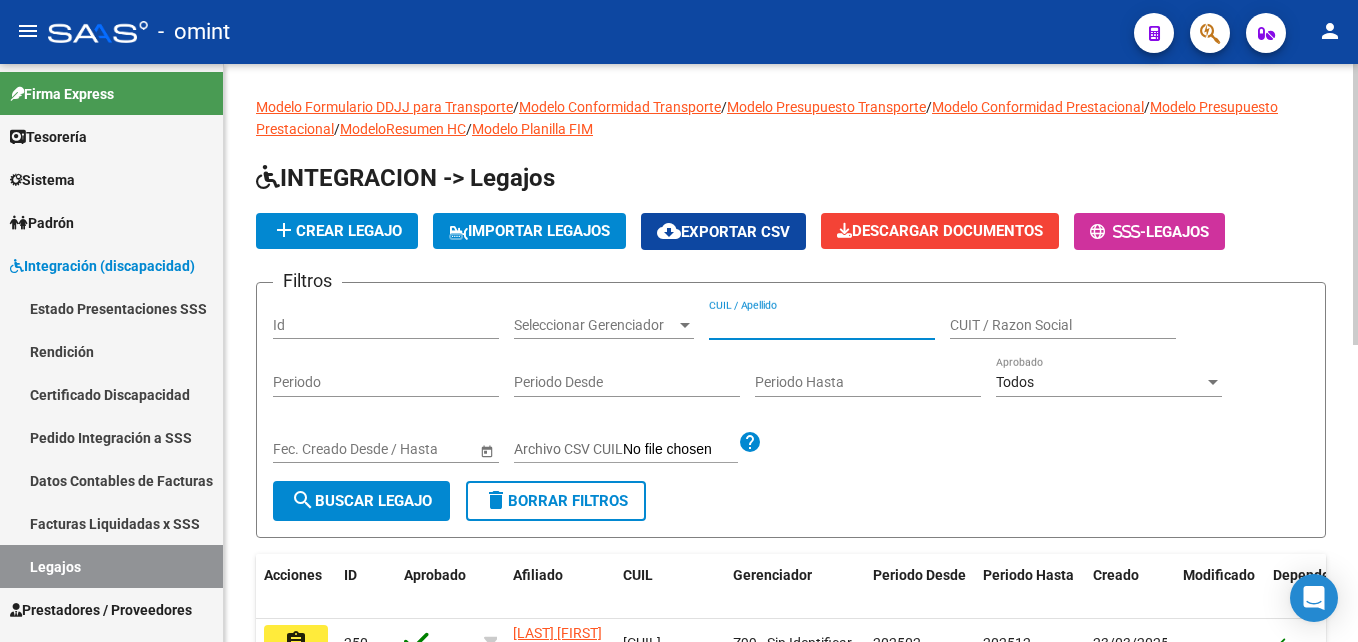 paste on "27162124043" 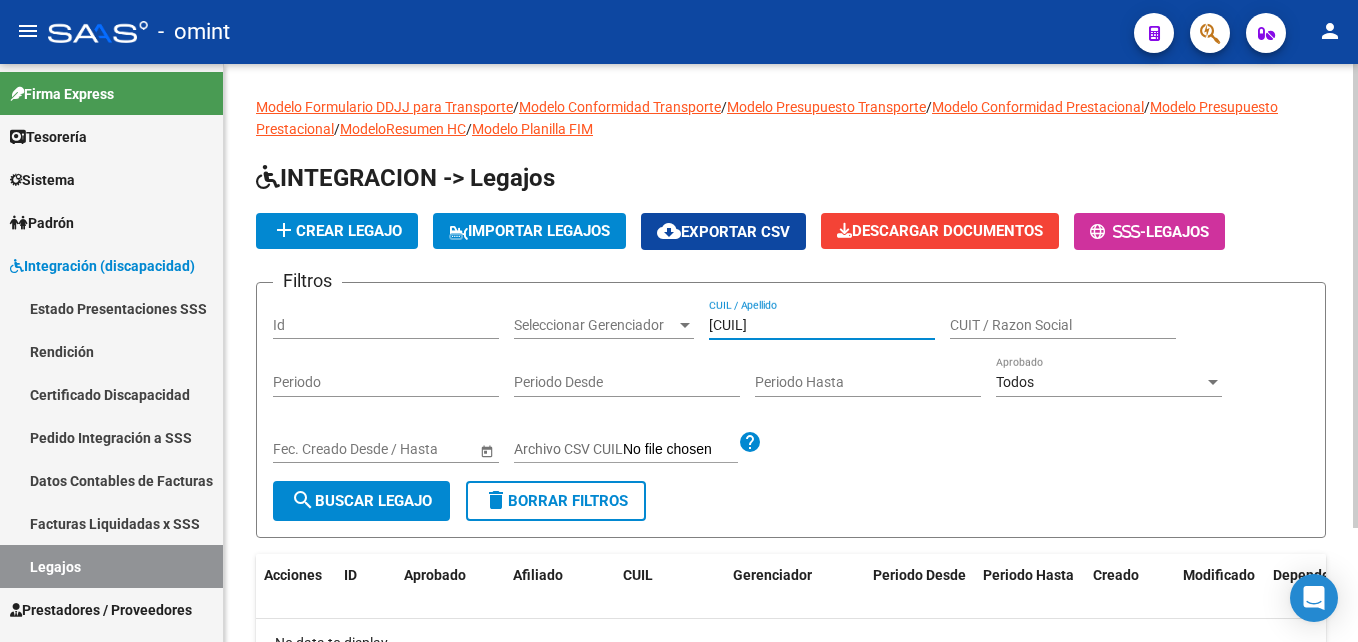 scroll, scrollTop: 100, scrollLeft: 0, axis: vertical 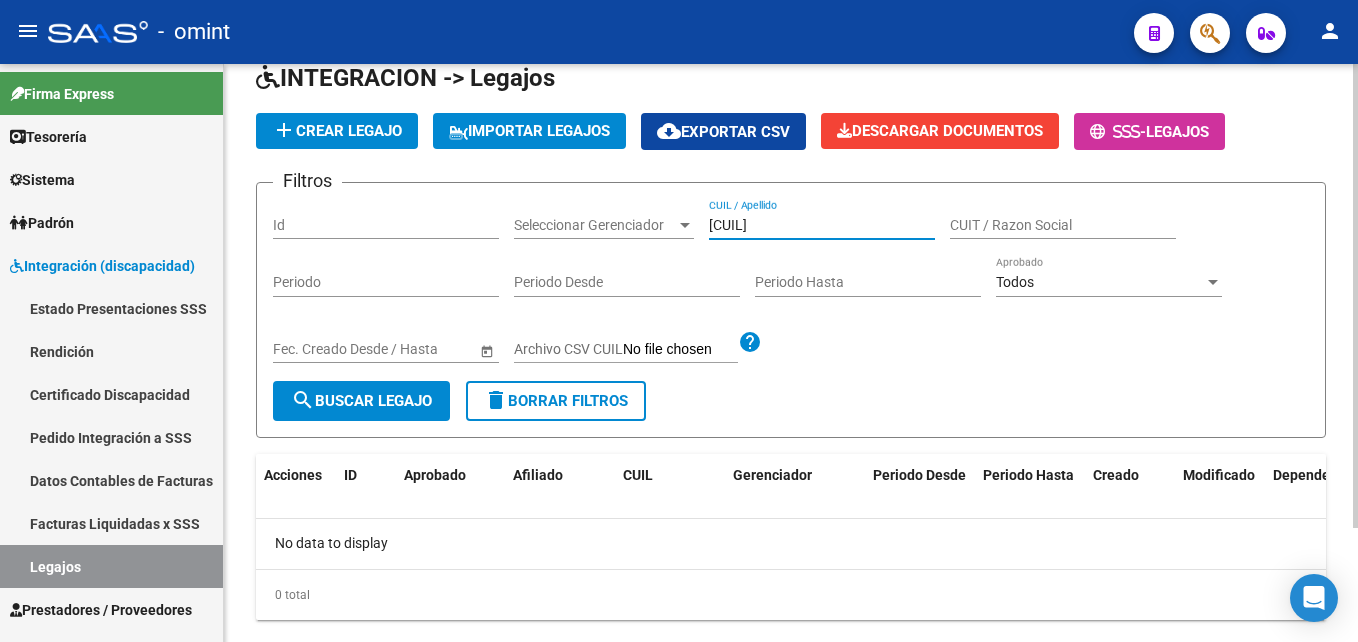 click on "27162124043" at bounding box center [822, 225] 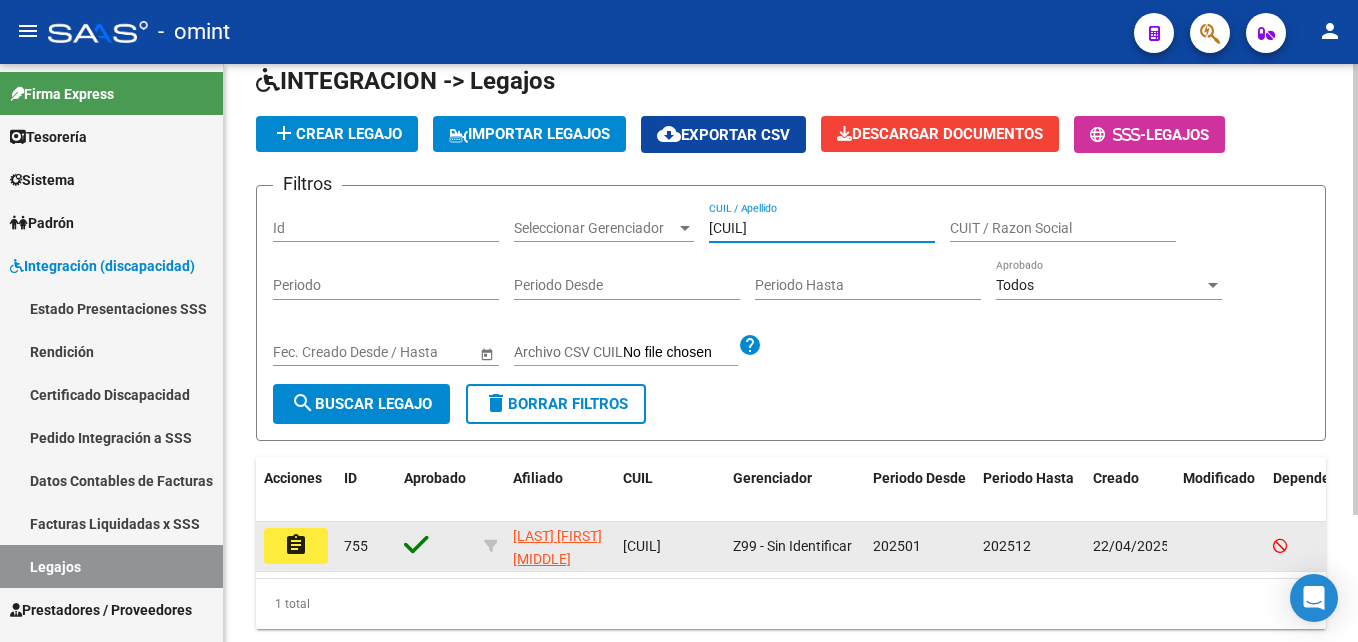 scroll, scrollTop: 100, scrollLeft: 0, axis: vertical 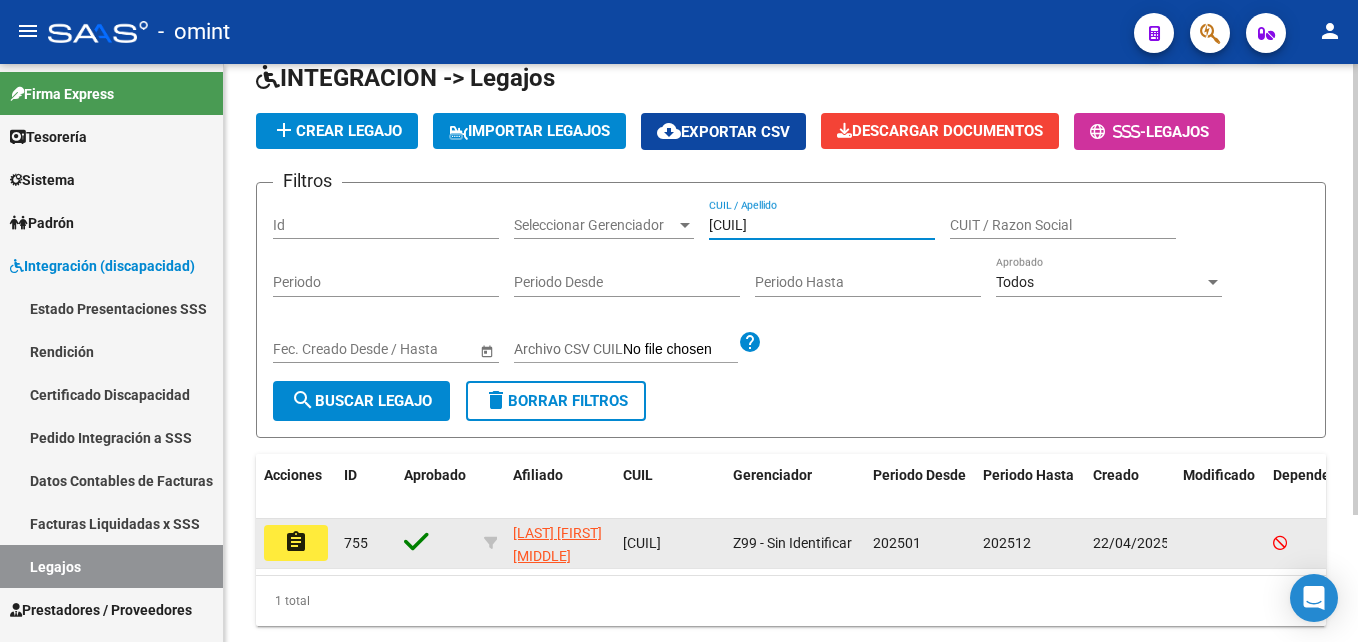 click on "assignment" 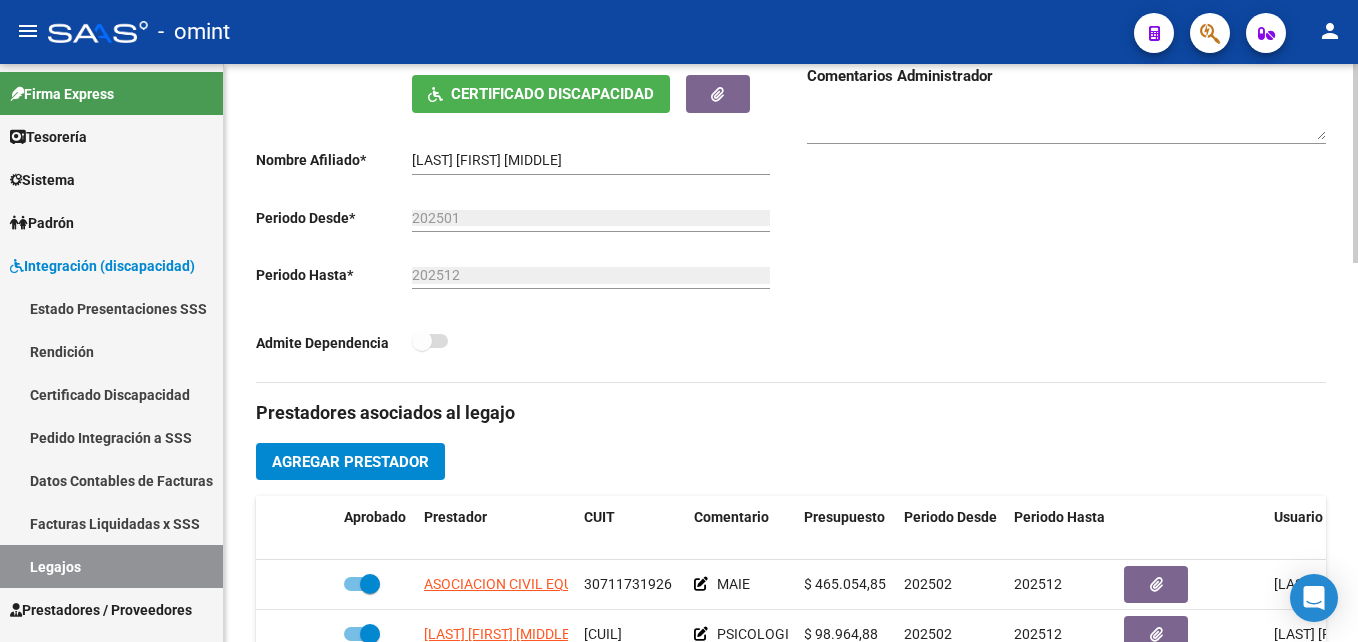scroll, scrollTop: 500, scrollLeft: 0, axis: vertical 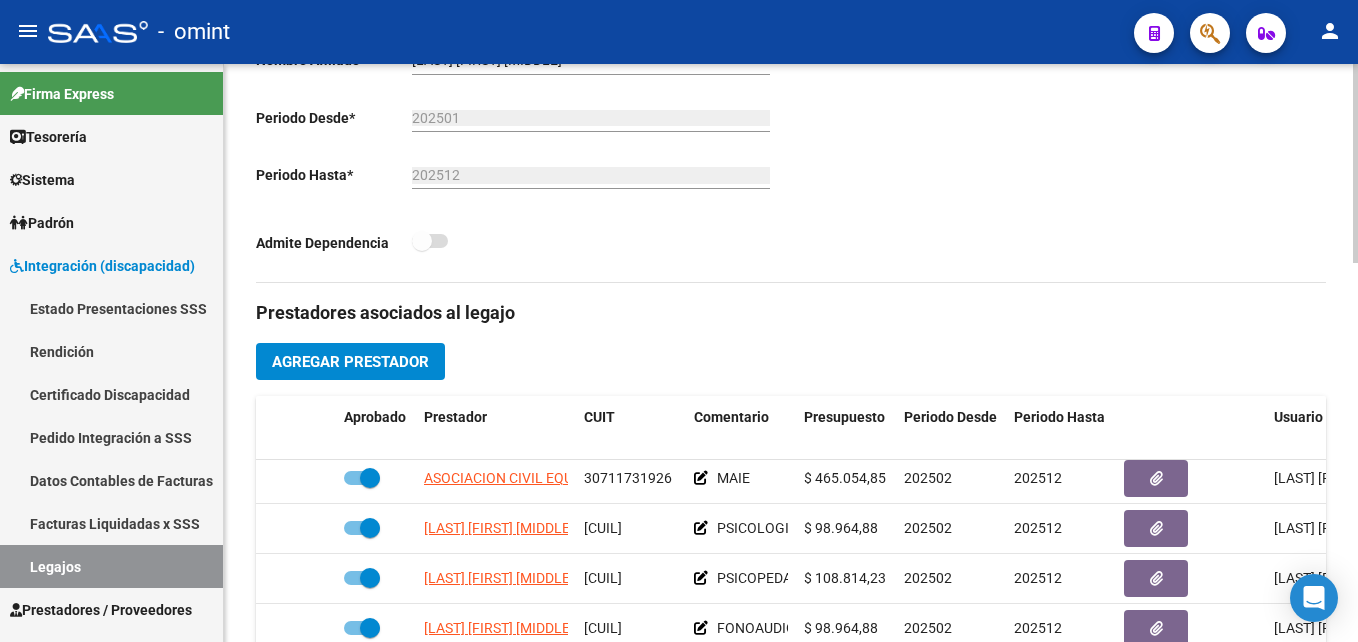 drag, startPoint x: 1328, startPoint y: 515, endPoint x: 1335, endPoint y: 534, distance: 20.248457 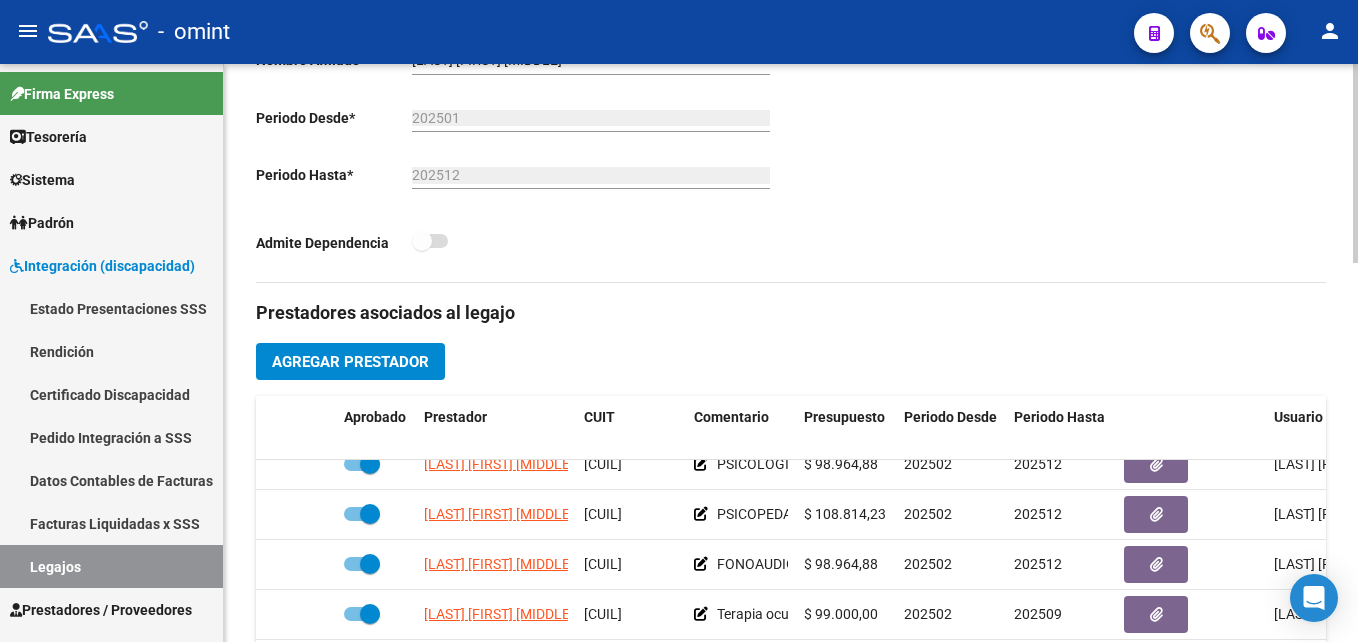 scroll, scrollTop: 85, scrollLeft: 0, axis: vertical 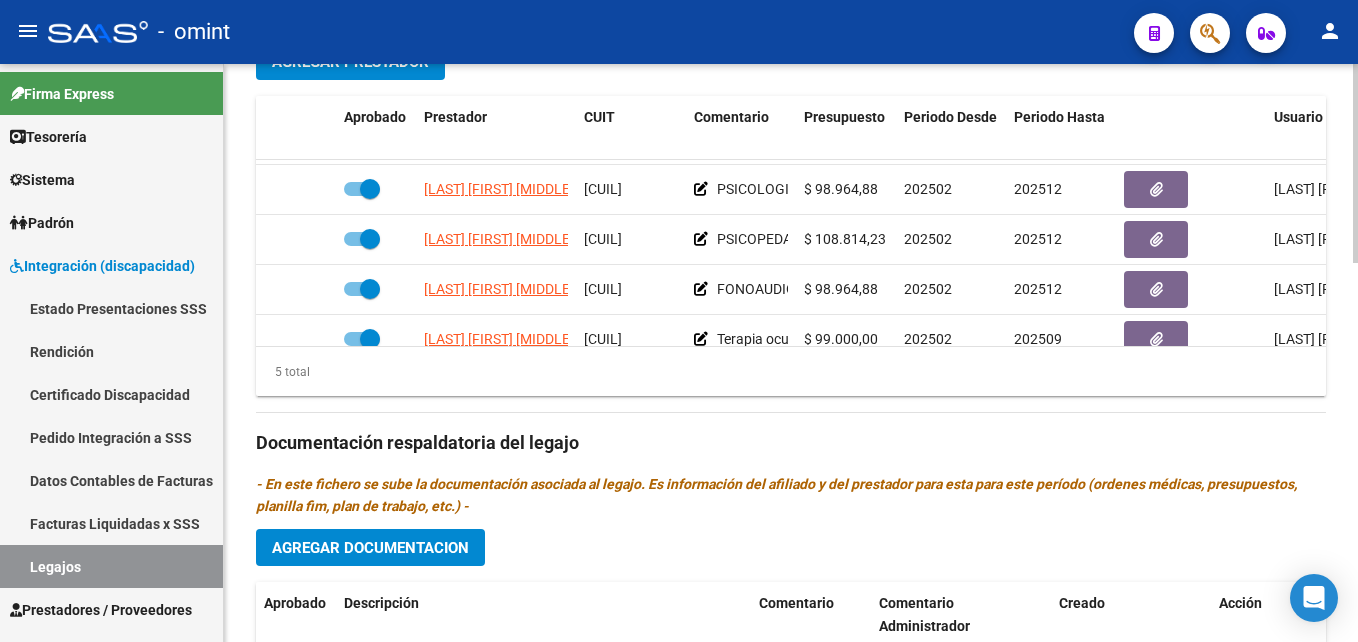drag, startPoint x: 1335, startPoint y: 236, endPoint x: 1324, endPoint y: 283, distance: 48.270073 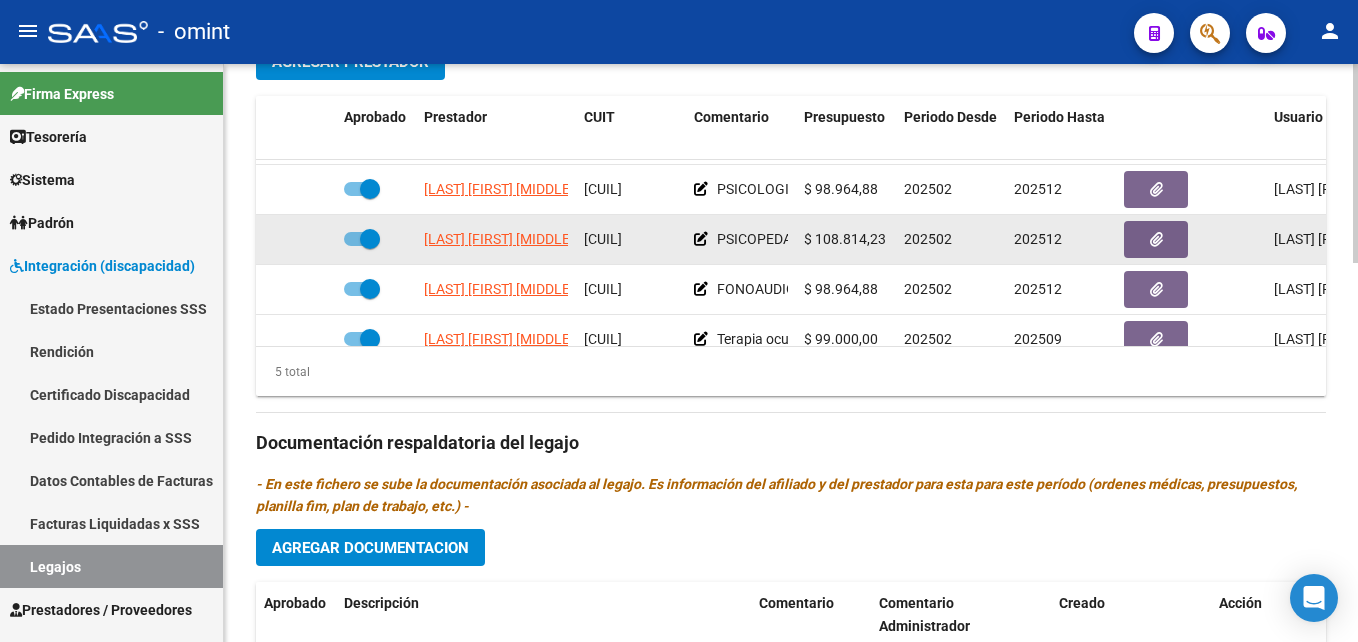 click on "27162124043" 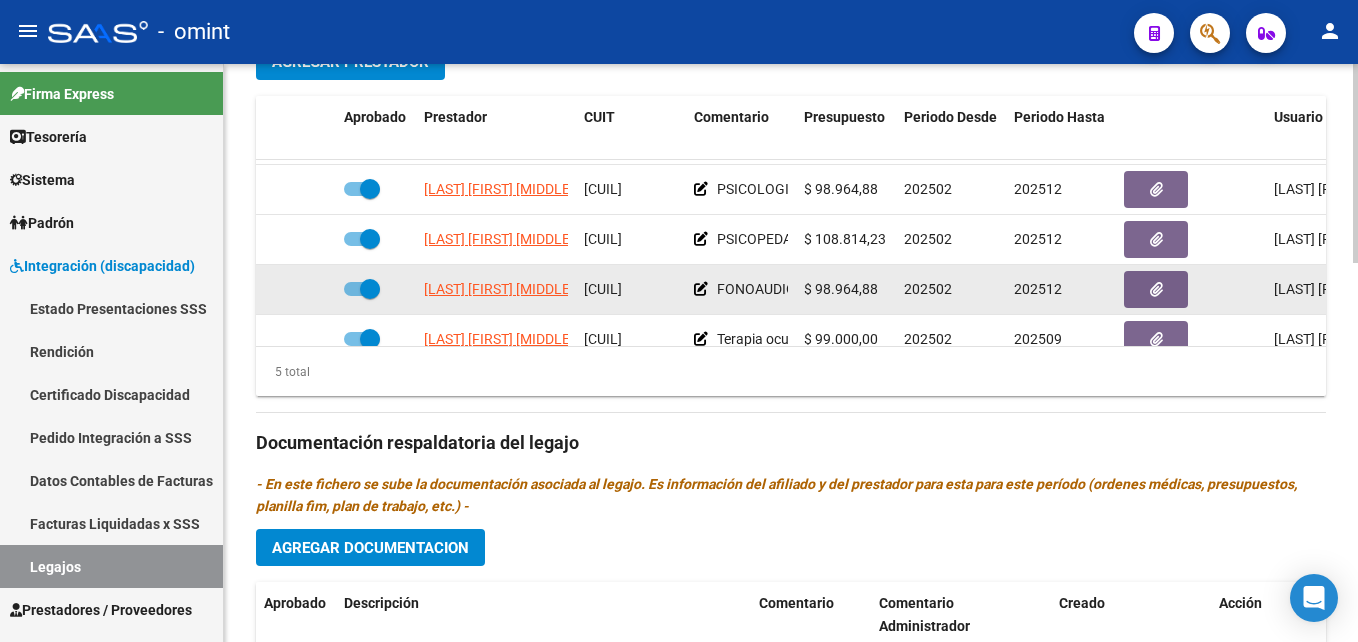 click on "27204209052" 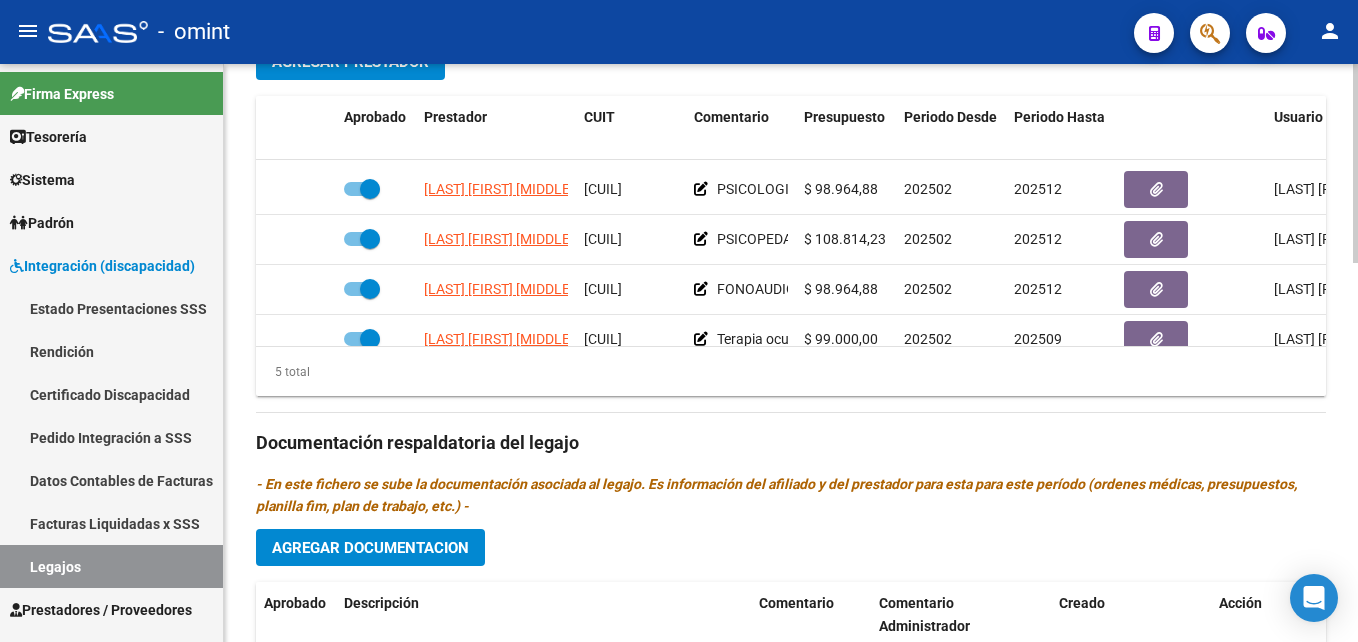 scroll, scrollTop: 85, scrollLeft: 0, axis: vertical 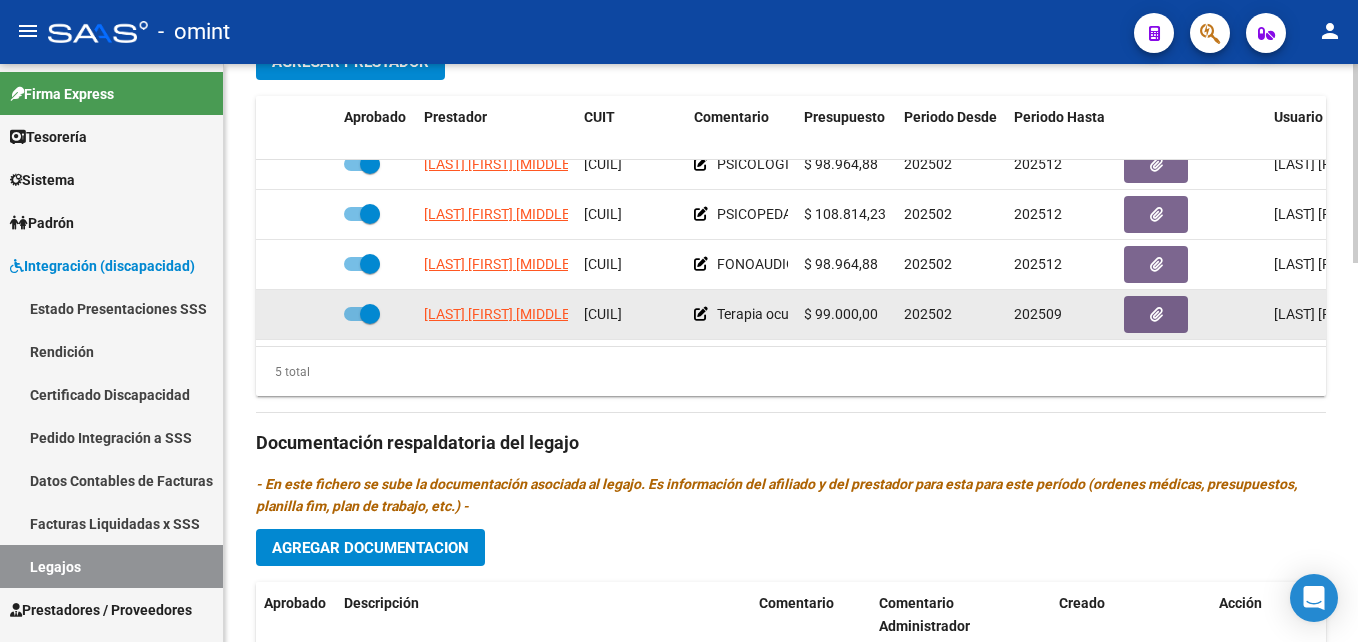 click on "27304678882" 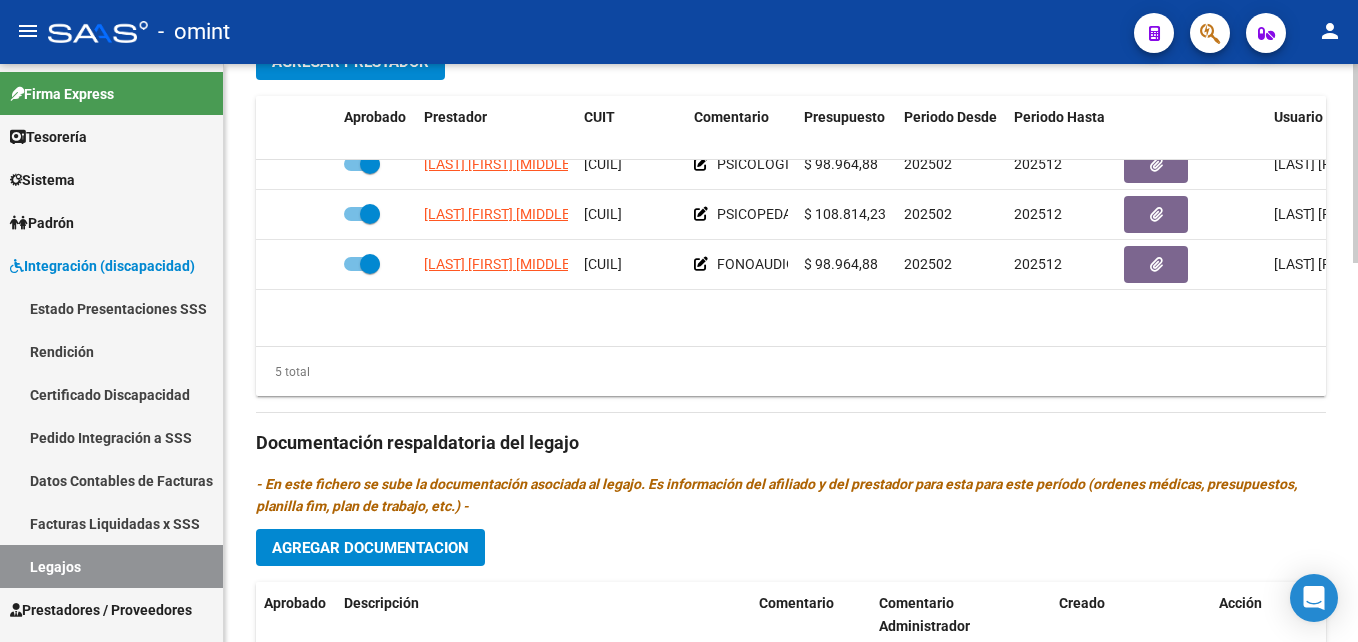 scroll, scrollTop: 0, scrollLeft: 0, axis: both 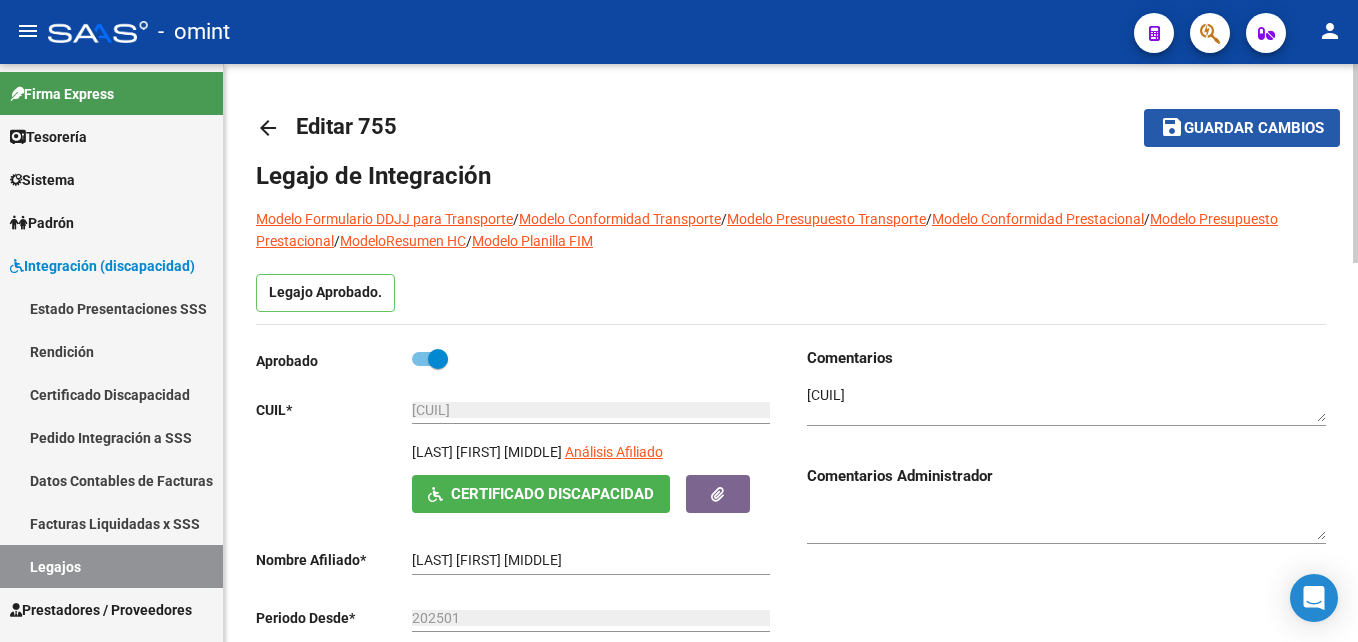 click on "Guardar cambios" 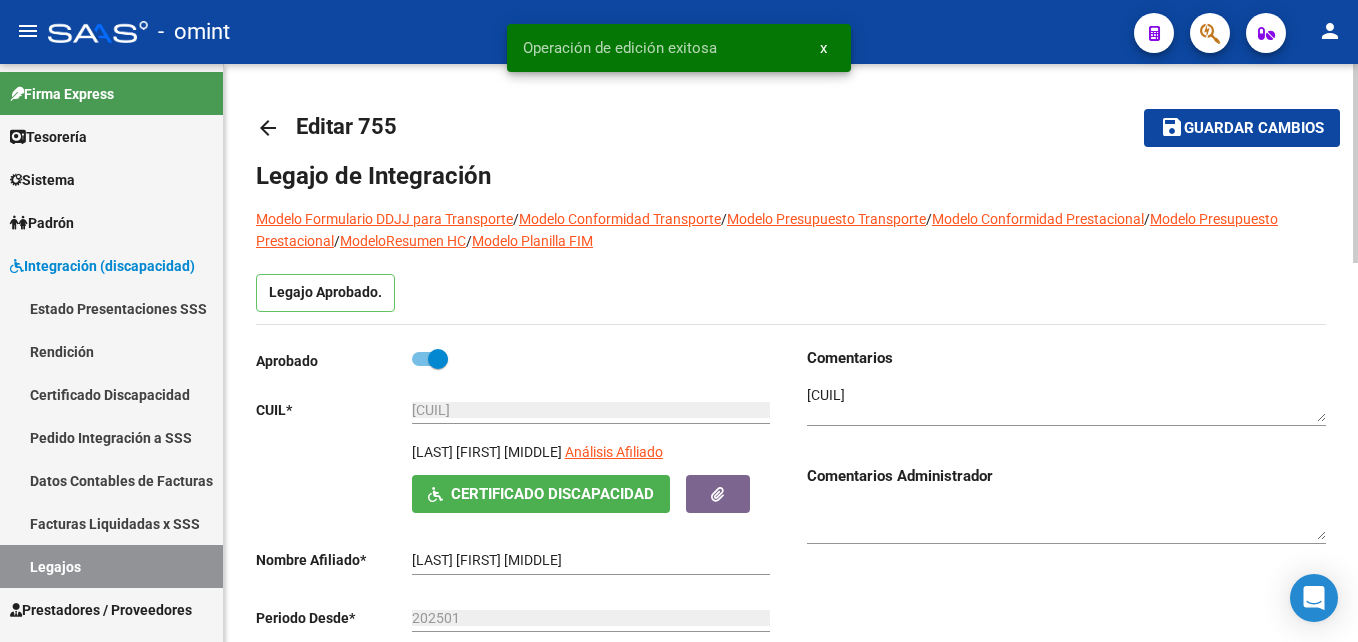 click on "arrow_back" 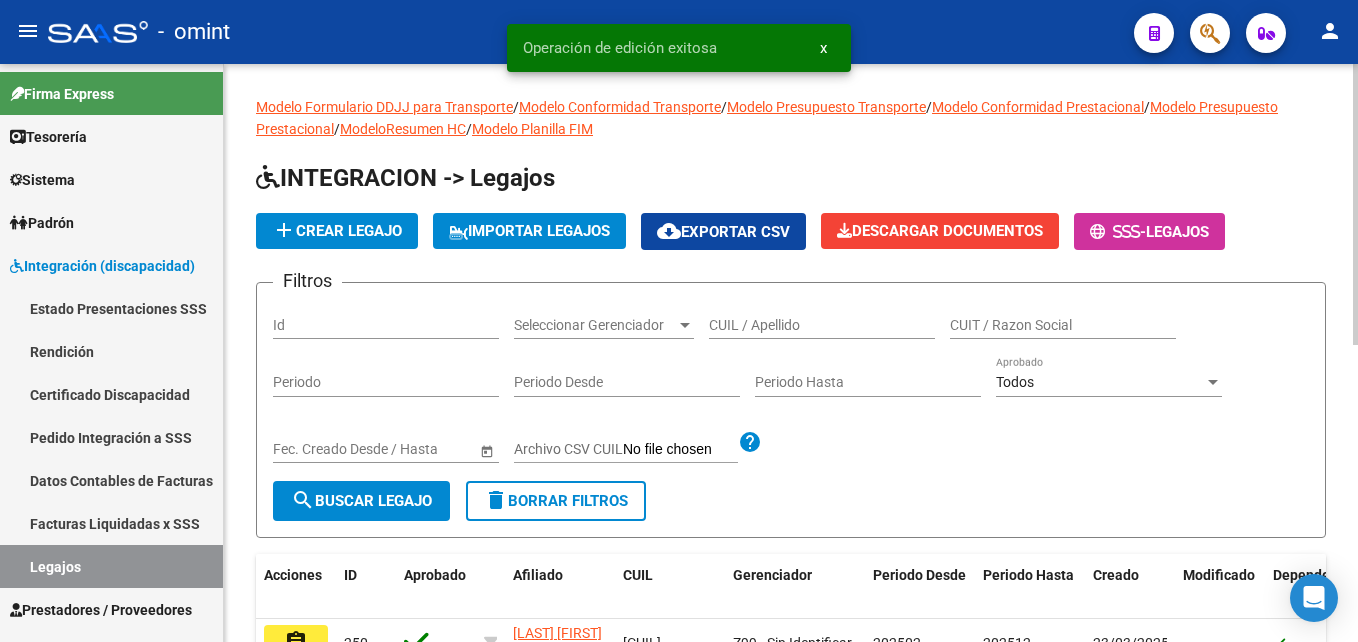 click on "CUIL / Apellido" 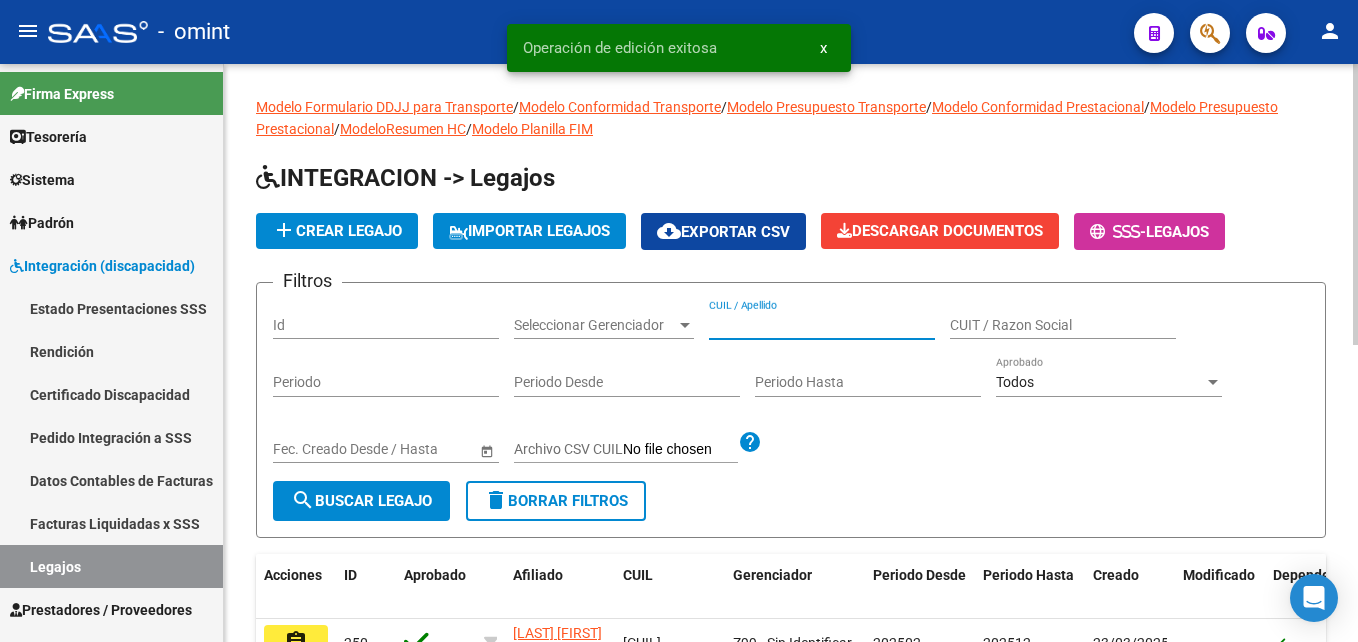 paste on "20562311344" 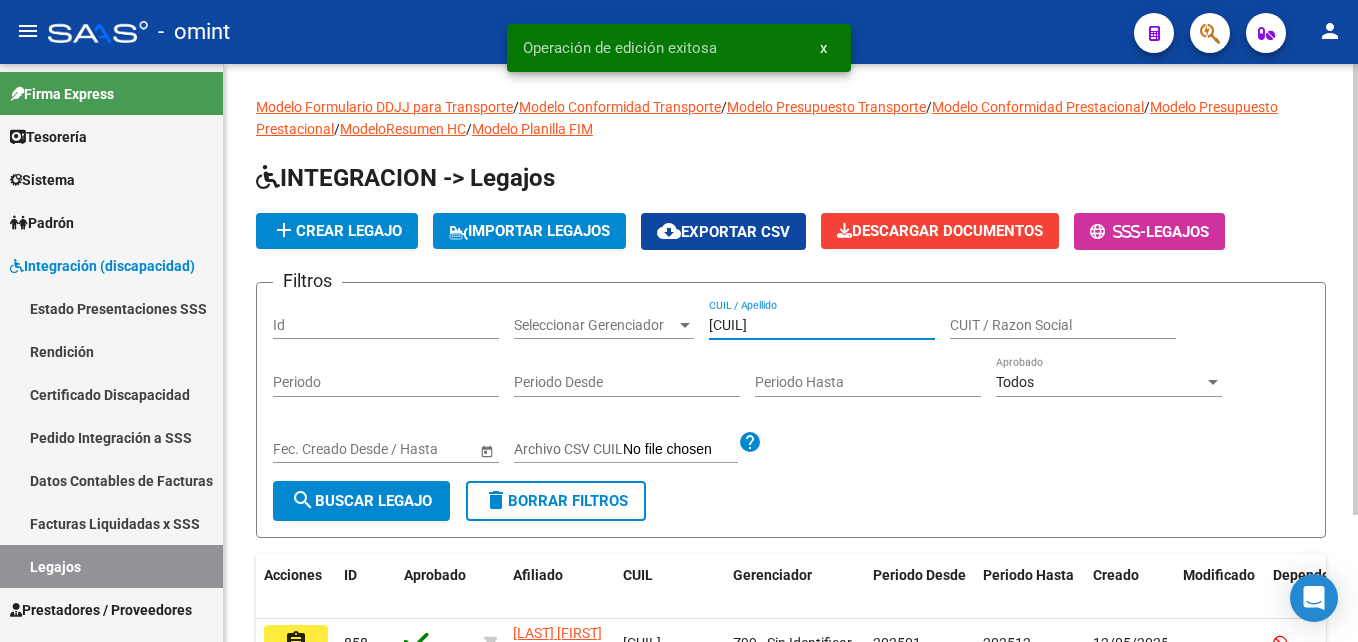scroll, scrollTop: 163, scrollLeft: 0, axis: vertical 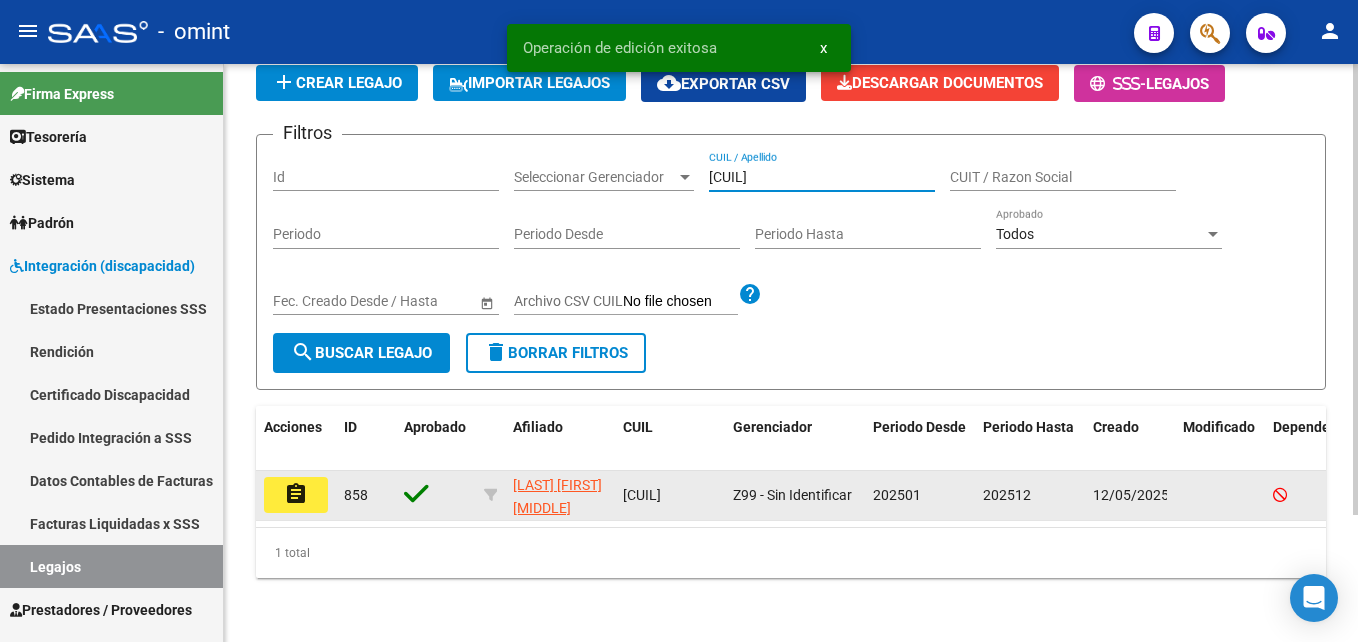 type on "20562311344" 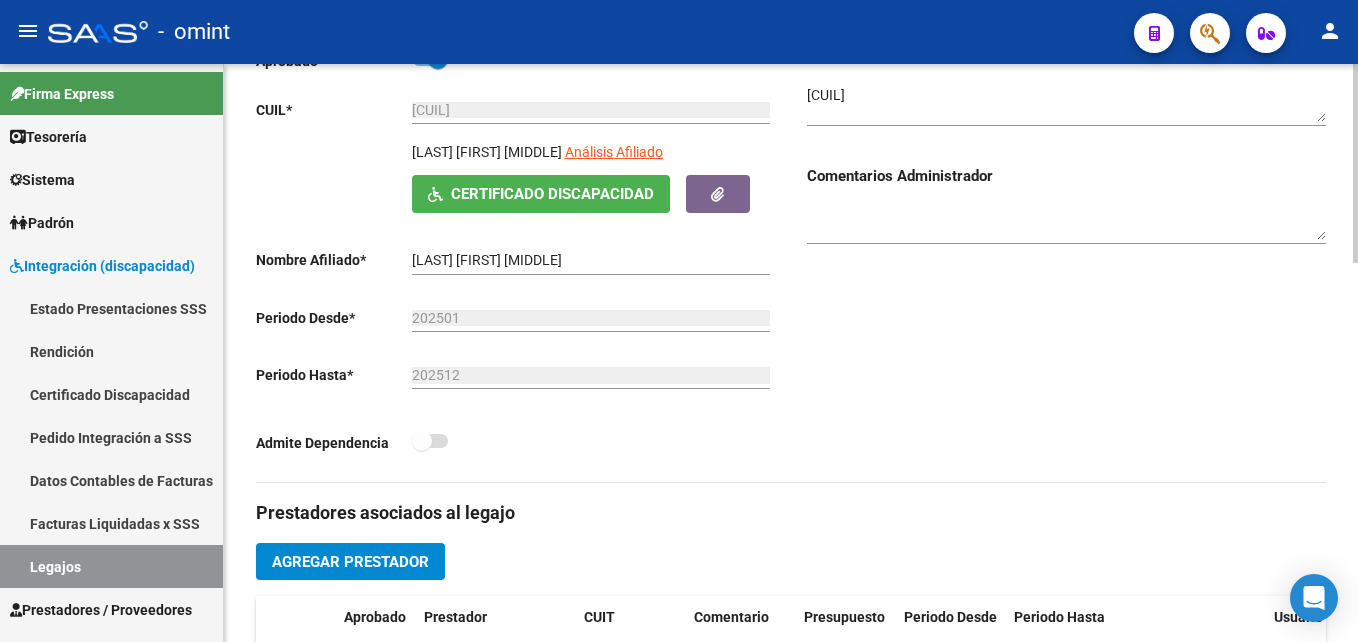 scroll, scrollTop: 500, scrollLeft: 0, axis: vertical 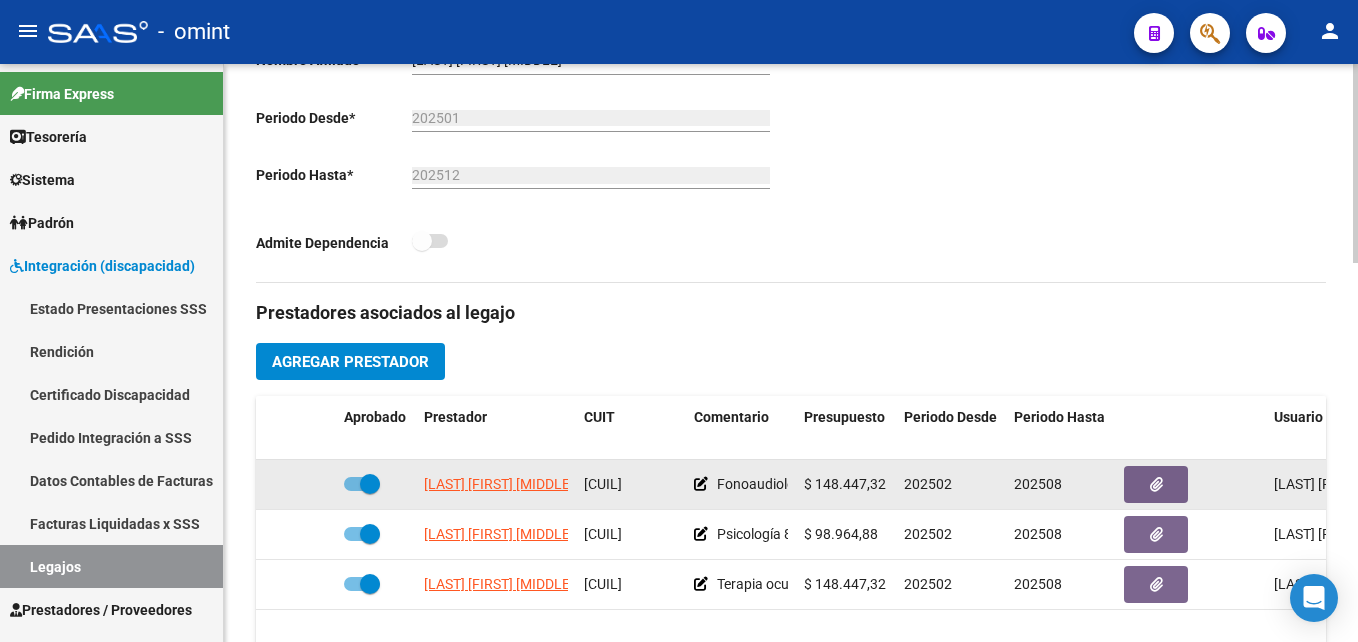 click on "27227992145" 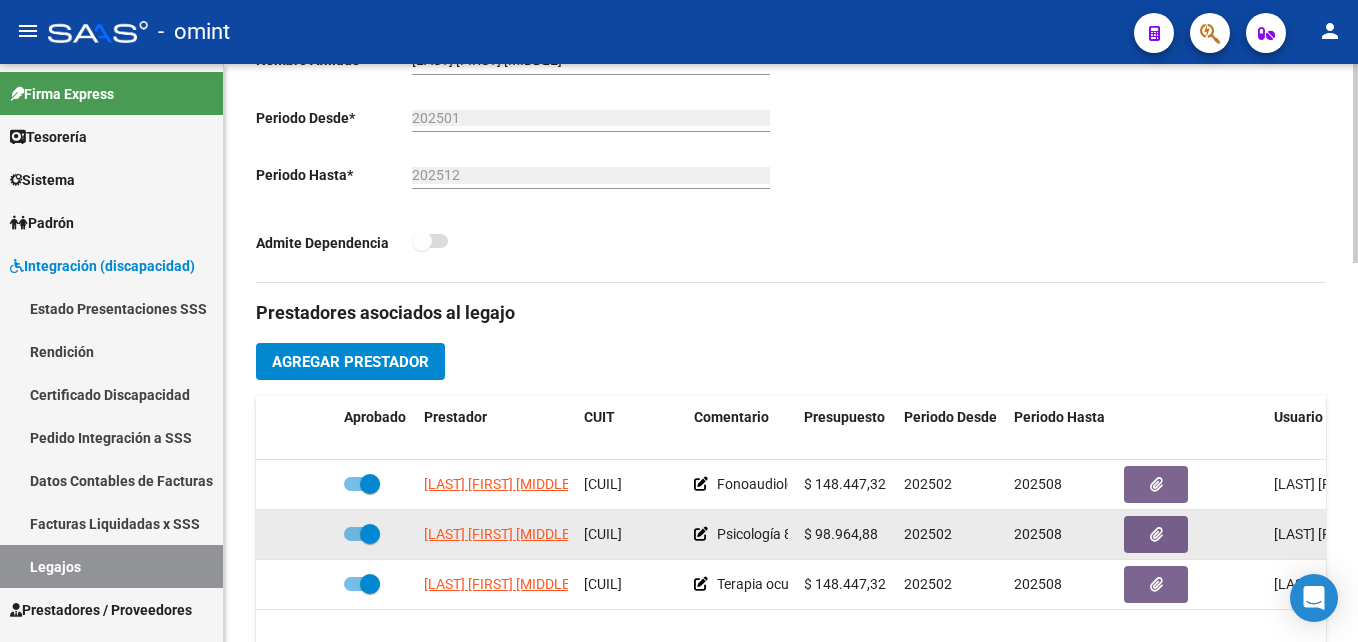 click on "27342853833" 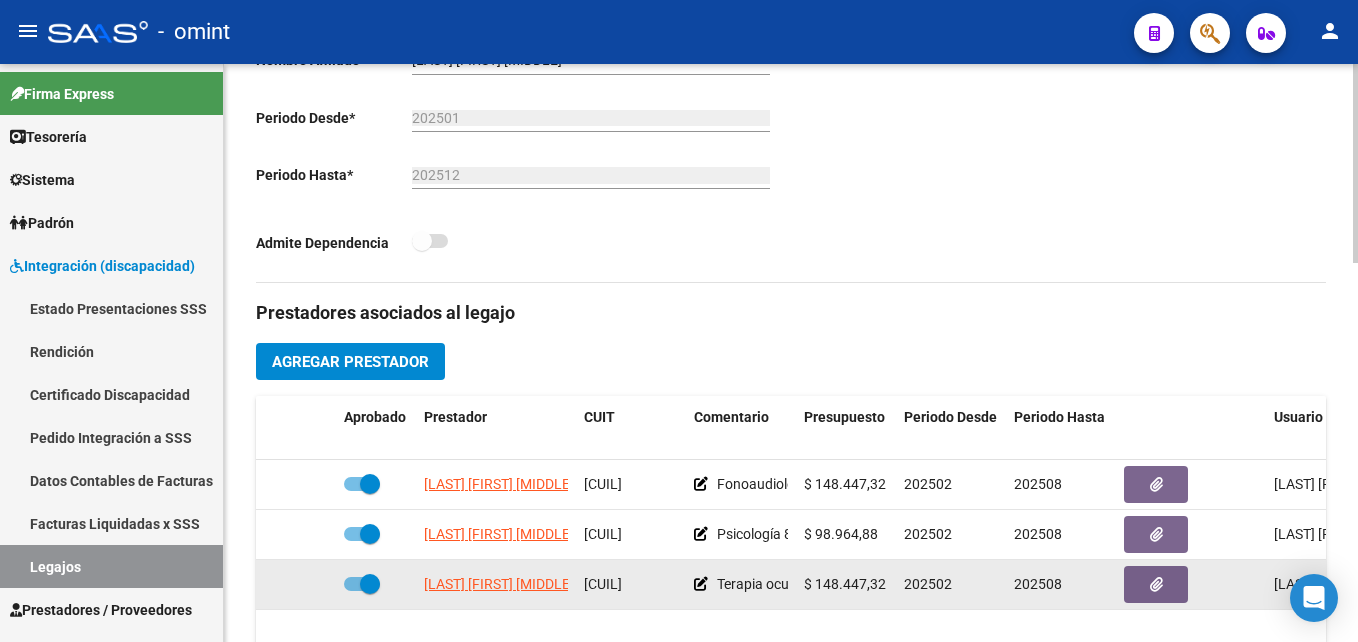 click on "[NUMBER]" 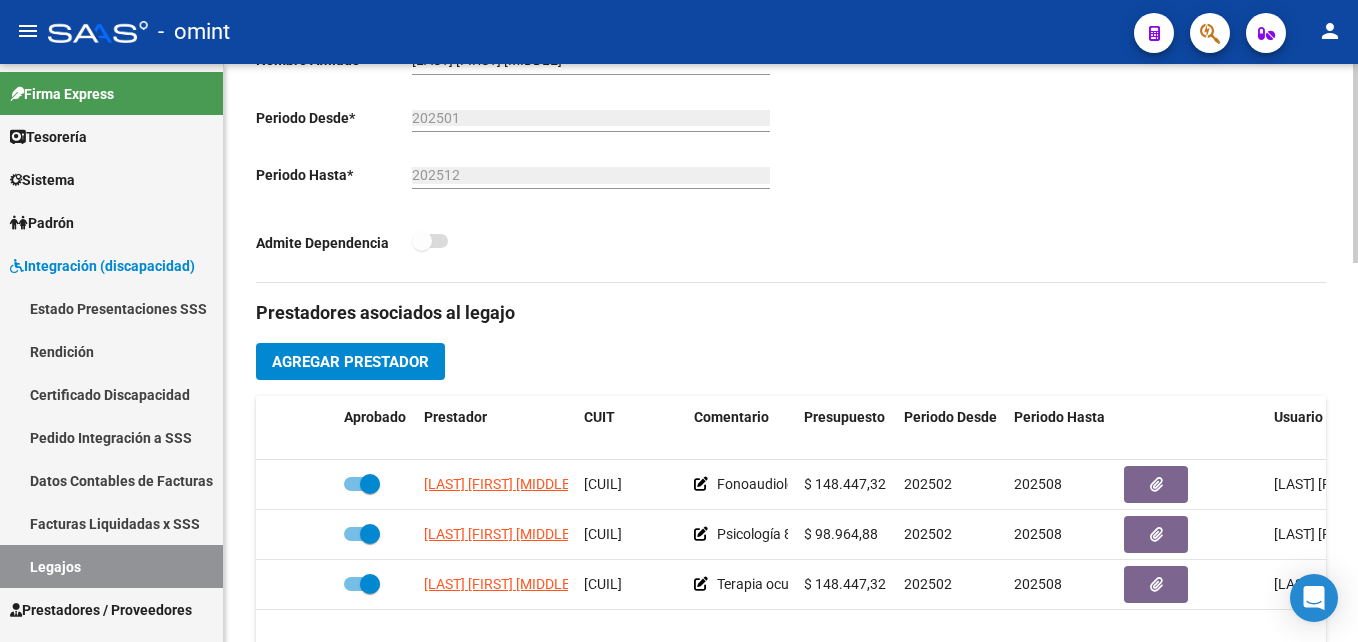 scroll, scrollTop: 200, scrollLeft: 0, axis: vertical 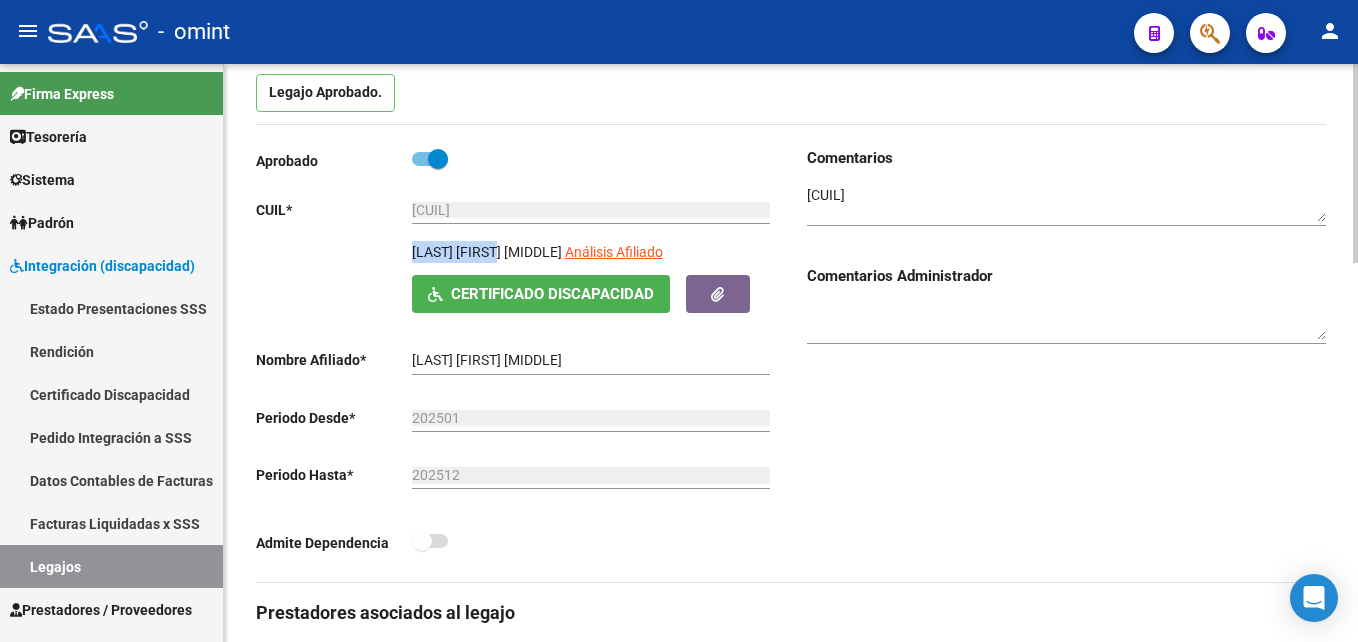 drag, startPoint x: 414, startPoint y: 250, endPoint x: 524, endPoint y: 248, distance: 110.01818 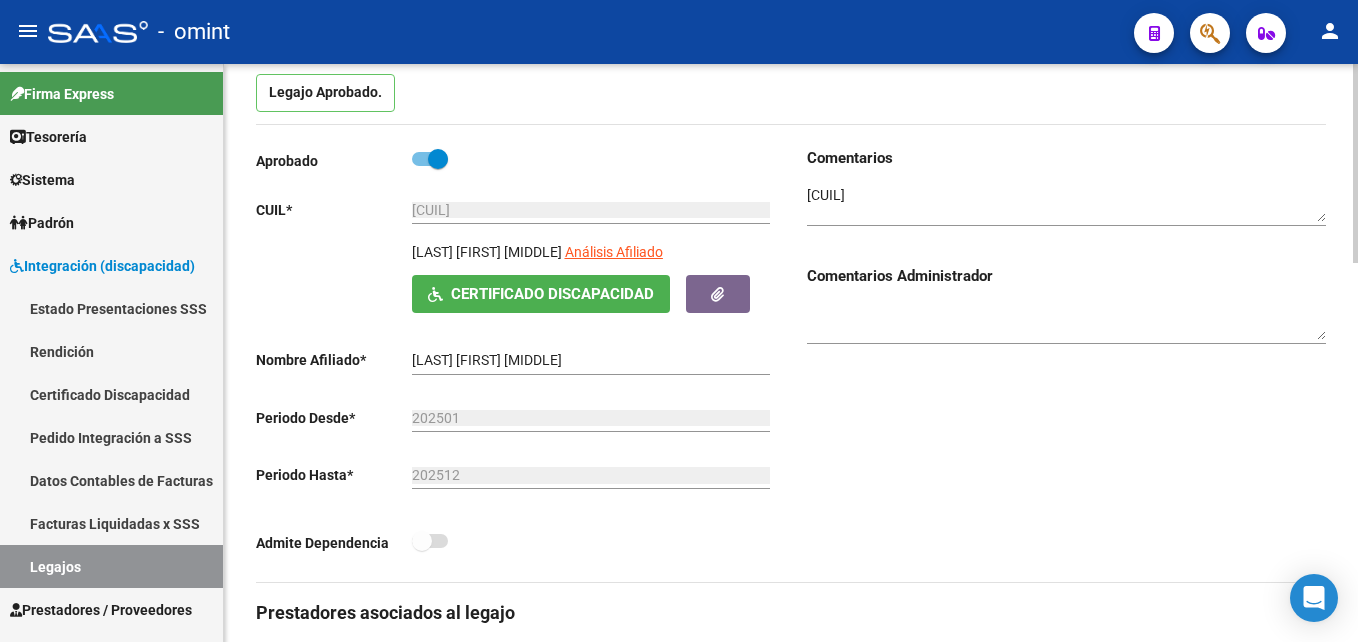 click on "Prestadores asociados al legajo Agregar Prestador Aprobado Prestador CUIT Comentario Presupuesto Periodo Desde Periodo Hasta Usuario Admite Dependencia   ALVAREZ LAURA ISABEL 27227992145     Fonoaudiología
12 sesiones mensuales   $ 148.447,32  202502 202508 Paola Tarnovski   12/05/2025      DE SERRANOS MARIA SOFIA 27342853833     Psicología
8 sesiones mensuales   $ 98.964,88  202502 202508 Paola Tarnovski   12/05/2025      ALANIS CINTIA MERCEDES 23376343944     Terapia ocupacional
12 sesiones mensuales   $ 148.447,32  202502 202508 Paola Tarnovski   12/05/2025    3 total Documentación respaldatoria del legajo - En este fichero se sube la documentación asociada al legajo. Es información del afiliado y del prestador para esta para este período (ordenes médicas, presupuestos, planilla fim, plan de trabajo, etc.) - Agregar Documentacion Aprobado Descripción Comentario Comentario Administrador Creado Acción    Fonoaudiología              Paola Tarnovski   12/05/2025 10:43" 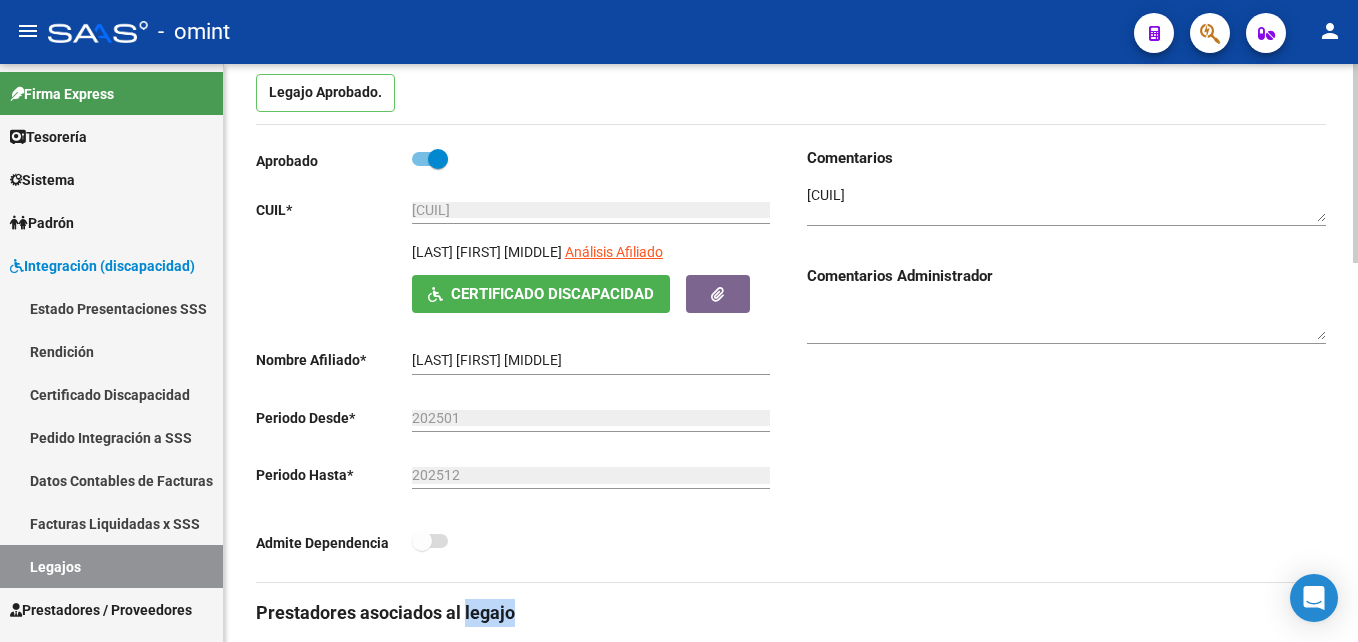 click on "Prestadores asociados al legajo Agregar Prestador Aprobado Prestador CUIT Comentario Presupuesto Periodo Desde Periodo Hasta Usuario Admite Dependencia   ALVAREZ LAURA ISABEL 27227992145     Fonoaudiología
12 sesiones mensuales   $ 148.447,32  202502 202508 Paola Tarnovski   12/05/2025      DE SERRANOS MARIA SOFIA 27342853833     Psicología
8 sesiones mensuales   $ 98.964,88  202502 202508 Paola Tarnovski   12/05/2025      ALANIS CINTIA MERCEDES 23376343944     Terapia ocupacional
12 sesiones mensuales   $ 148.447,32  202502 202508 Paola Tarnovski   12/05/2025    3 total Documentación respaldatoria del legajo - En este fichero se sube la documentación asociada al legajo. Es información del afiliado y del prestador para esta para este período (ordenes médicas, presupuestos, planilla fim, plan de trabajo, etc.) - Agregar Documentacion Aprobado Descripción Comentario Comentario Administrador Creado Acción    Fonoaudiología              Paola Tarnovski   12/05/2025 10:43" 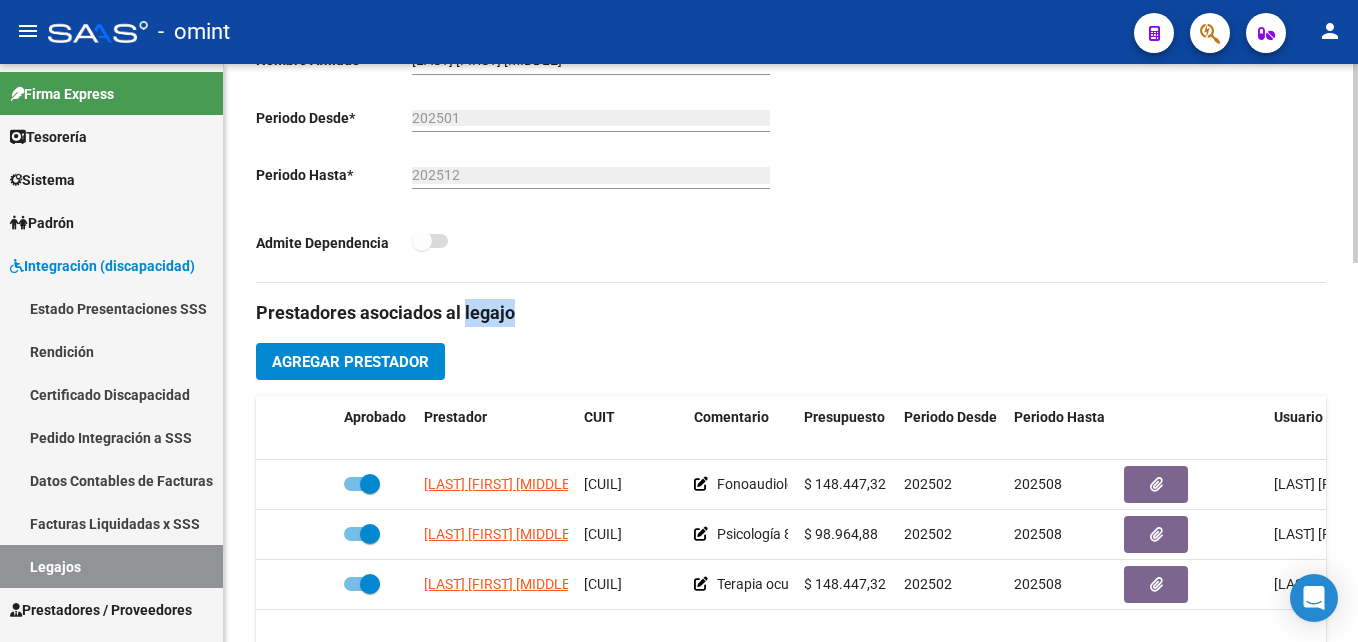 scroll, scrollTop: 700, scrollLeft: 0, axis: vertical 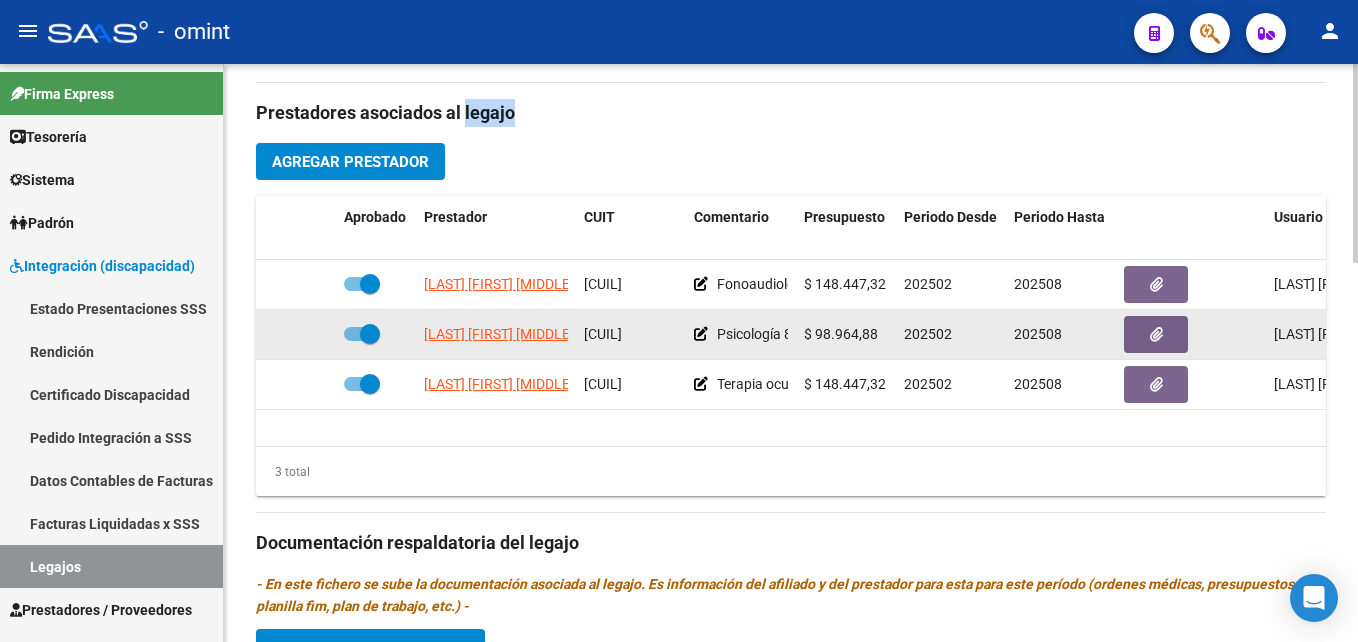 click at bounding box center (370, 334) 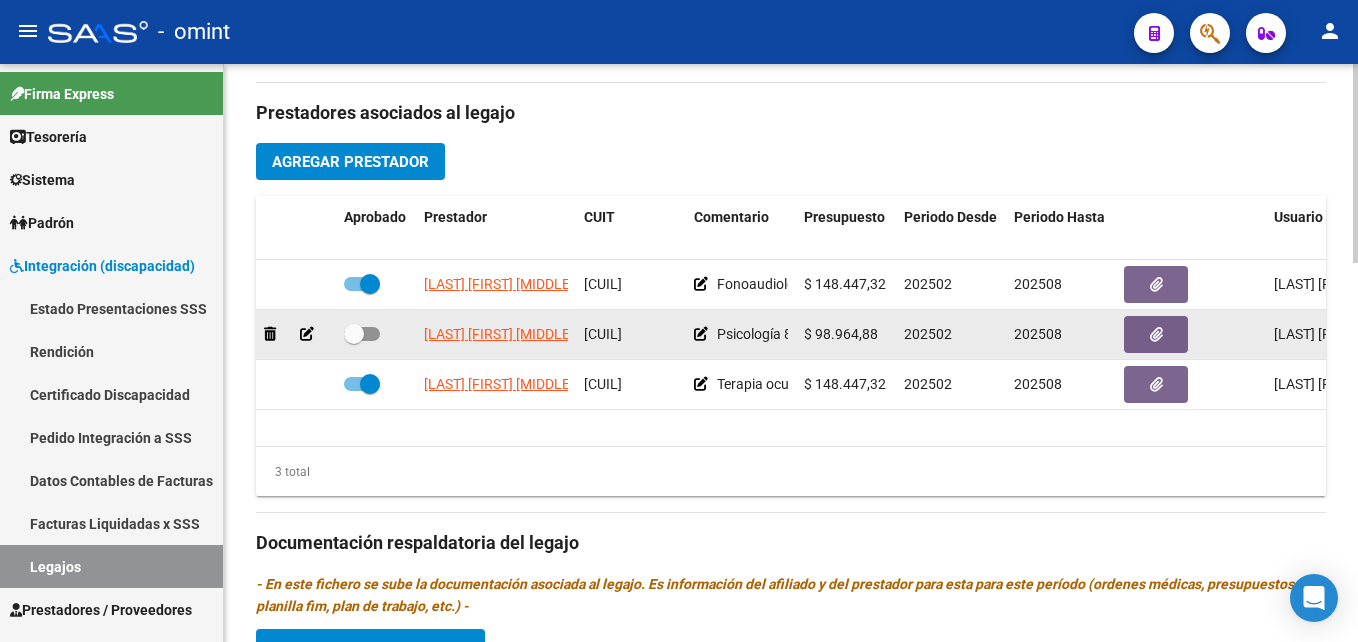 click 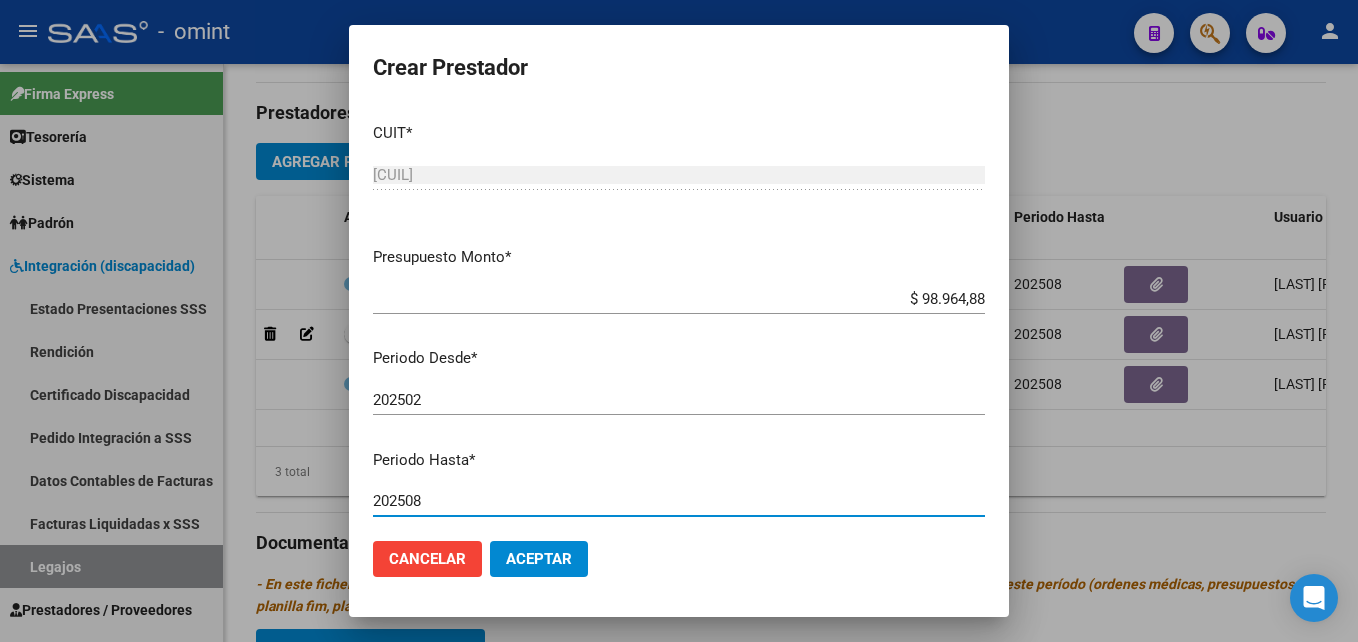 click on "202508" at bounding box center [679, 501] 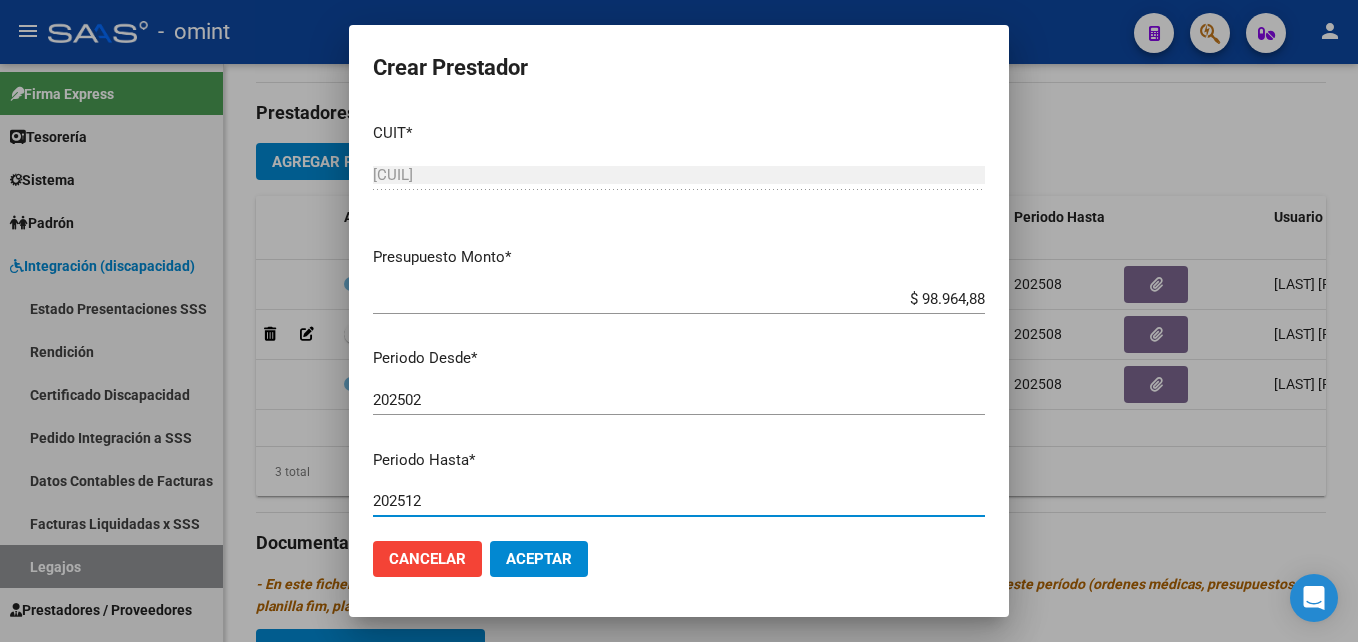 type on "202512" 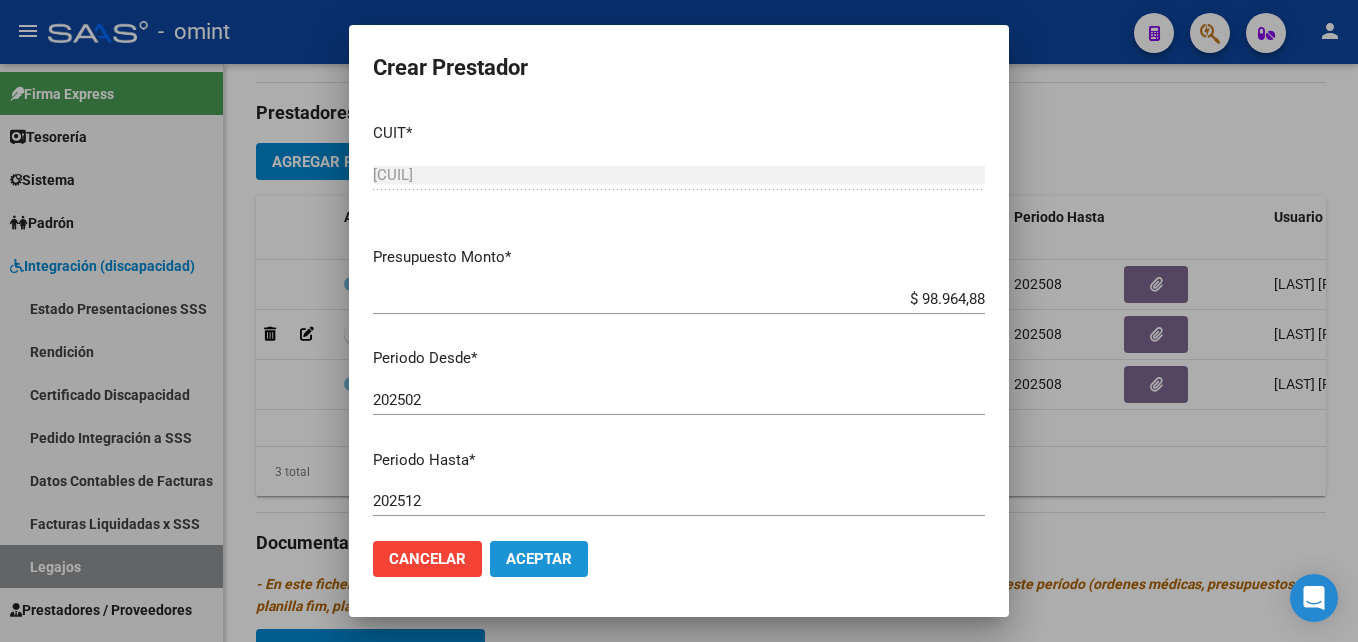 click on "Aceptar" 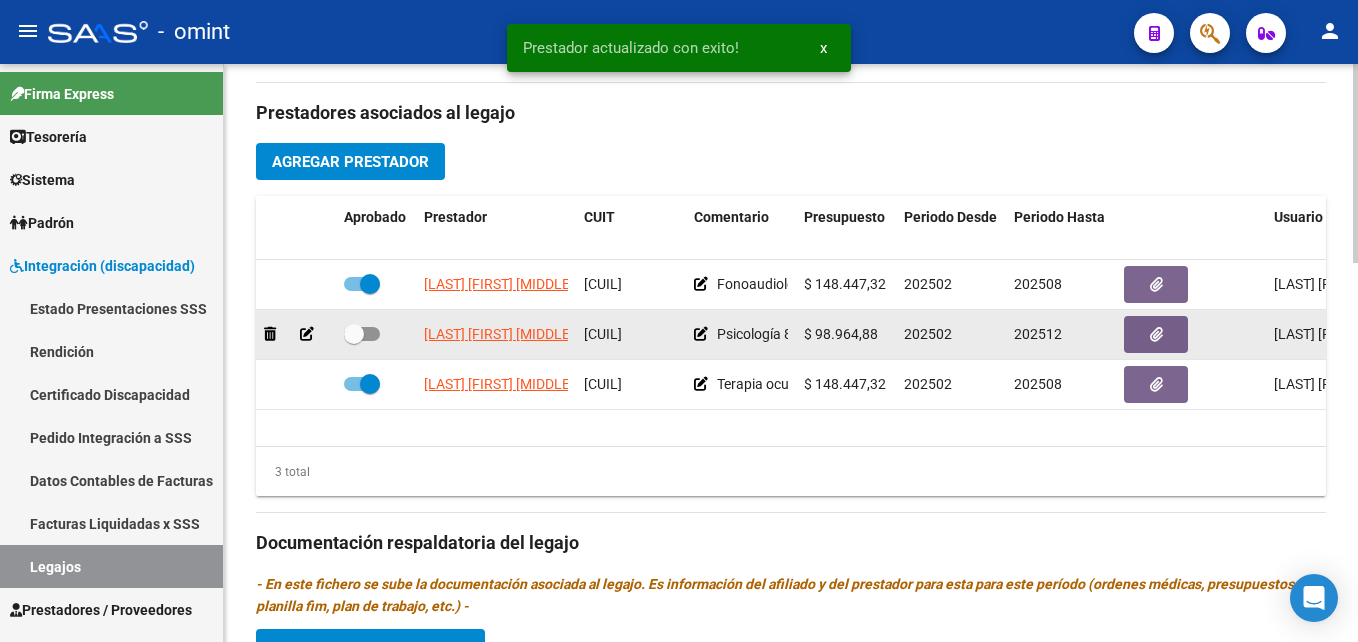 click at bounding box center [354, 334] 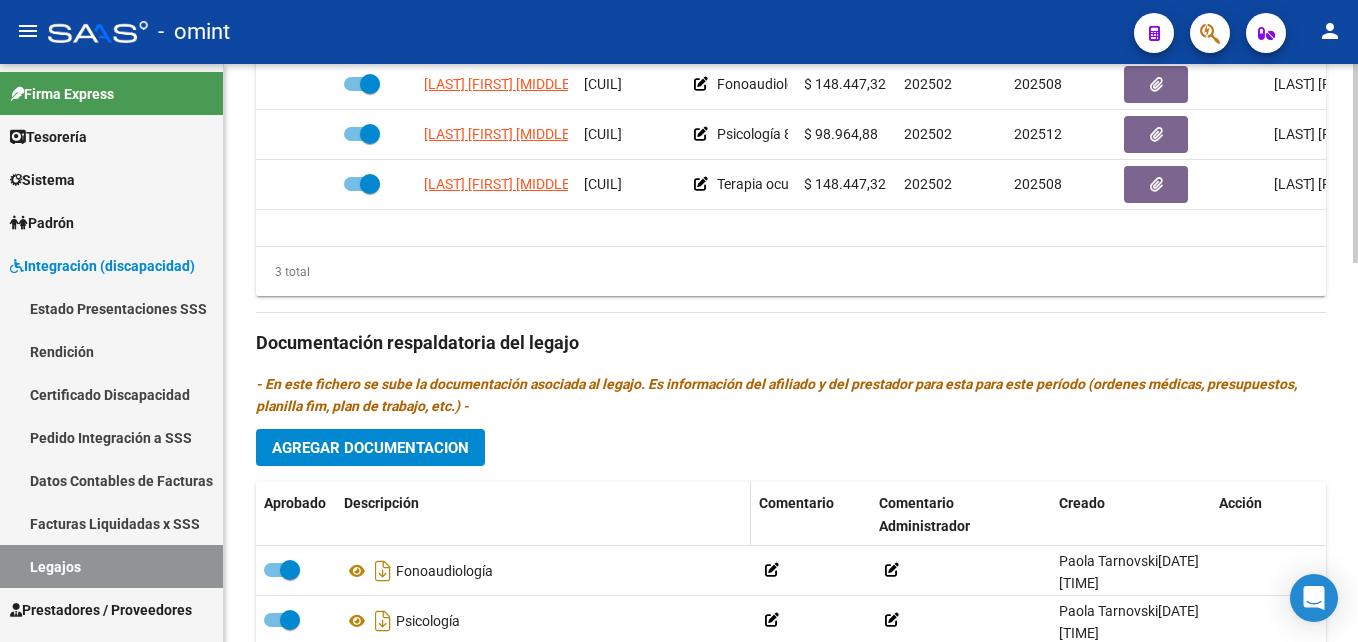 scroll, scrollTop: 1000, scrollLeft: 0, axis: vertical 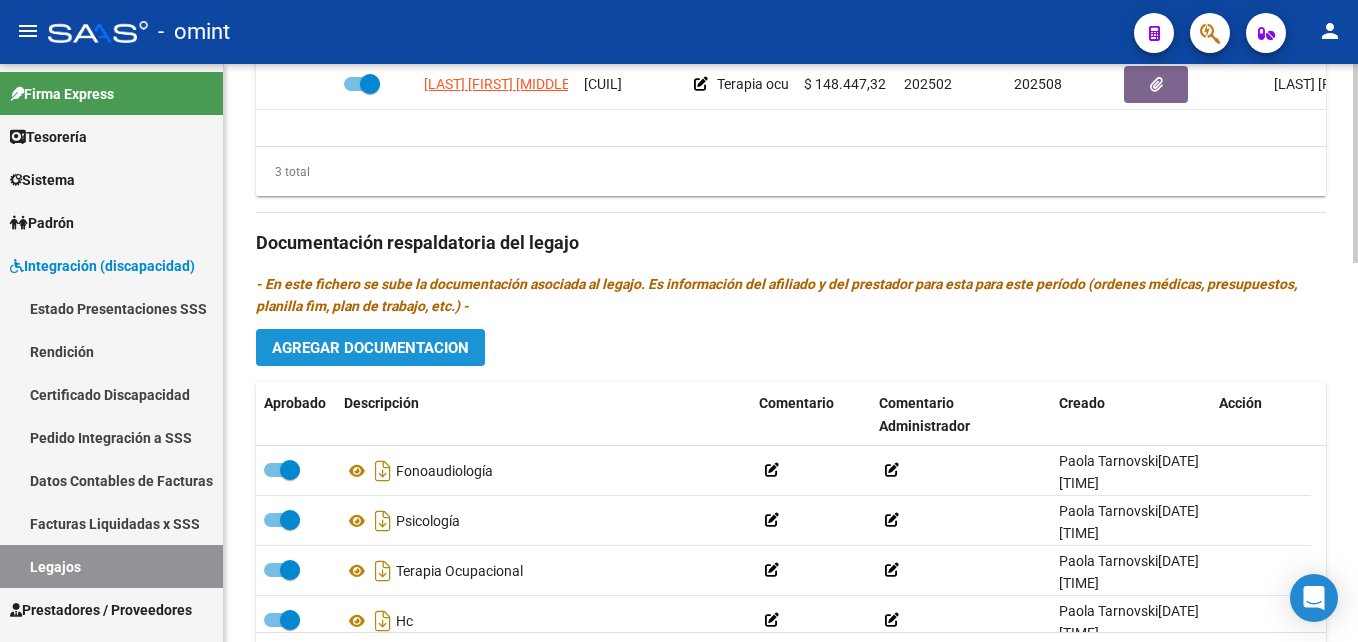 click on "Agregar Documentacion" 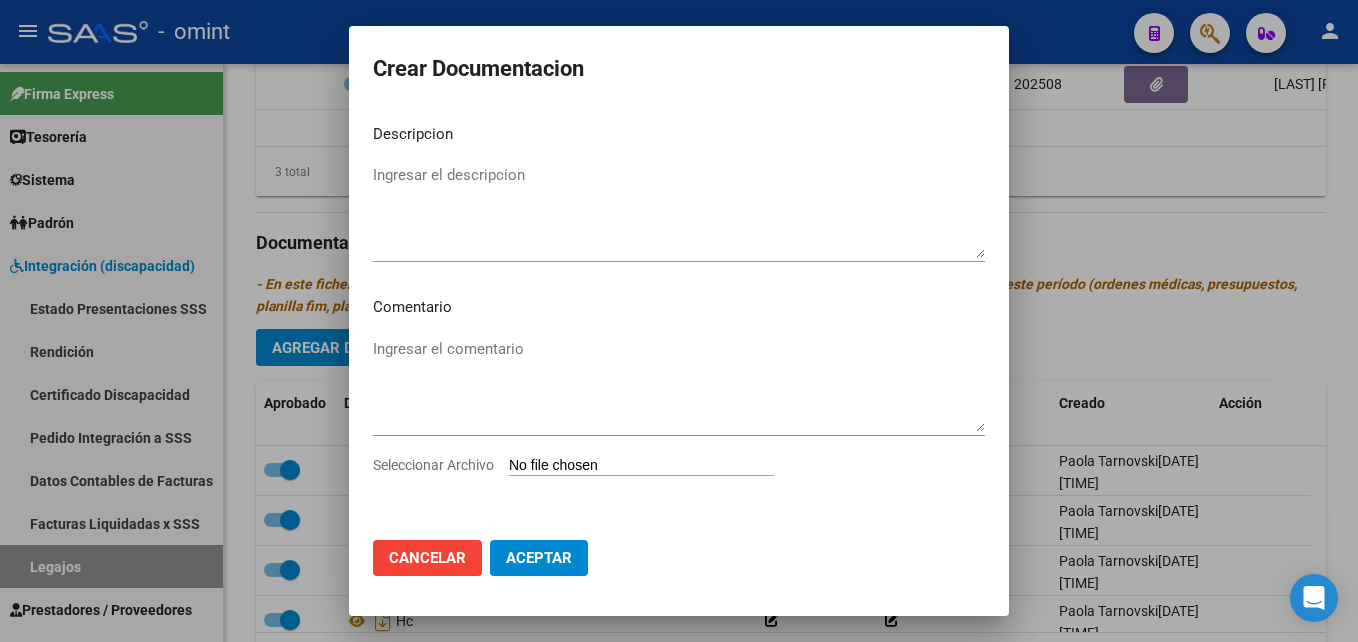 click on "Seleccionar Archivo" at bounding box center (641, 466) 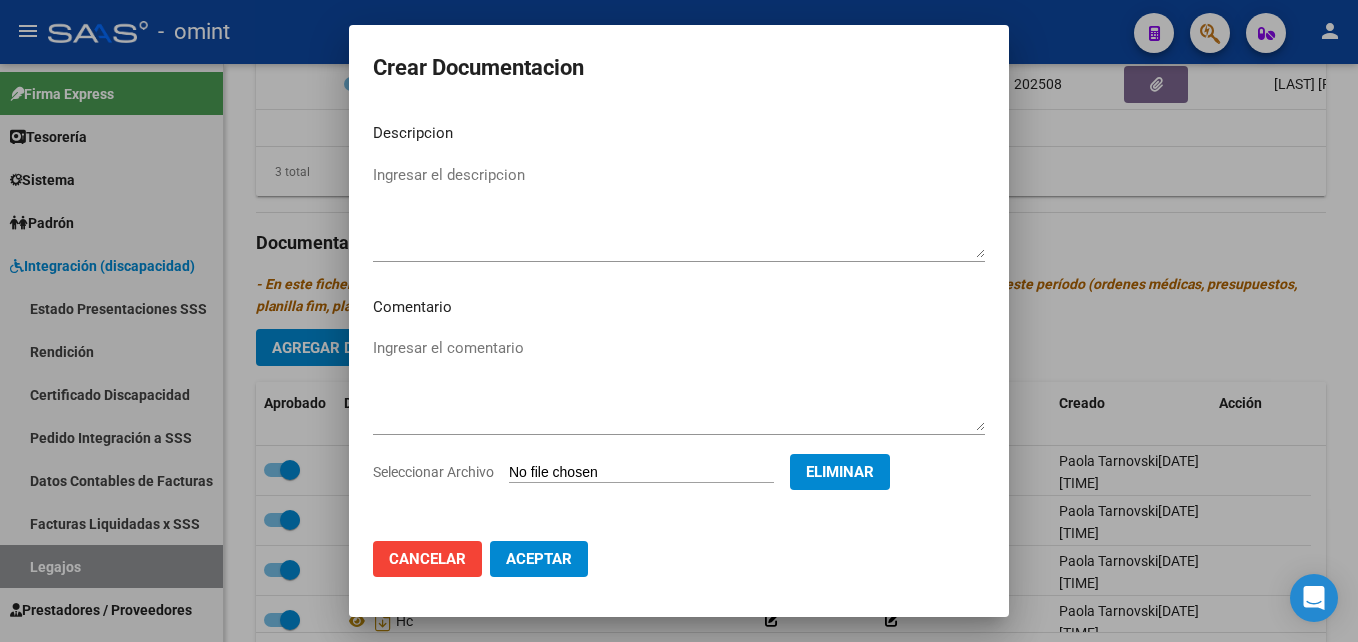 click on "Ingresar el descripcion" at bounding box center [679, 211] 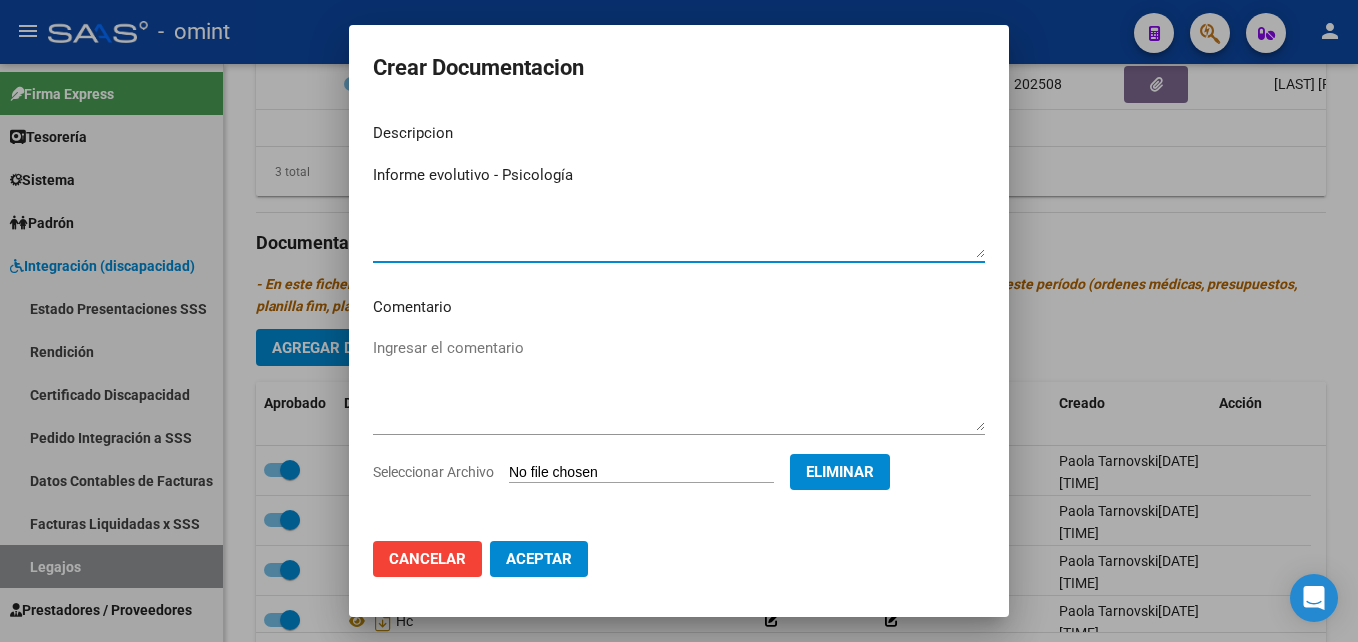 type on "Informe evolutivo - Psicología" 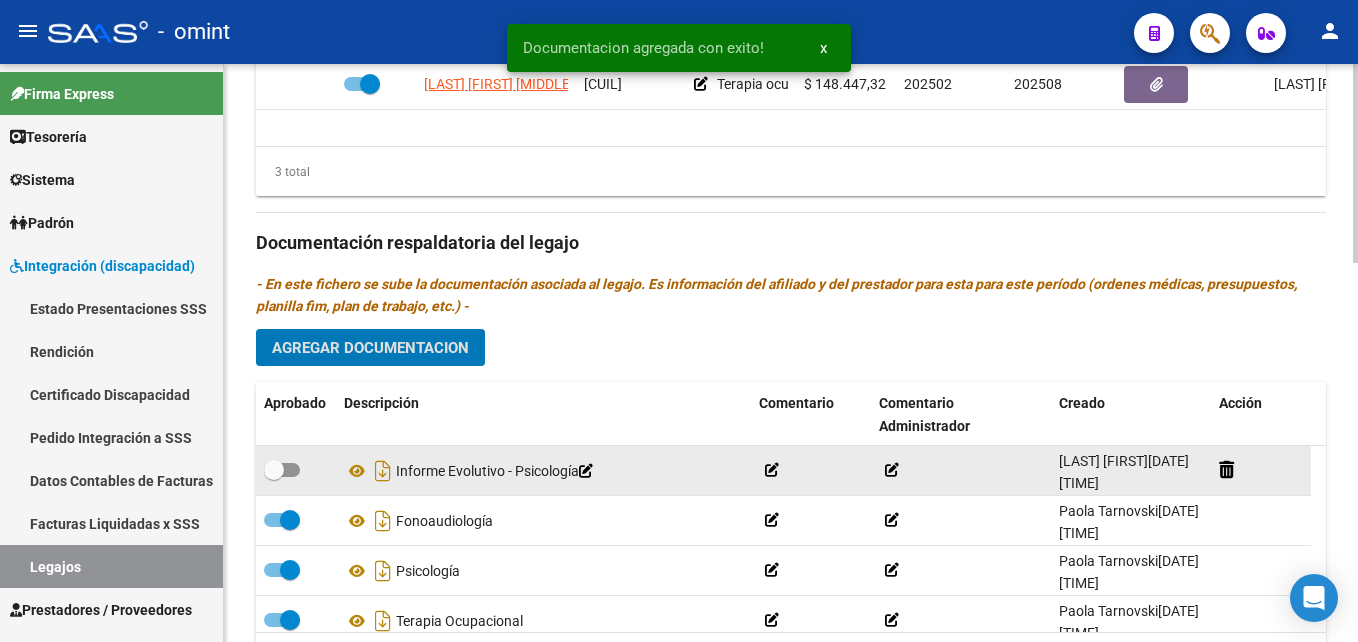 click at bounding box center (282, 470) 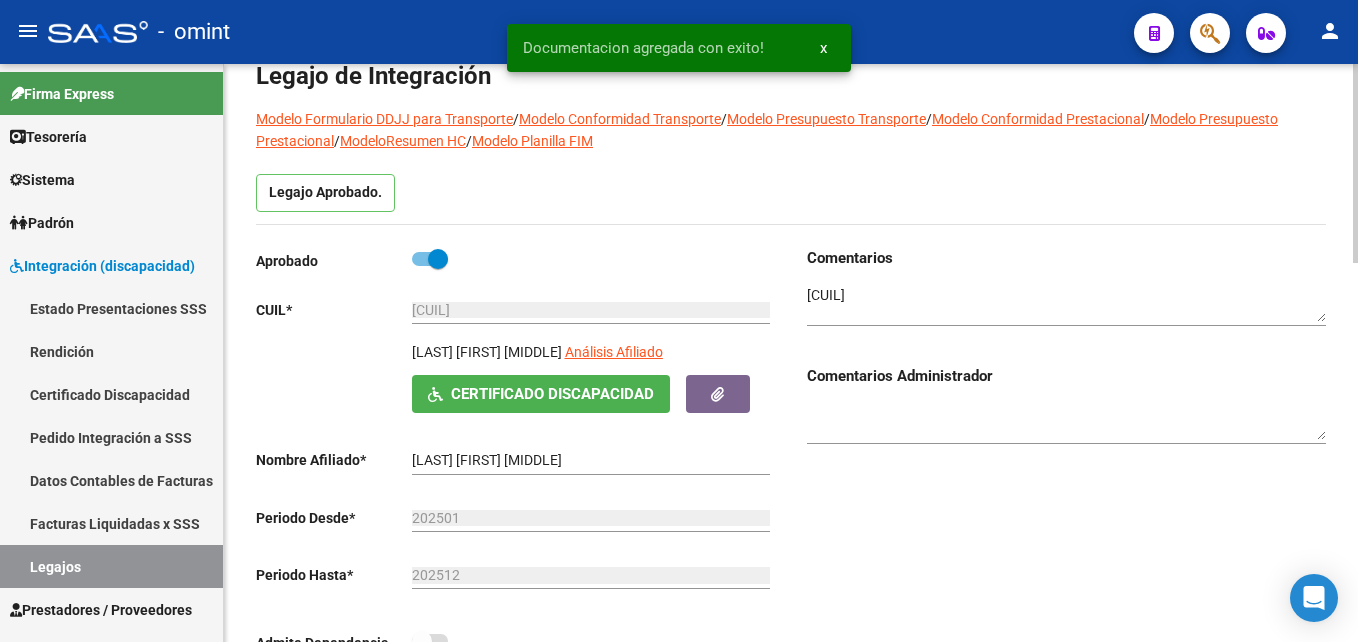 scroll, scrollTop: 0, scrollLeft: 0, axis: both 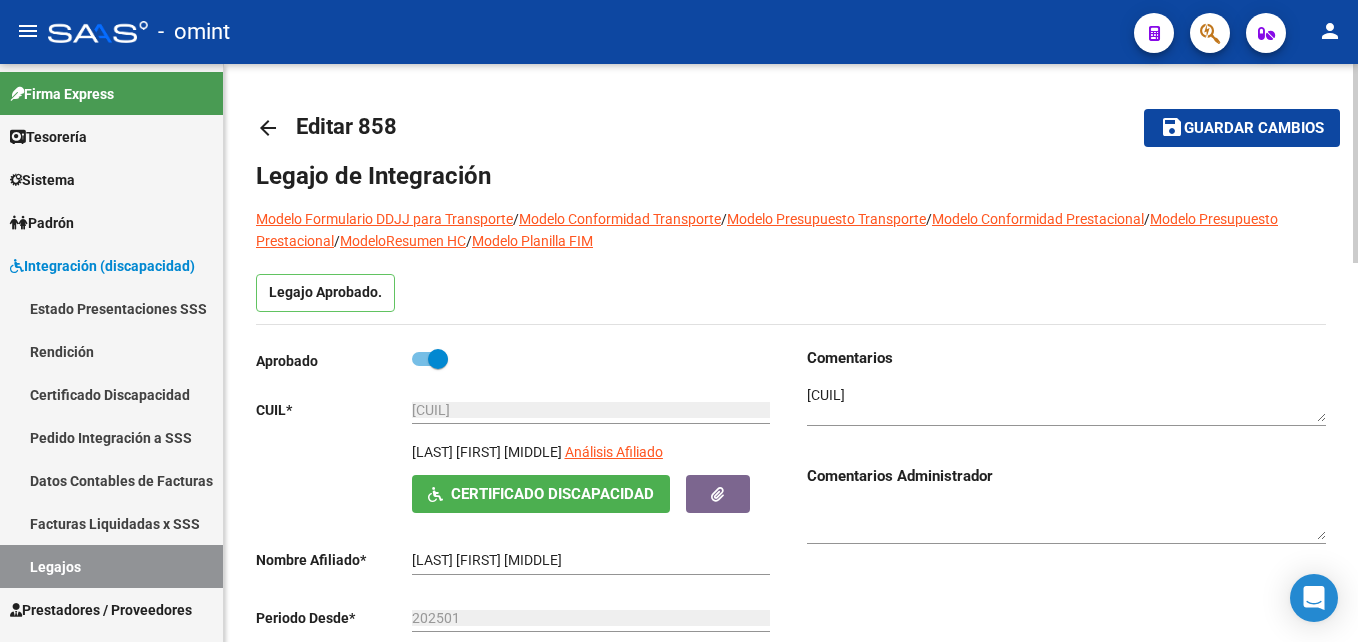 click on "save Guardar cambios" 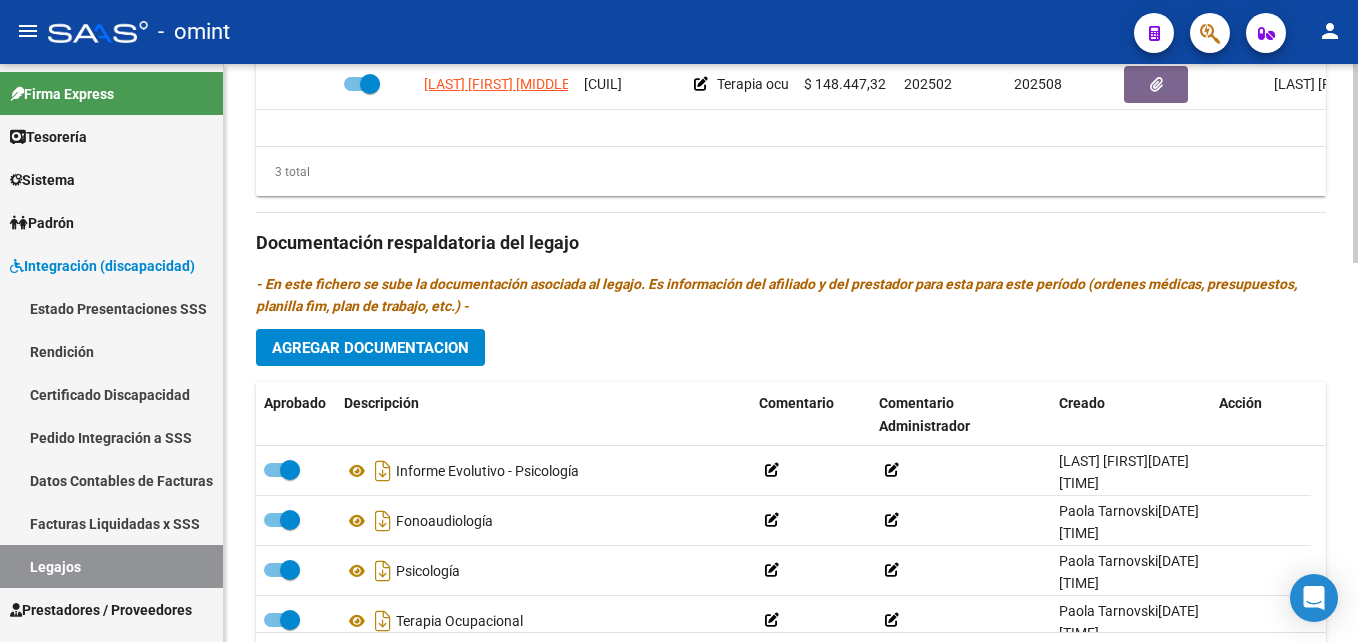 scroll, scrollTop: 700, scrollLeft: 0, axis: vertical 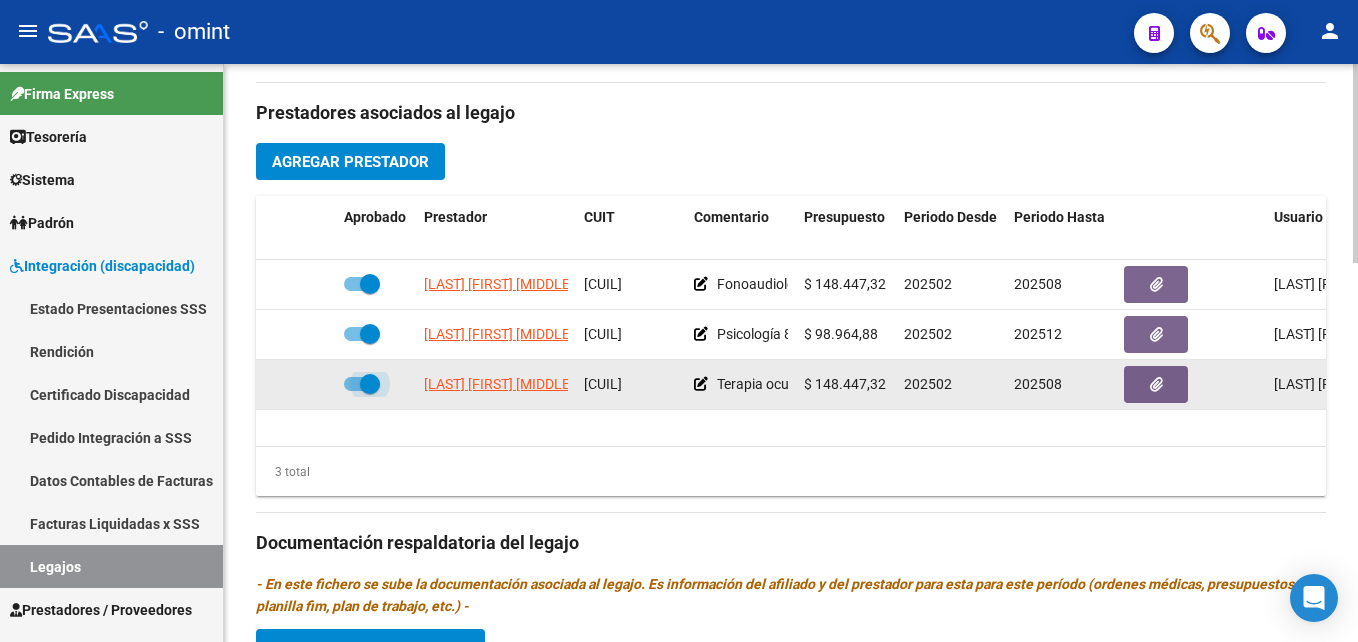 click at bounding box center [370, 384] 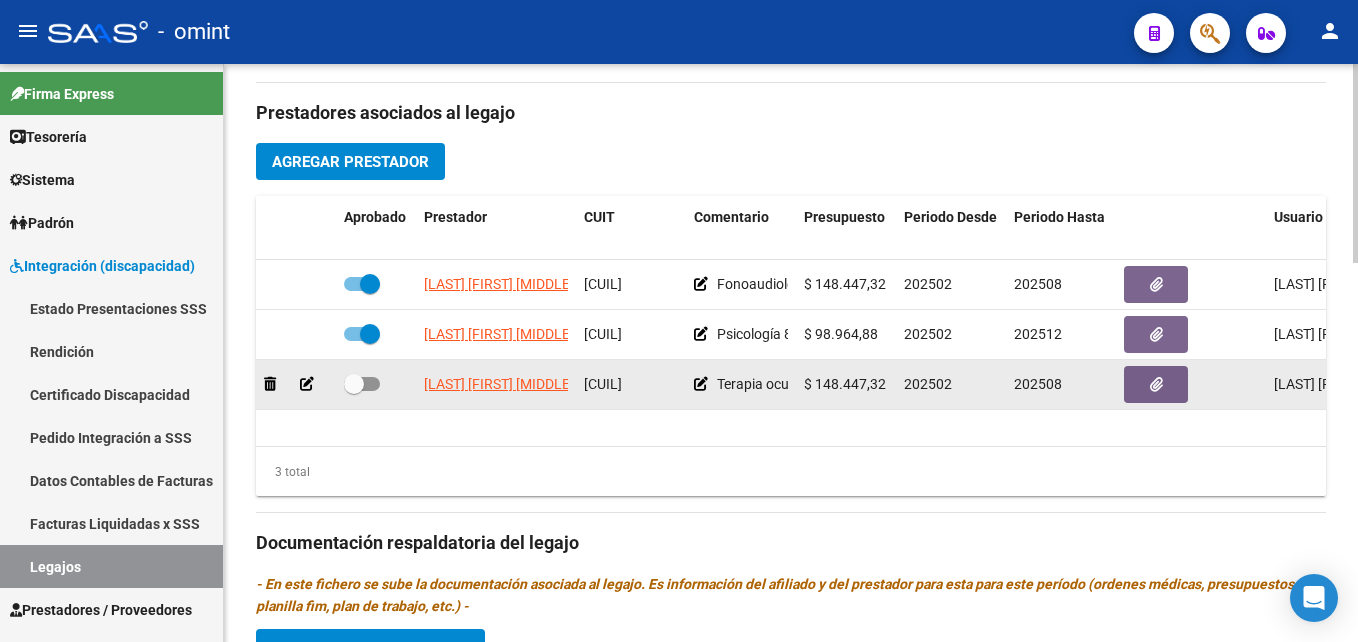 click 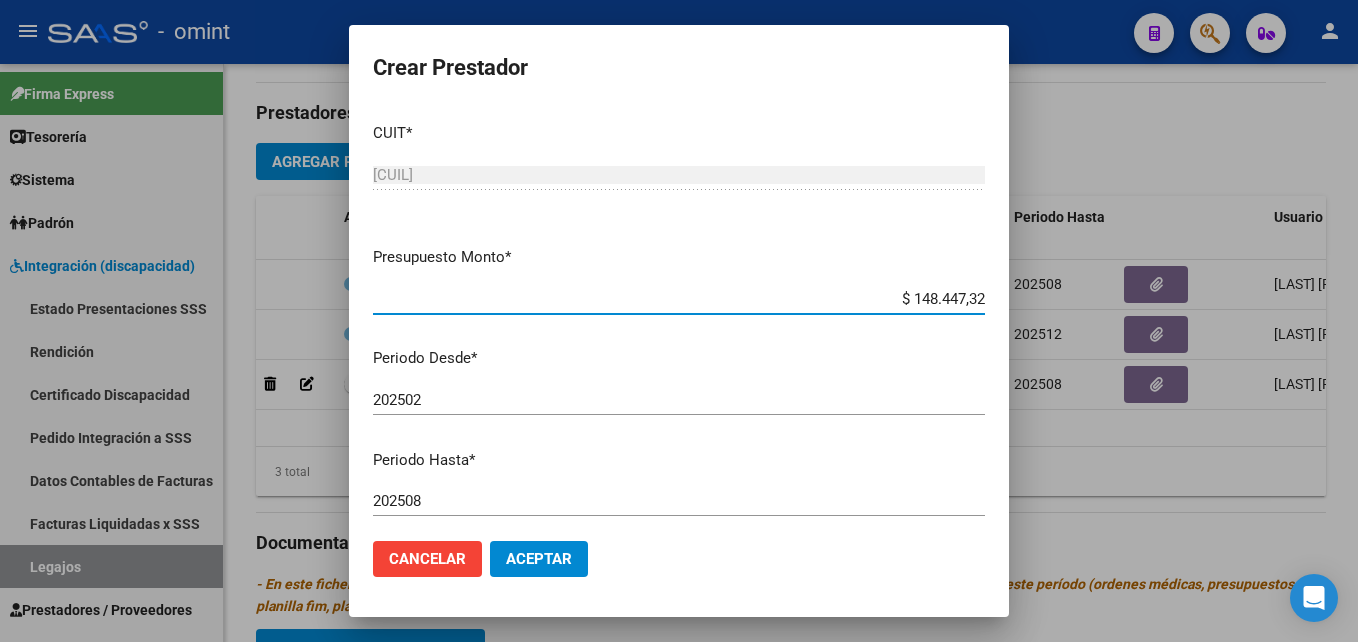 click on "202508" at bounding box center (679, 501) 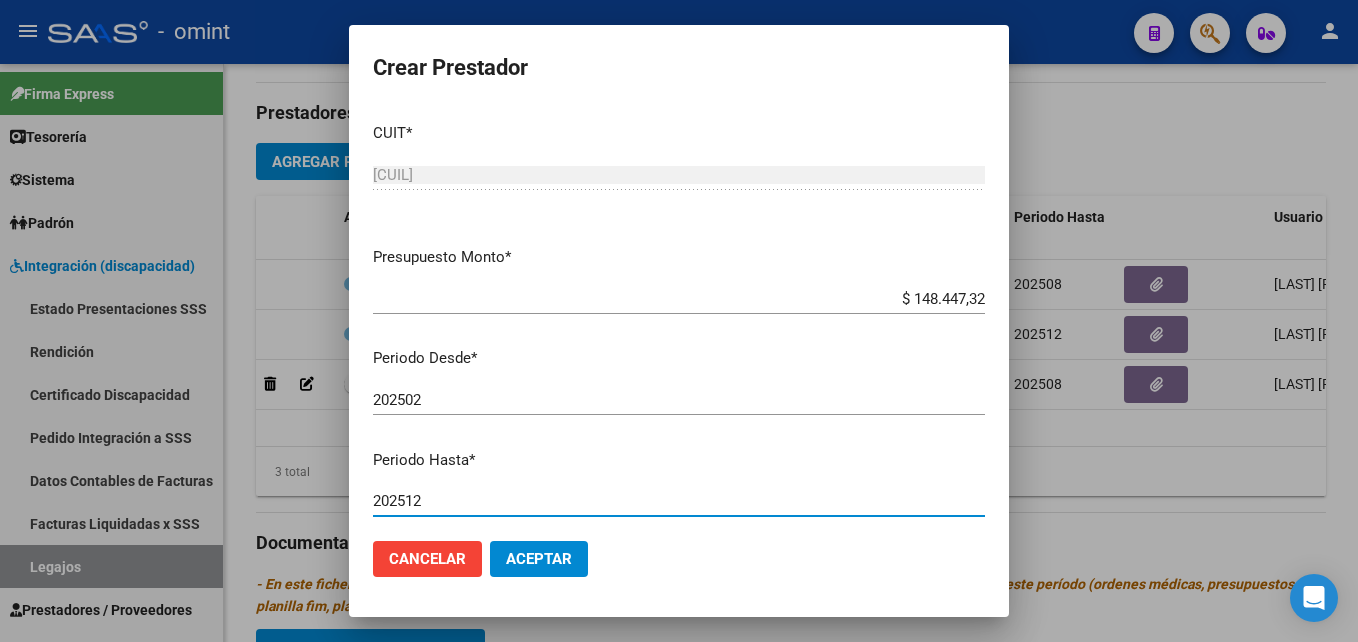 type on "202512" 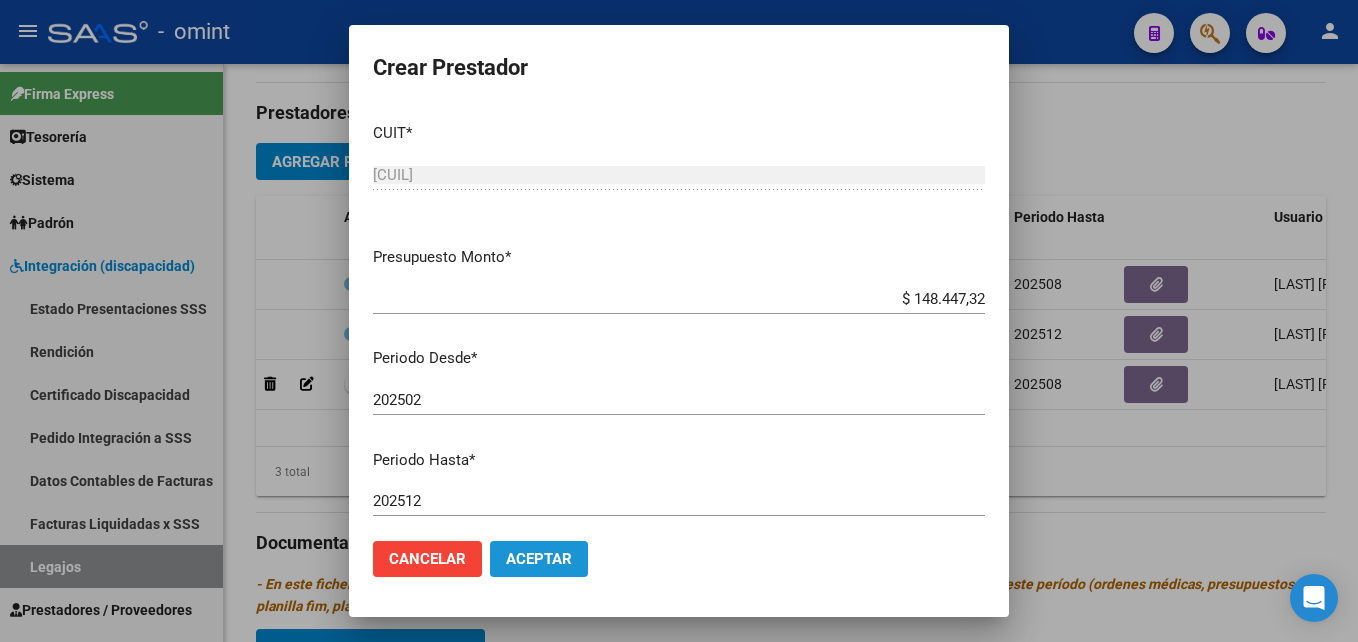 click on "Aceptar" 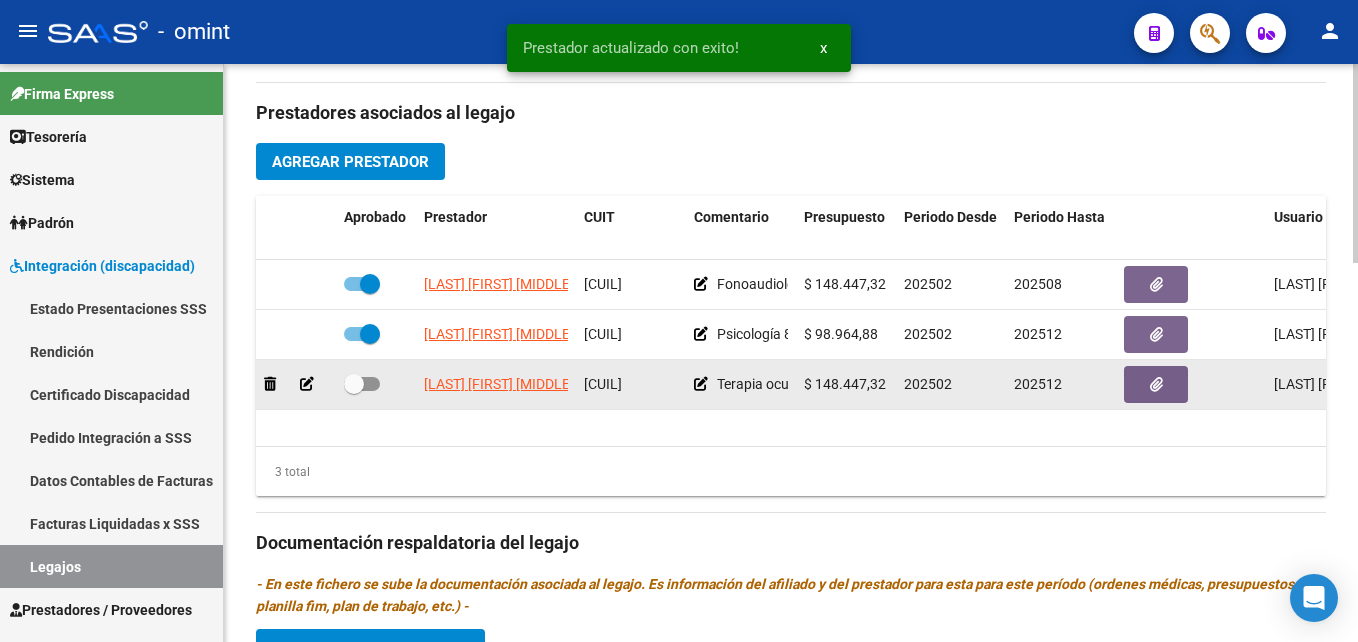 click at bounding box center [354, 384] 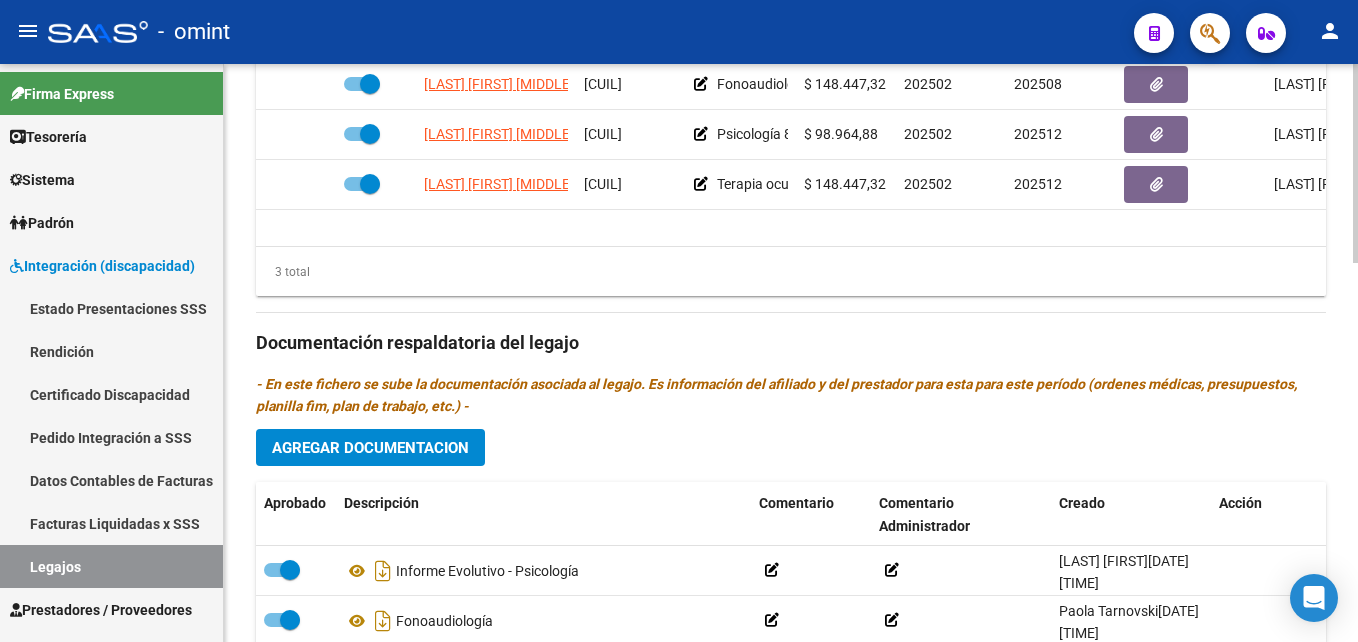 scroll, scrollTop: 1000, scrollLeft: 0, axis: vertical 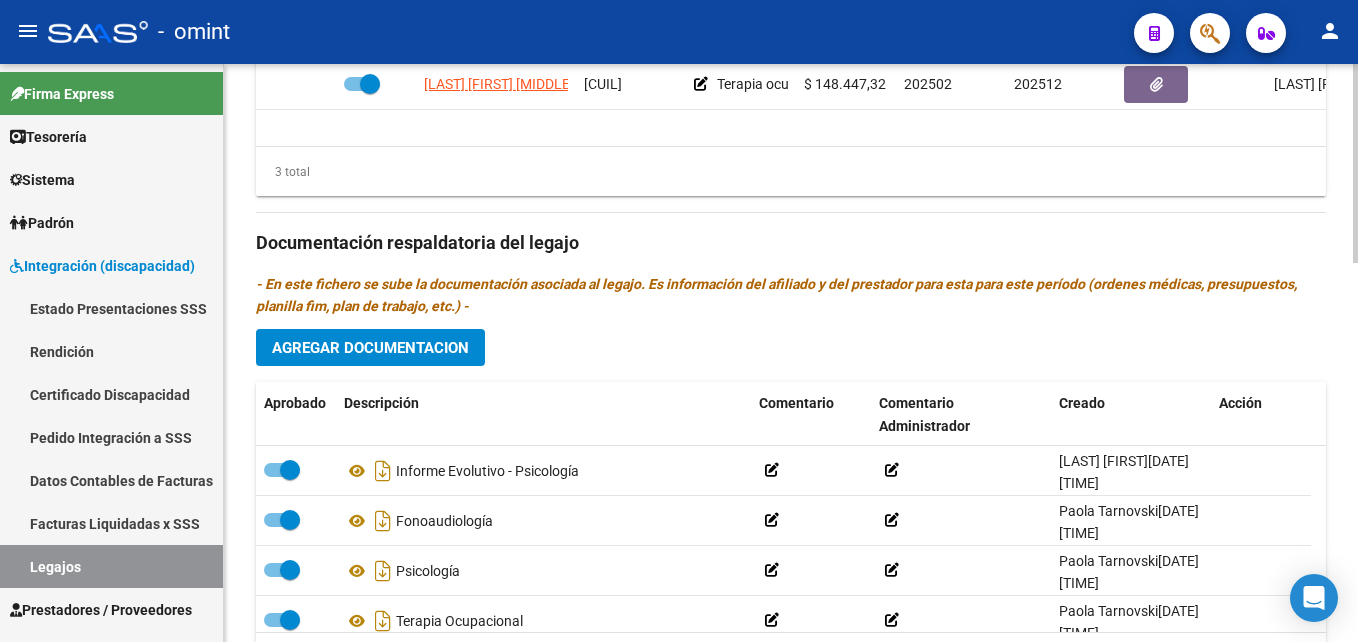 click on "Agregar Documentacion" 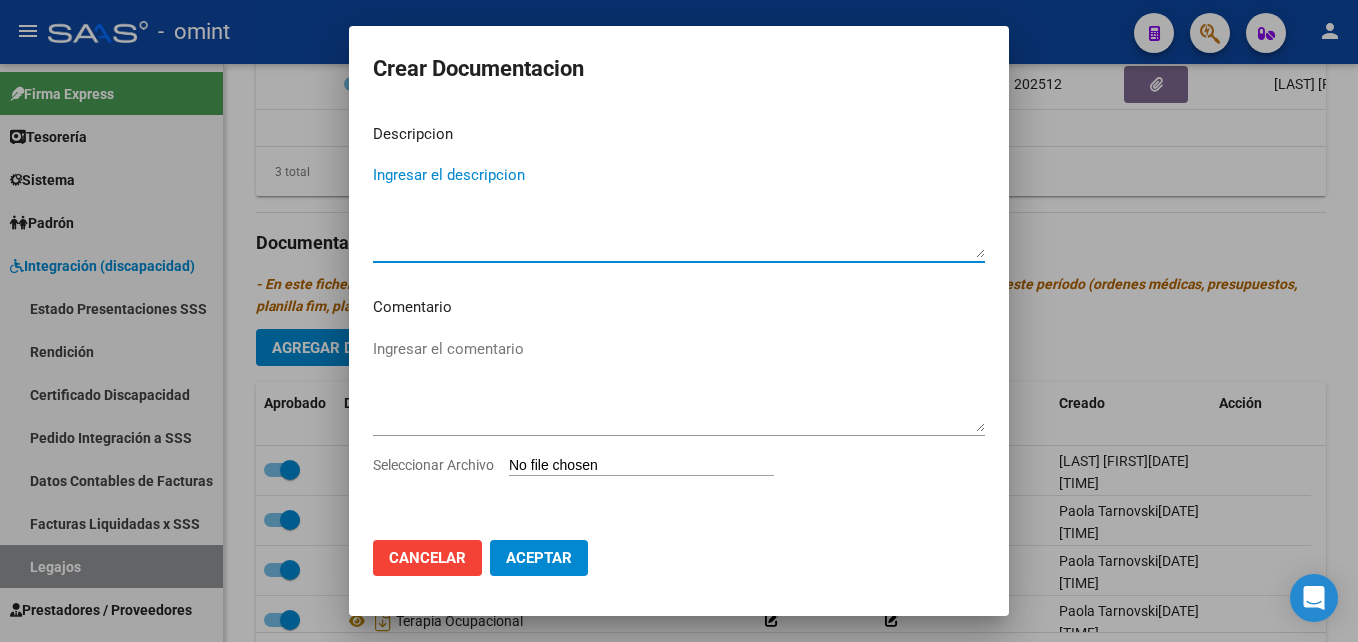 click on "Ingresar el descripcion" at bounding box center (679, 211) 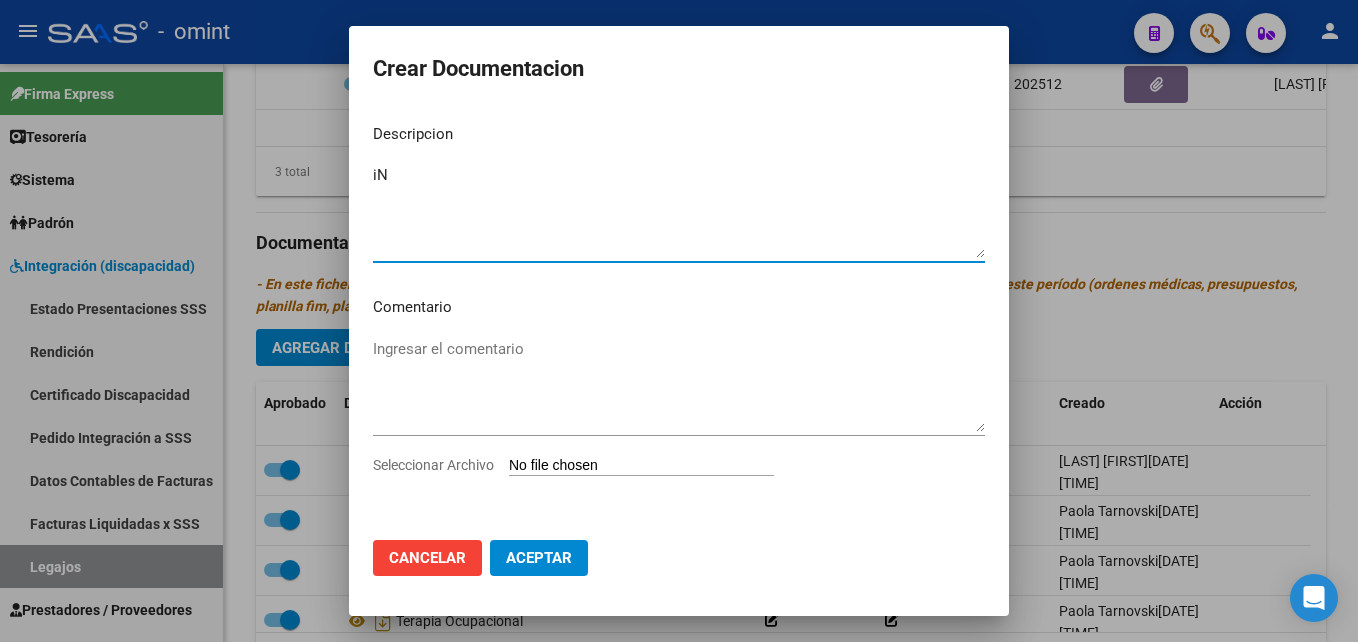 type on "i" 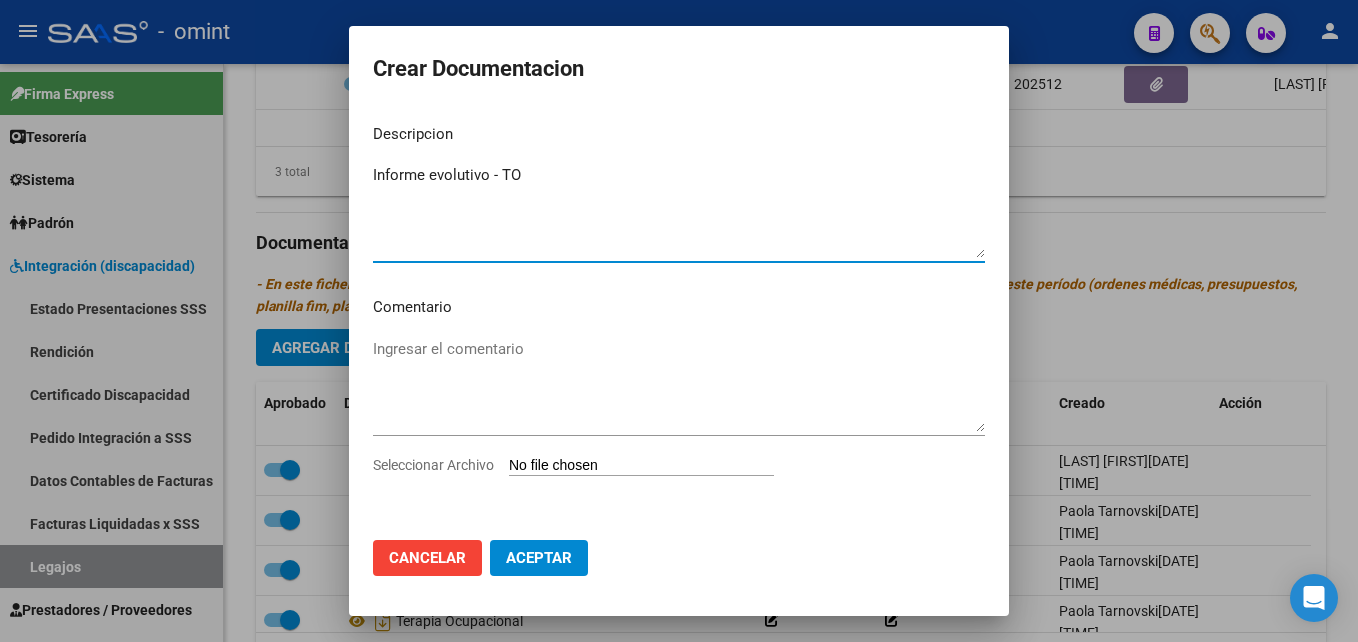 type on "Informe evolutivo - TO" 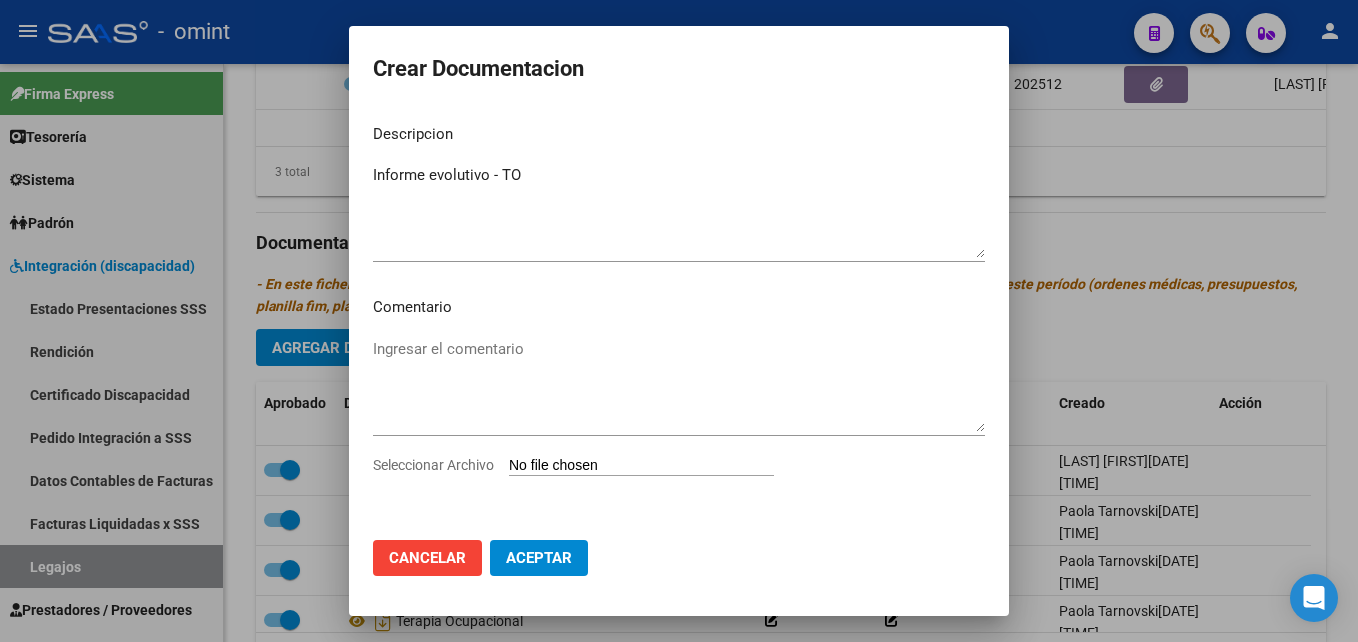 type on "C:\fakepath\Informe evolutivo - TO.pdf" 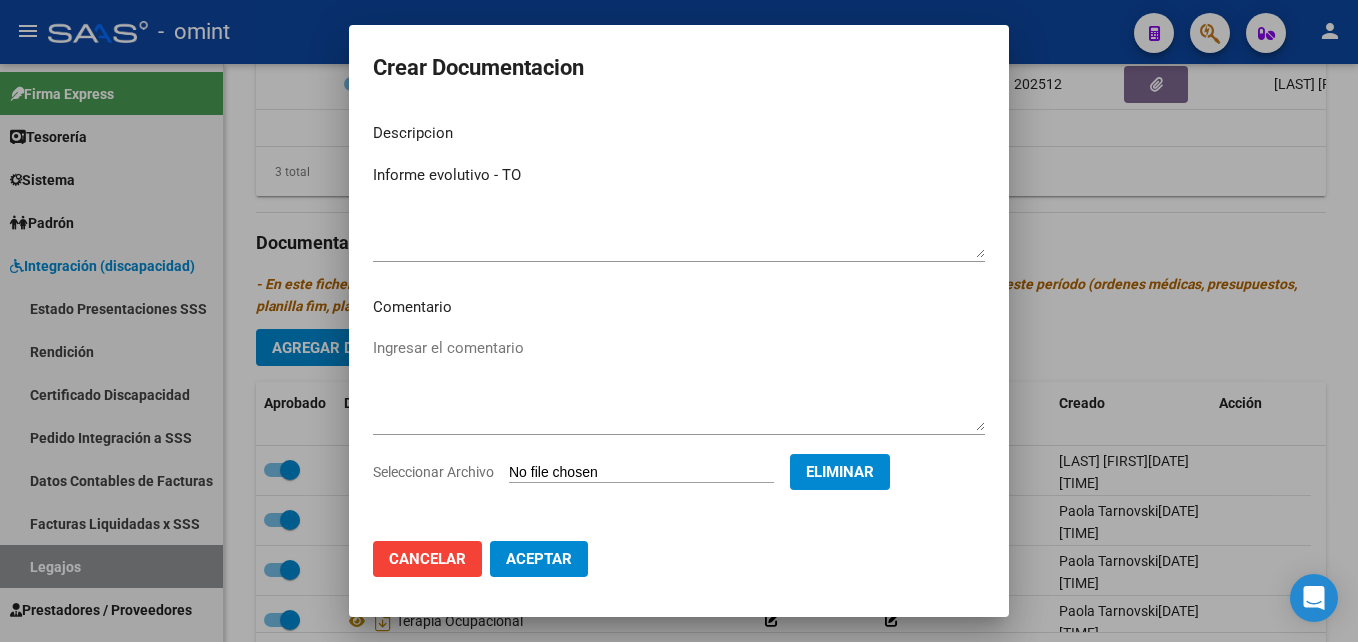 click on "Aceptar" 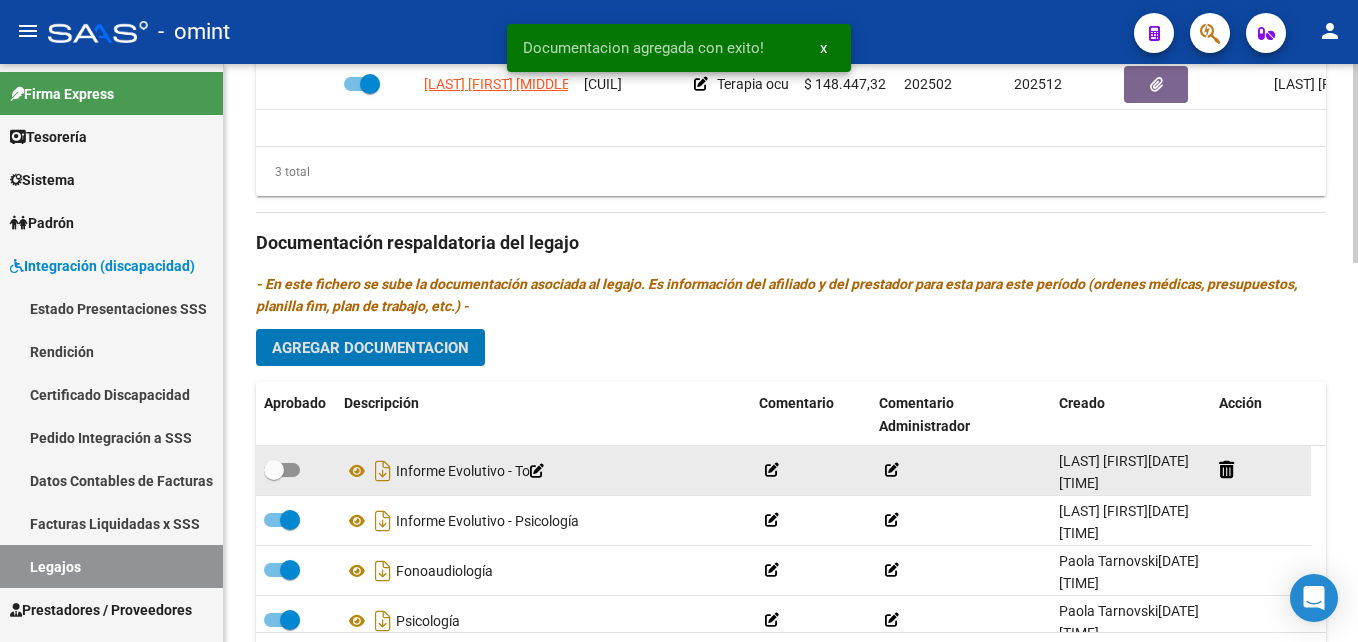 click at bounding box center (282, 470) 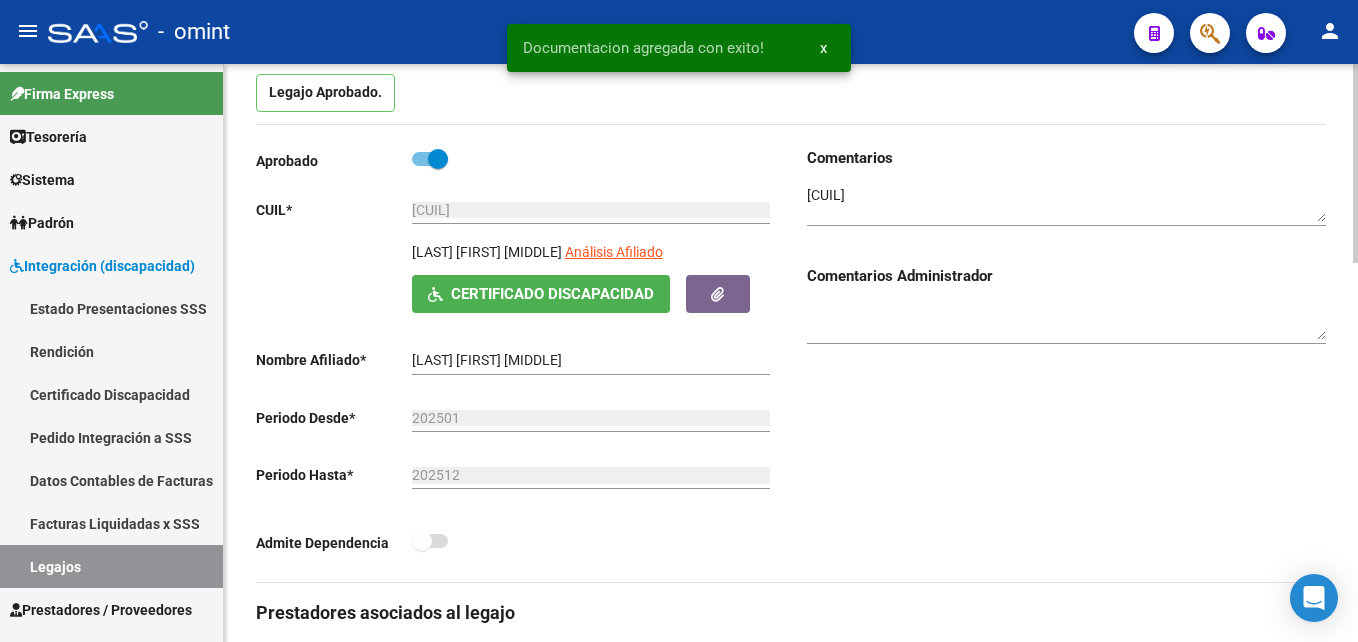 scroll, scrollTop: 0, scrollLeft: 0, axis: both 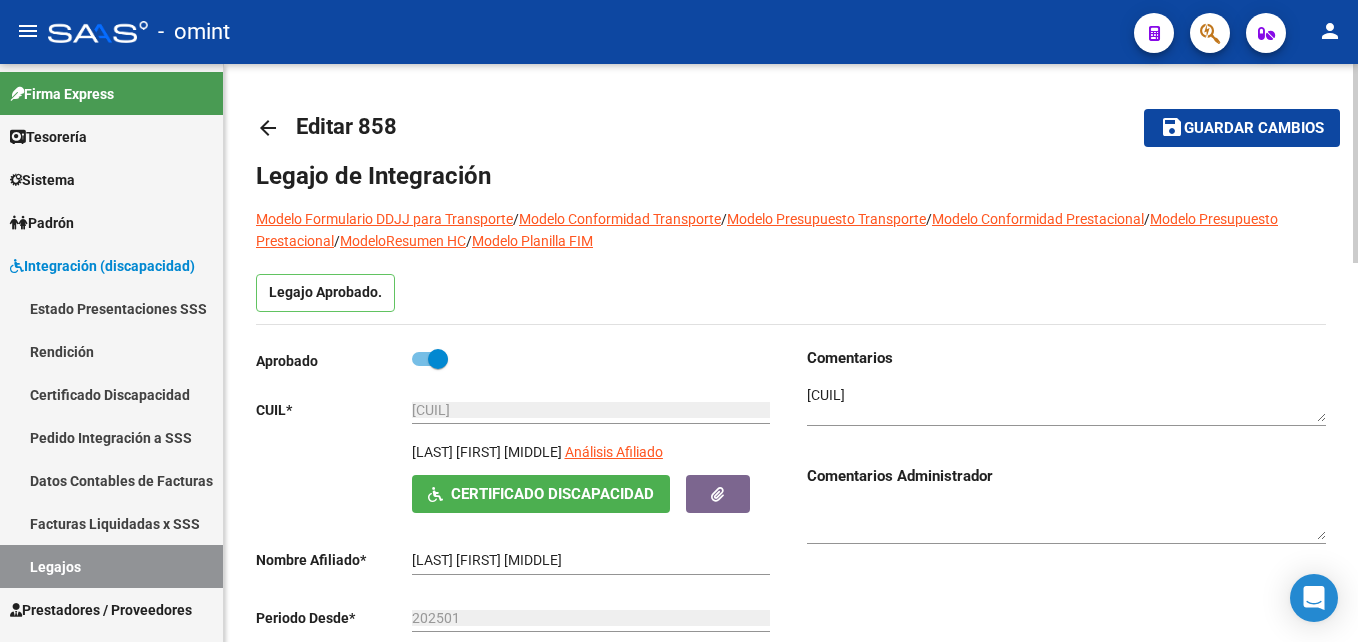 click on "arrow_back" 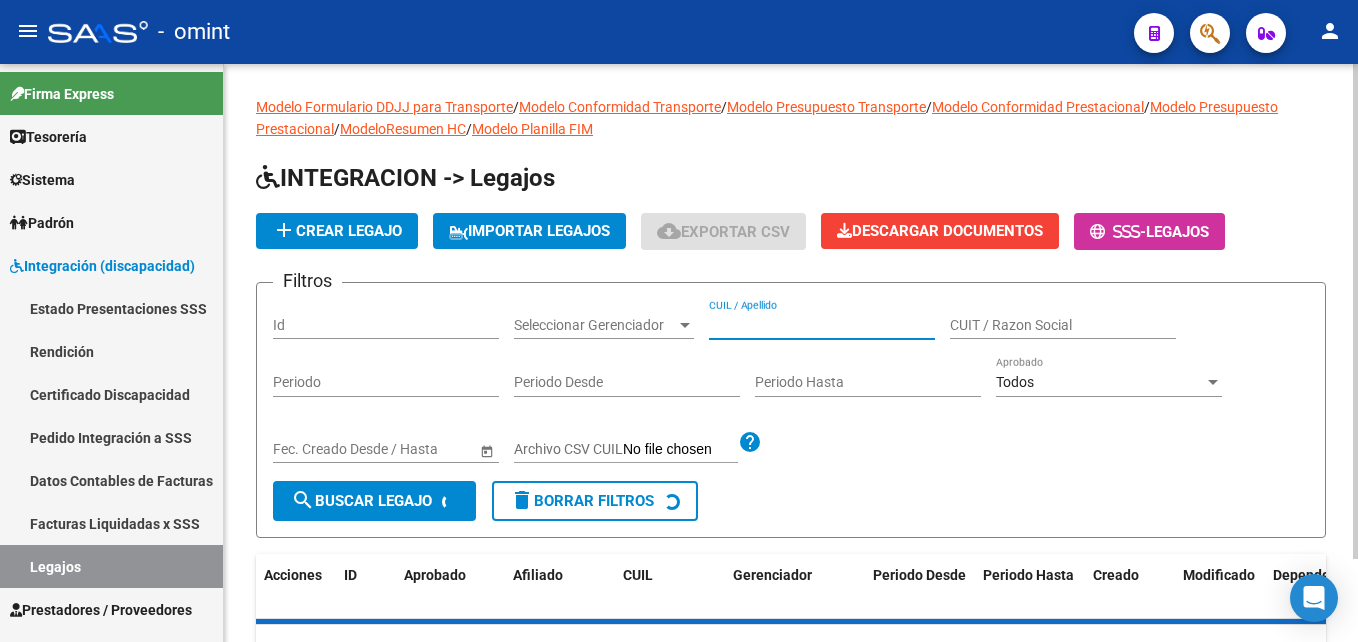 click on "CUIL / Apellido" at bounding box center (822, 325) 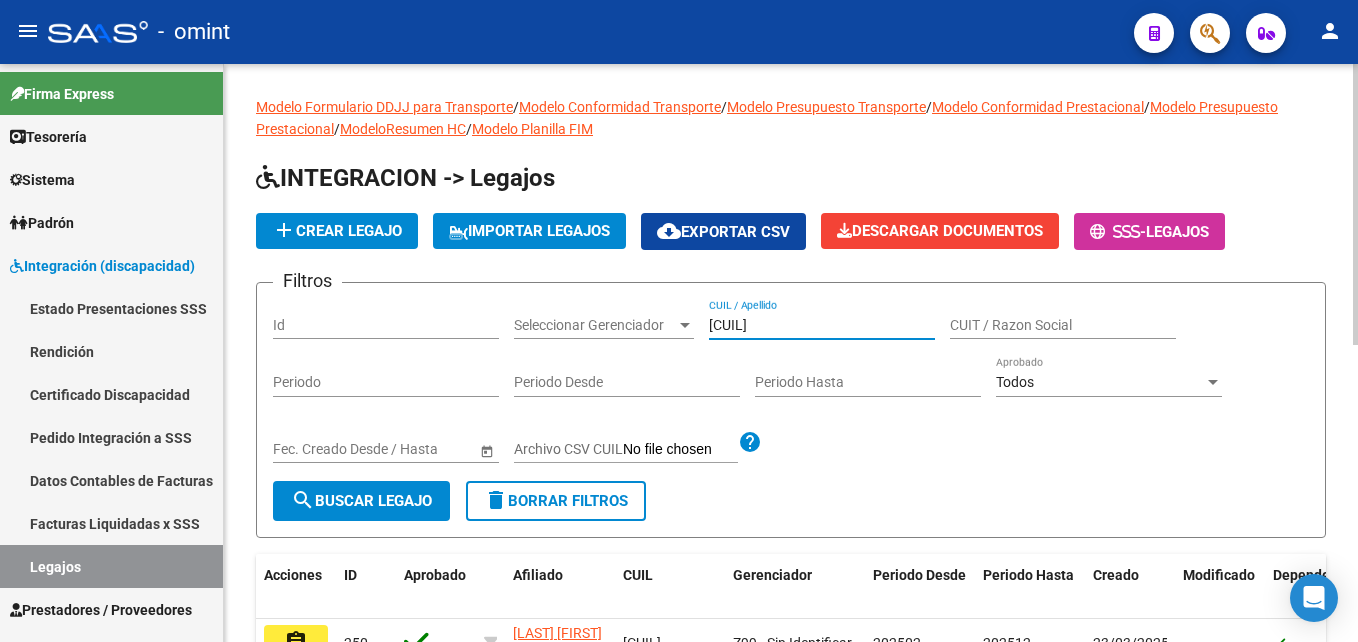 click on "1924930901" at bounding box center (822, 325) 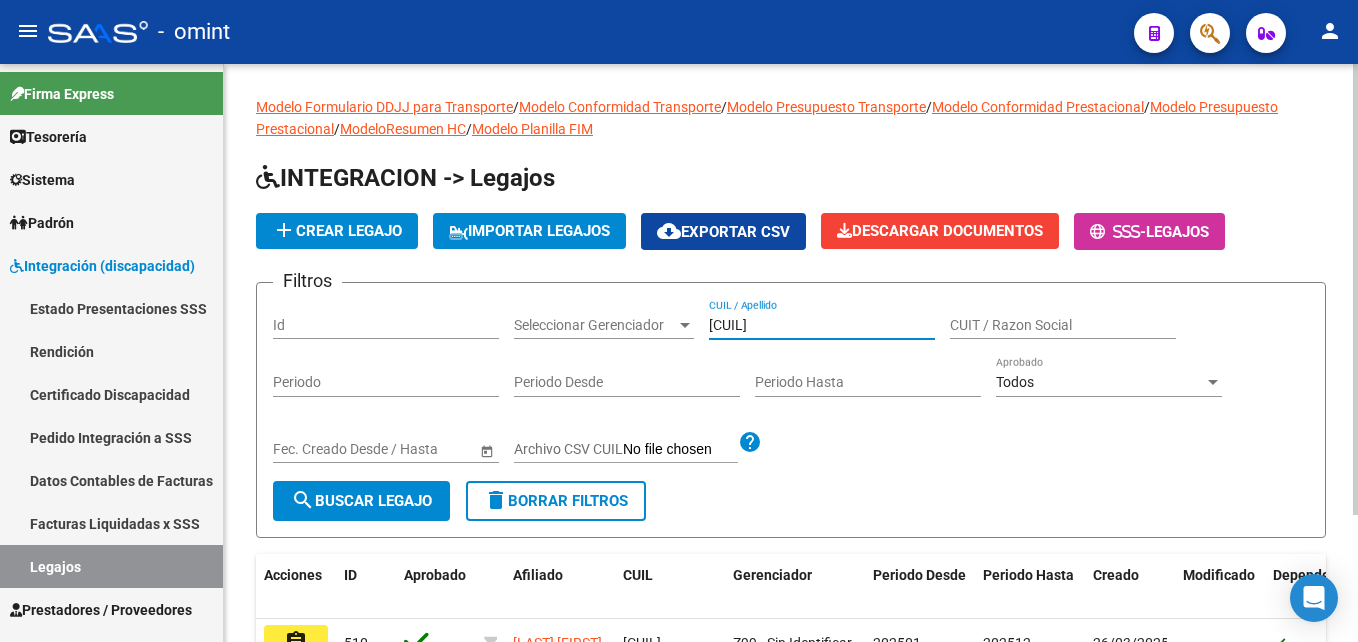 scroll, scrollTop: 163, scrollLeft: 0, axis: vertical 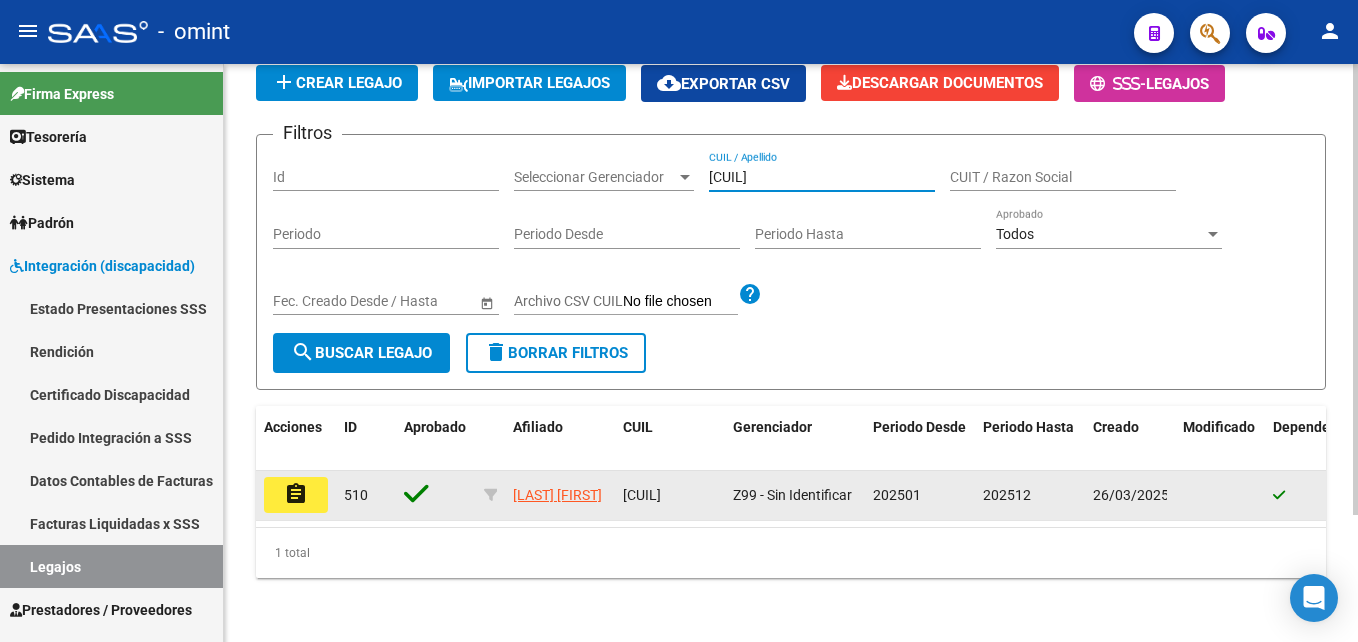 type on "20585003558" 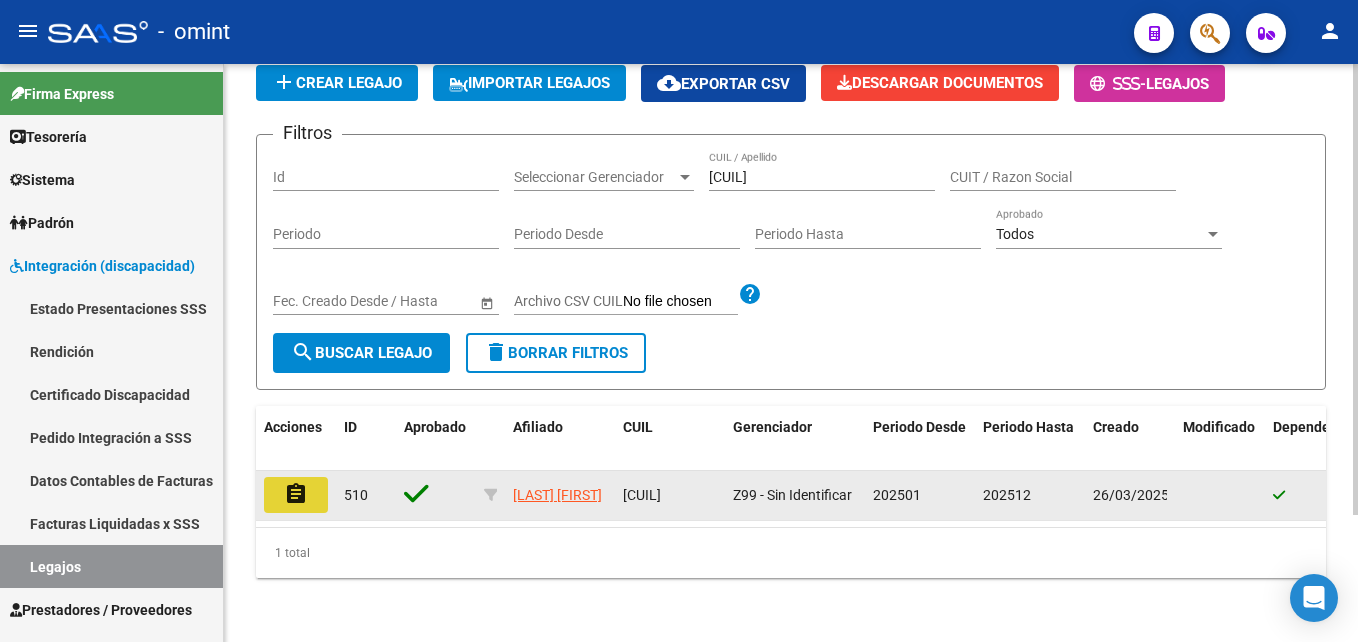 click on "assignment" 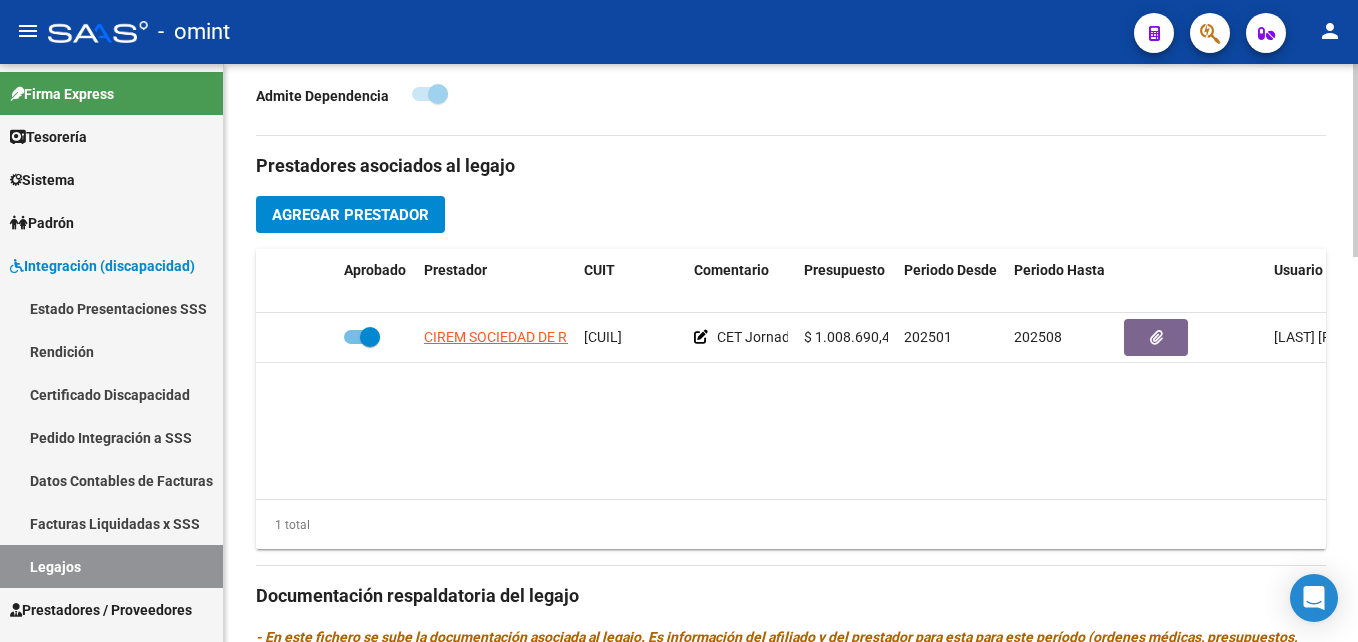 scroll, scrollTop: 400, scrollLeft: 0, axis: vertical 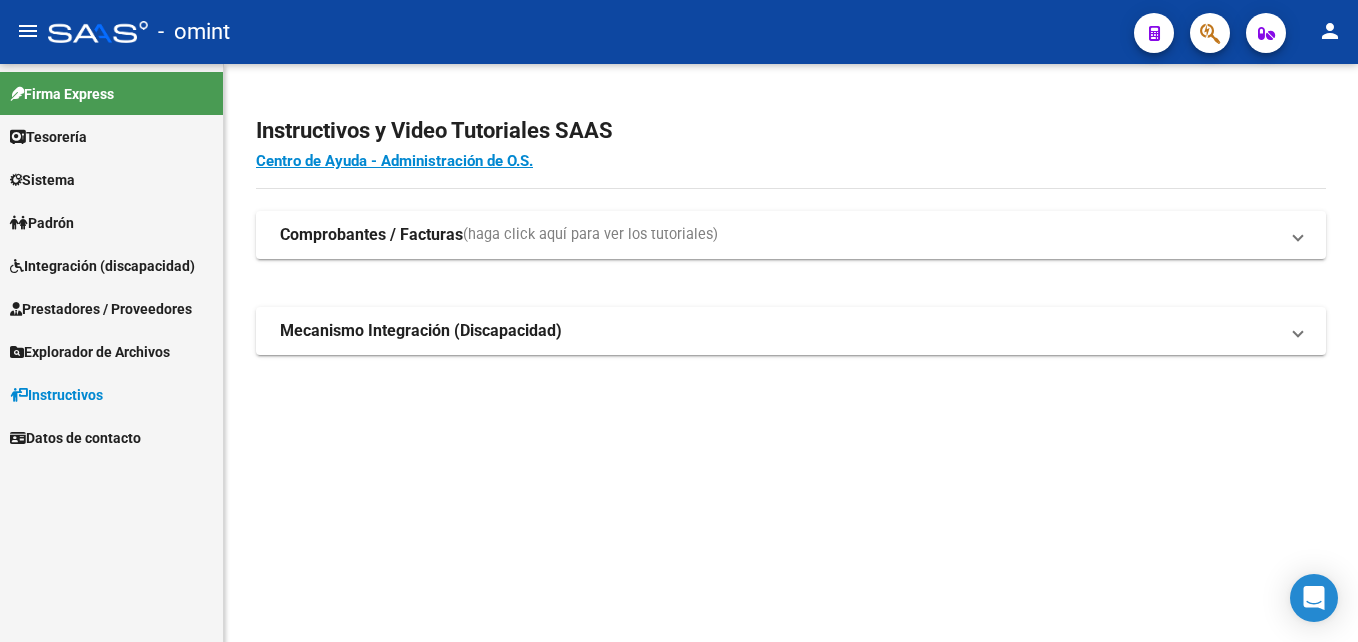click on "Prestadores / Proveedores" at bounding box center (101, 309) 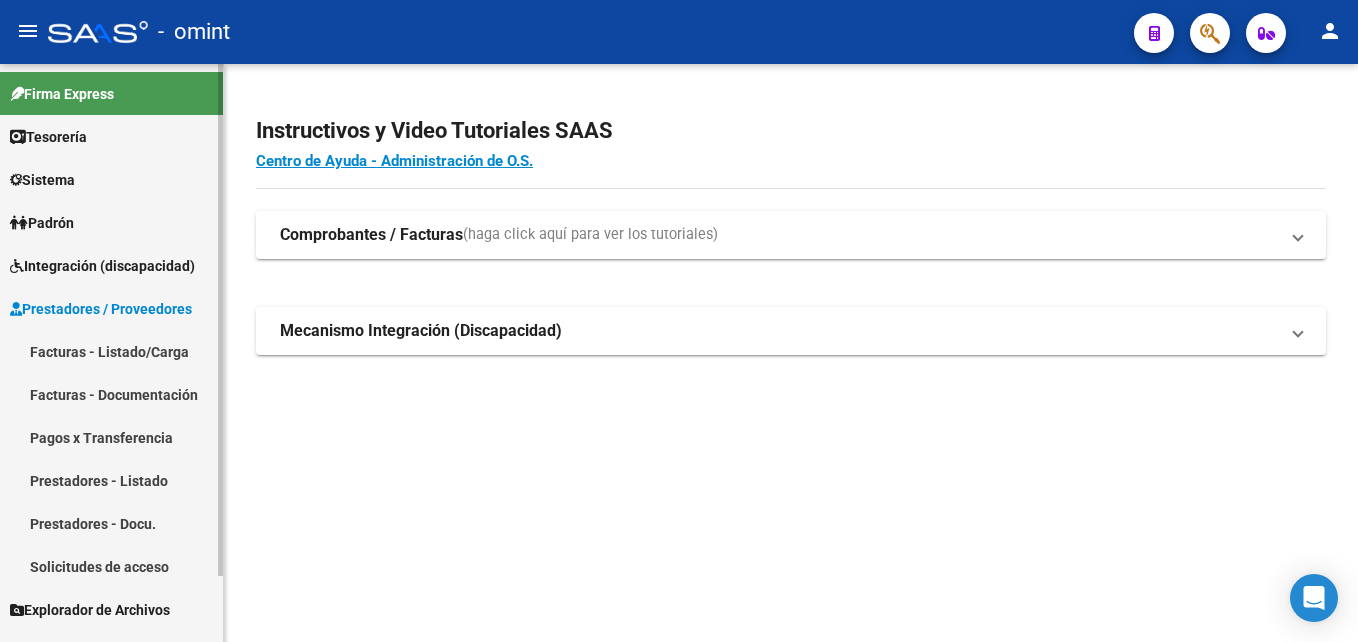 click on "Facturas - Listado/Carga" at bounding box center [111, 351] 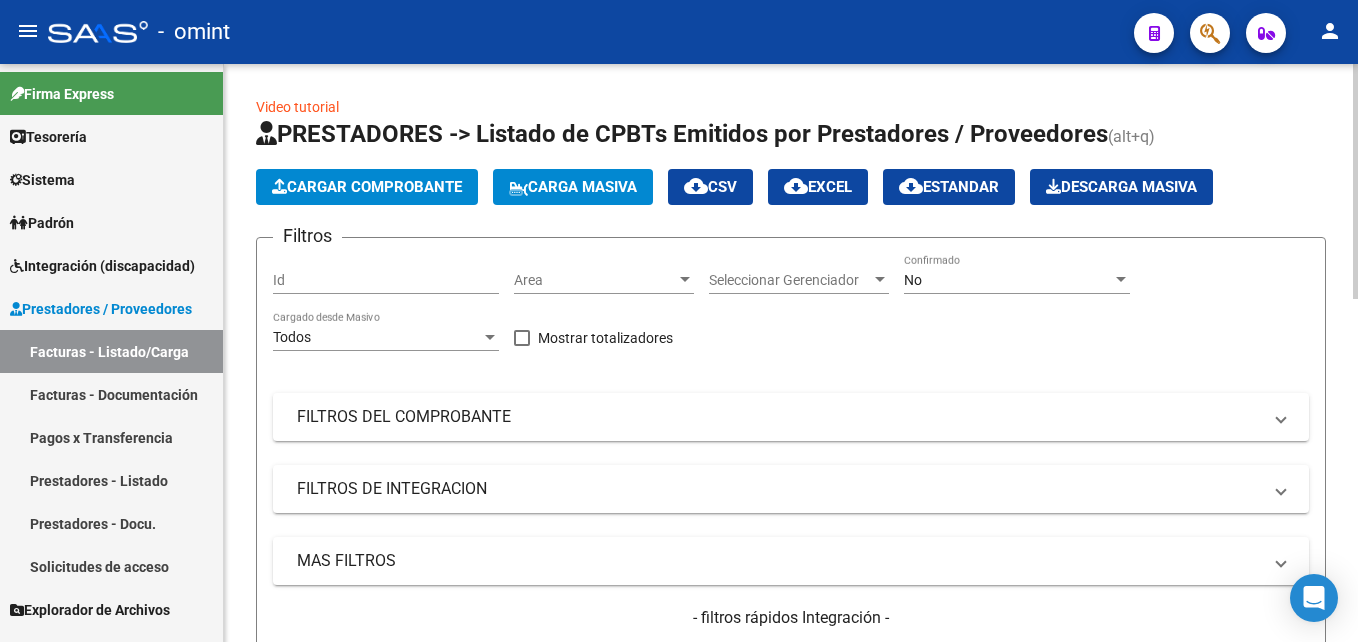 click on "No" at bounding box center [1008, 280] 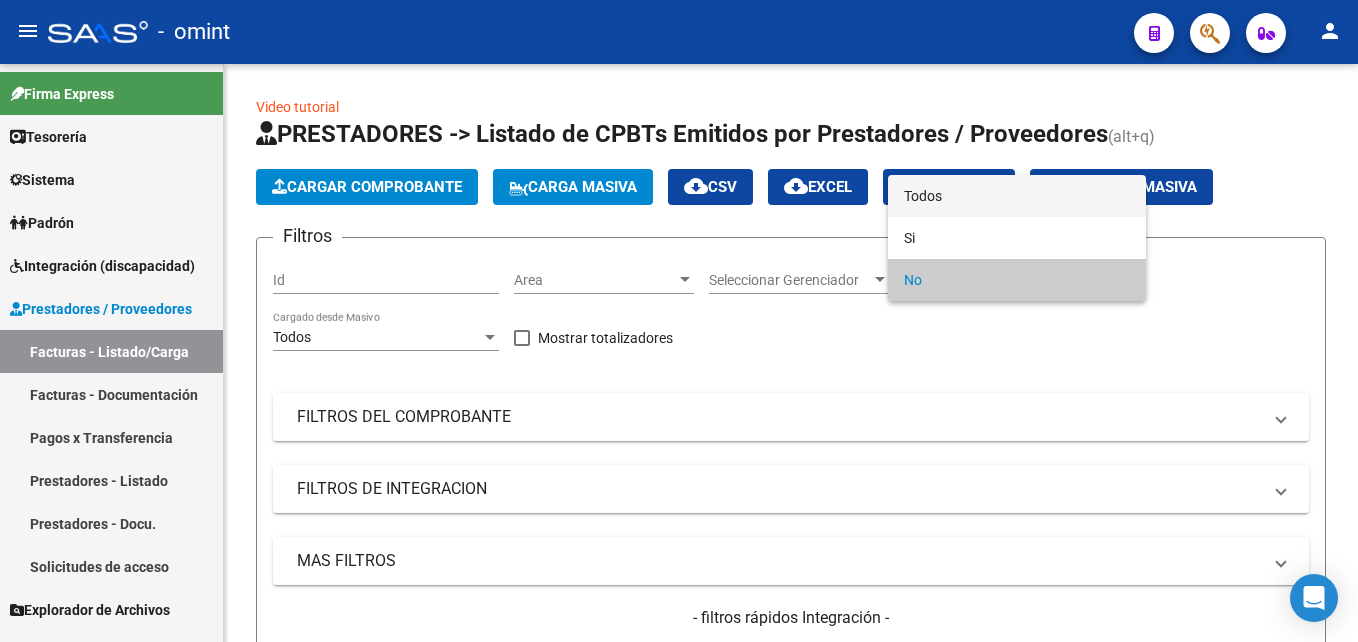 click on "Todos" at bounding box center [1017, 196] 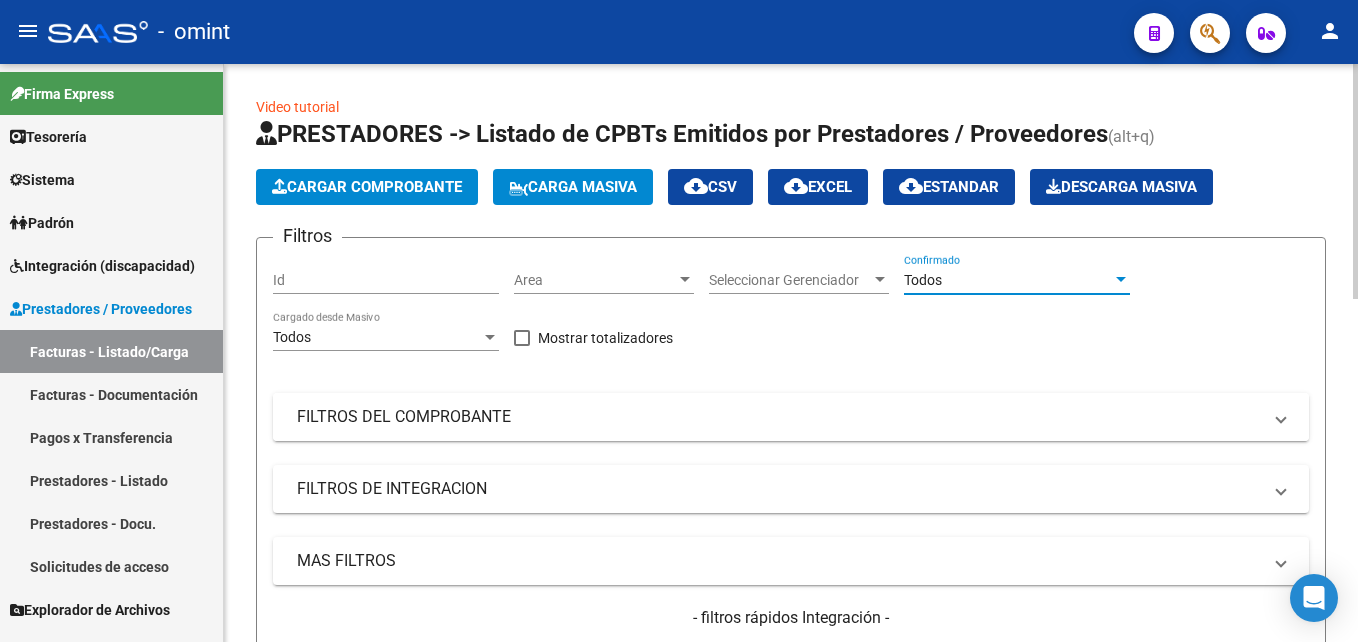 click on "FILTROS DEL COMPROBANTE" at bounding box center (779, 417) 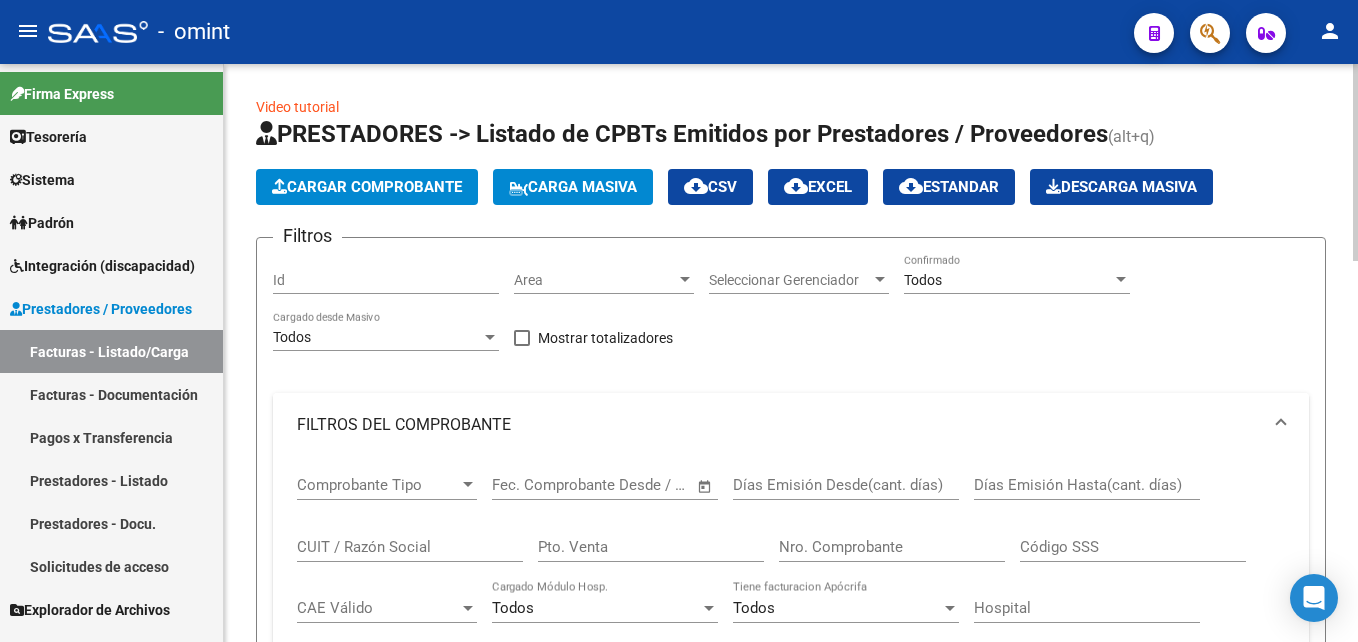 scroll, scrollTop: 100, scrollLeft: 0, axis: vertical 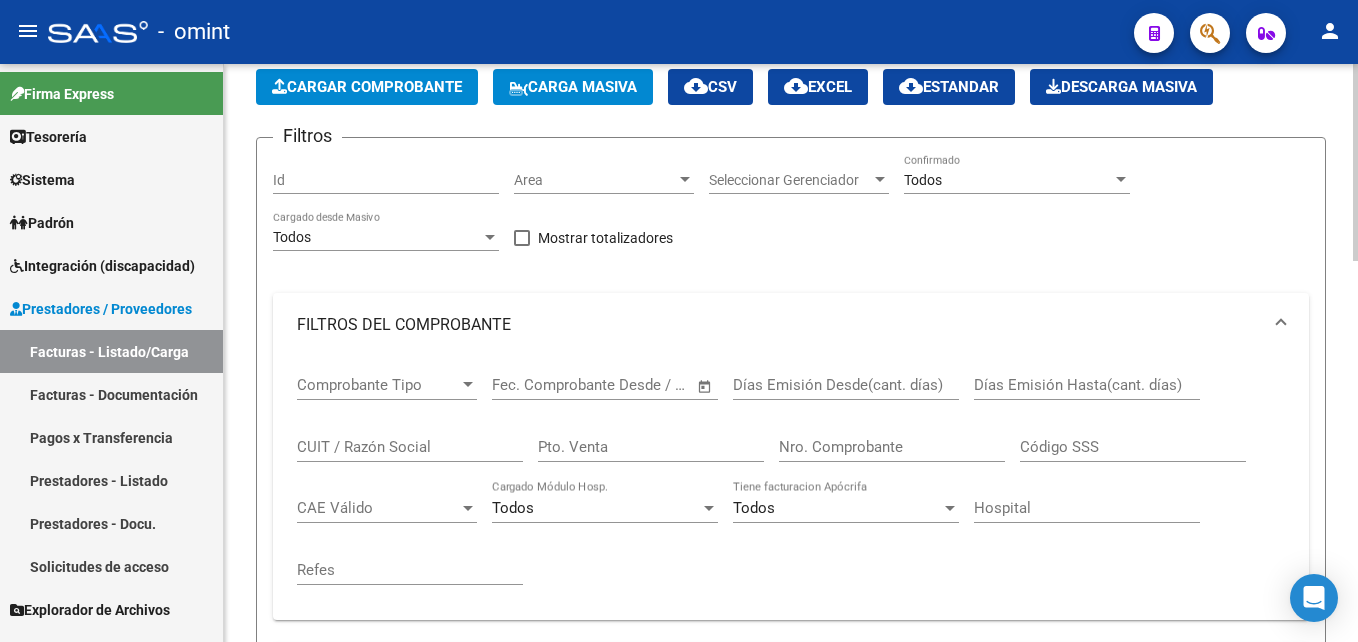 click on "CUIT / Razón Social" 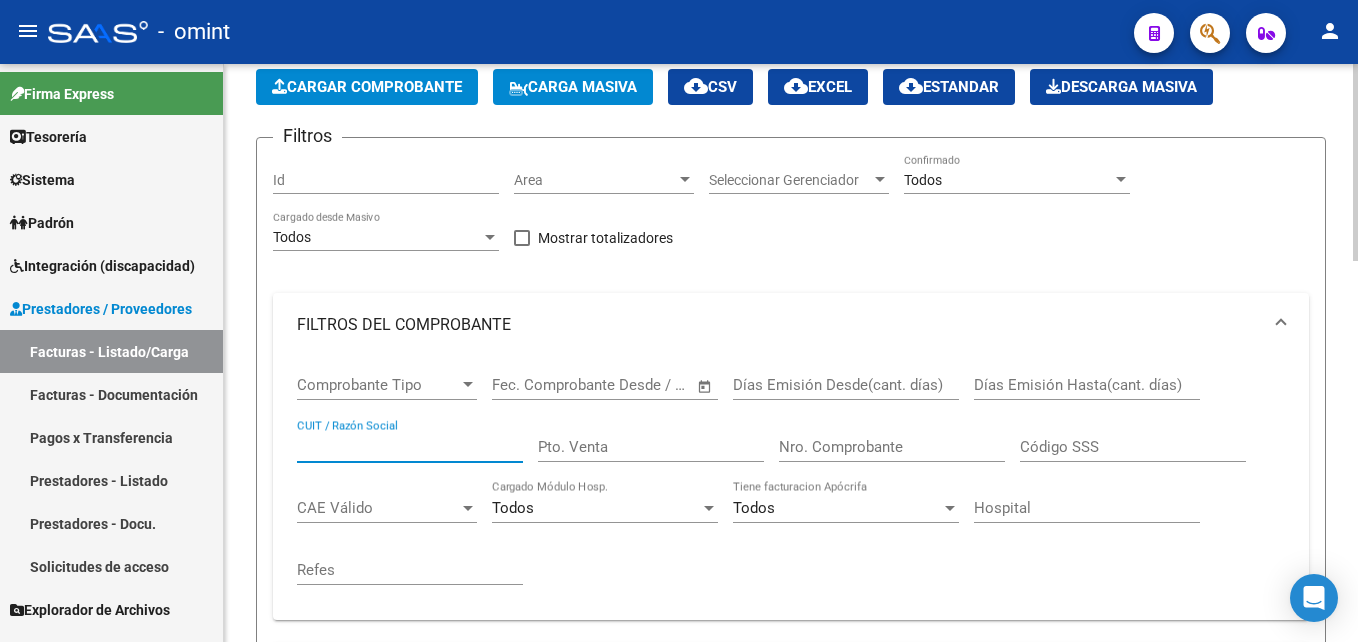 click on "CUIT / Razón Social" at bounding box center [410, 447] 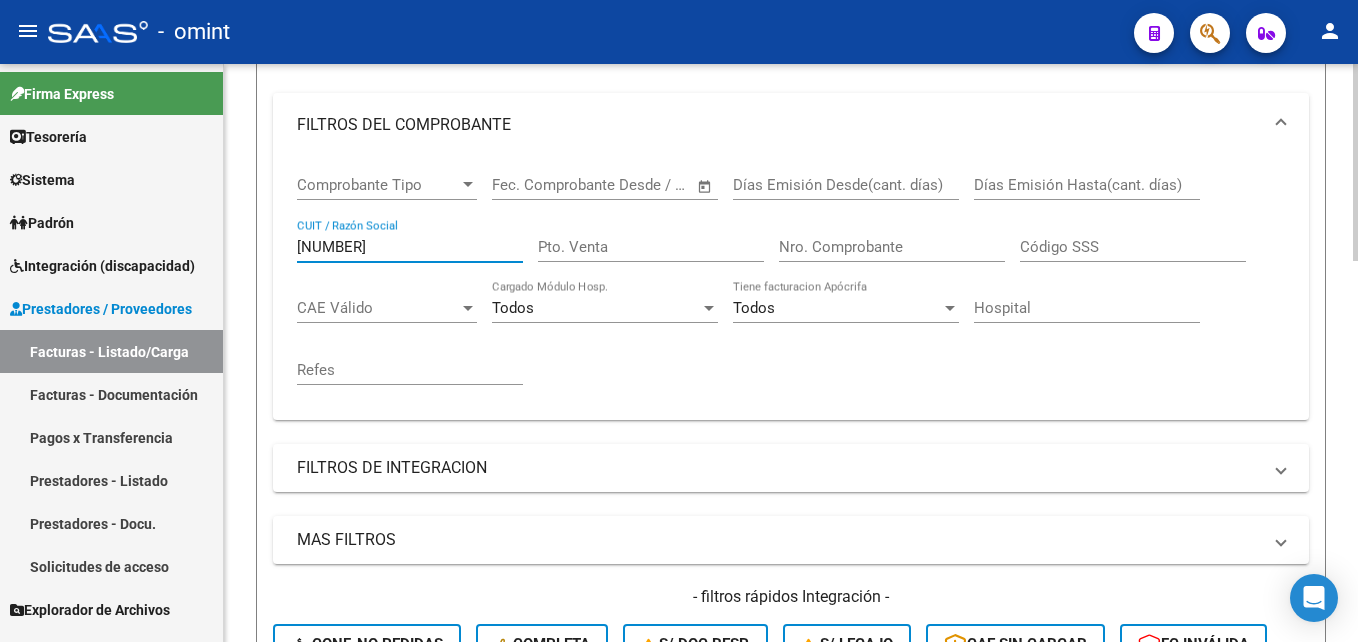 scroll, scrollTop: 500, scrollLeft: 0, axis: vertical 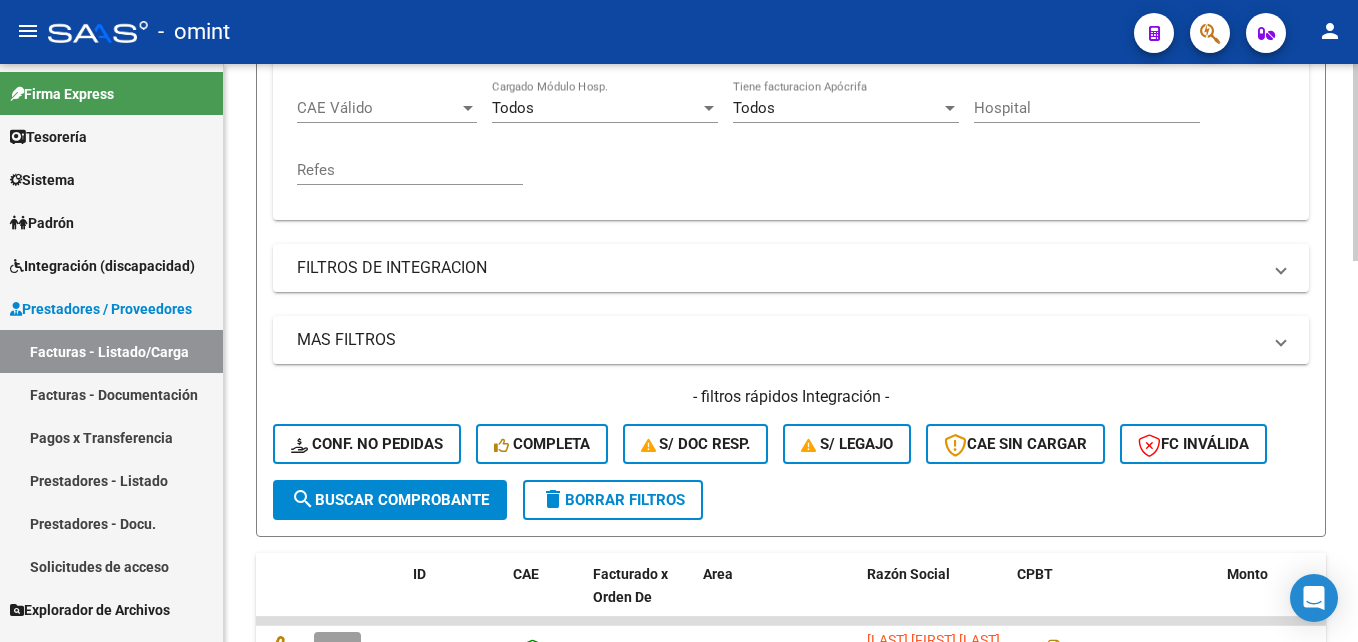 type on "[NUMBER]" 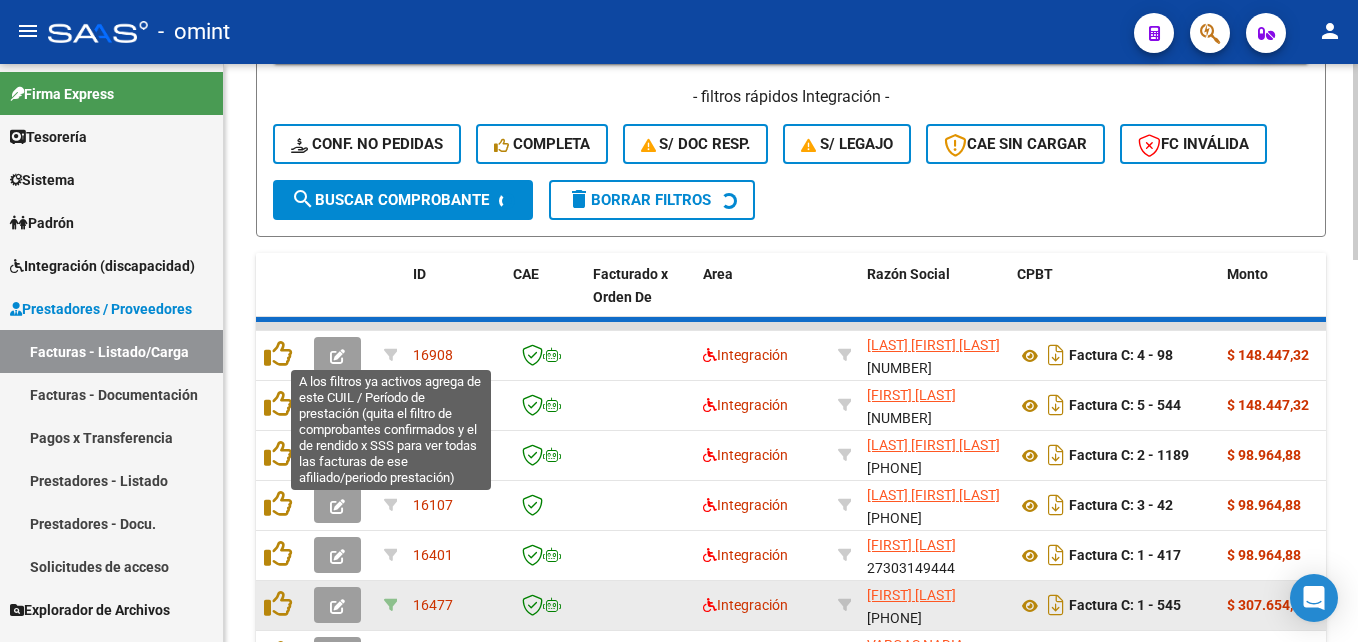 scroll, scrollTop: 900, scrollLeft: 0, axis: vertical 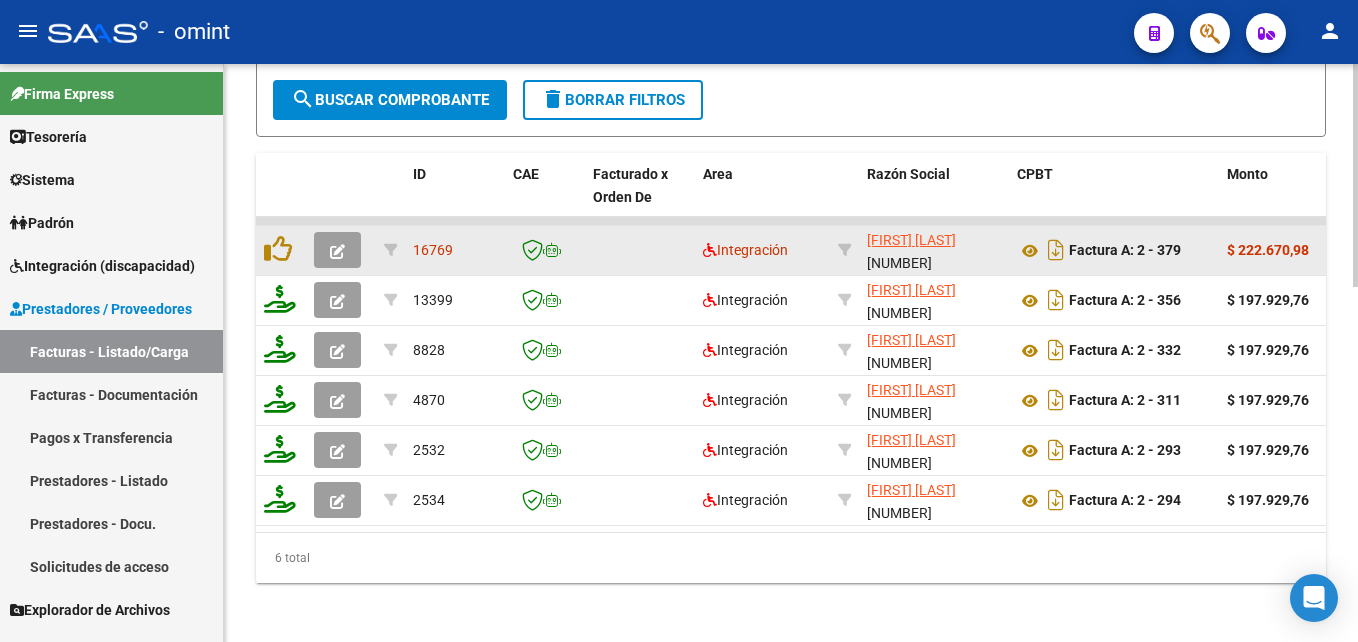click 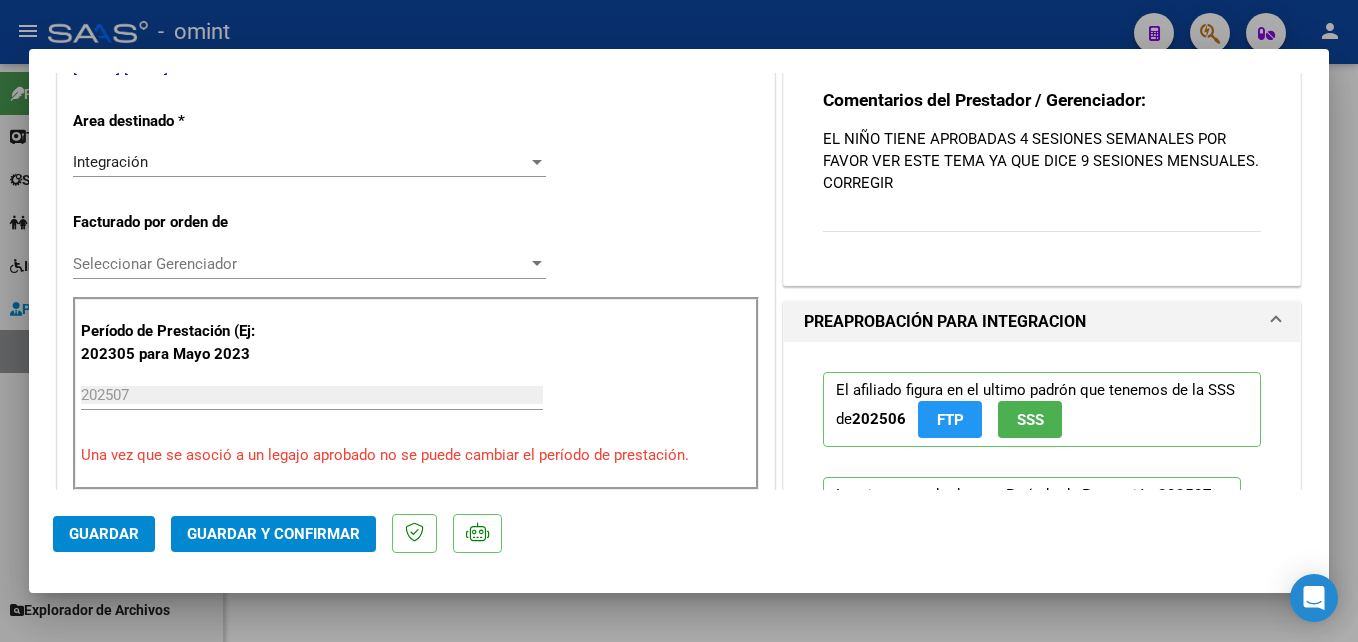 scroll, scrollTop: 0, scrollLeft: 0, axis: both 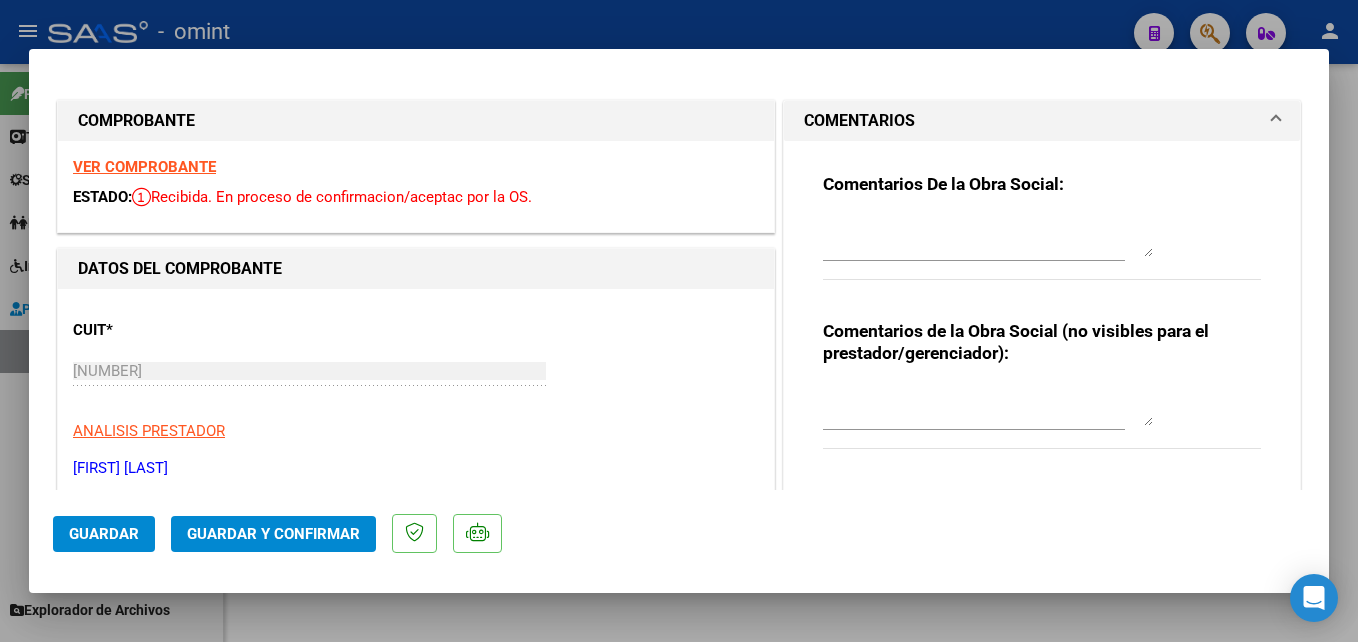 click on "VER COMPROBANTE" at bounding box center (144, 167) 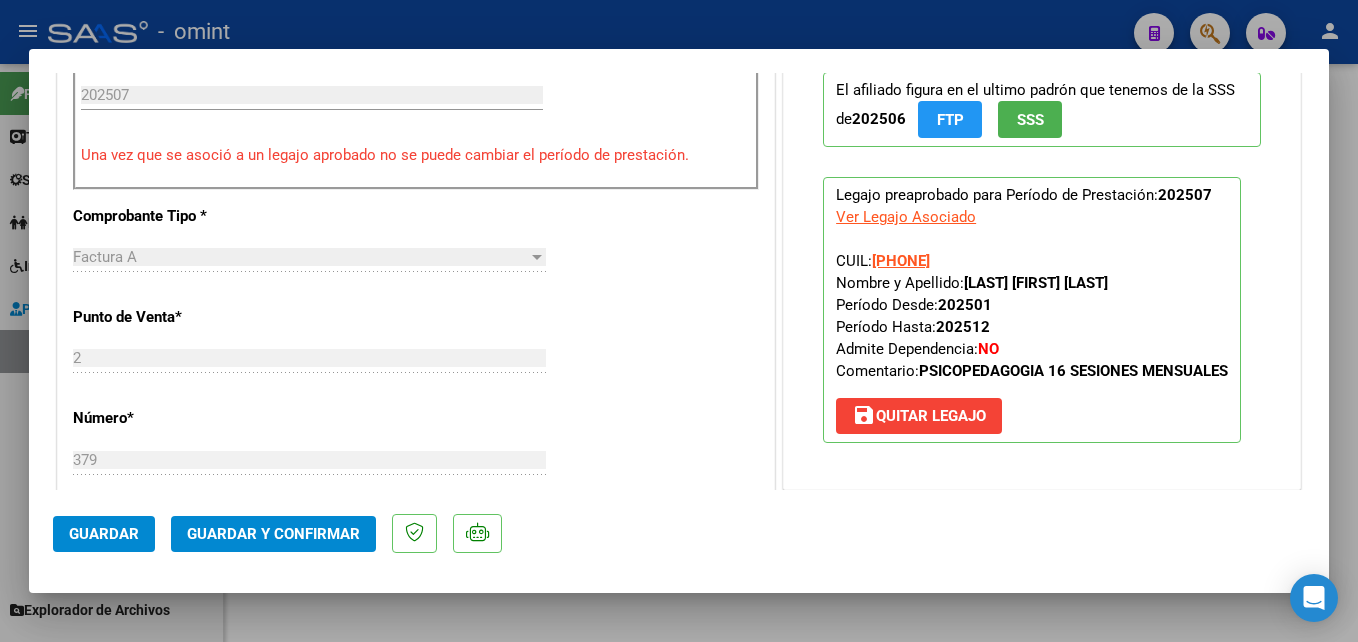 scroll, scrollTop: 800, scrollLeft: 0, axis: vertical 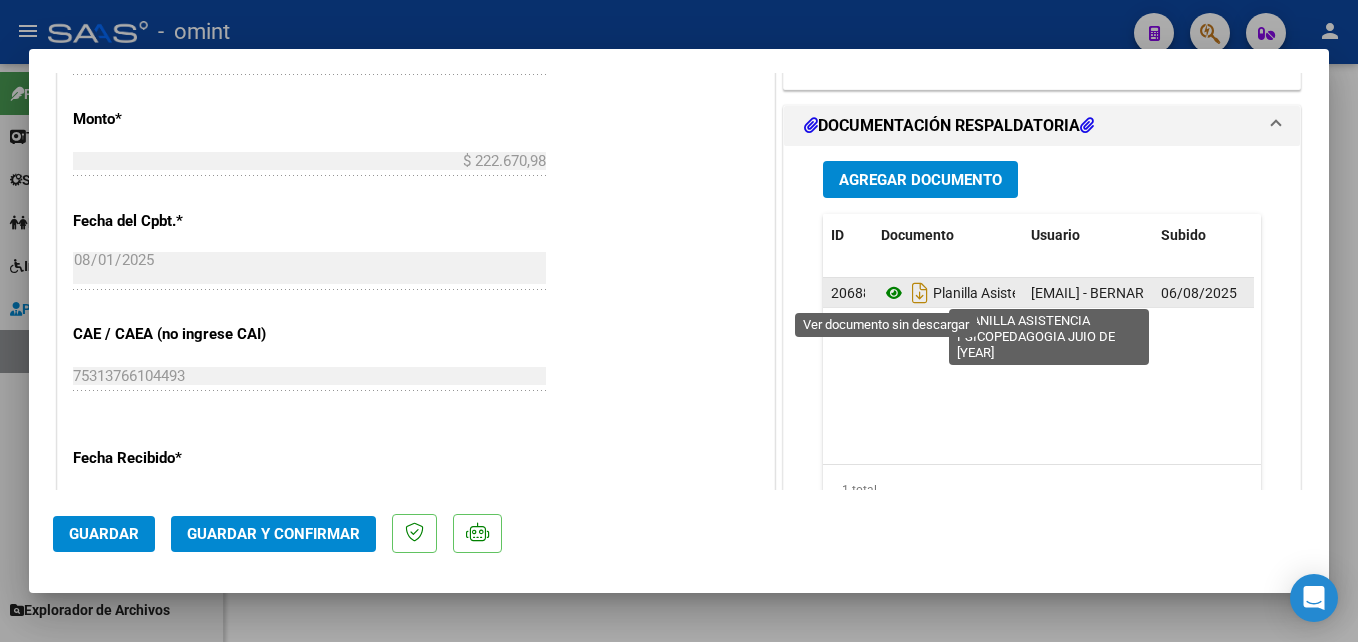 click 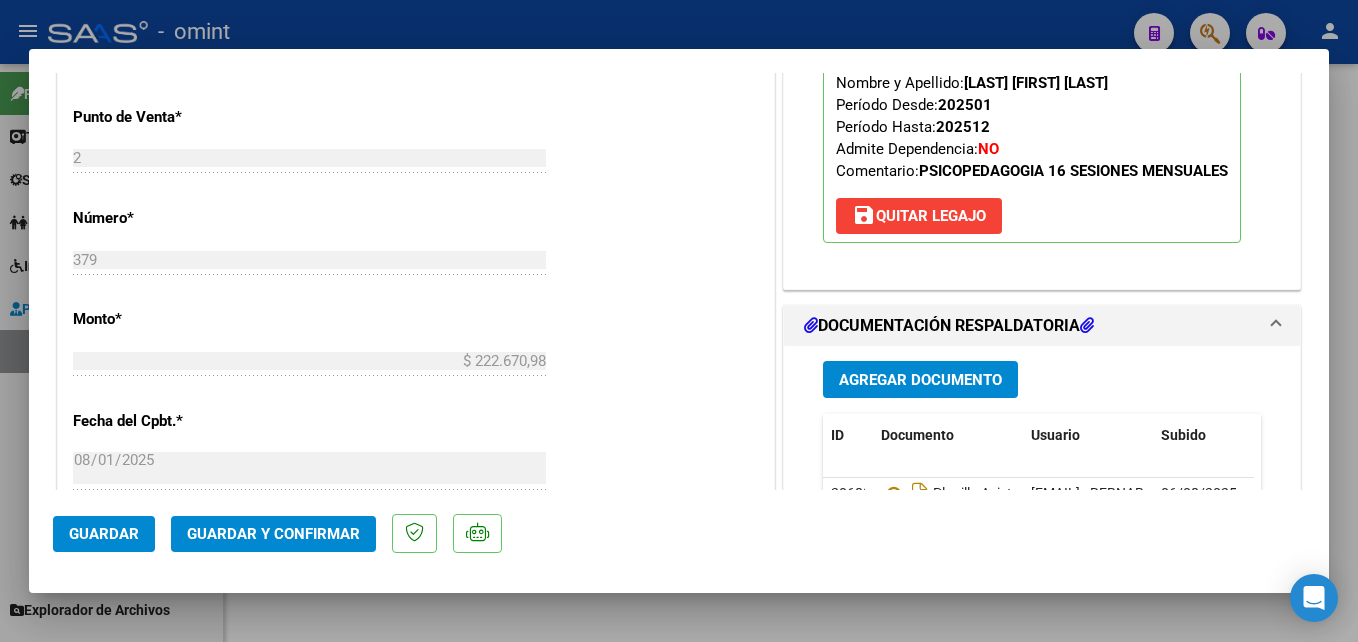 scroll, scrollTop: 800, scrollLeft: 0, axis: vertical 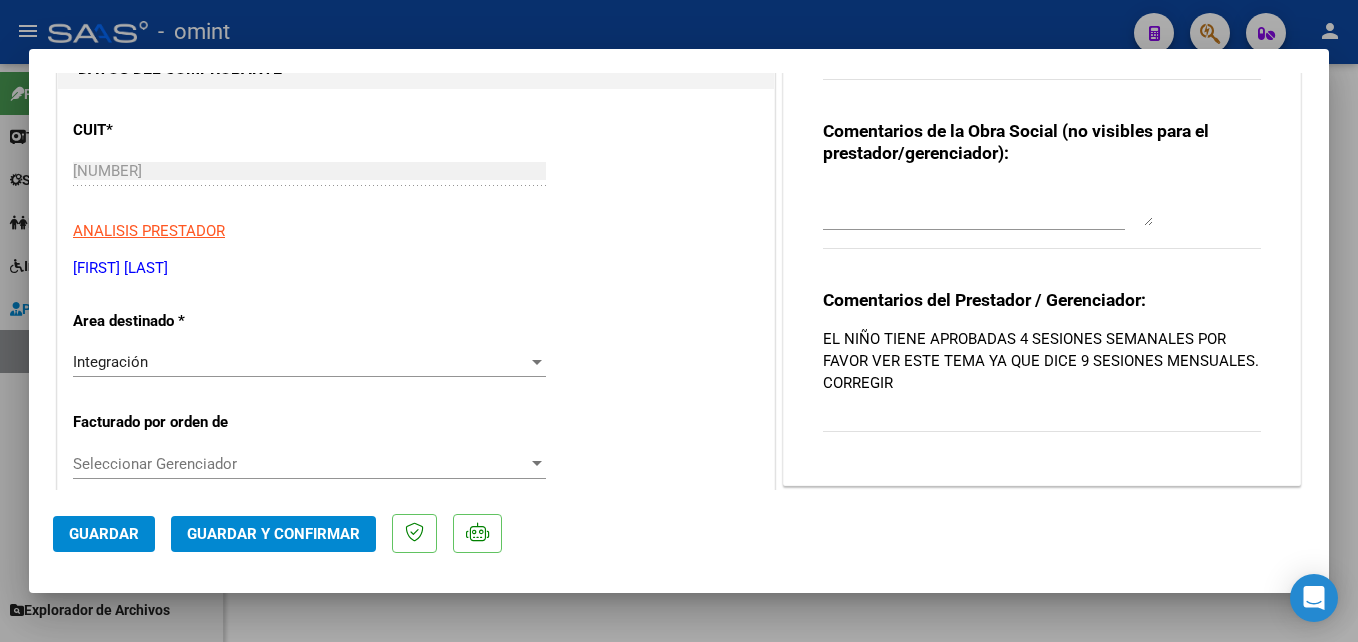 click on "Integración" at bounding box center (300, 362) 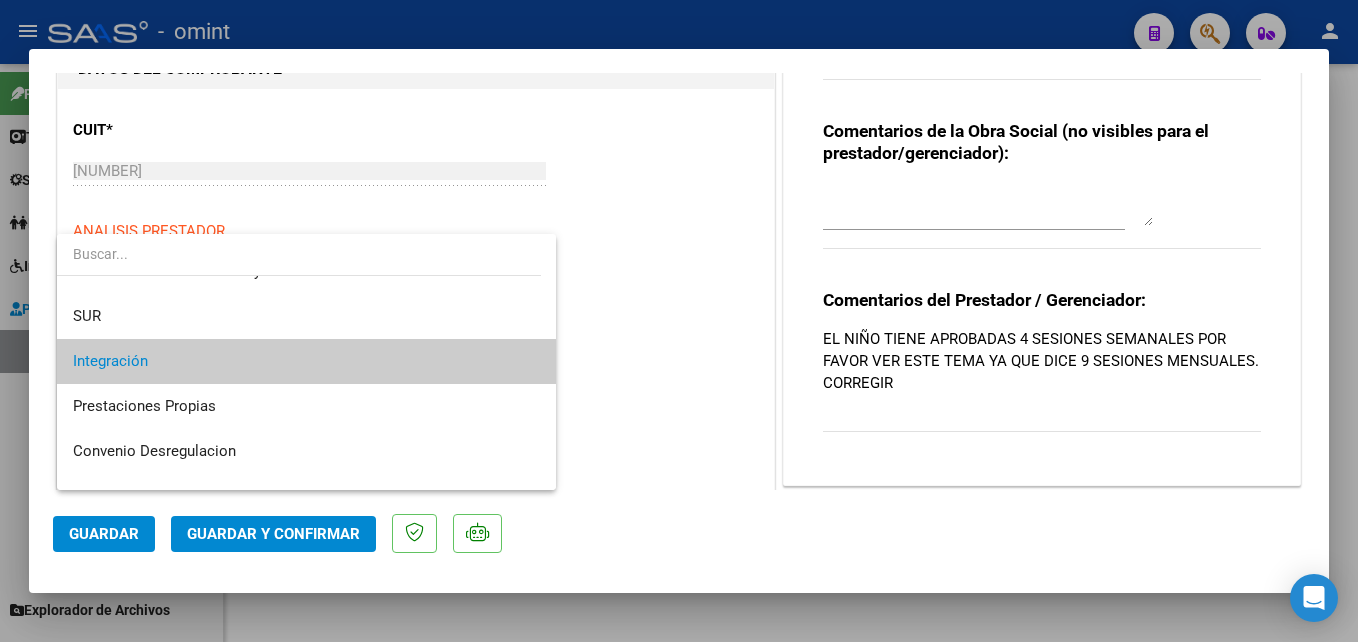 scroll, scrollTop: 194, scrollLeft: 0, axis: vertical 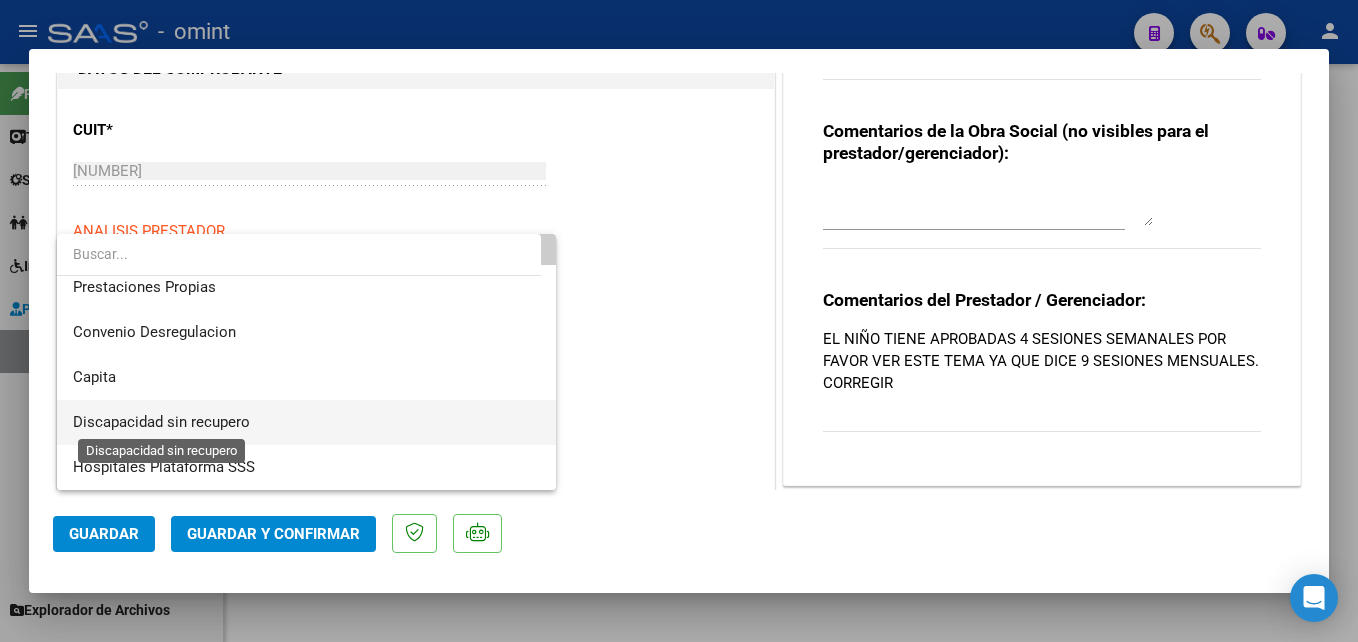 click on "Discapacidad sin recupero" at bounding box center [161, 422] 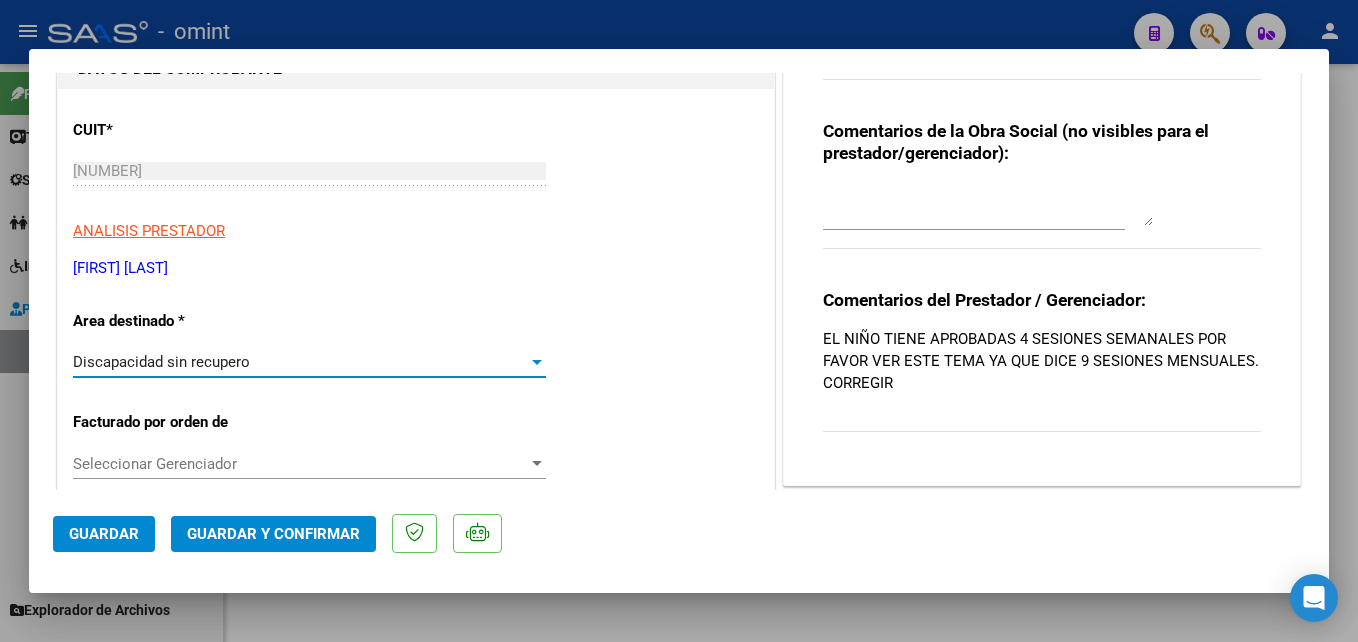 scroll, scrollTop: 0, scrollLeft: 0, axis: both 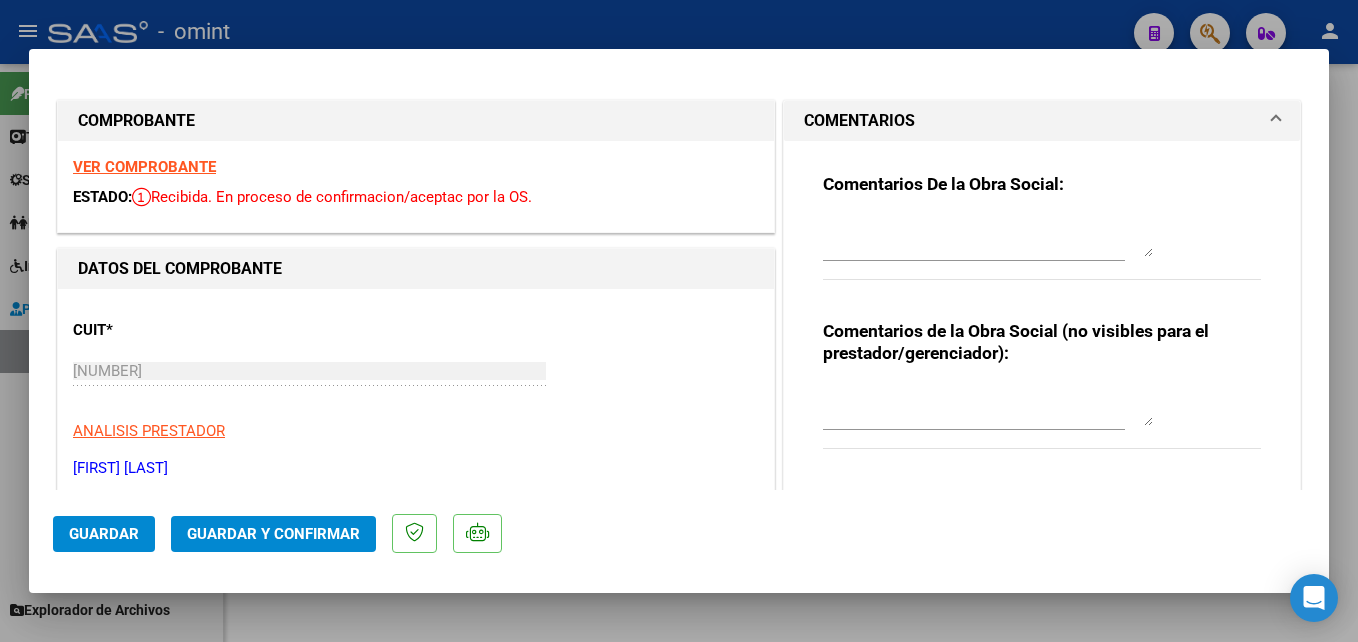 click at bounding box center [988, 237] 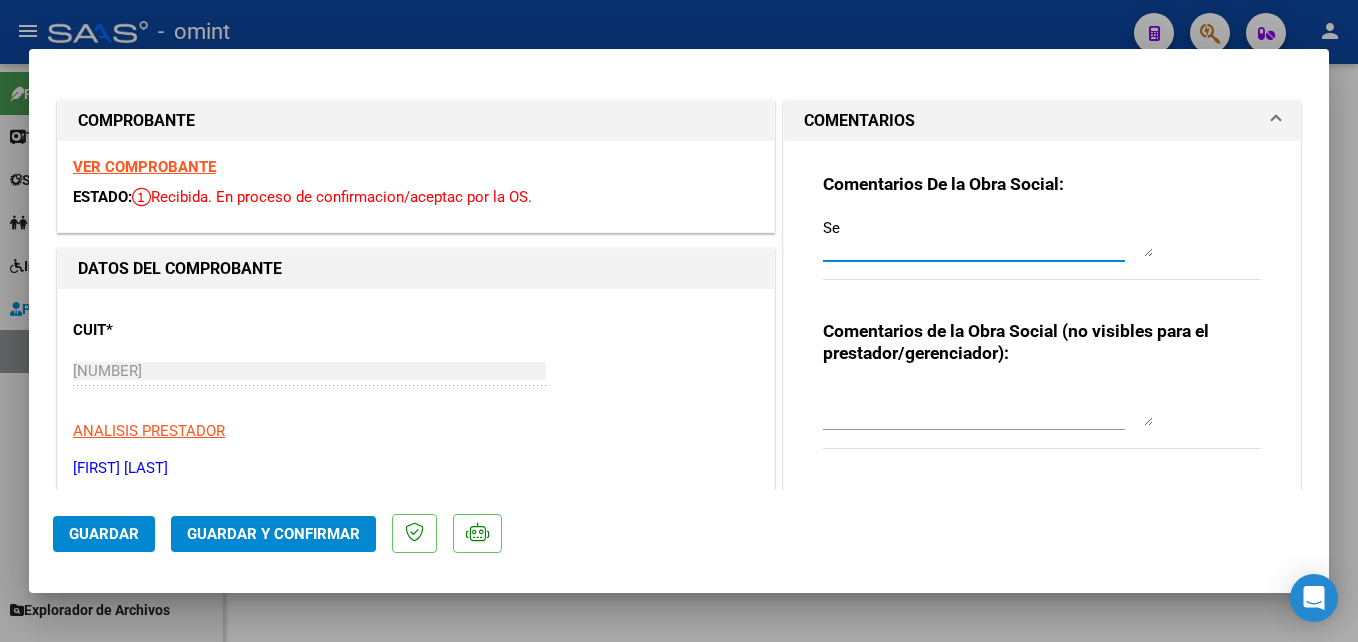type on "S" 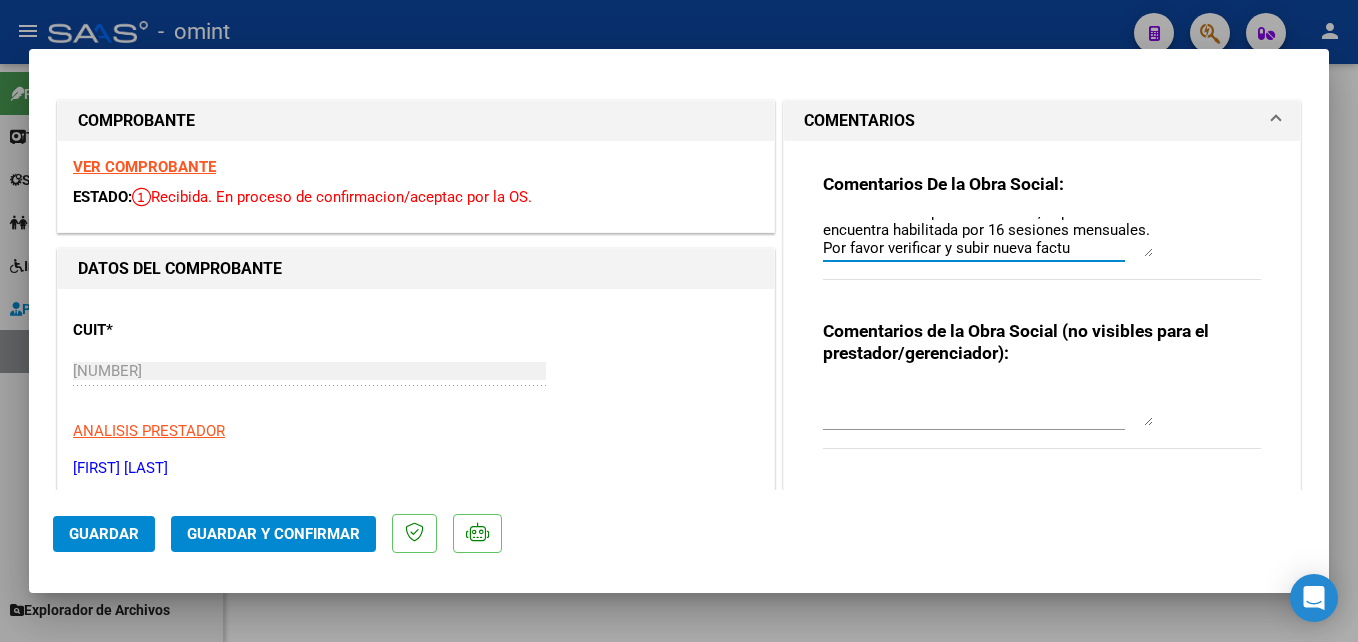 scroll, scrollTop: 34, scrollLeft: 0, axis: vertical 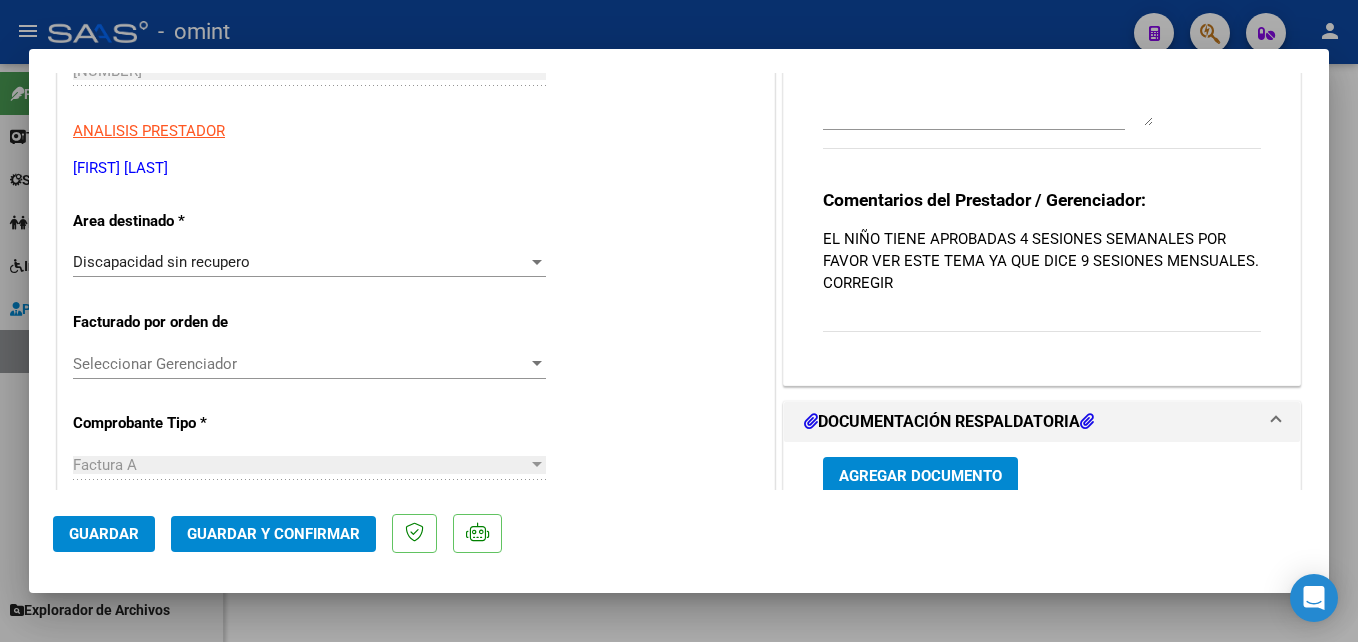 type on "Factura emitida por 18 sesiones, la prestación se encuentra habilitada por 16 sesiones mensuales. Por favor verificar y subir nueva factura con sesiones correspondiente." 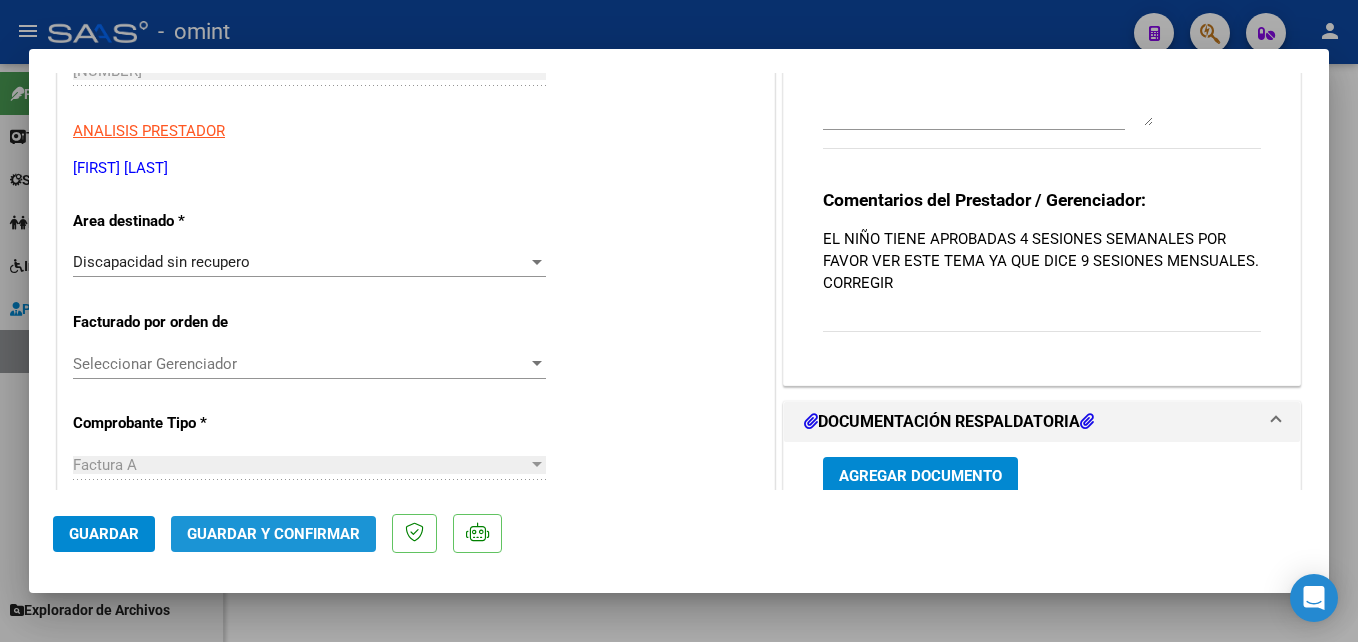 click on "Guardar y Confirmar" 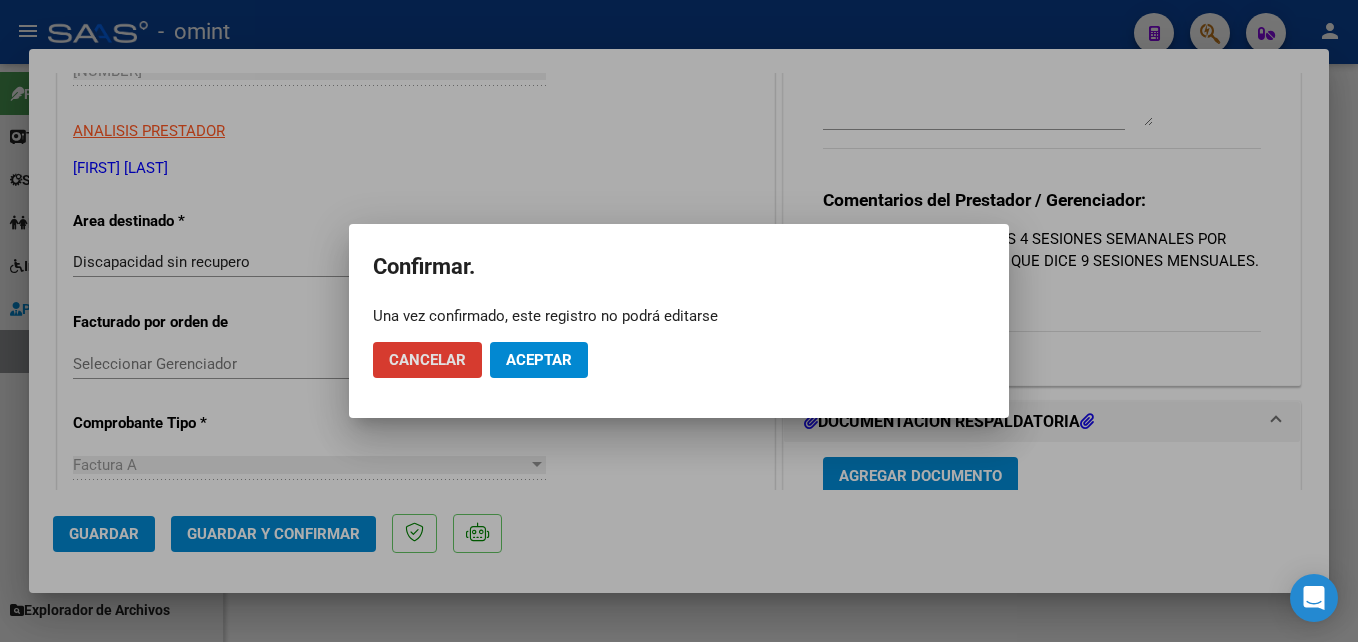 click on "Aceptar" 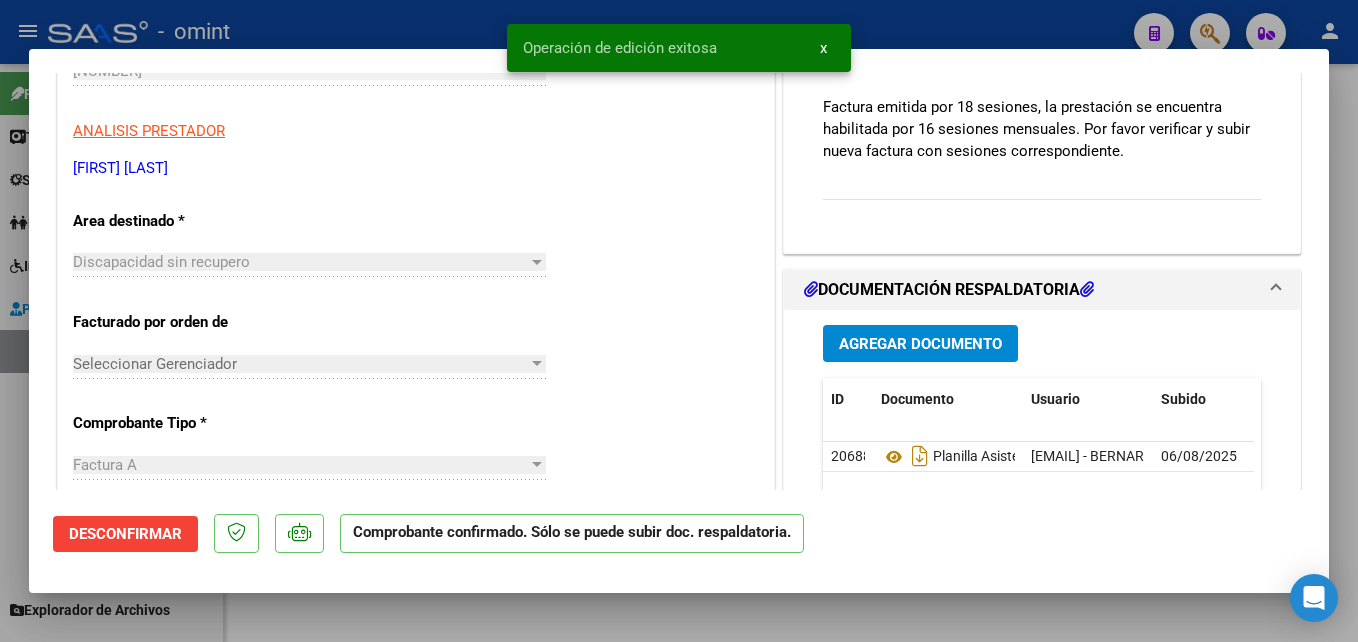 click at bounding box center [679, 321] 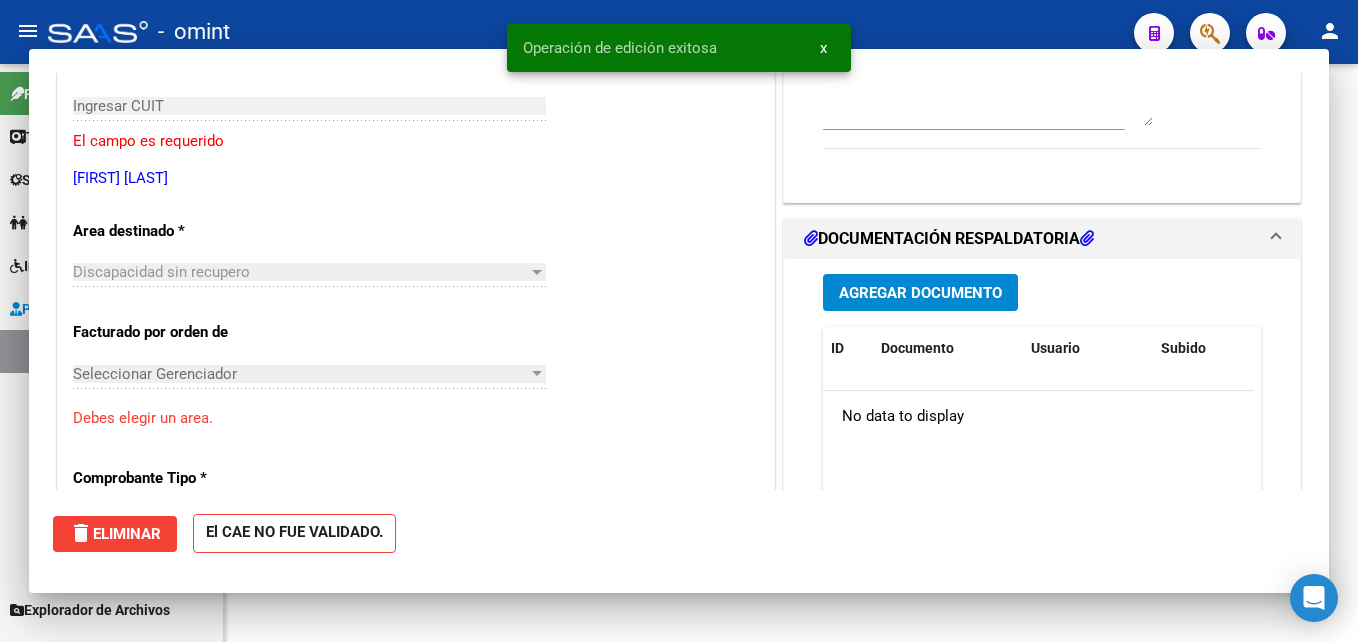 scroll, scrollTop: 0, scrollLeft: 0, axis: both 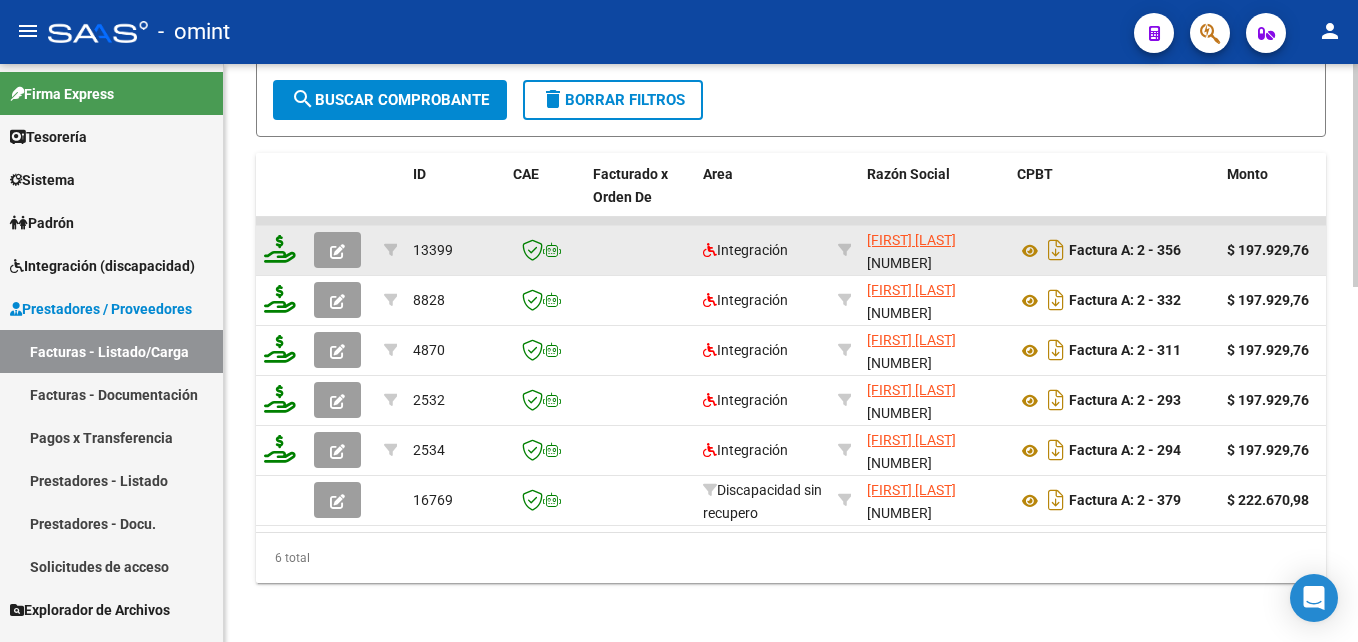 click 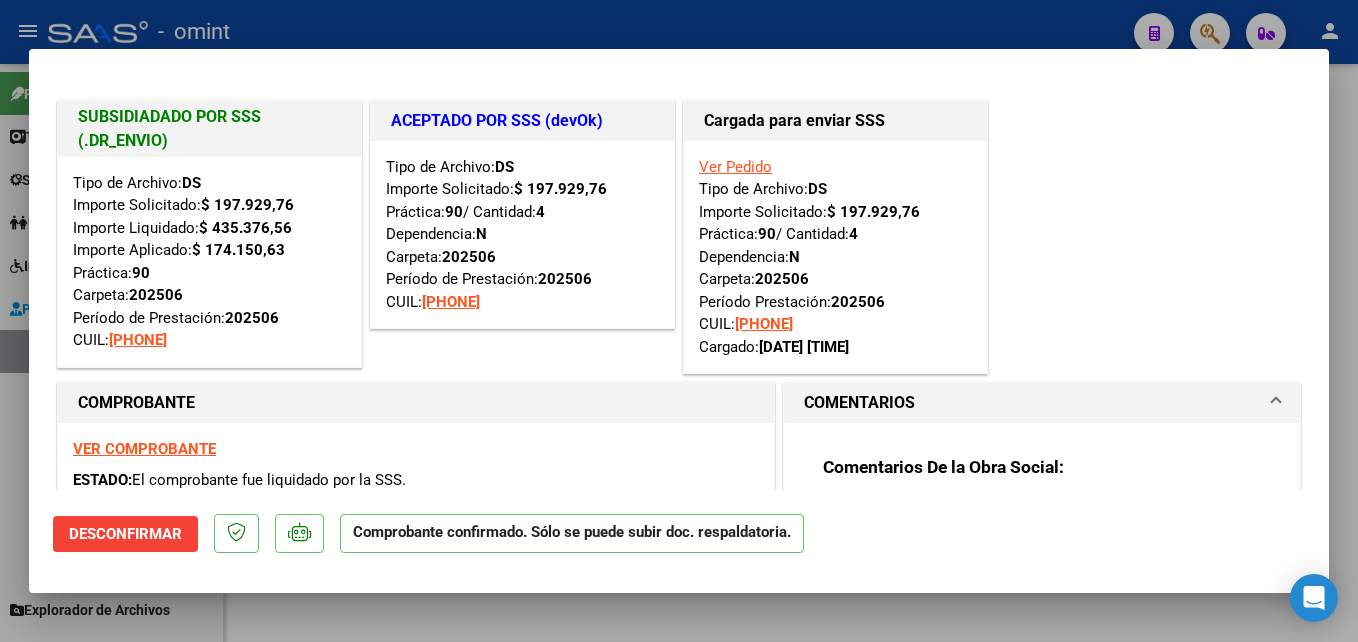 click on "VER COMPROBANTE" at bounding box center [144, 449] 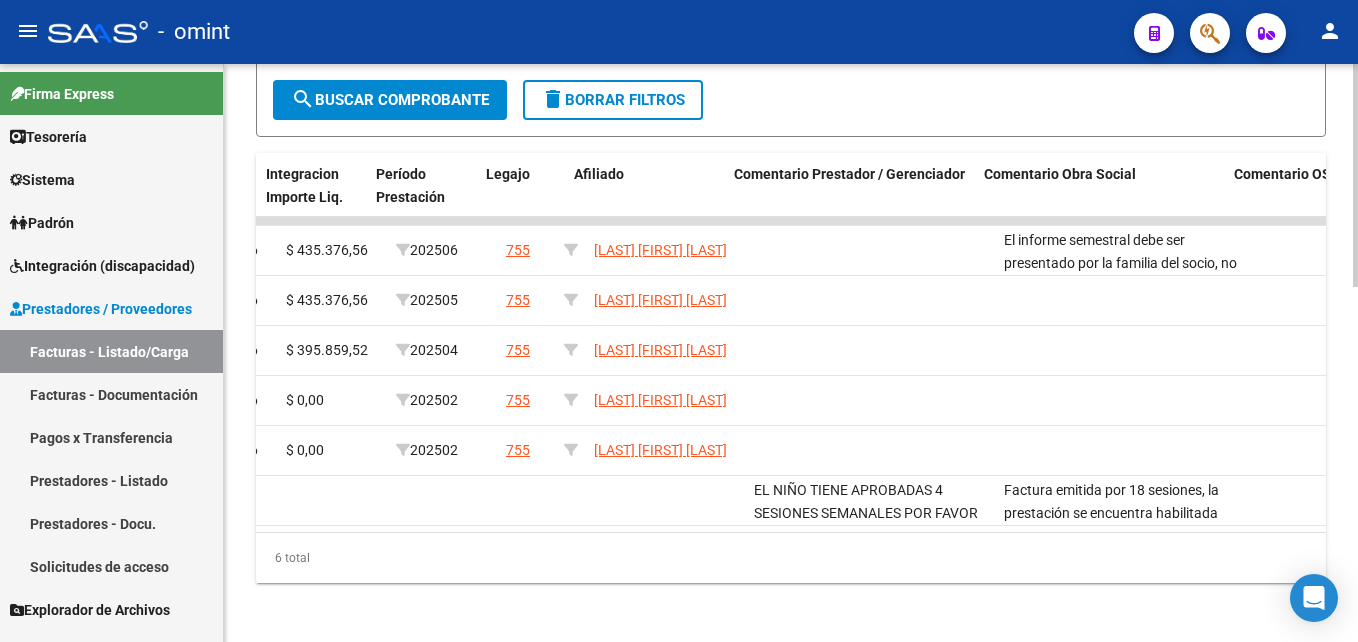 scroll, scrollTop: 0, scrollLeft: 2766, axis: horizontal 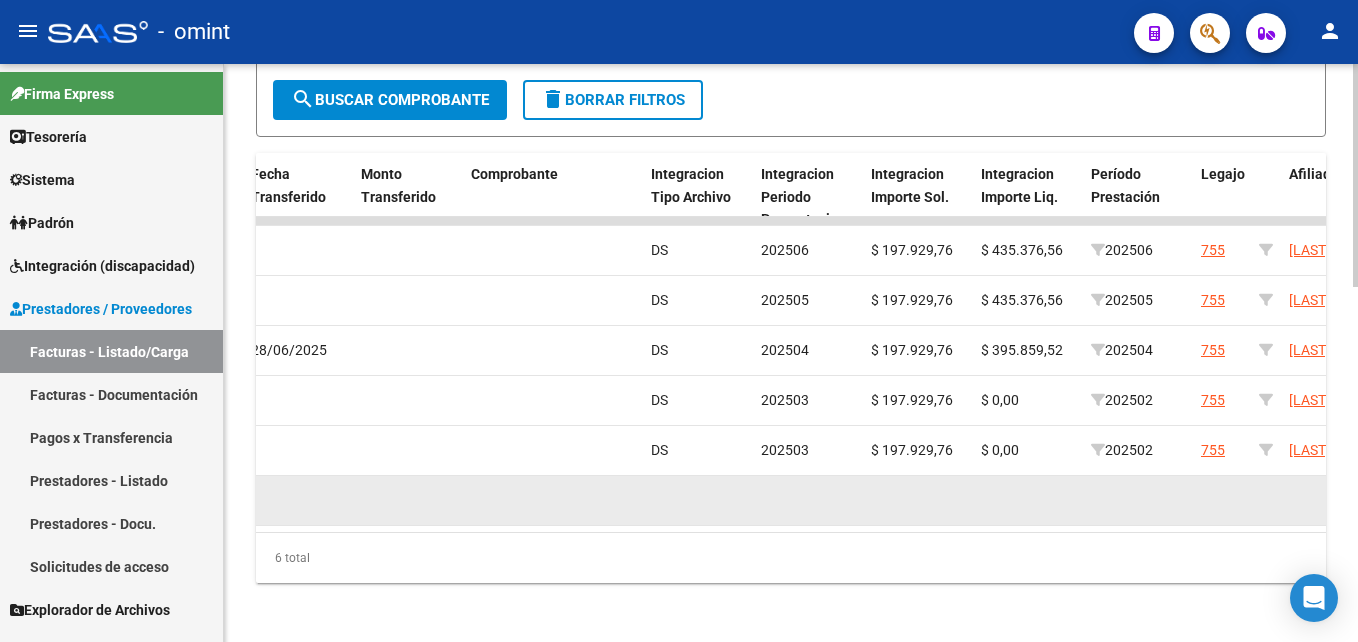 drag, startPoint x: 739, startPoint y: 531, endPoint x: 280, endPoint y: 505, distance: 459.73578 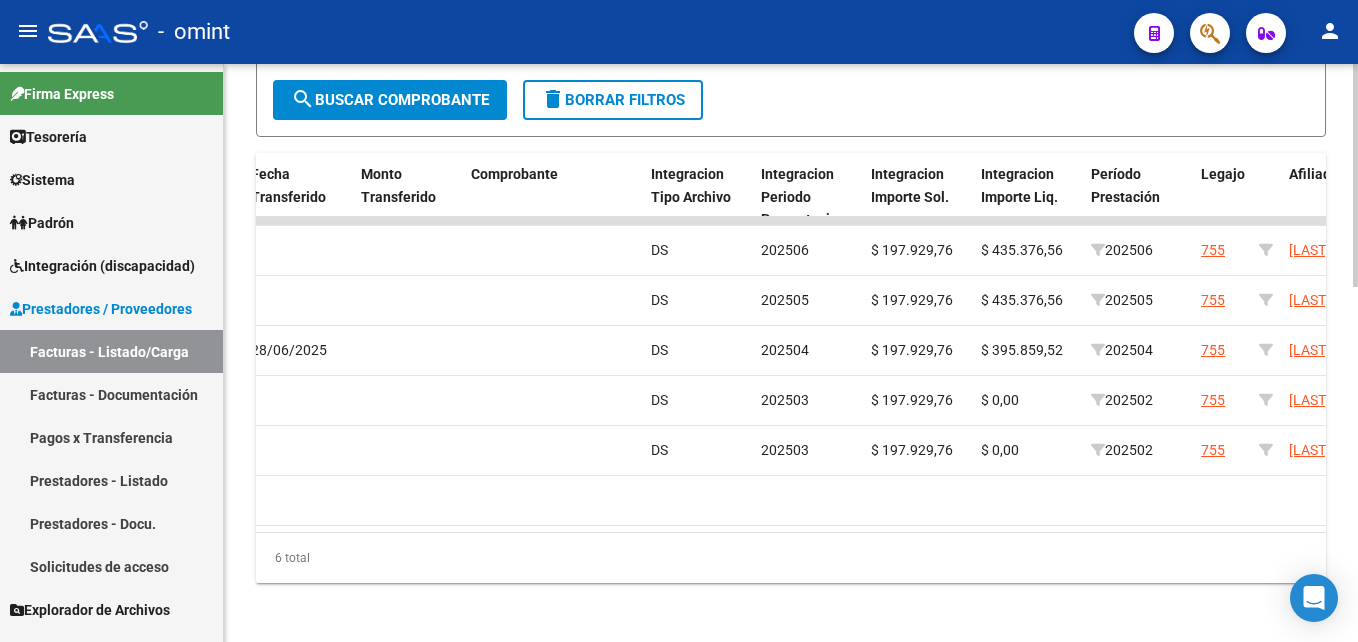 drag, startPoint x: 280, startPoint y: 505, endPoint x: 454, endPoint y: 587, distance: 192.35384 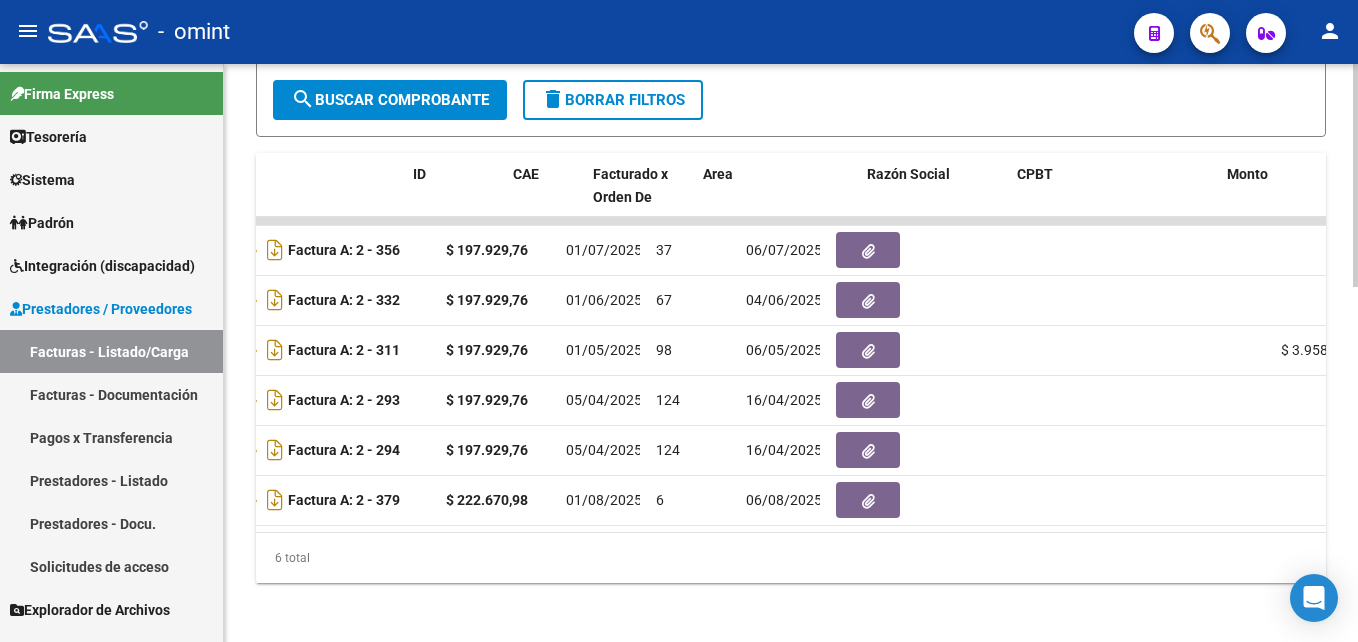 scroll, scrollTop: 0, scrollLeft: 0, axis: both 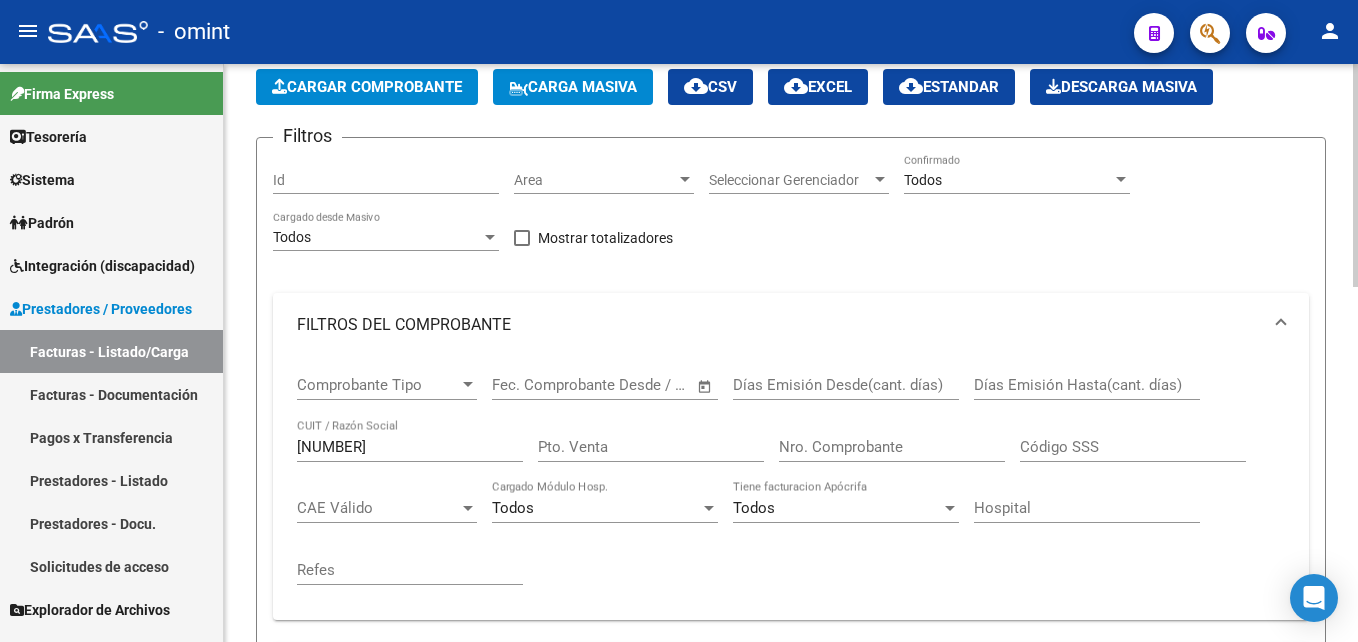 click on "27162124043" at bounding box center [410, 447] 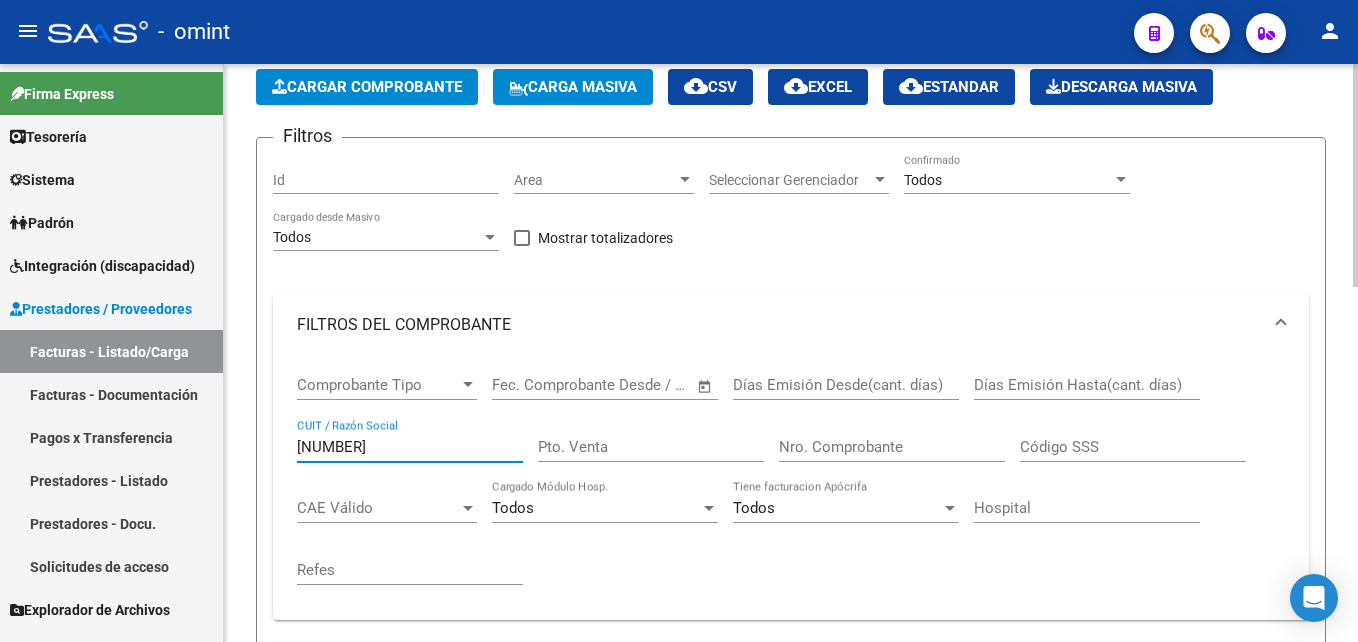 paste on "27162124043" 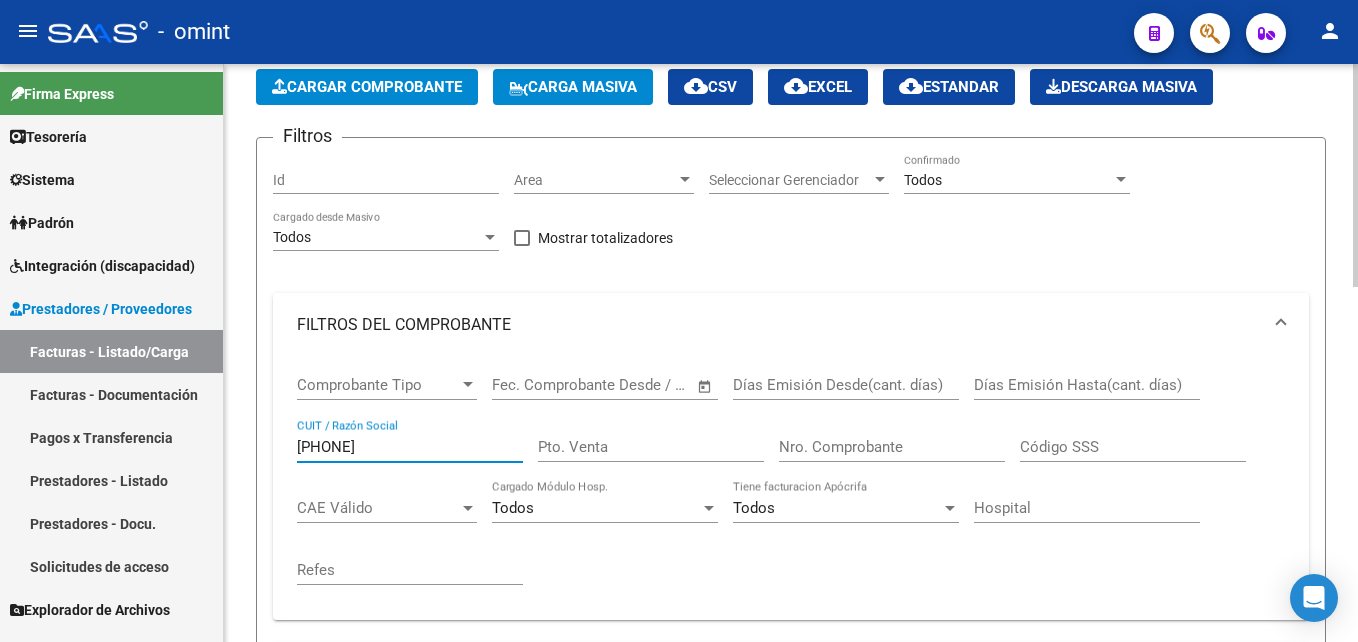 drag, startPoint x: 477, startPoint y: 450, endPoint x: 263, endPoint y: 438, distance: 214.33618 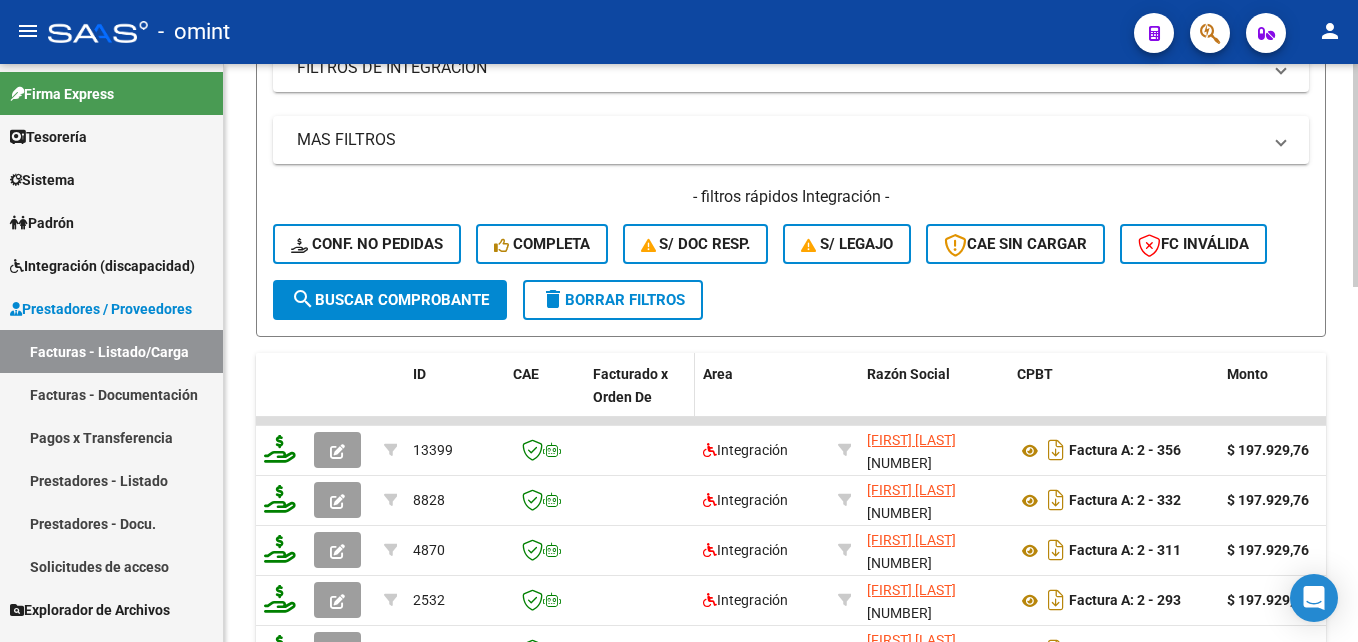 scroll, scrollTop: 920, scrollLeft: 0, axis: vertical 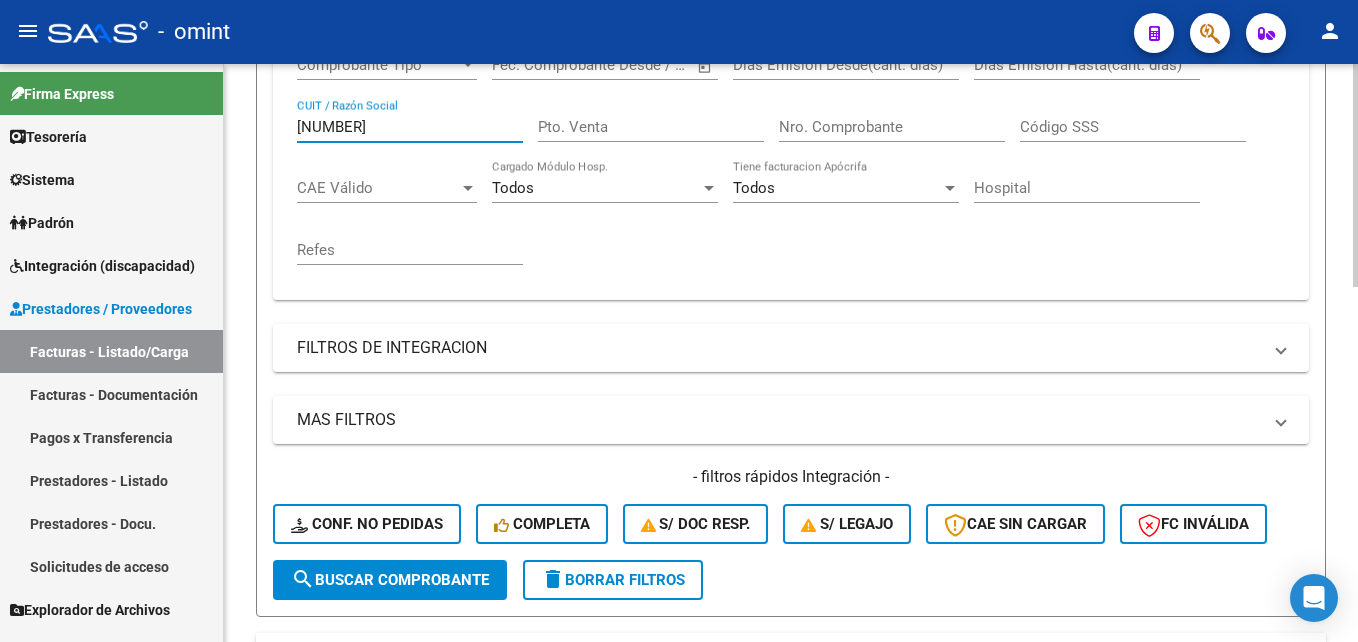 click on "27162124043" at bounding box center [410, 127] 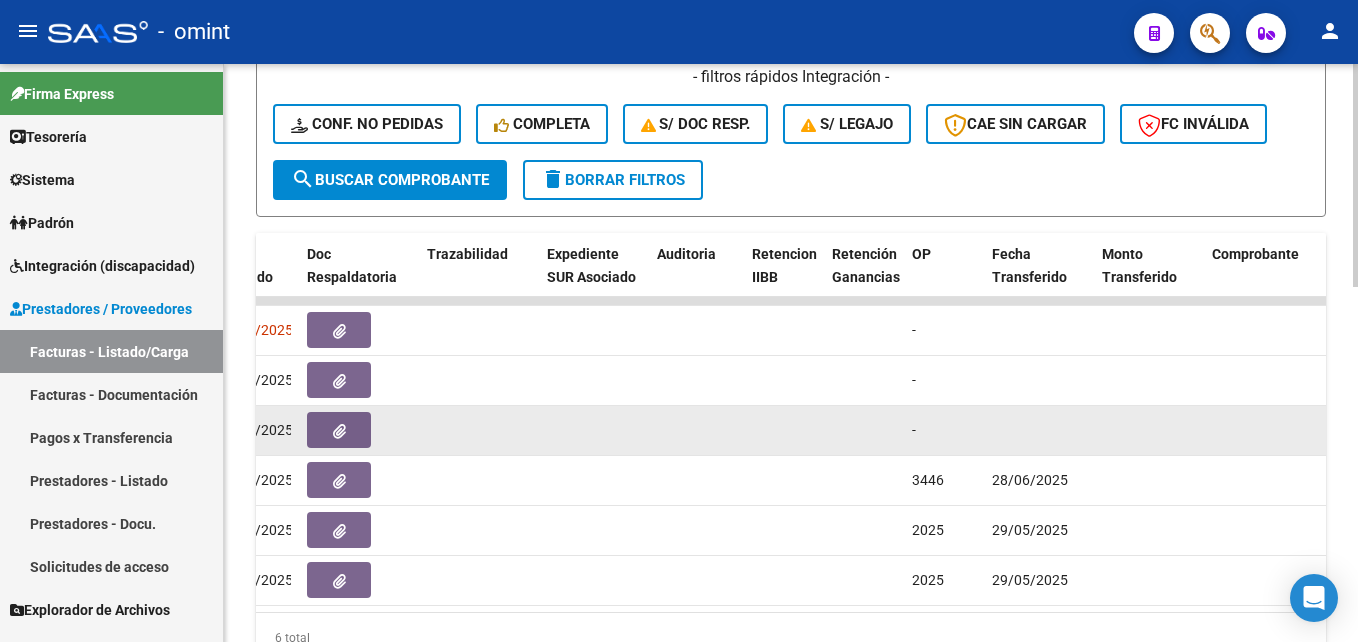 scroll, scrollTop: 920, scrollLeft: 0, axis: vertical 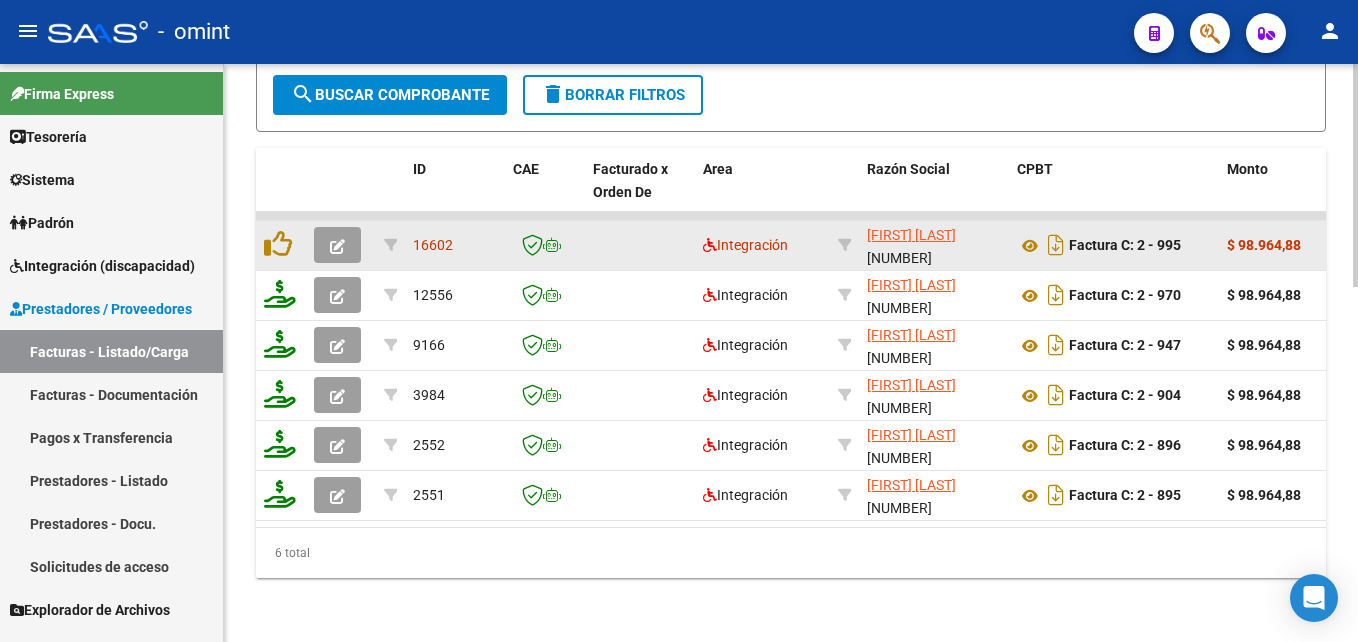 type on "27204209052" 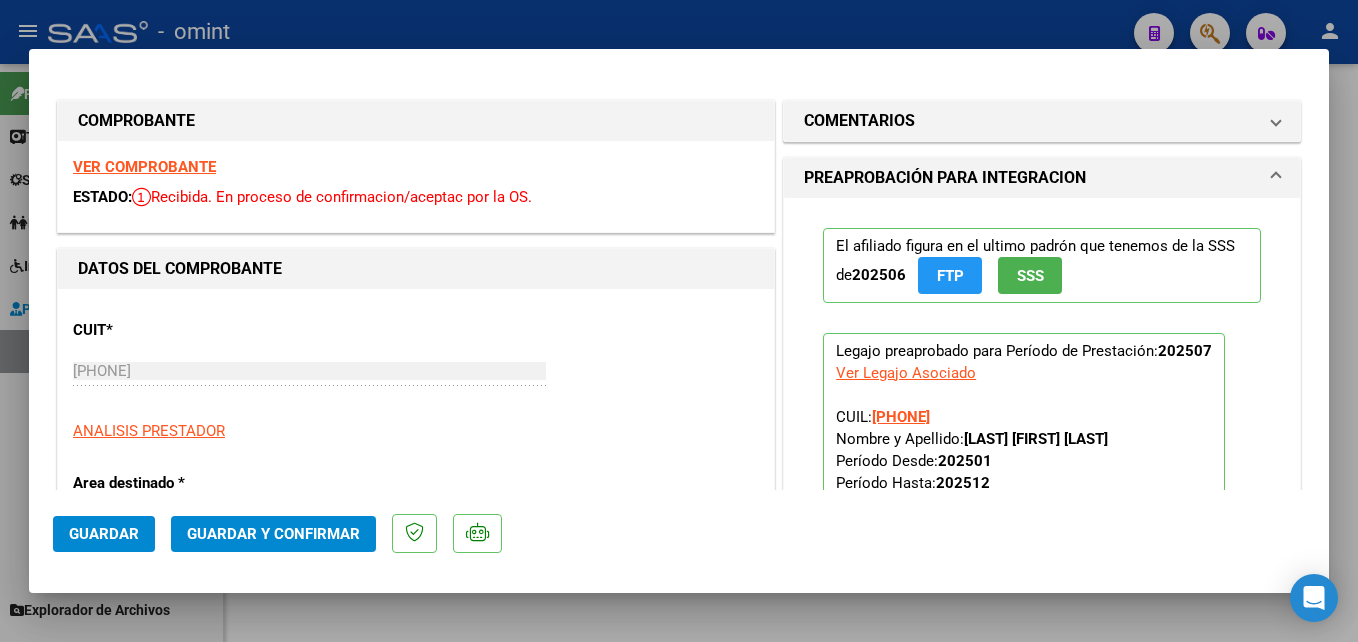 click on "VER COMPROBANTE       ESTADO:   Recibida. En proceso de confirmacion/aceptac por la OS." at bounding box center [416, 186] 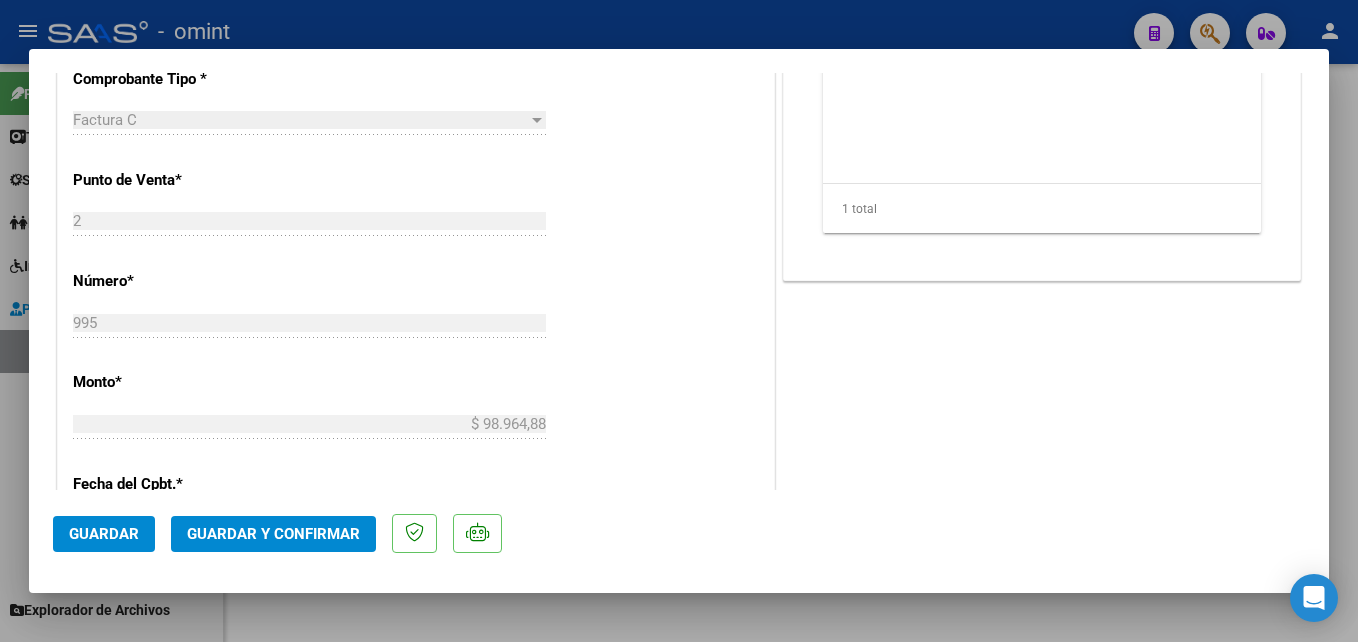scroll, scrollTop: 737, scrollLeft: 0, axis: vertical 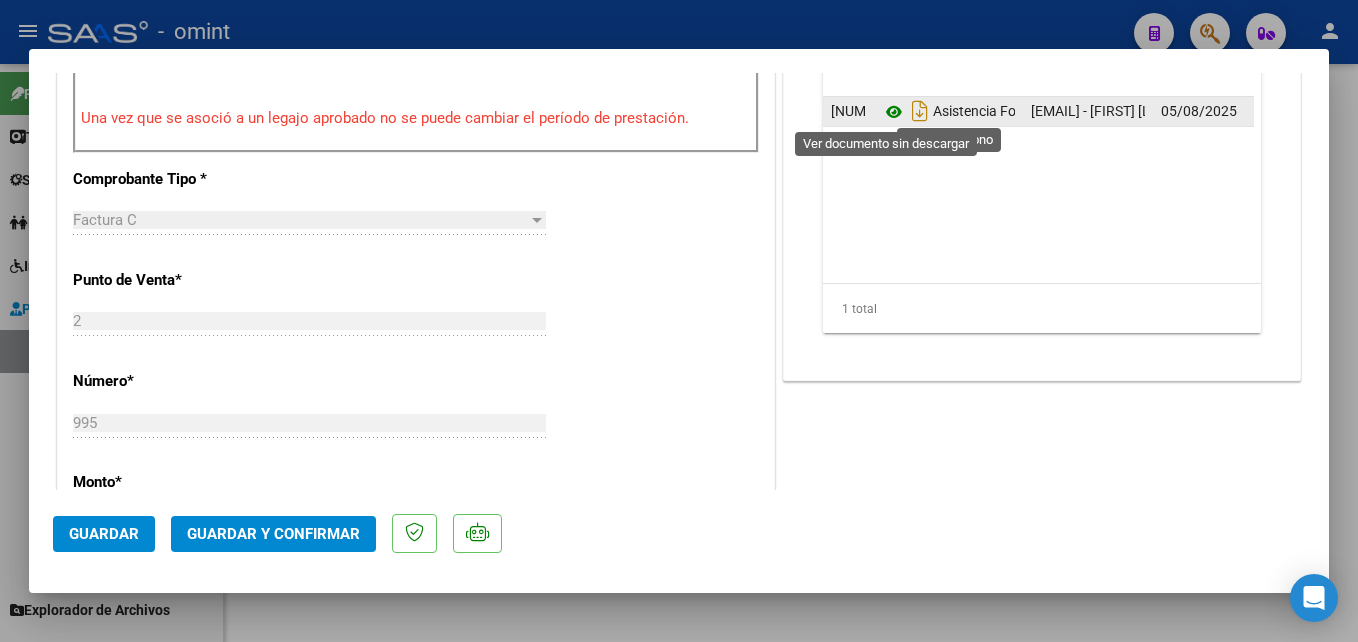 click 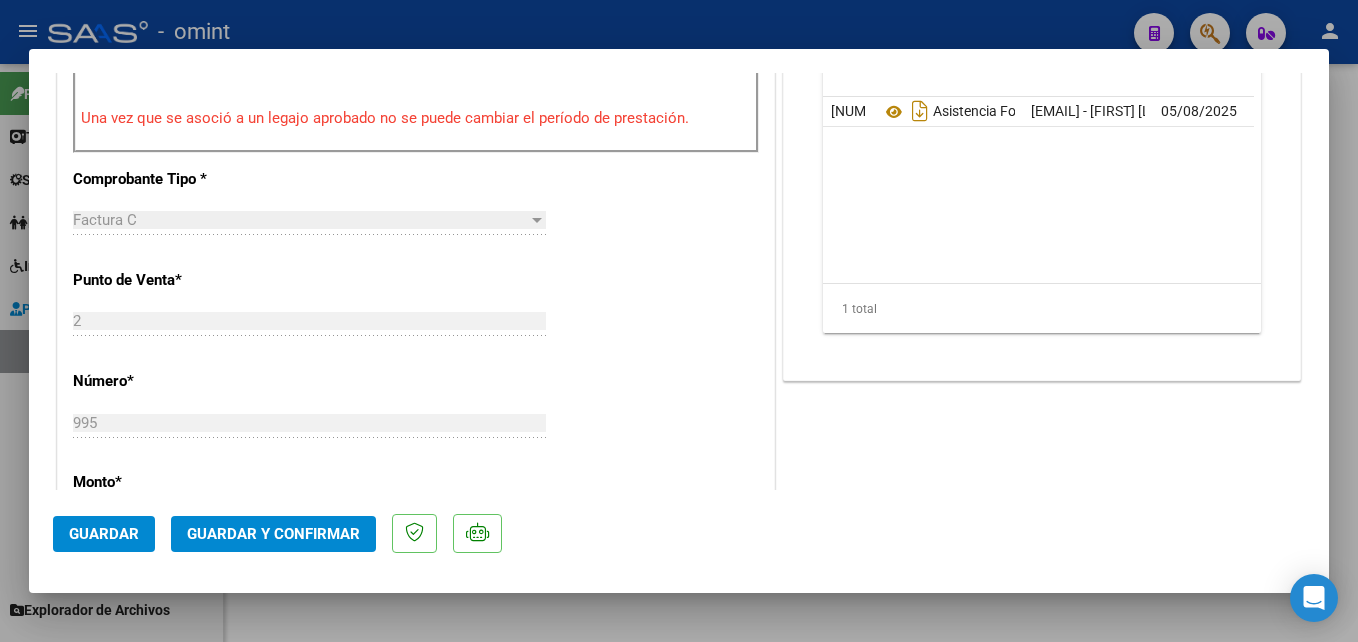 click on "Guardar y Confirmar" 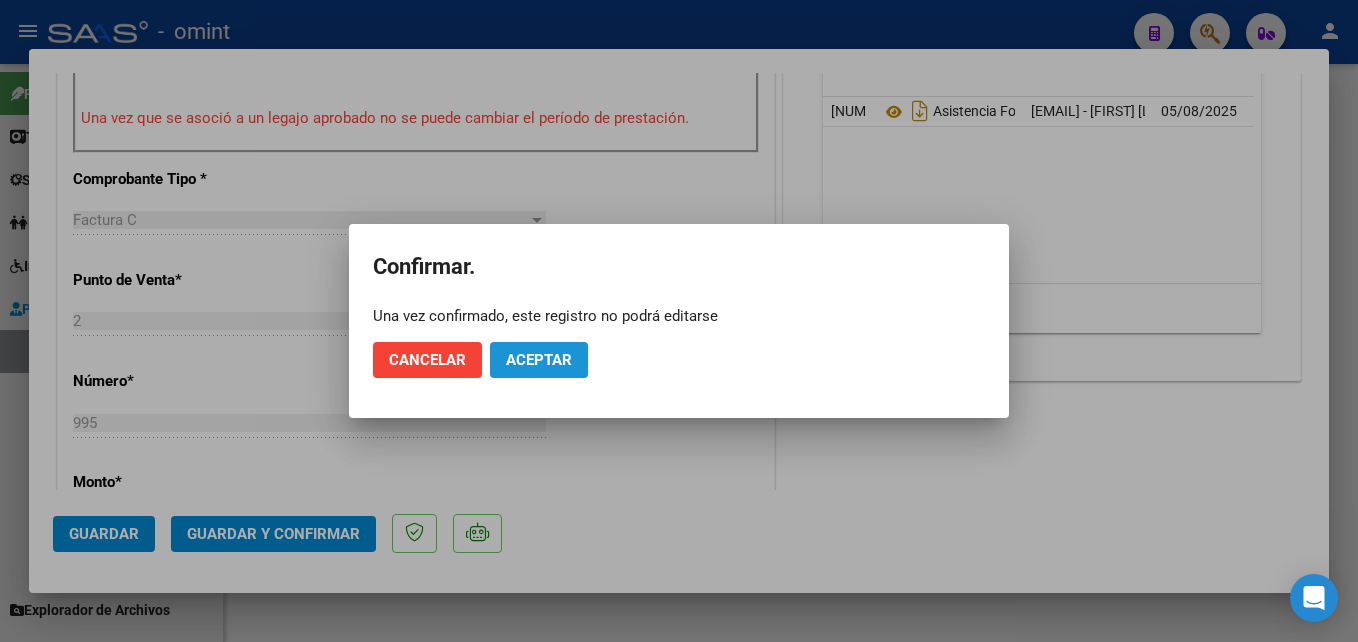 click on "Aceptar" 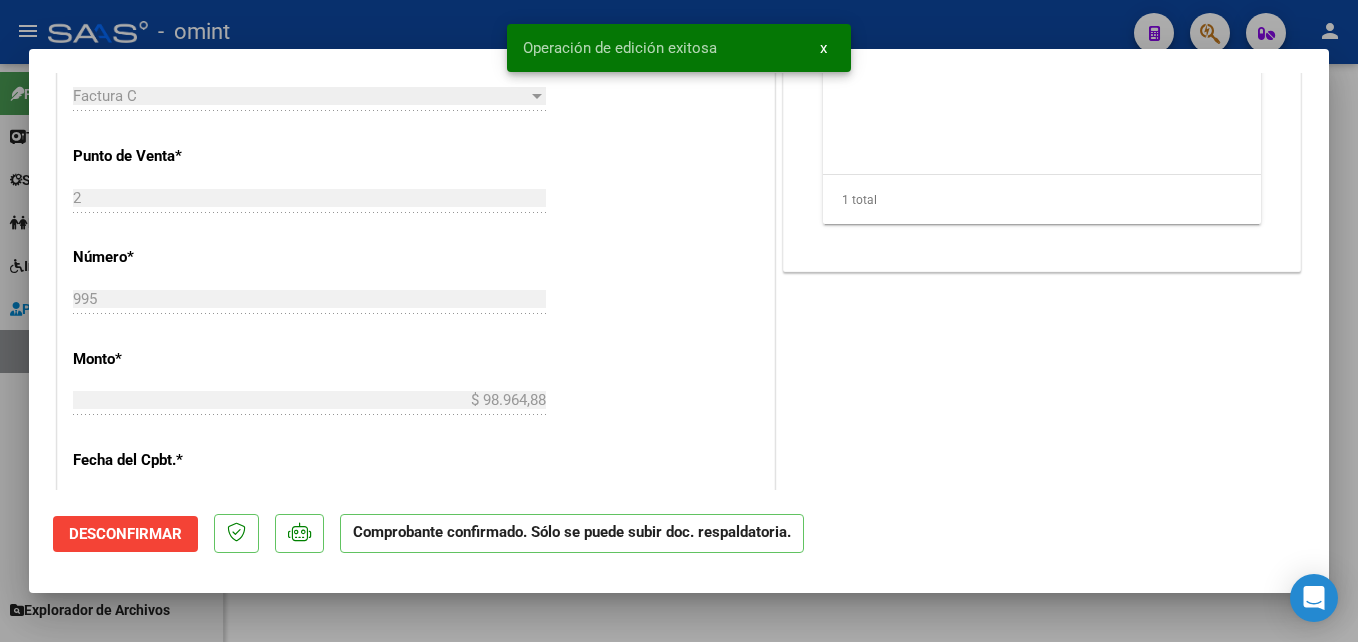 click at bounding box center [679, 321] 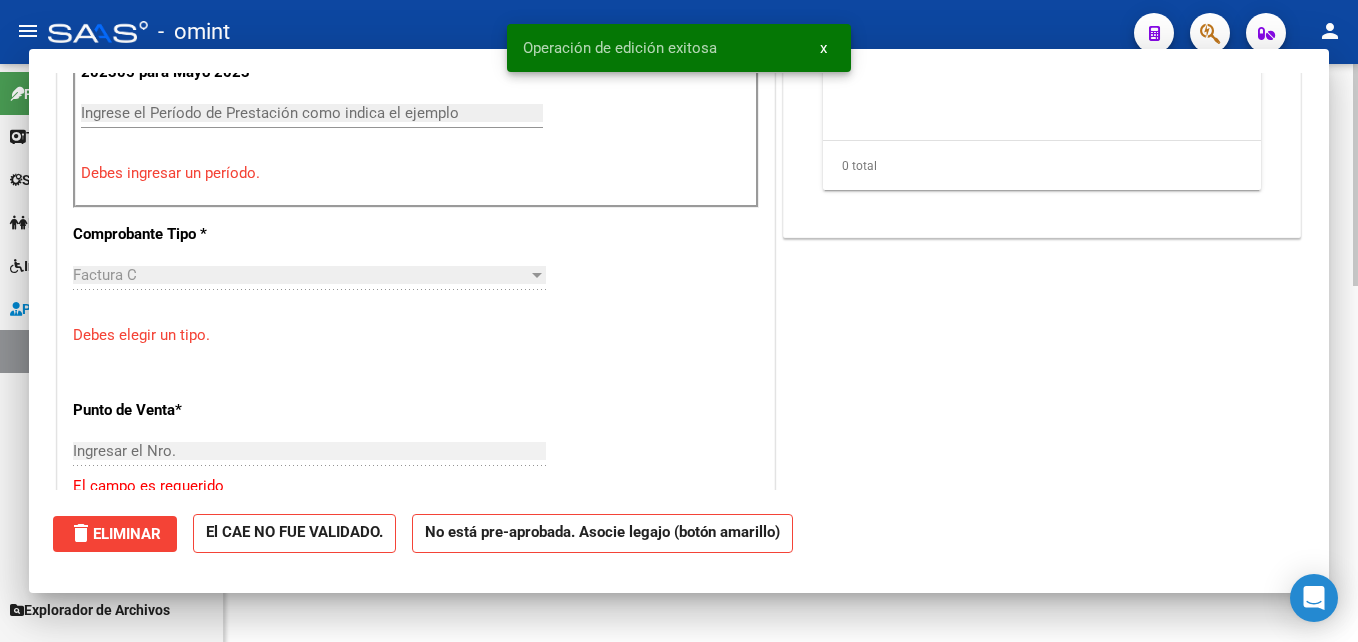 scroll, scrollTop: 0, scrollLeft: 0, axis: both 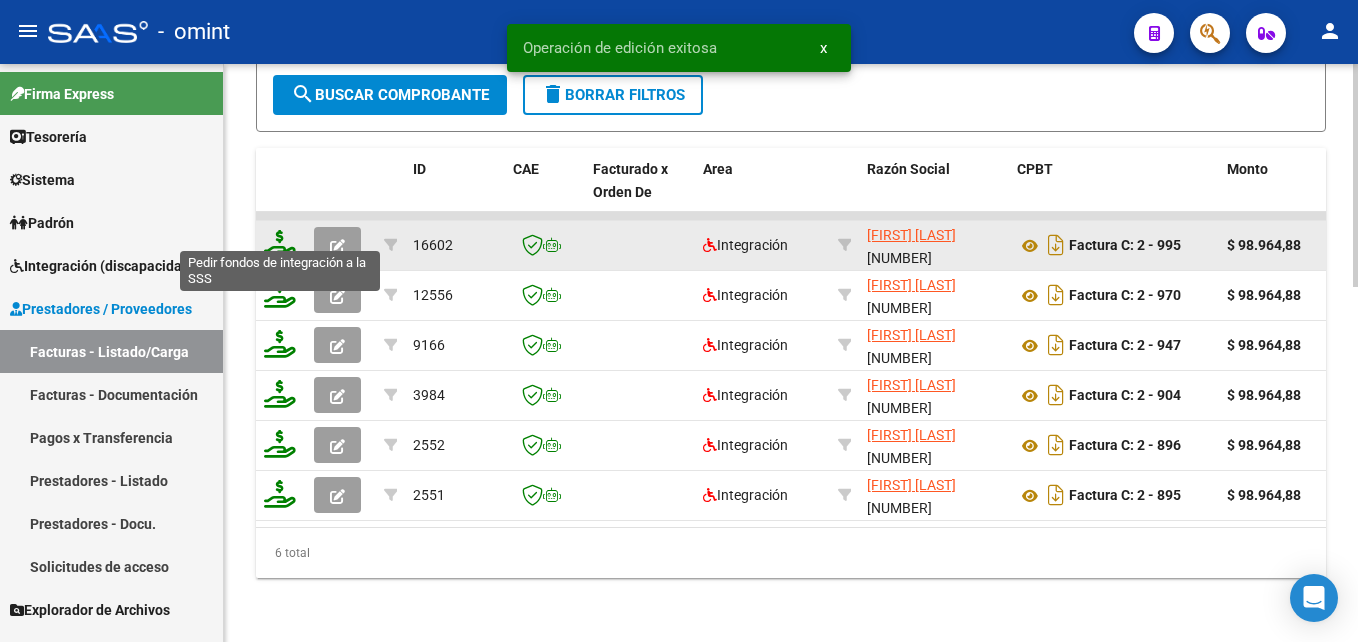 click 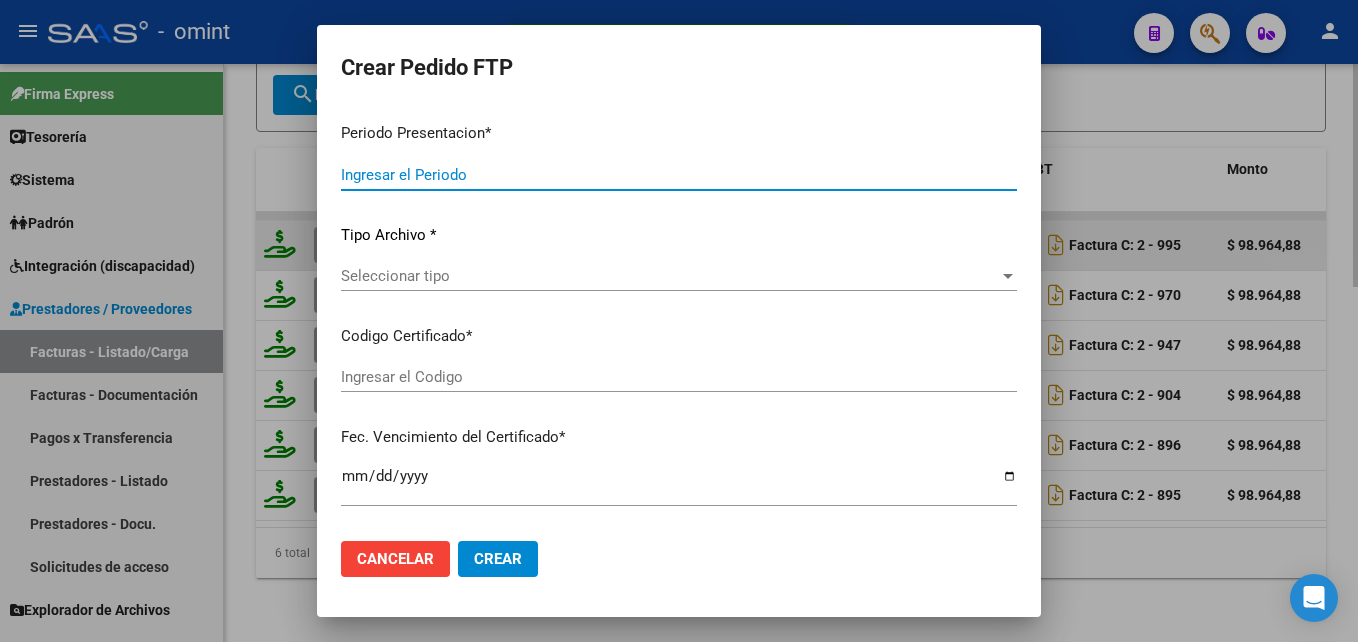 type on "202507" 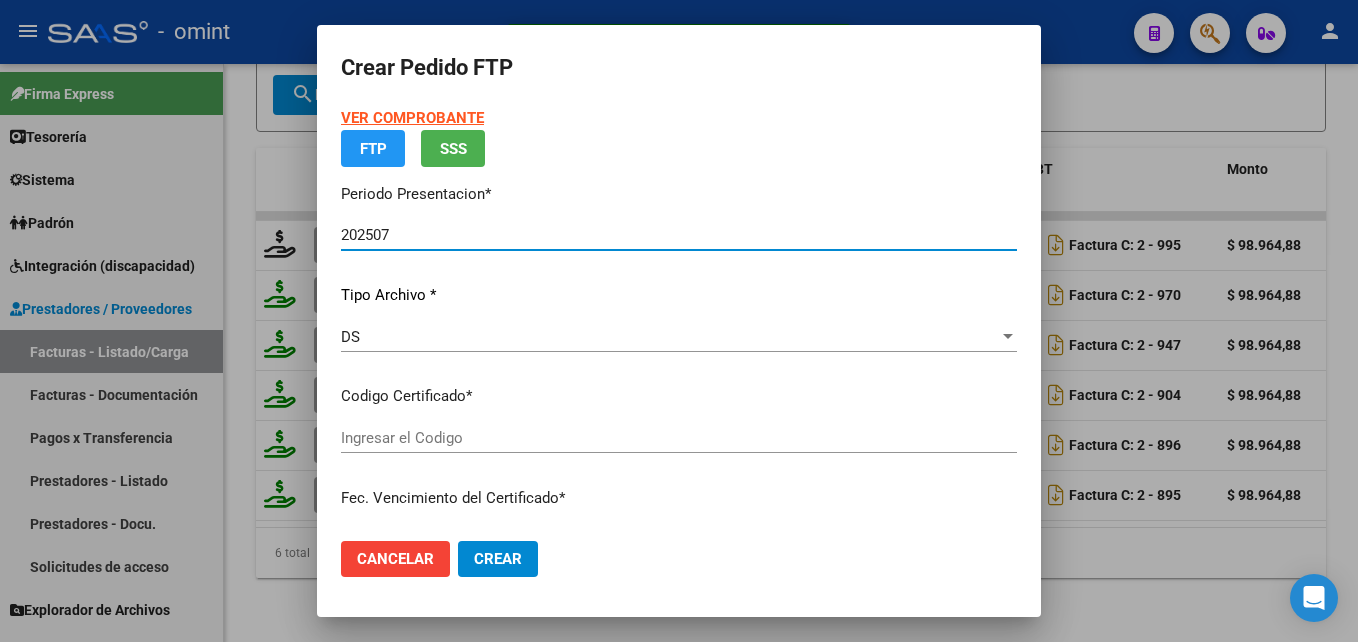type on "912460257" 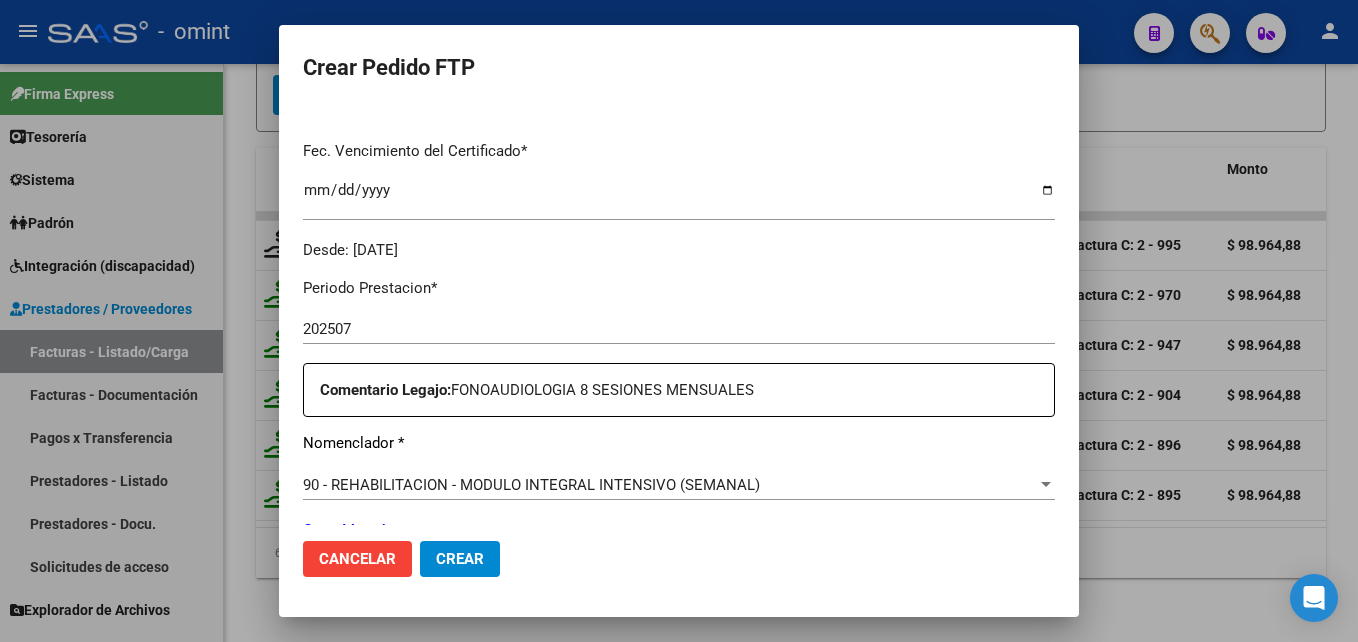 scroll, scrollTop: 600, scrollLeft: 0, axis: vertical 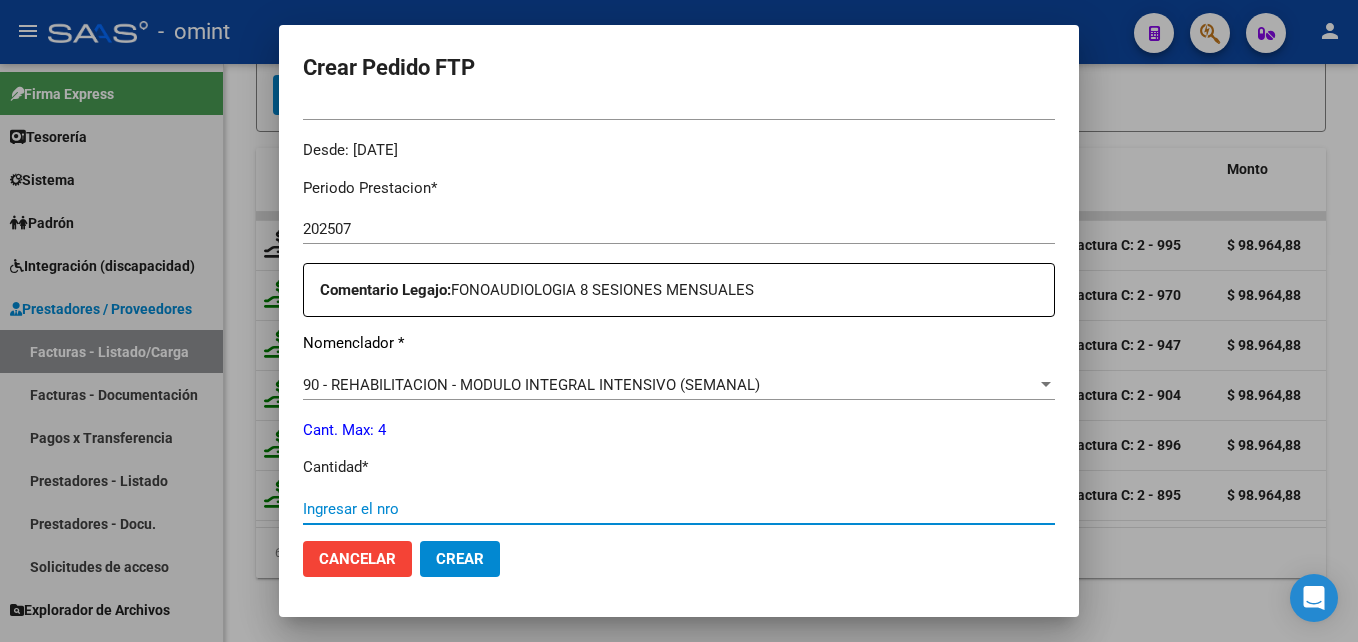 click on "Ingresar el nro" at bounding box center (679, 509) 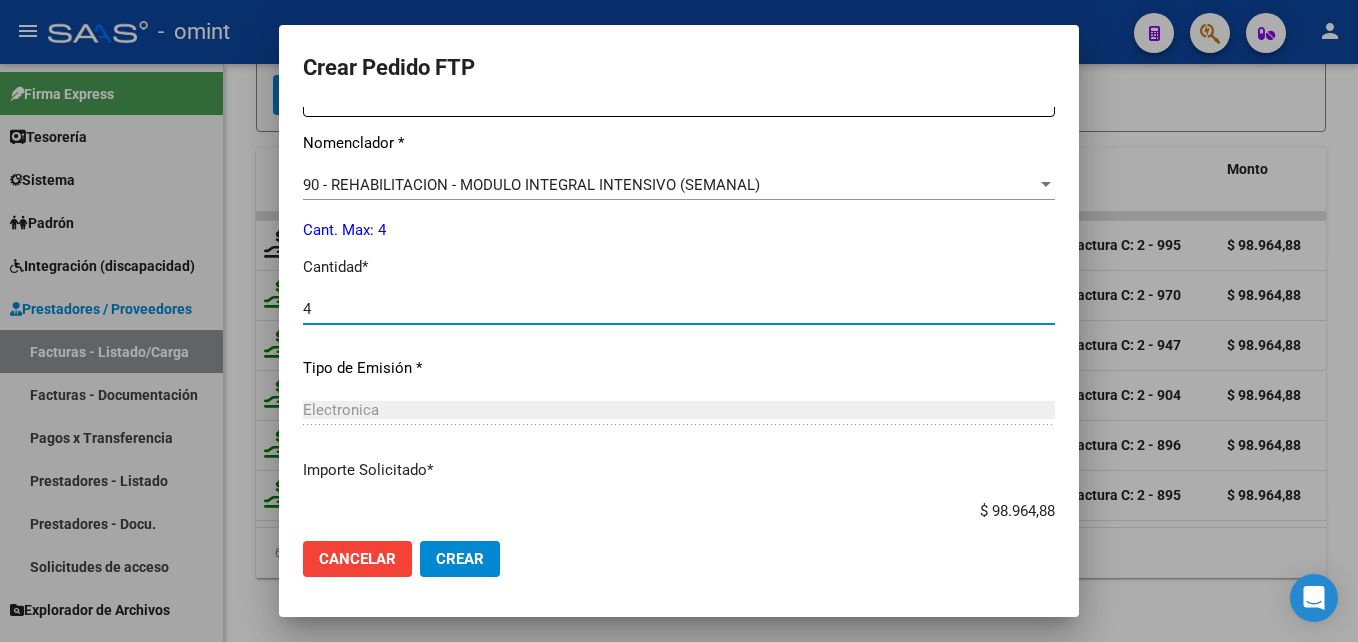 scroll, scrollTop: 921, scrollLeft: 0, axis: vertical 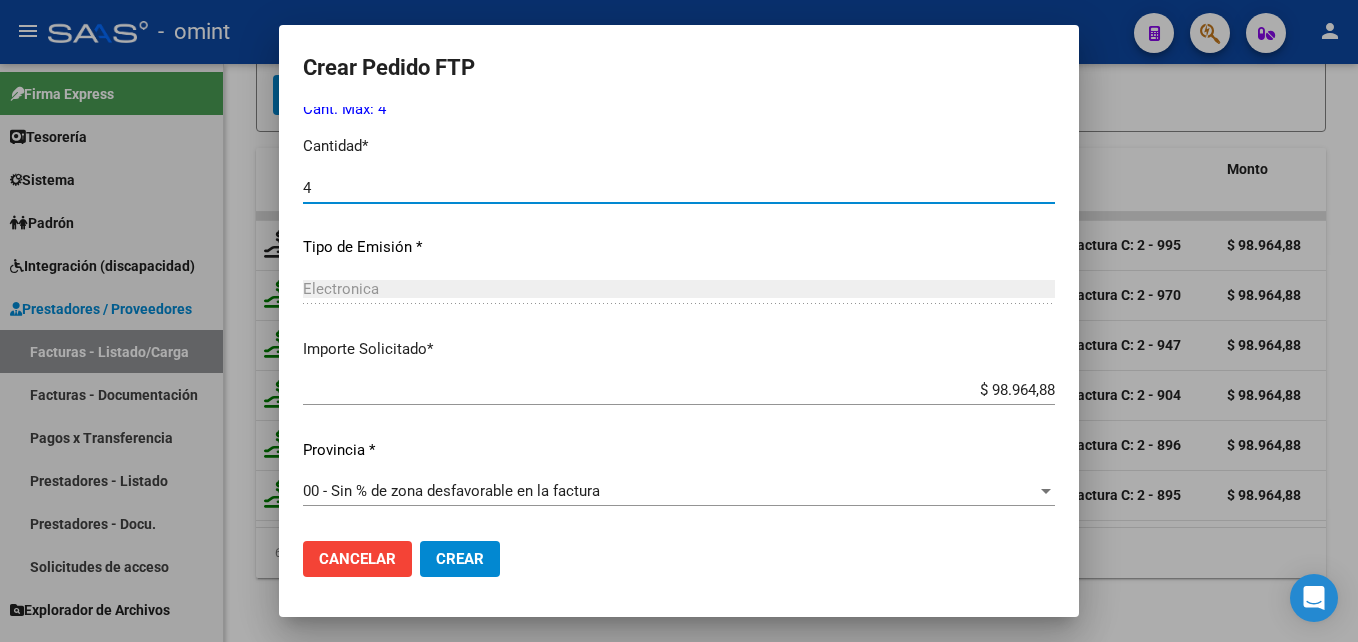 type on "4" 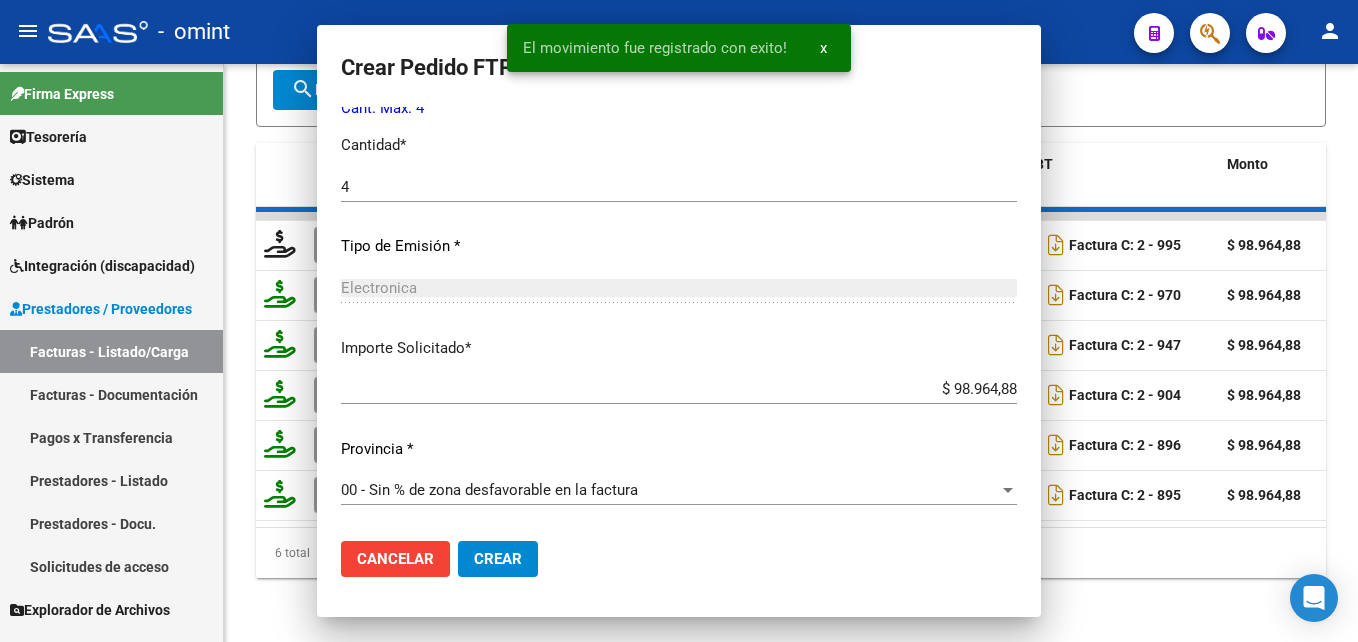 scroll, scrollTop: 0, scrollLeft: 0, axis: both 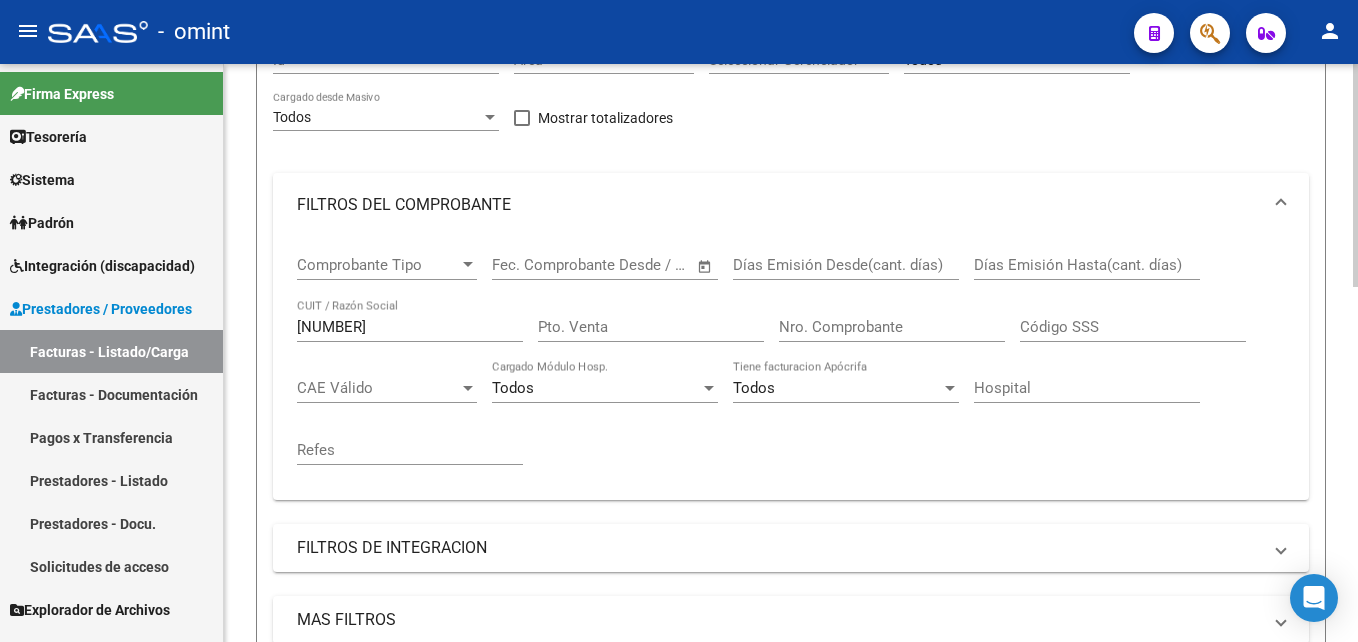 click on "27204209052" at bounding box center [410, 327] 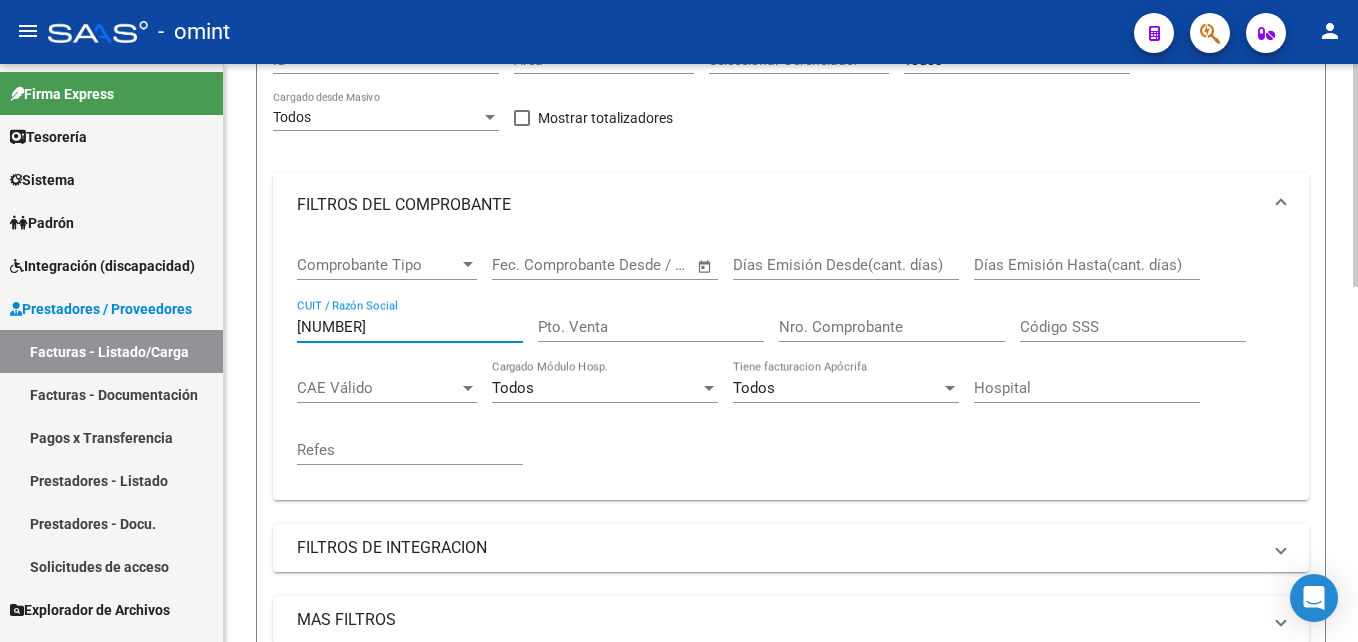 click on "27204209052" at bounding box center [410, 327] 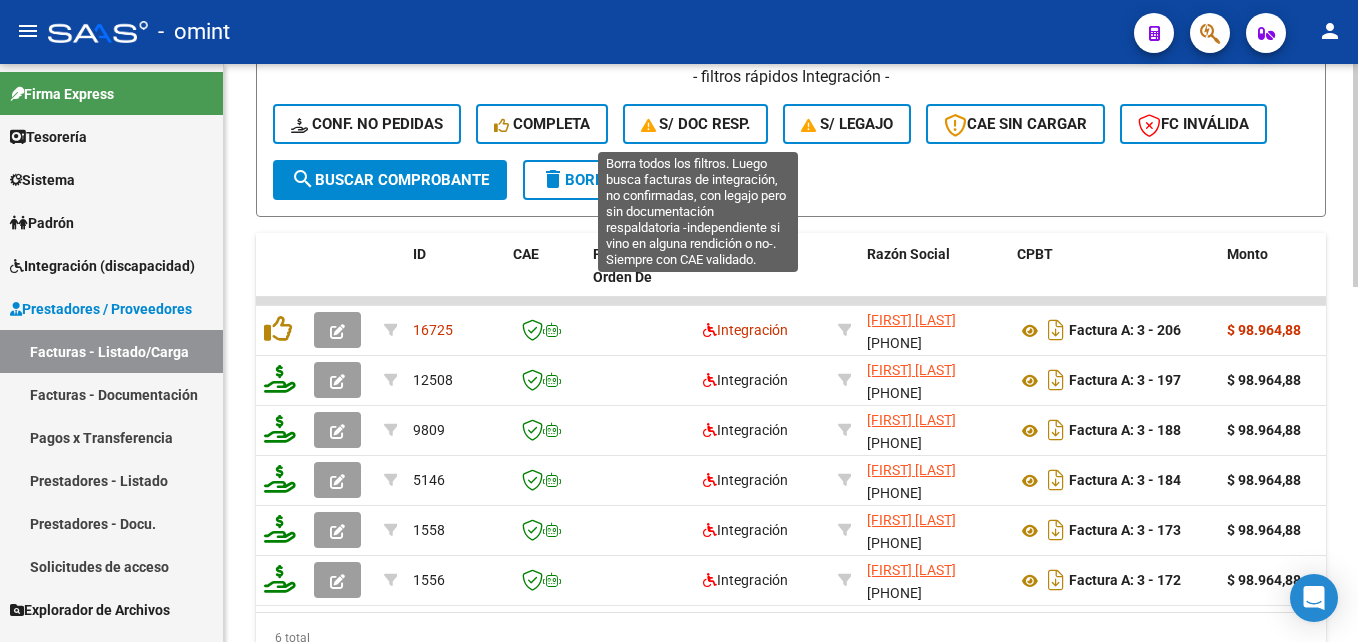scroll, scrollTop: 920, scrollLeft: 0, axis: vertical 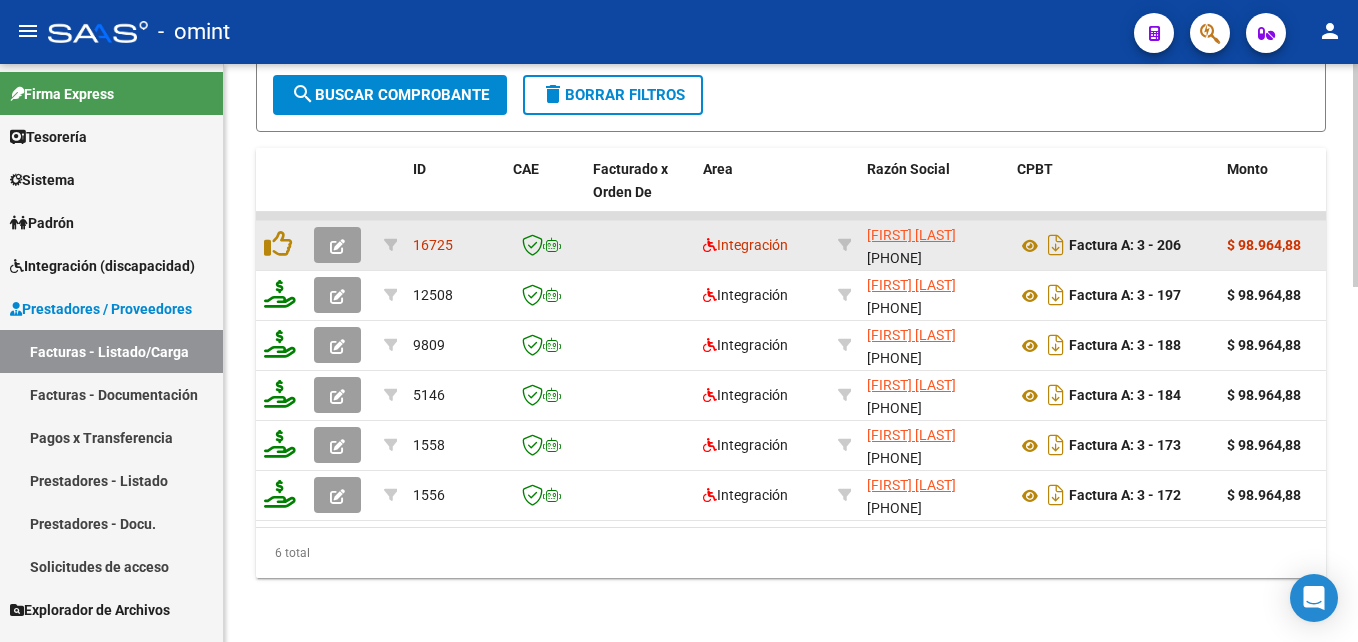 type on "27304678882" 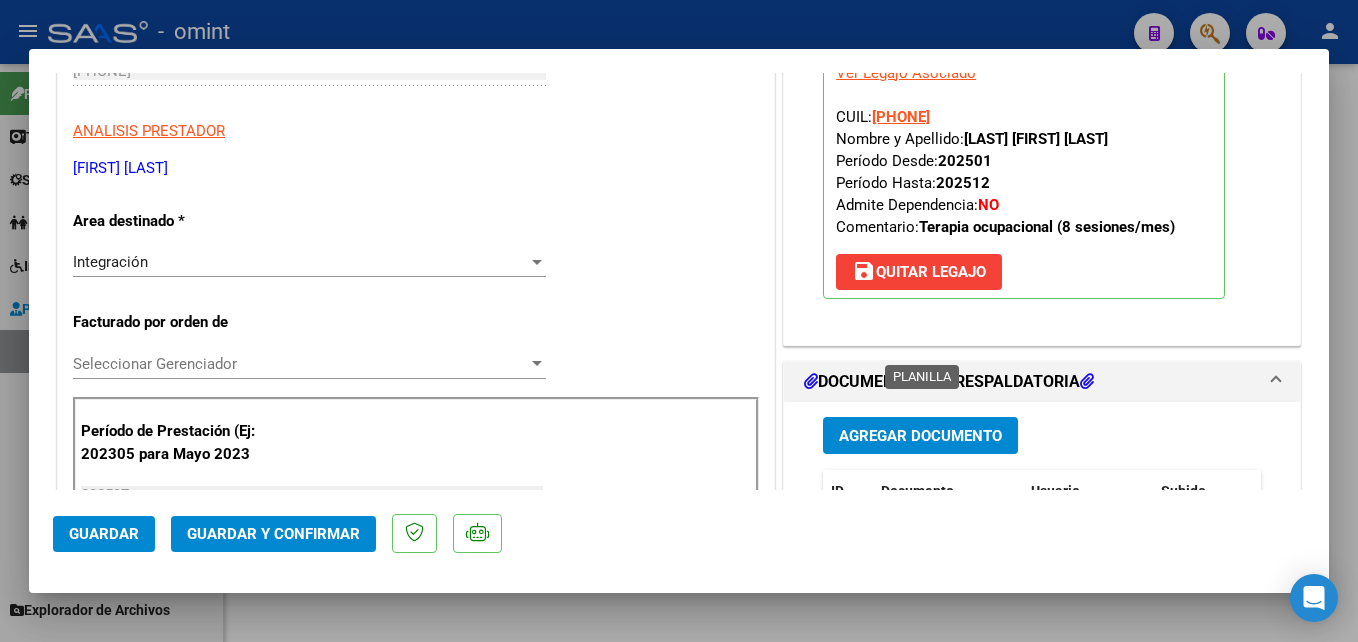 scroll, scrollTop: 500, scrollLeft: 0, axis: vertical 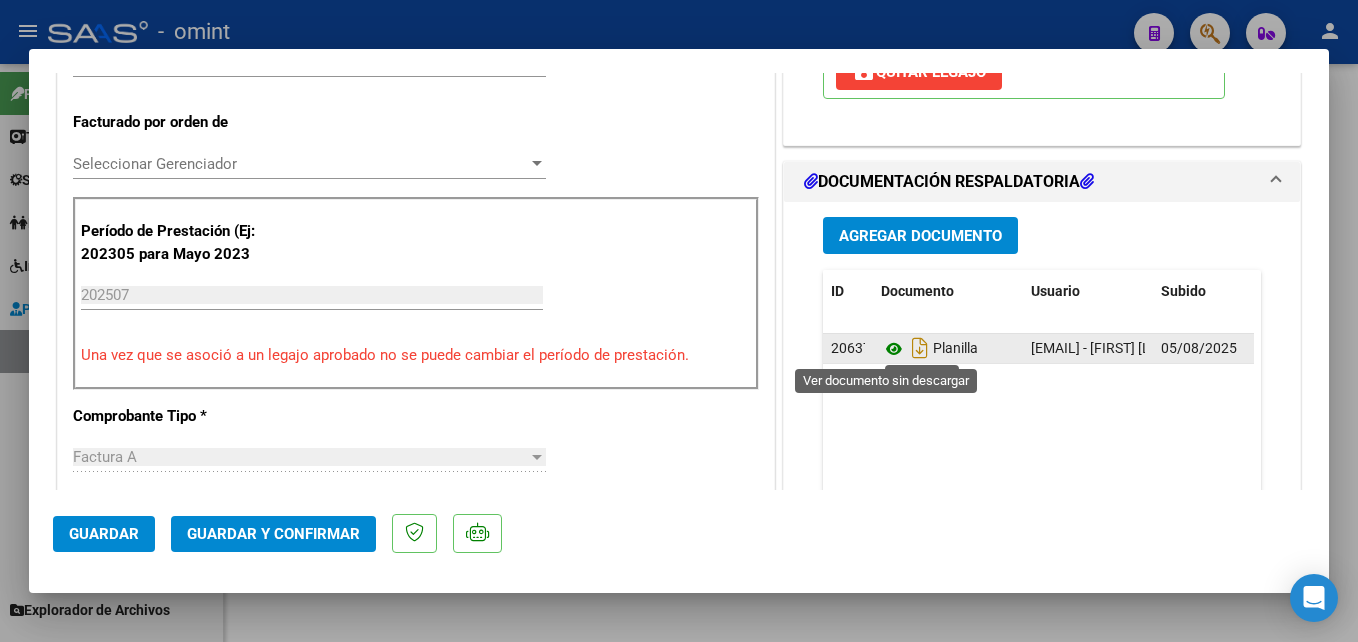 click 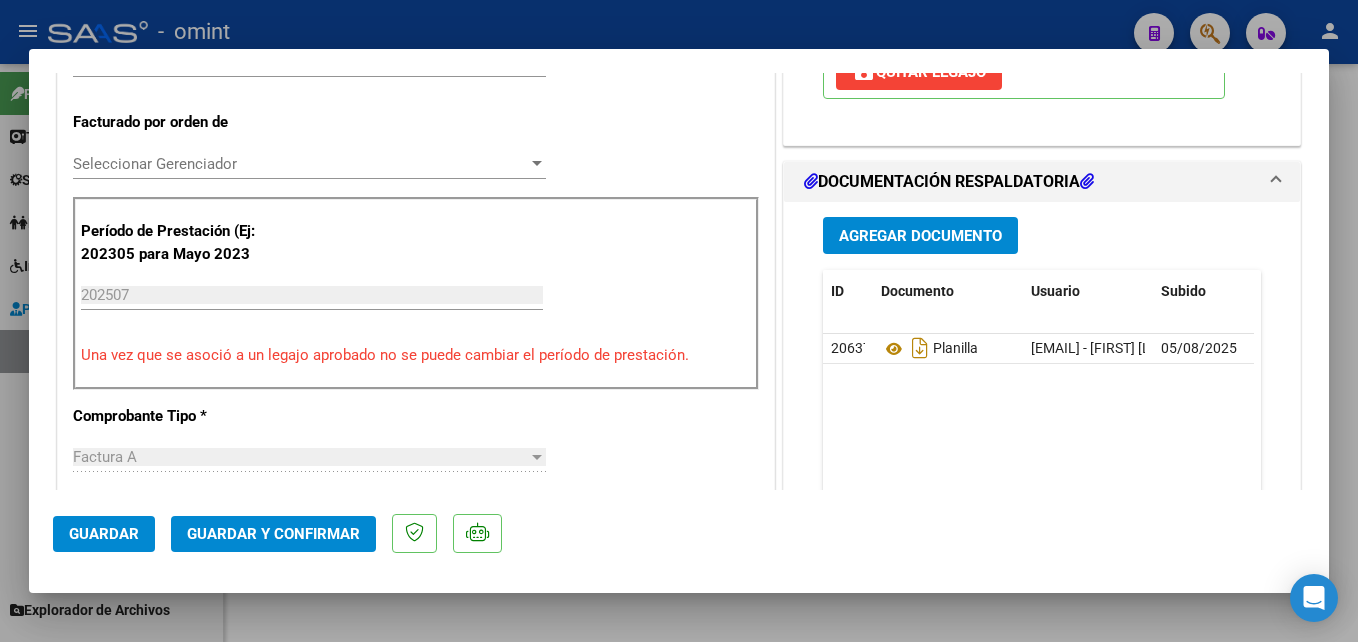 scroll, scrollTop: 0, scrollLeft: 0, axis: both 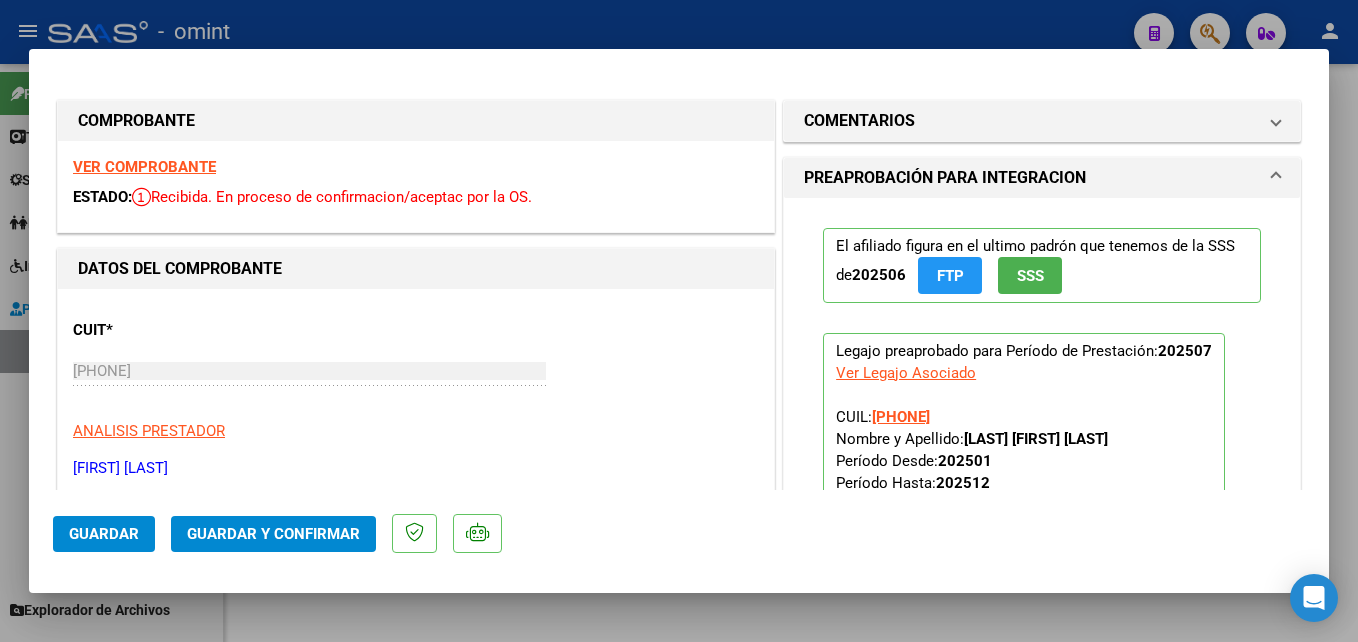 click on "VER COMPROBANTE" at bounding box center (144, 167) 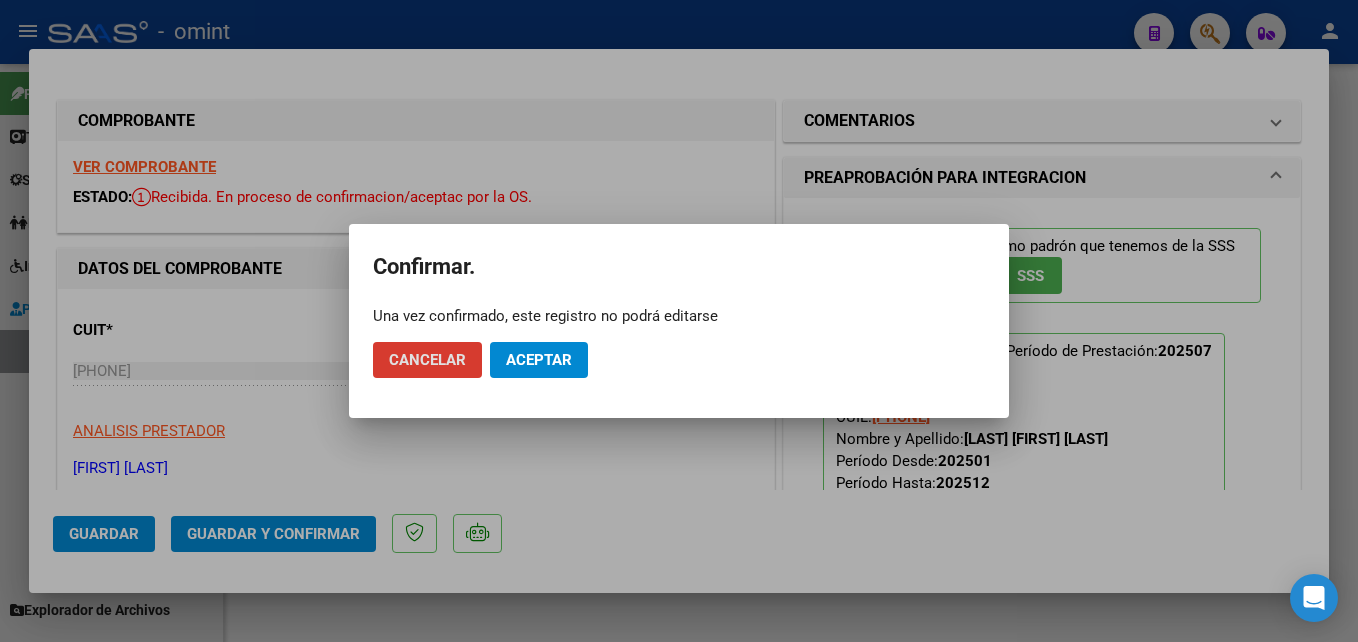 click on "Aceptar" 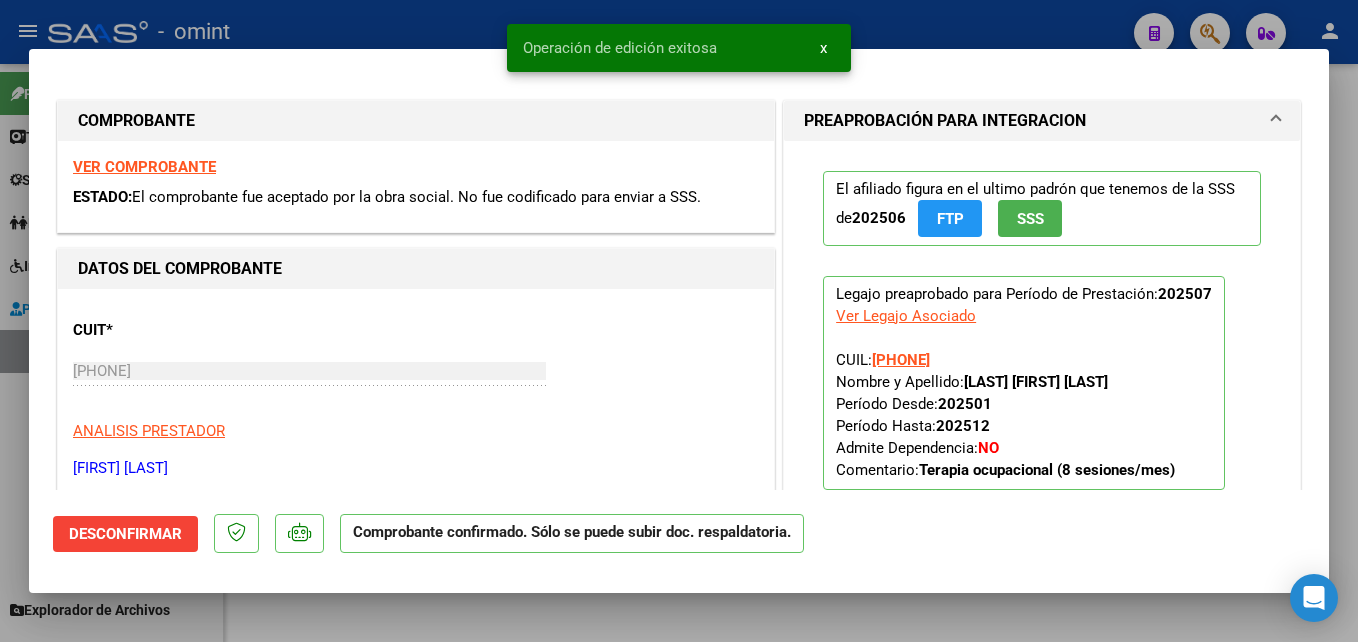 click at bounding box center [679, 321] 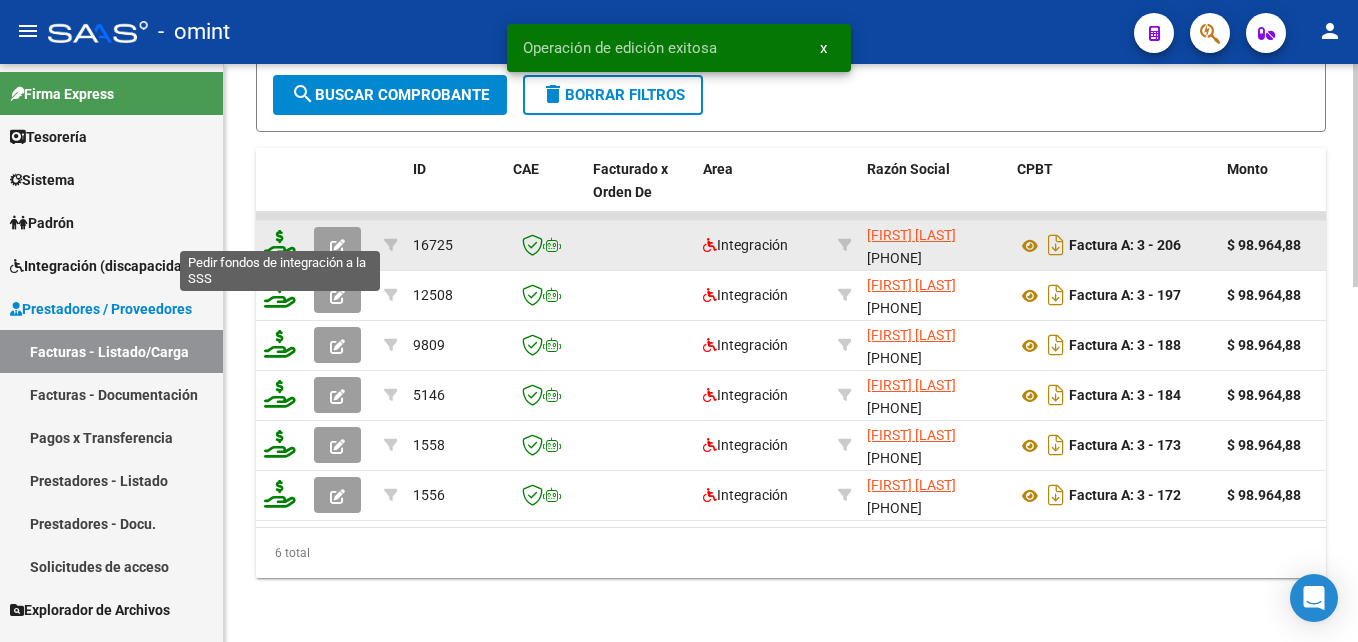click 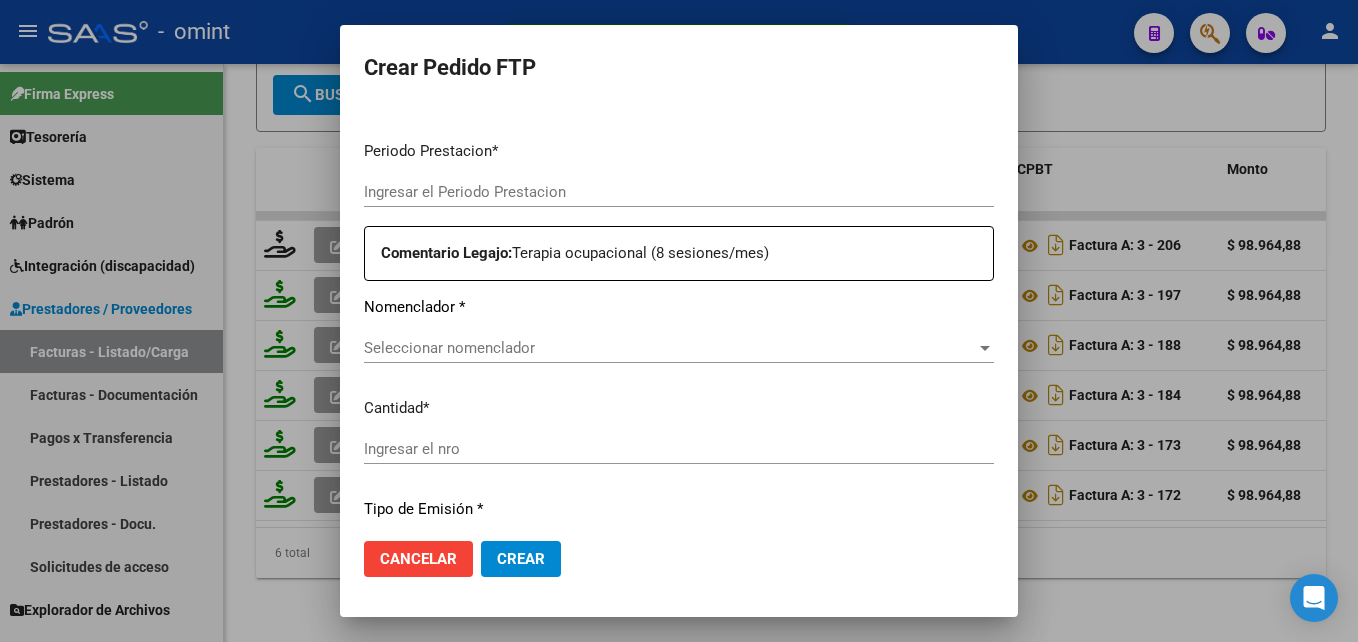 type on "202507" 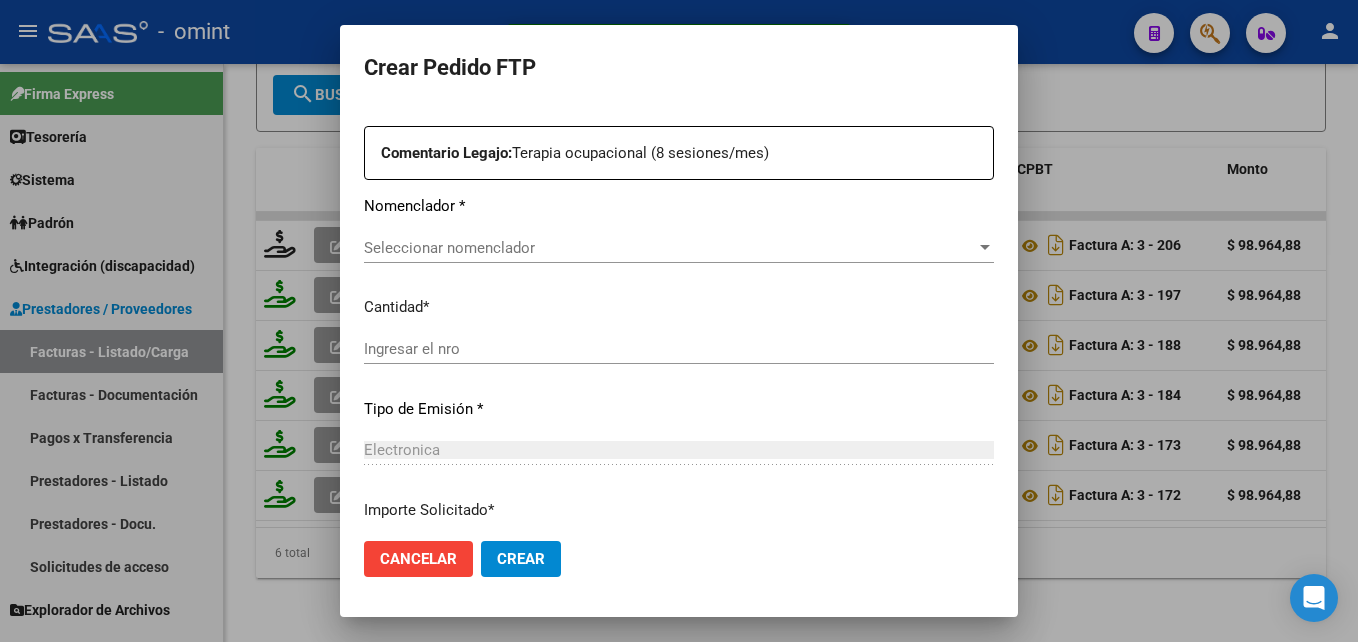 type on "912460257" 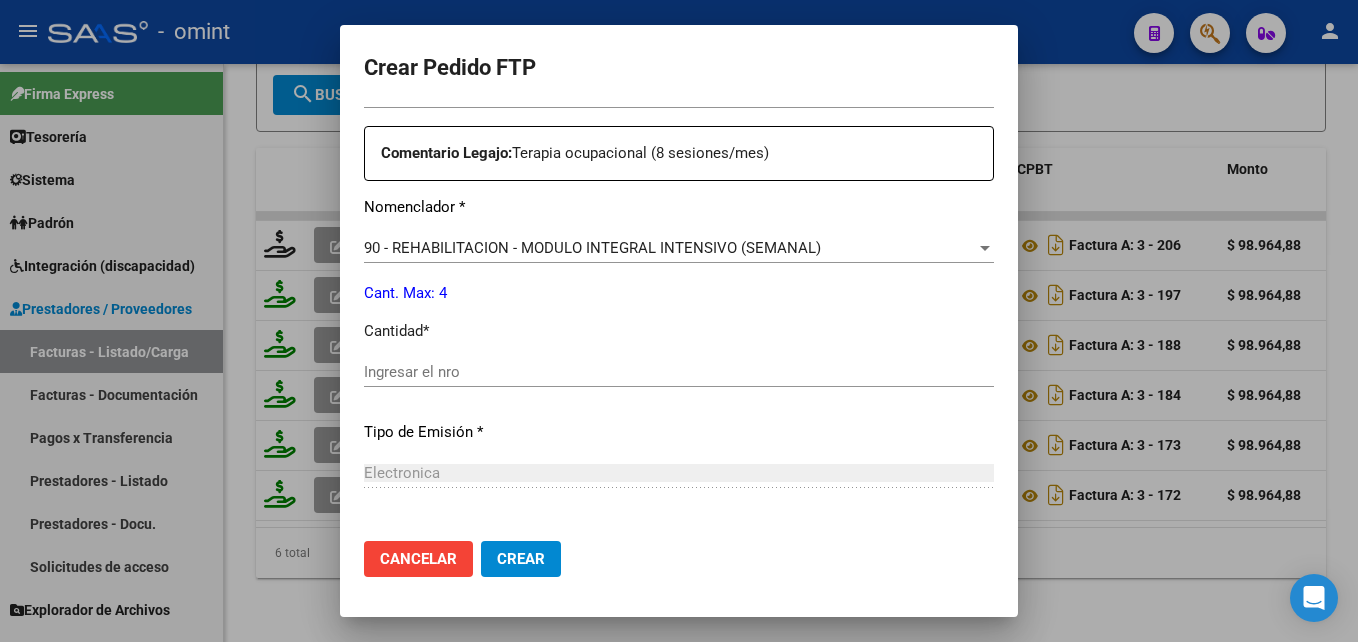 scroll, scrollTop: 737, scrollLeft: 0, axis: vertical 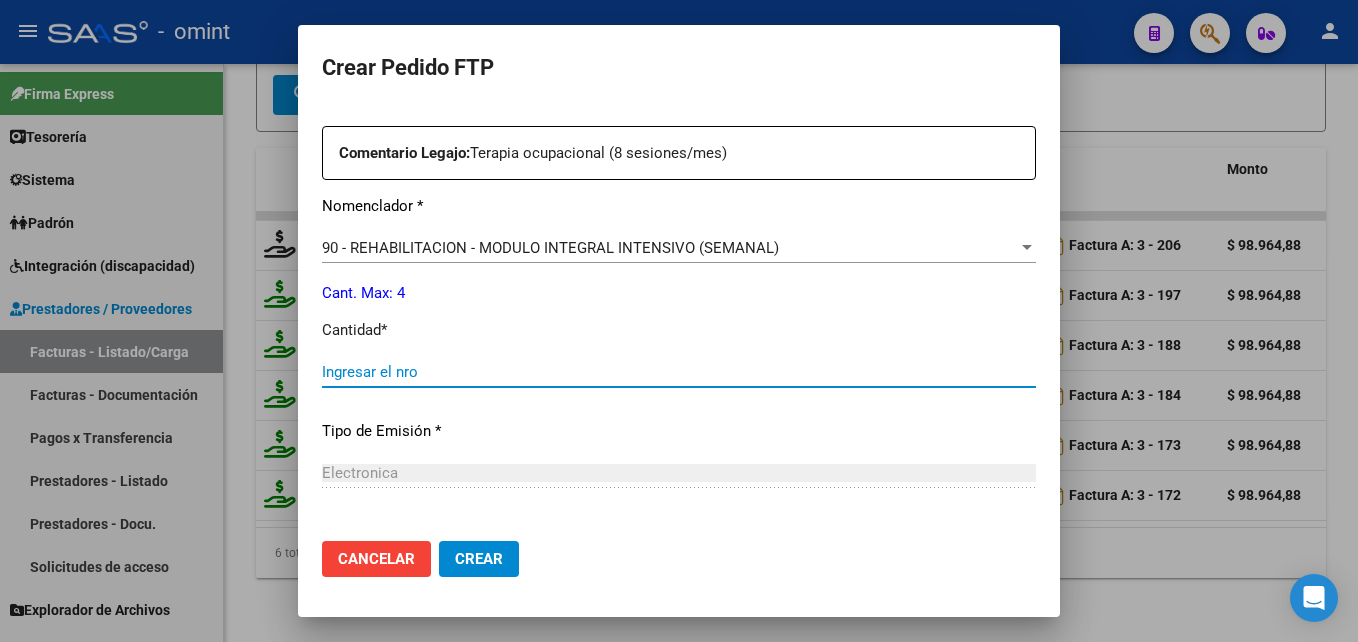 click on "Ingresar el nro" at bounding box center [679, 372] 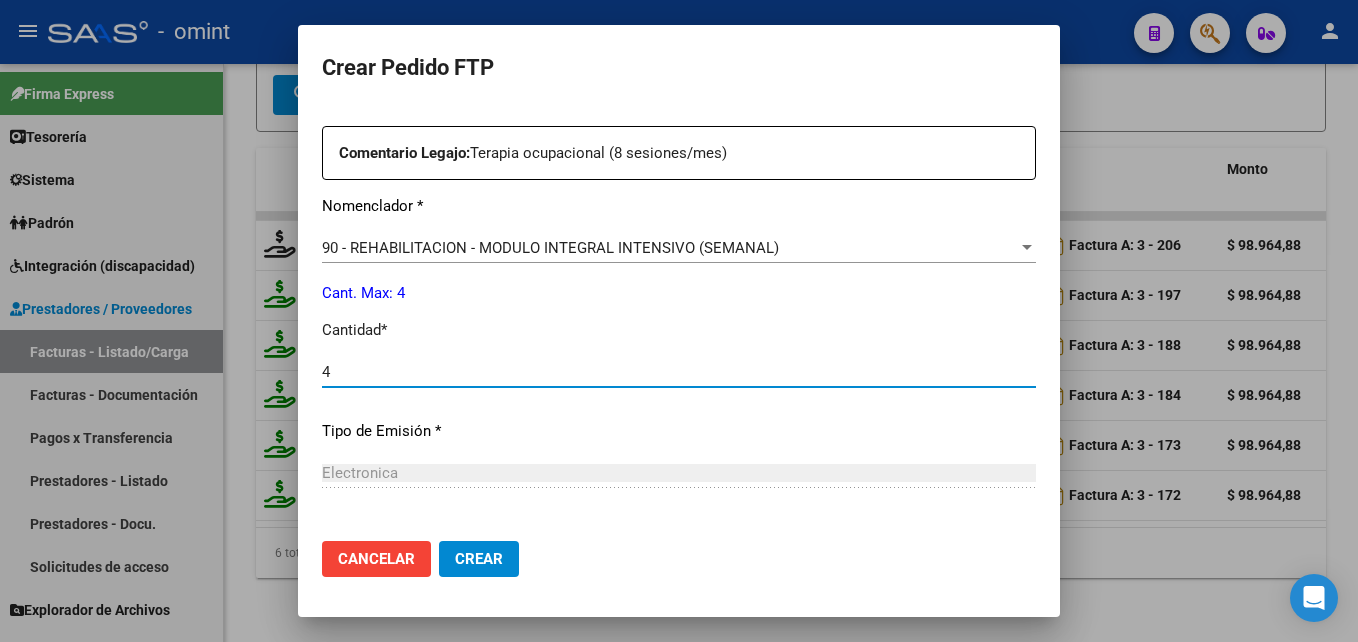 type on "4" 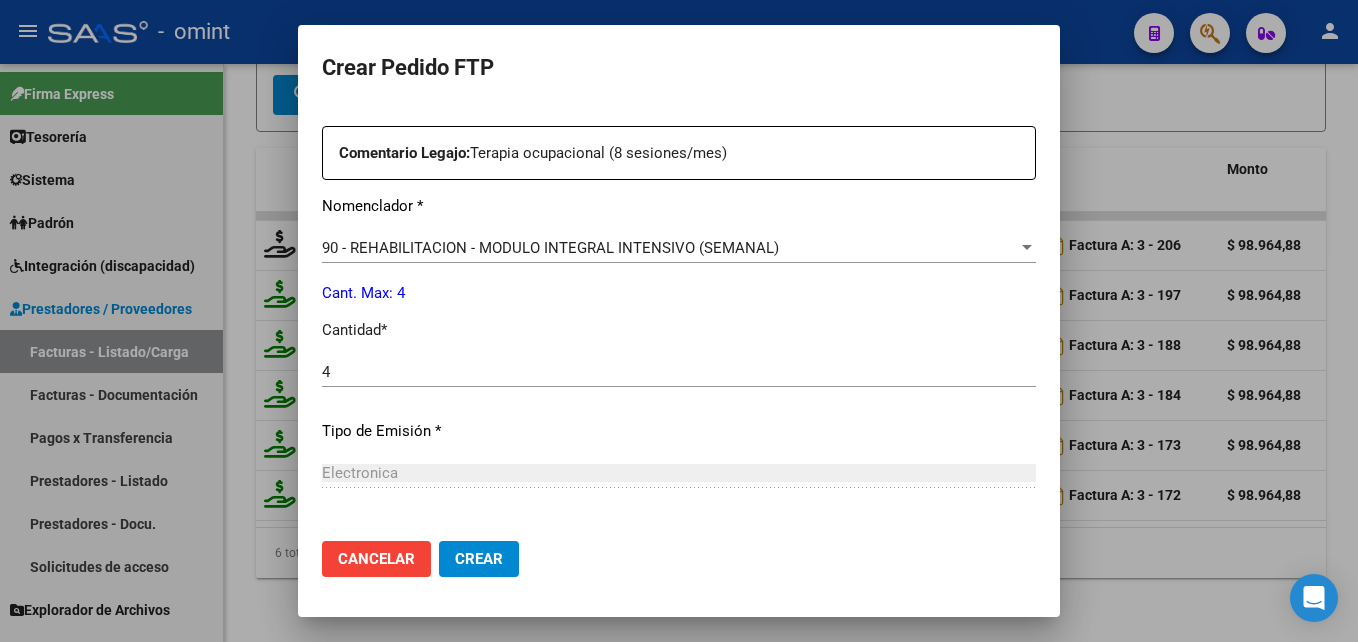 scroll, scrollTop: 921, scrollLeft: 0, axis: vertical 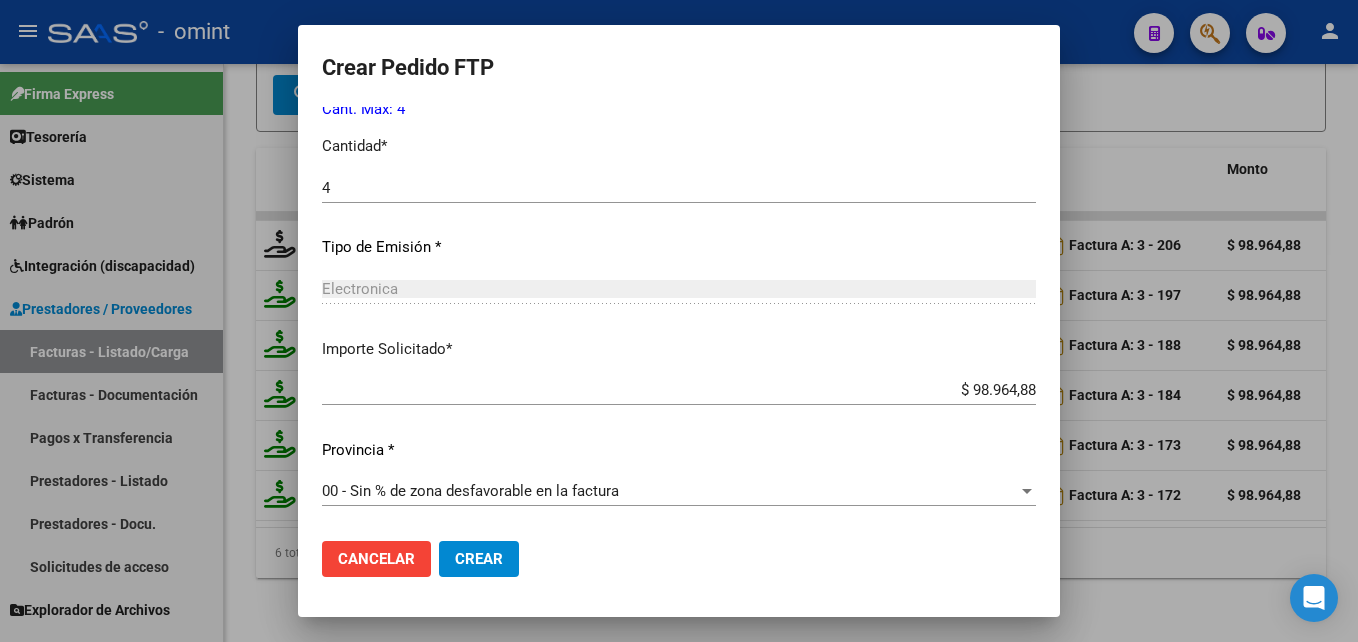 click on "Crear" 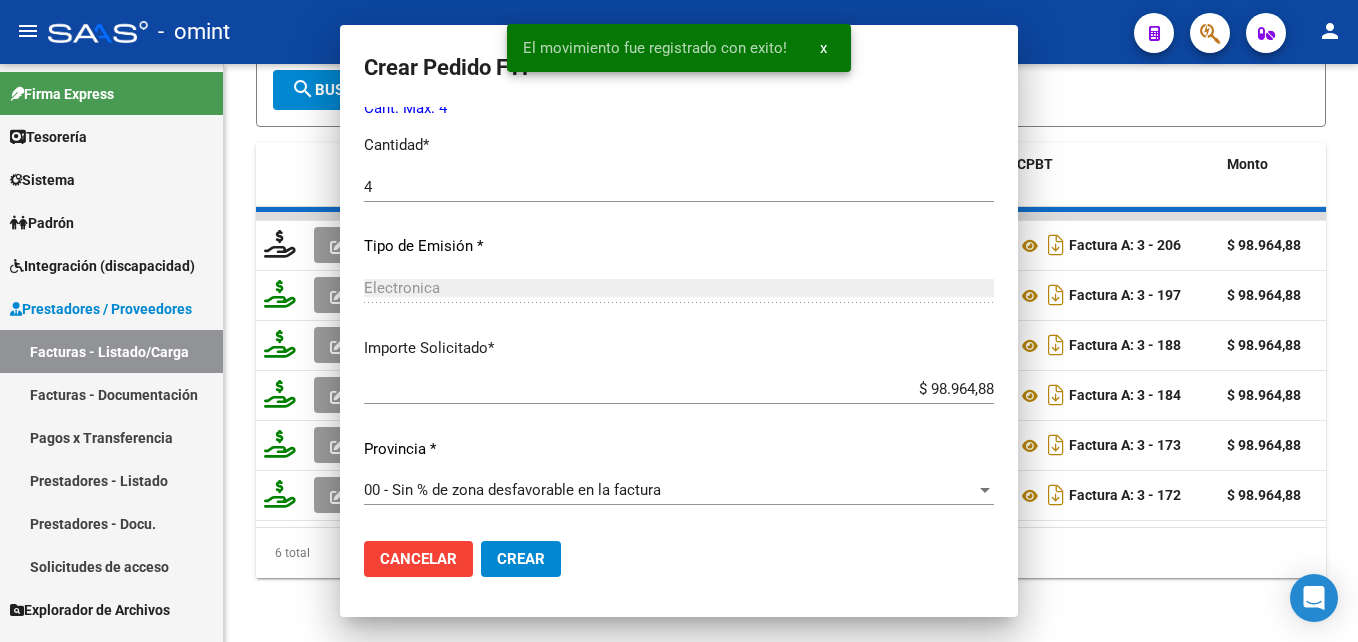 scroll, scrollTop: 0, scrollLeft: 0, axis: both 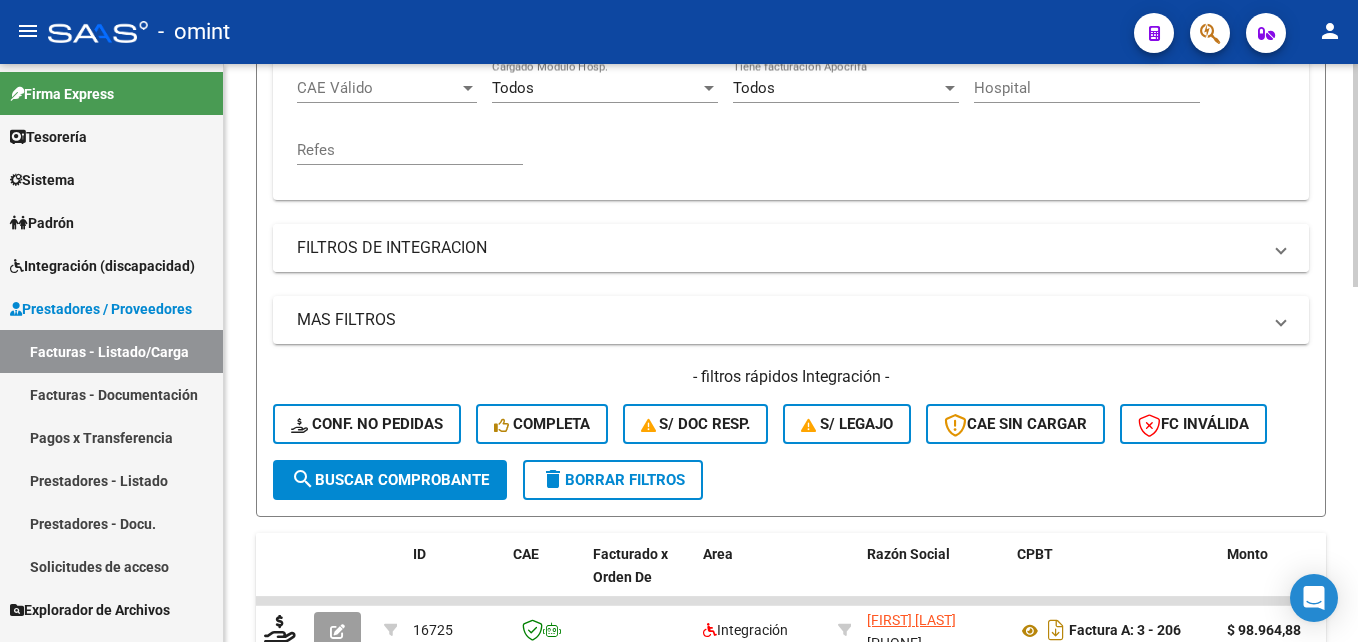 click on "FILTROS DE INTEGRACION" at bounding box center (791, 248) 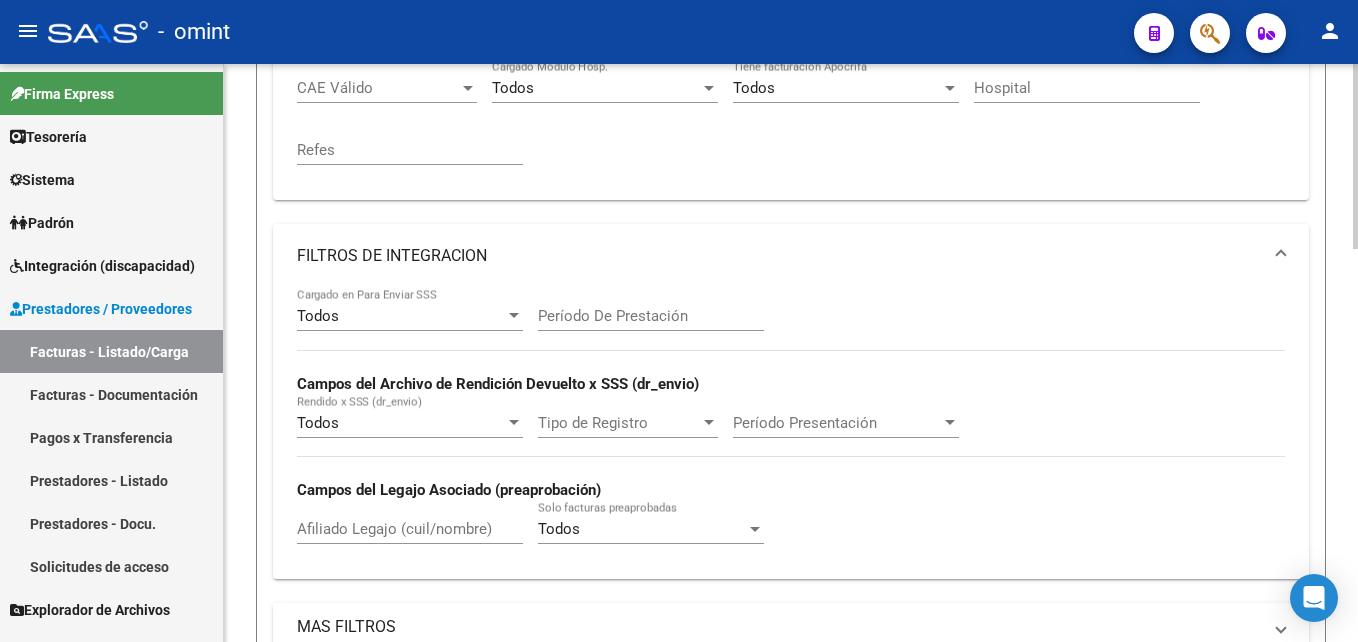 click on "Afiliado Legajo (cuil/nombre)" at bounding box center [410, 529] 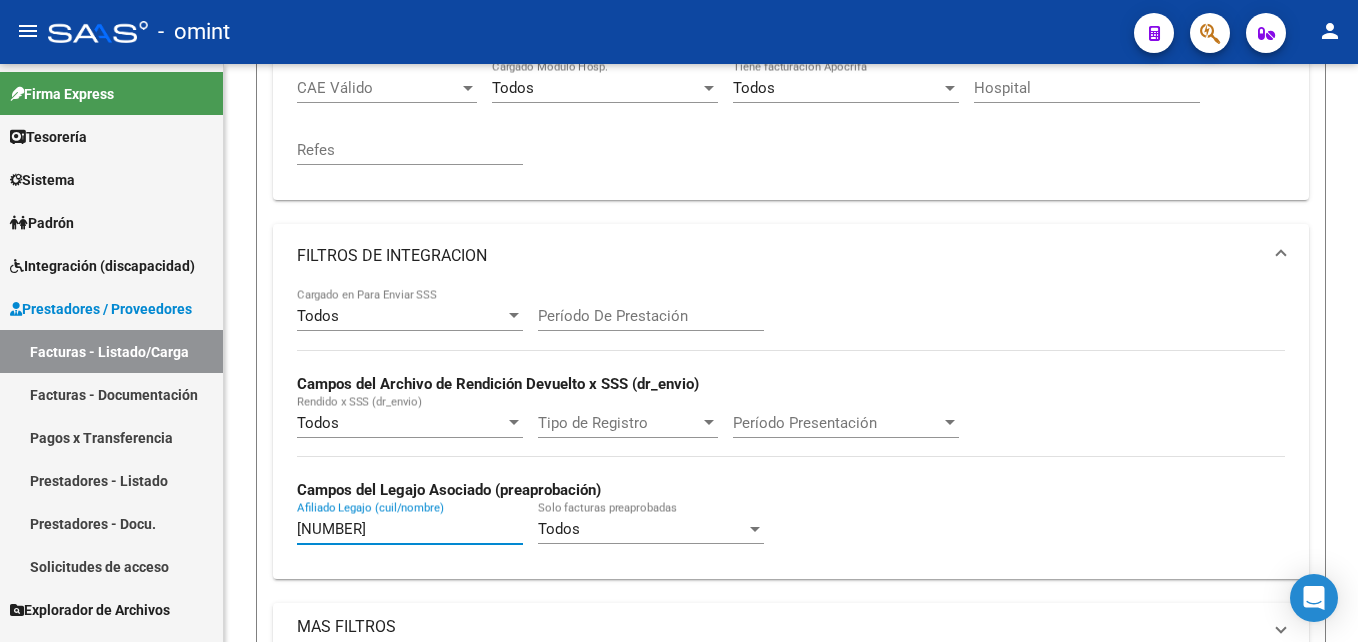 type on "[NUMBER]" 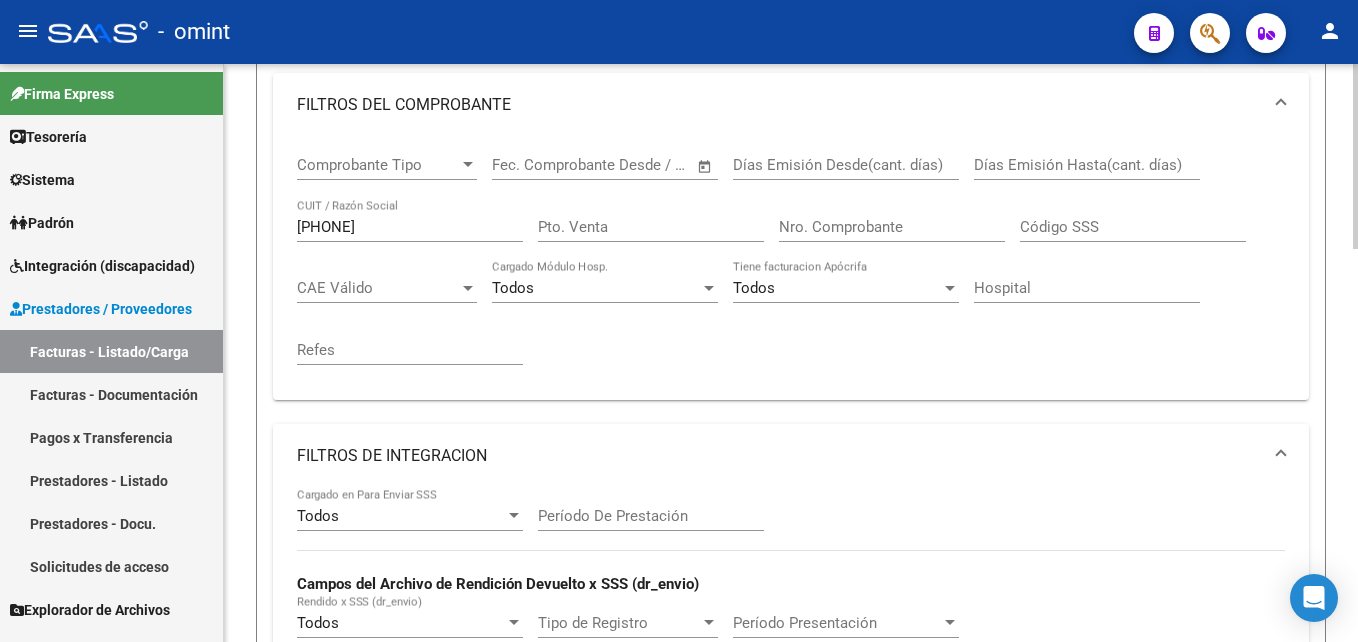 scroll, scrollTop: 220, scrollLeft: 0, axis: vertical 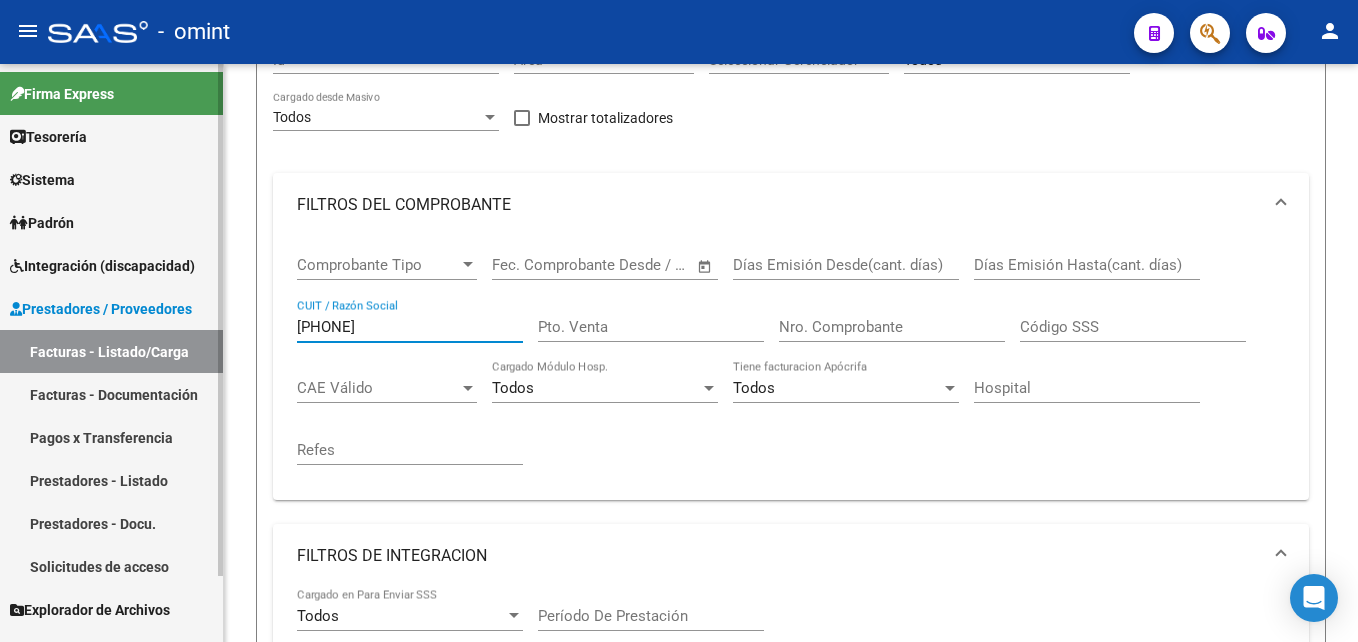 drag, startPoint x: 397, startPoint y: 327, endPoint x: 213, endPoint y: 316, distance: 184.3285 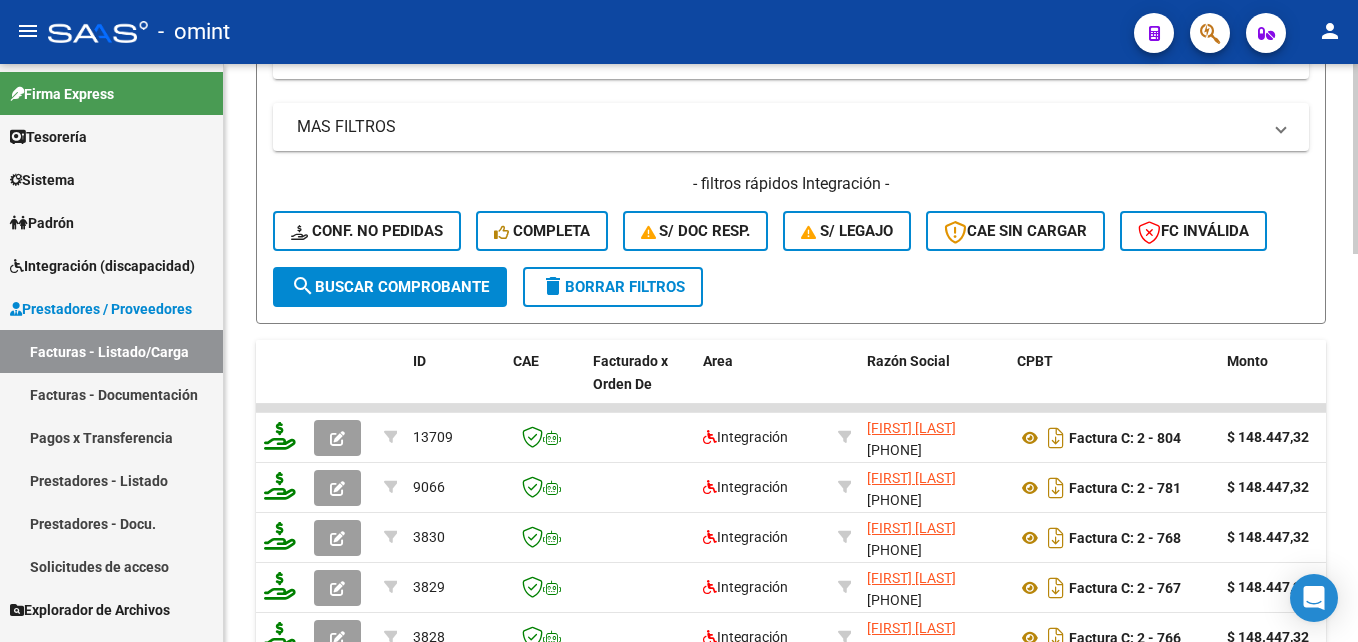 scroll, scrollTop: 1177, scrollLeft: 0, axis: vertical 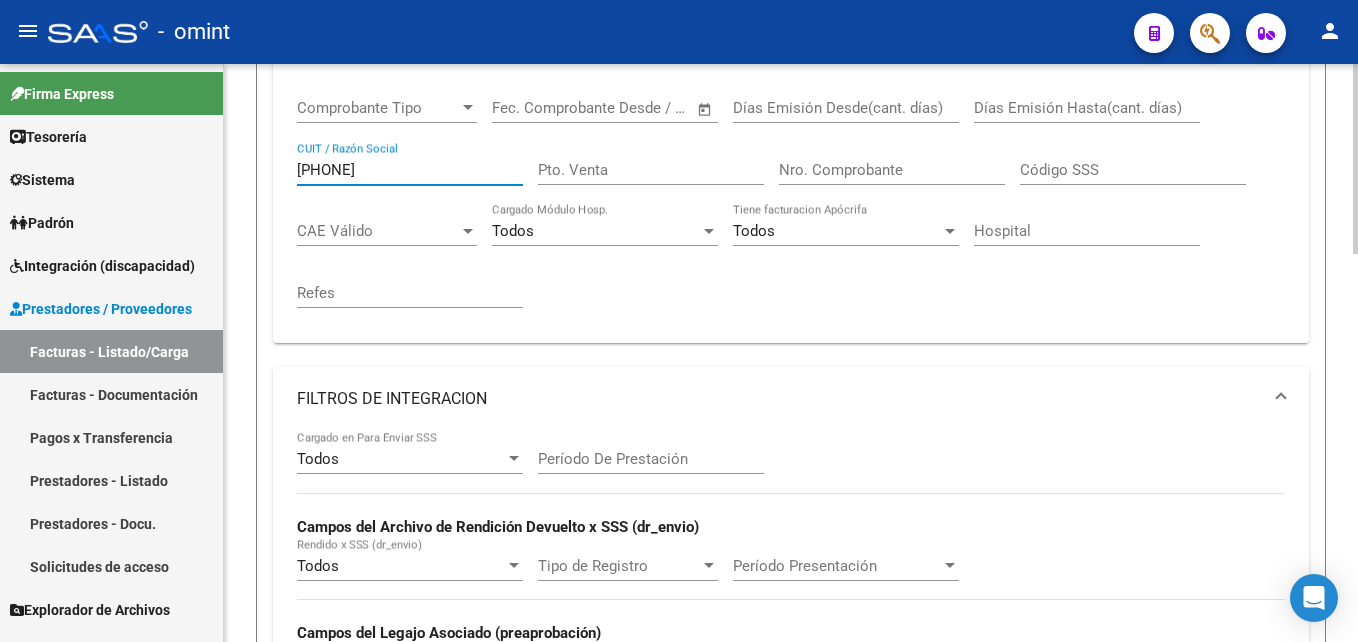 click on "27227992145" at bounding box center (410, 170) 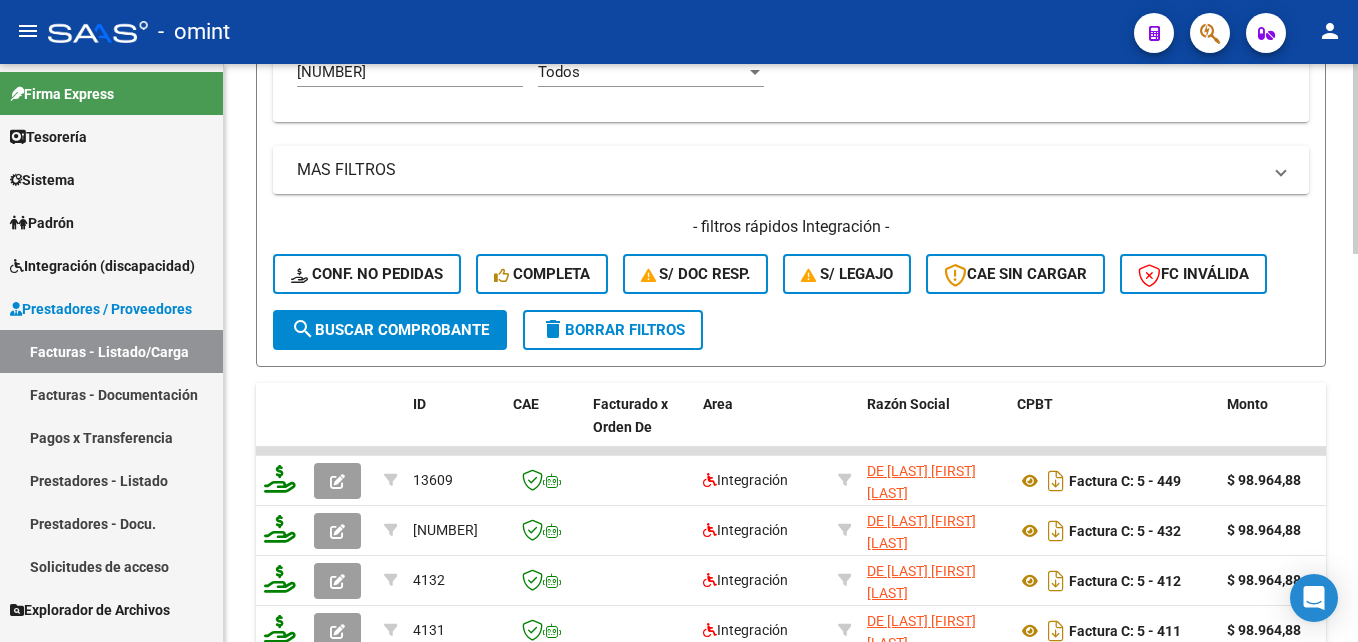 scroll, scrollTop: 1177, scrollLeft: 0, axis: vertical 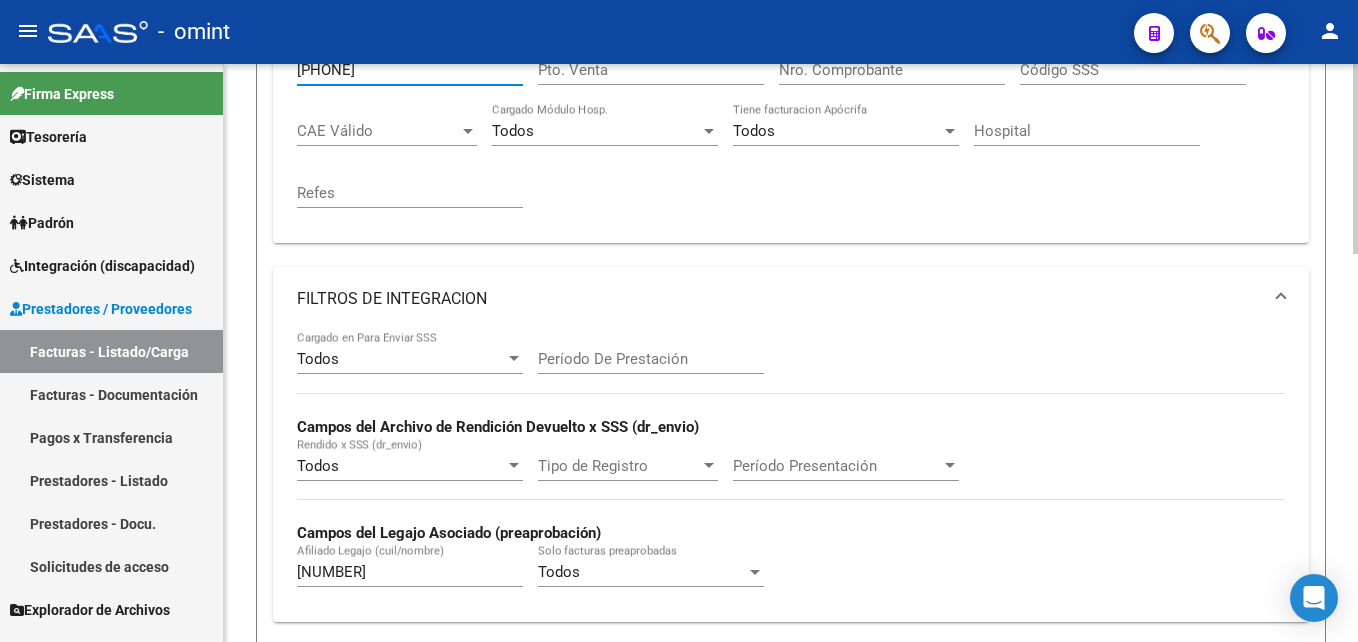 click on "27342853833" at bounding box center [410, 70] 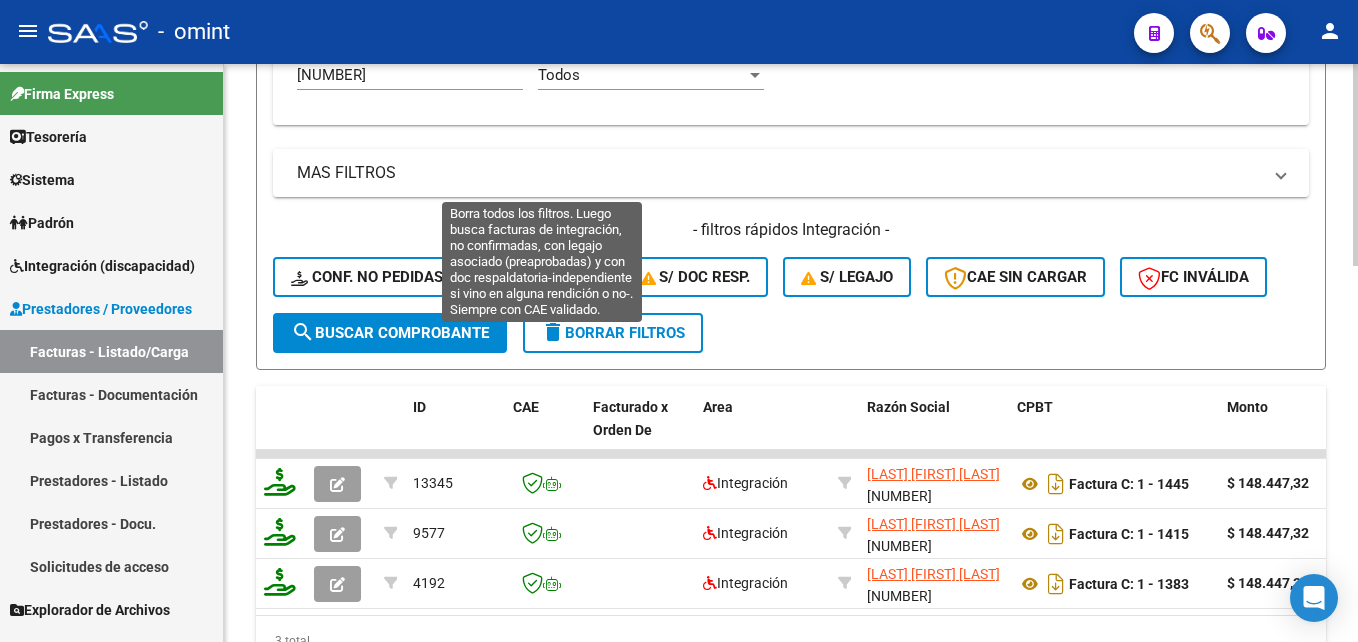 scroll, scrollTop: 1077, scrollLeft: 0, axis: vertical 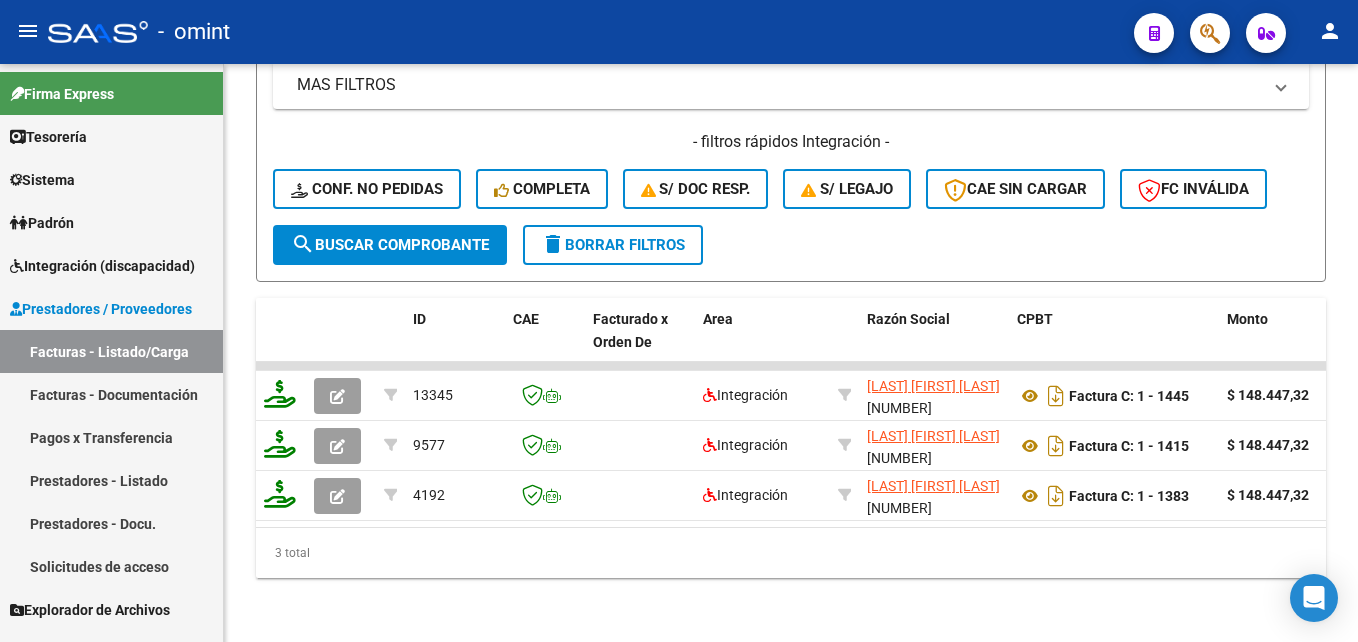 type on "[NUMBER]" 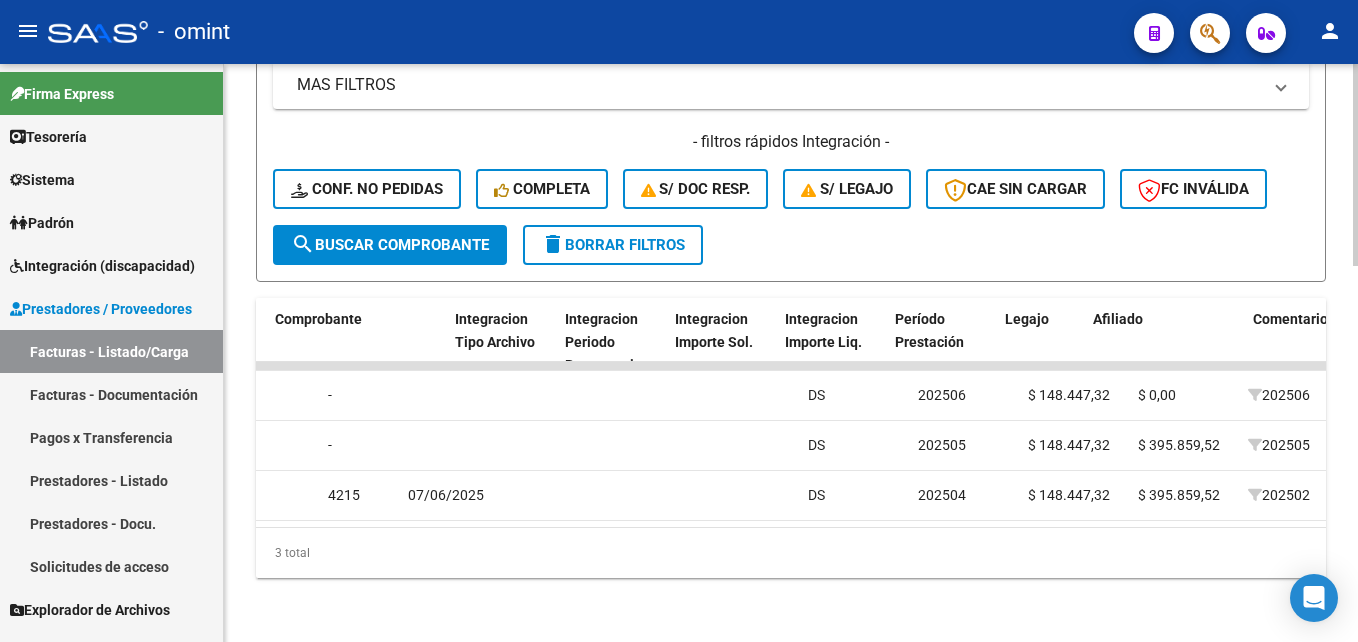 scroll, scrollTop: 0, scrollLeft: 2393, axis: horizontal 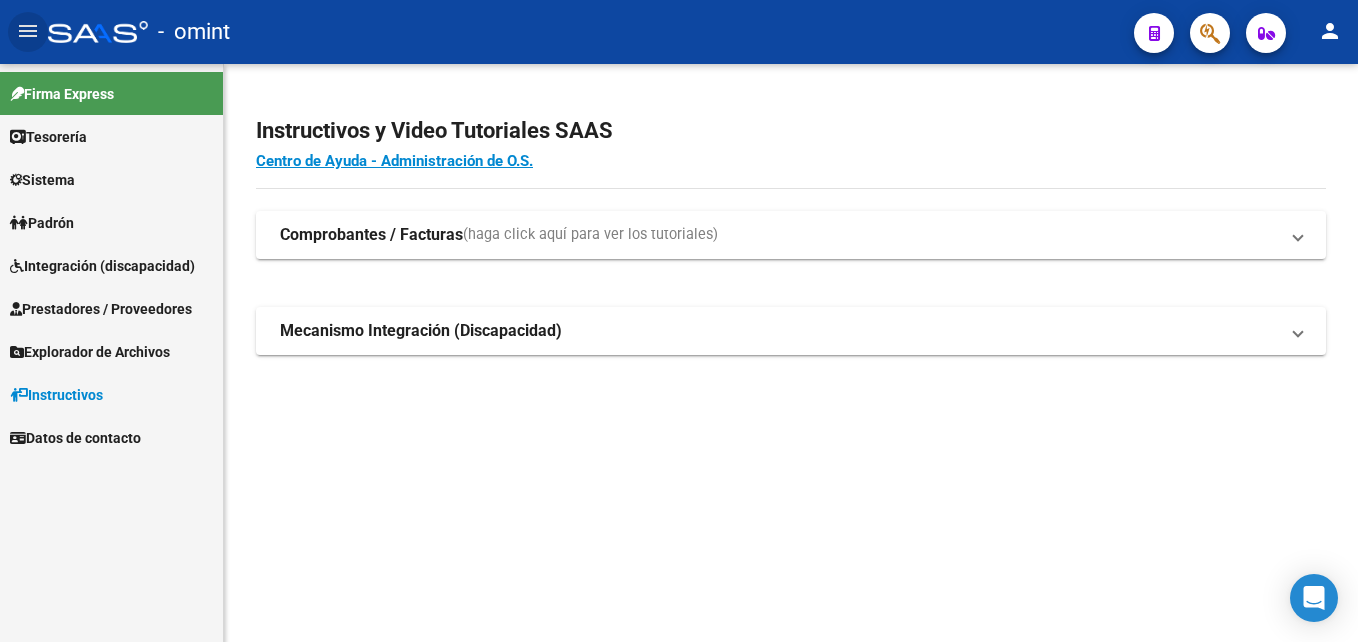 type 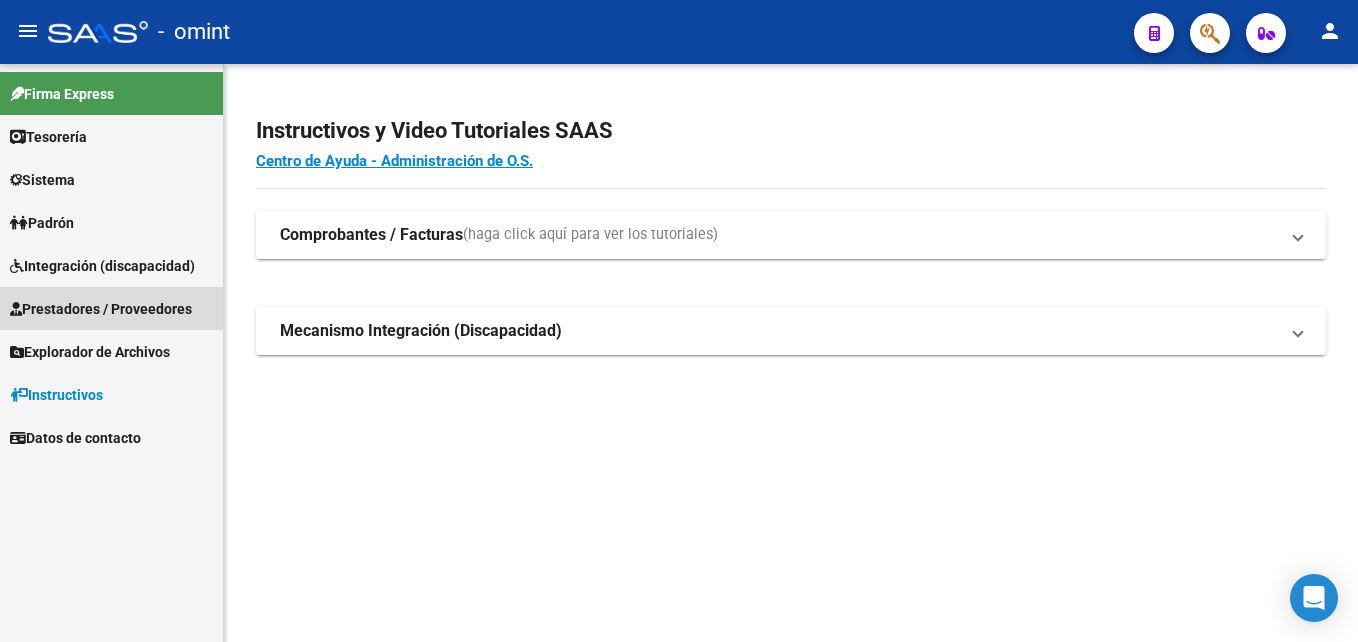 click on "Prestadores / Proveedores" at bounding box center [101, 309] 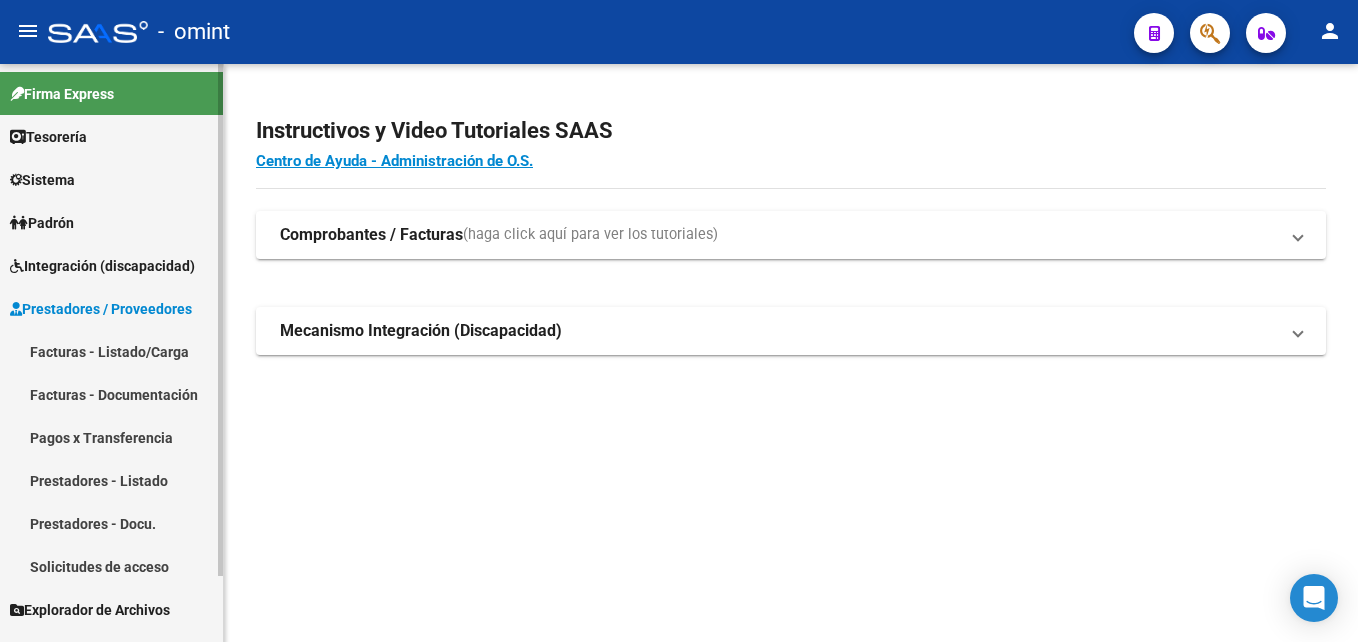 click on "Facturas - Listado/Carga" at bounding box center [111, 351] 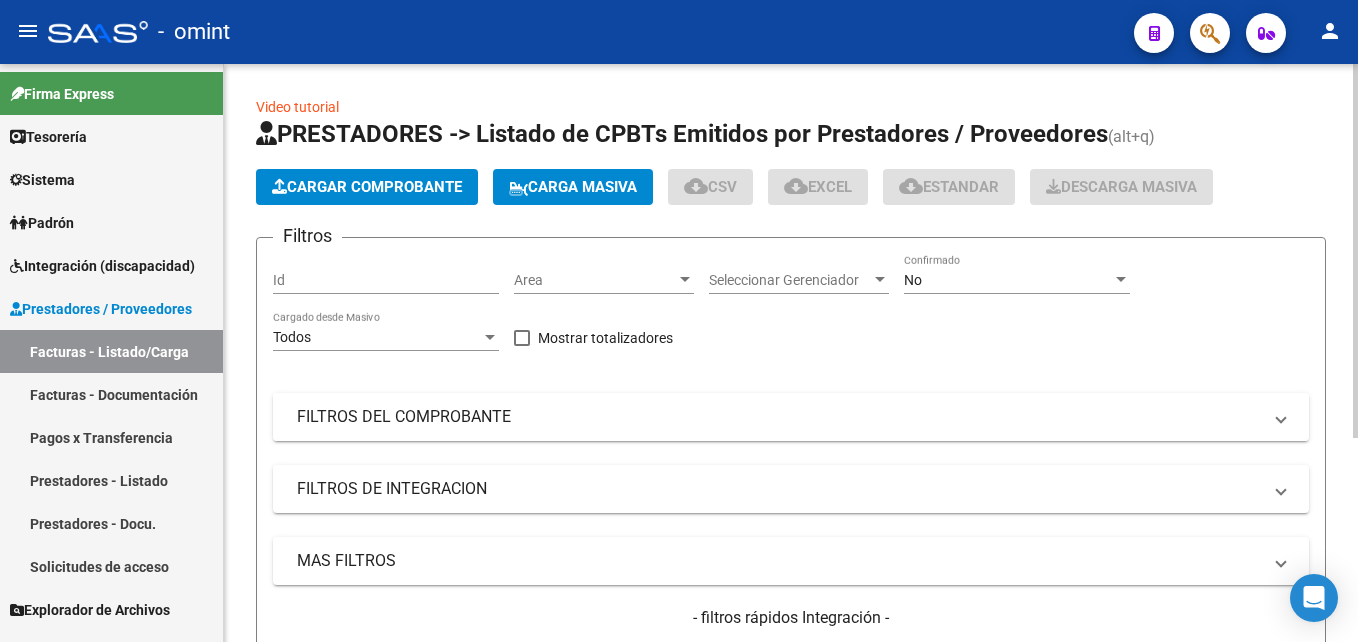 click on "FILTROS DEL COMPROBANTE" at bounding box center [779, 417] 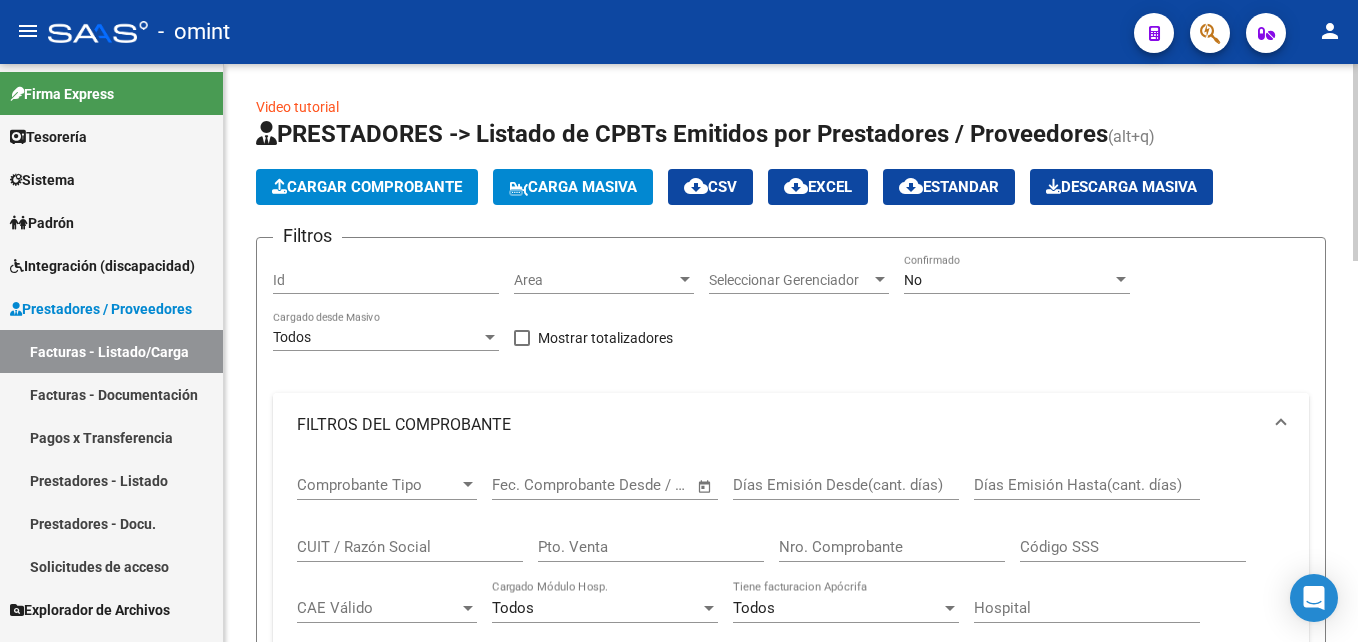 click on "FILTROS DEL COMPROBANTE" at bounding box center [791, 425] 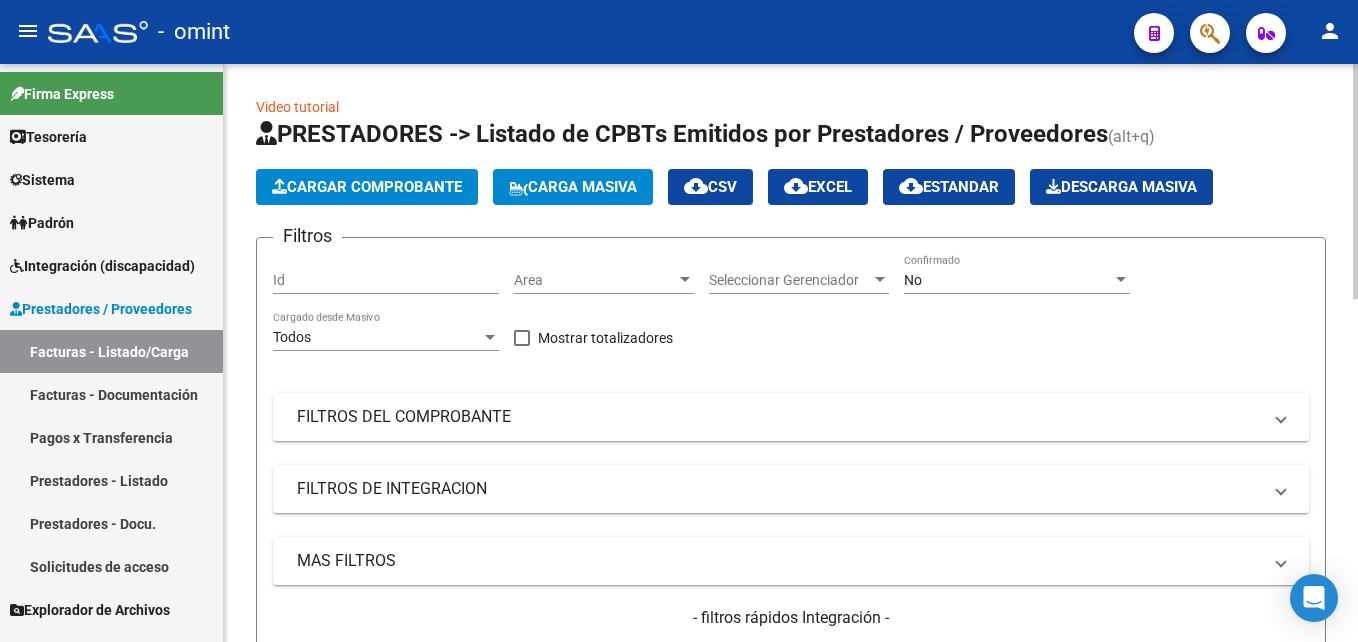 click on "FILTROS DEL COMPROBANTE" at bounding box center [779, 417] 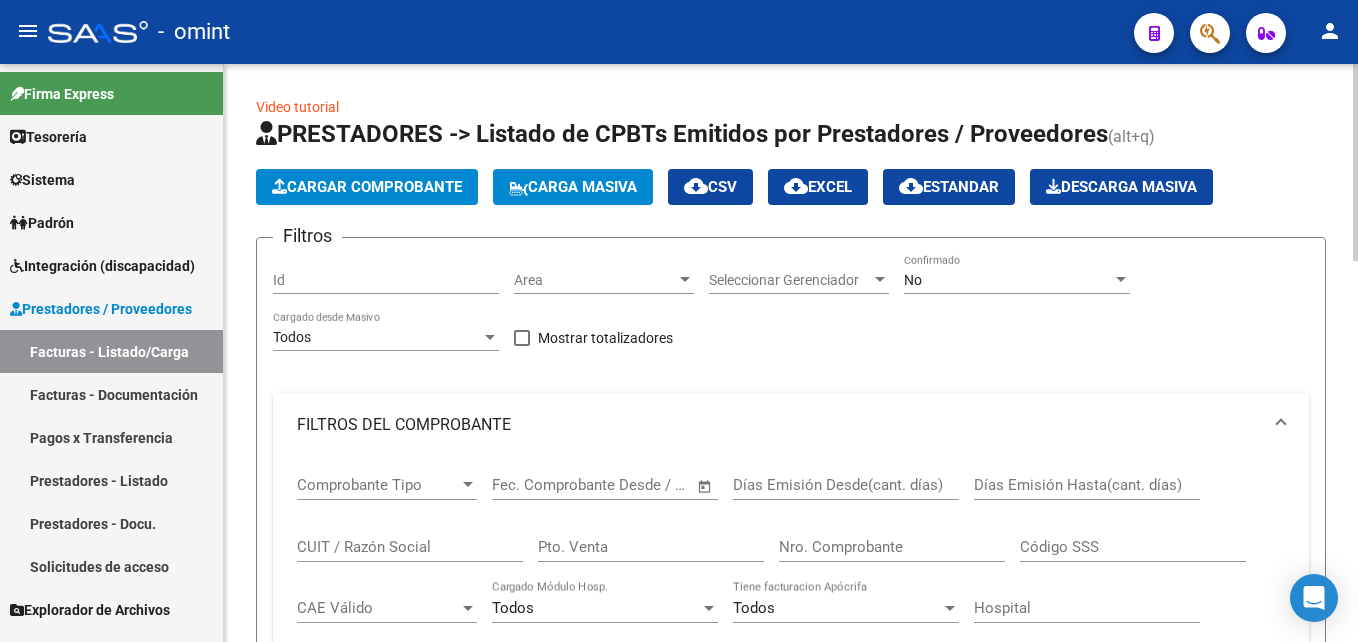 click on "CUIT / Razón Social" at bounding box center (410, 547) 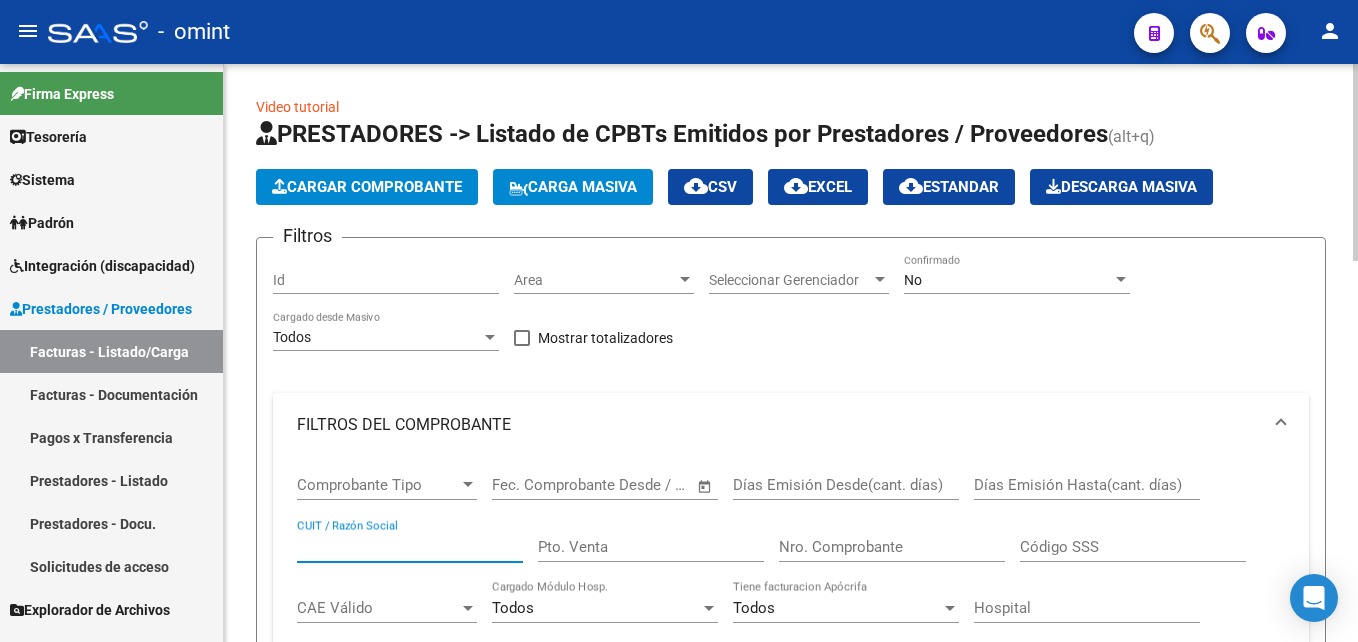 paste on "[NUMBER]" 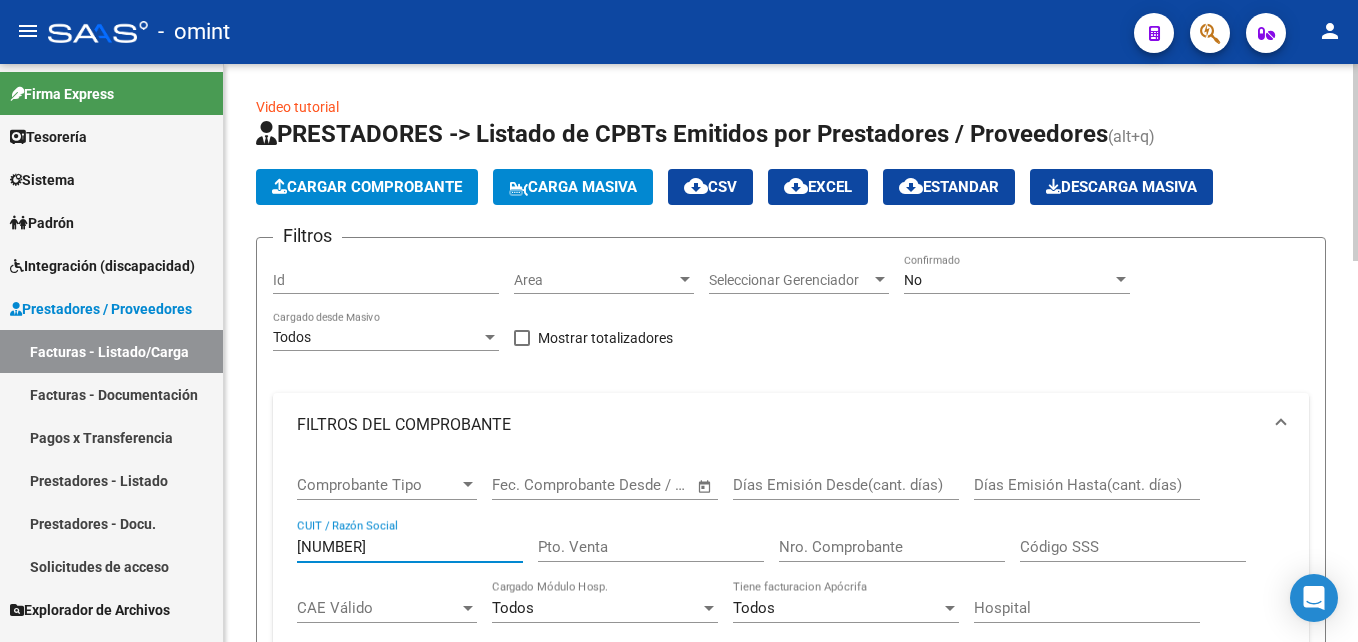 click on "No Confirmado" 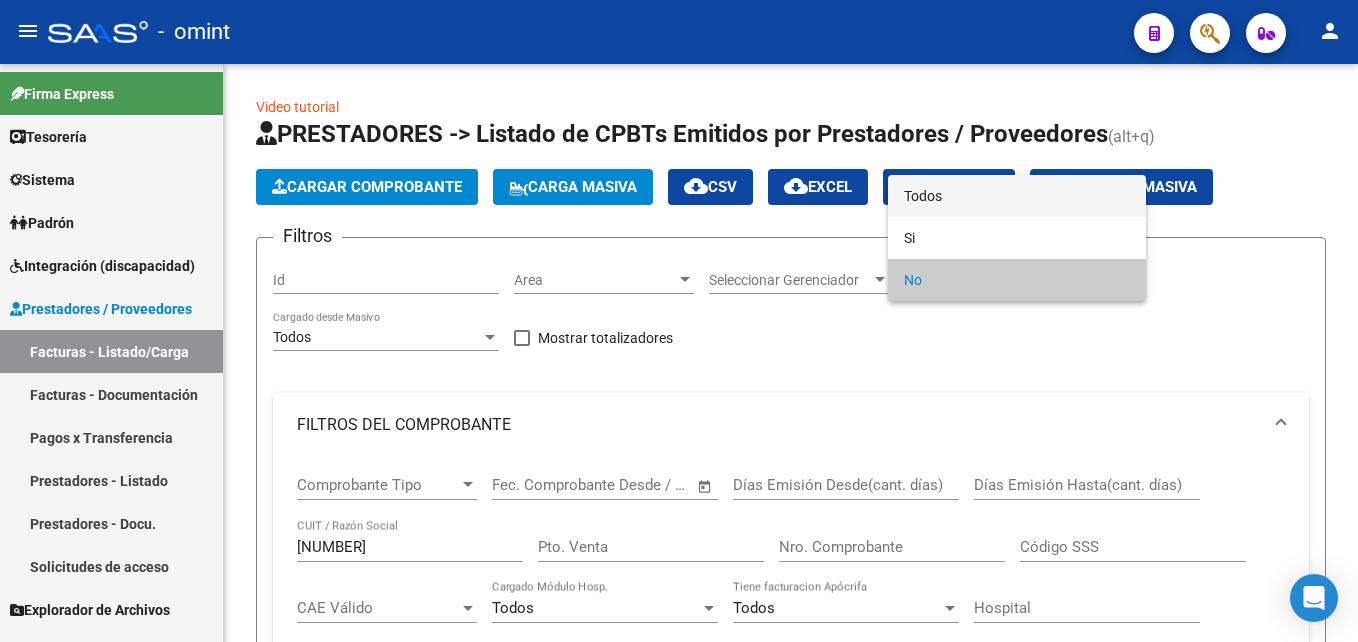 click on "Todos" at bounding box center (1017, 196) 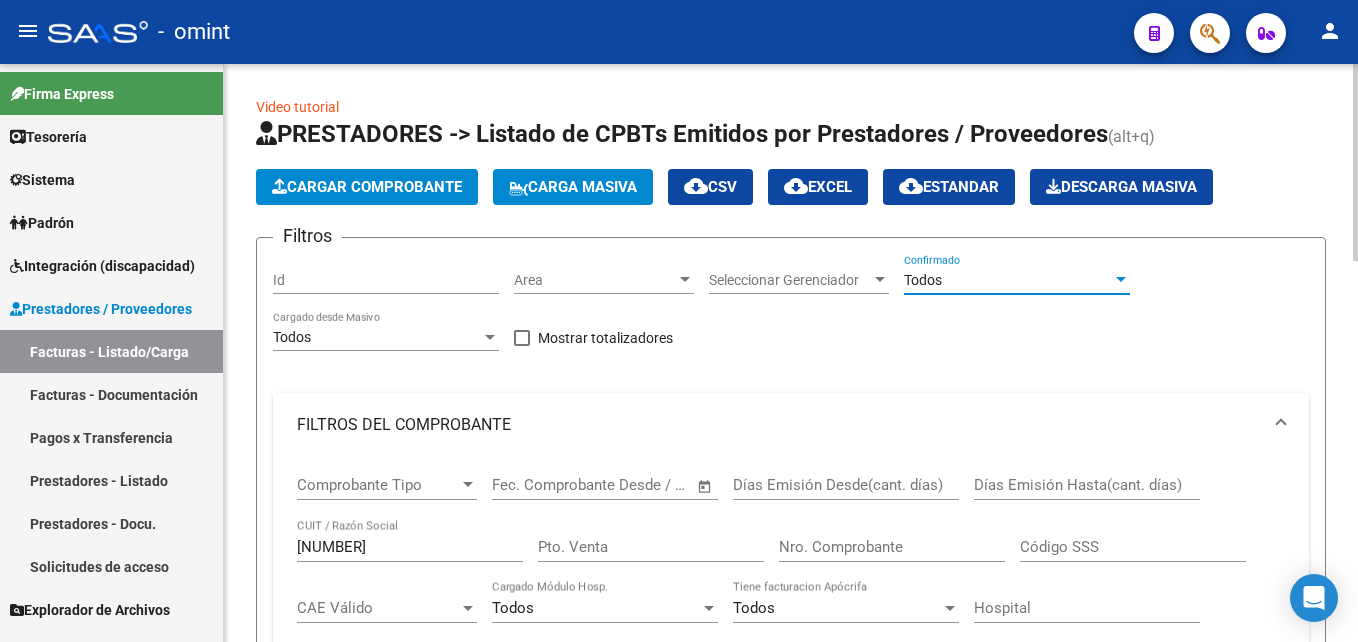 click on "[NUMBER]" at bounding box center [410, 547] 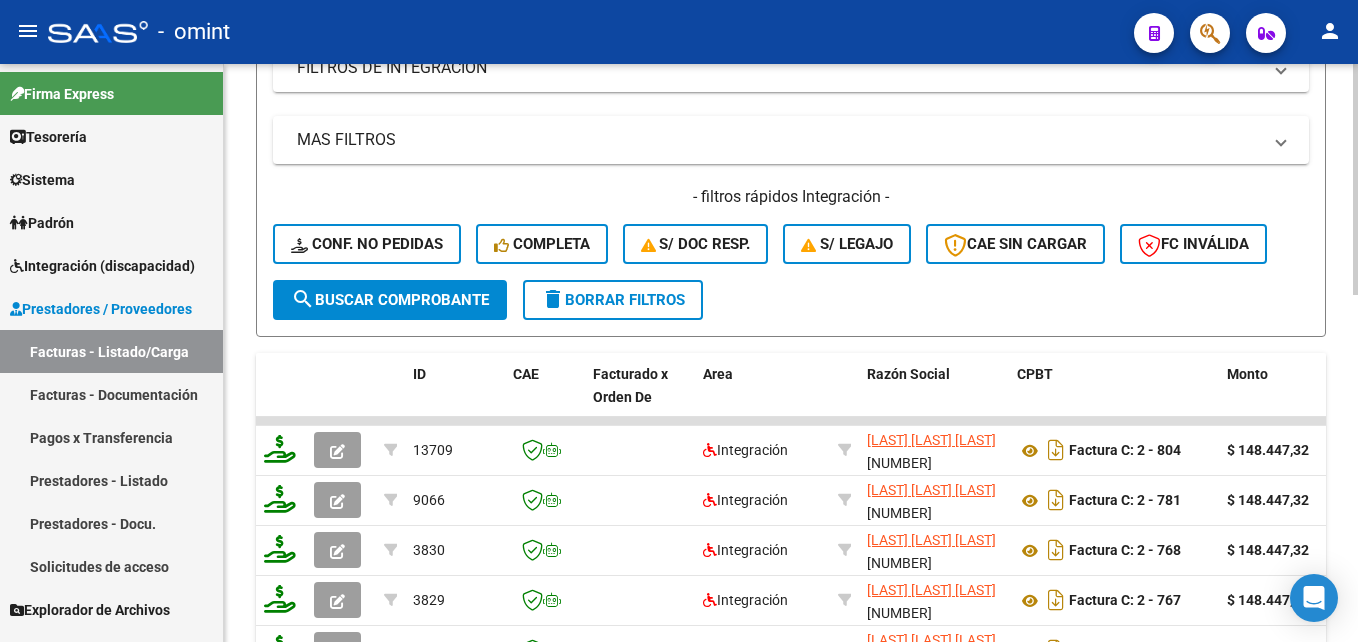 scroll, scrollTop: 870, scrollLeft: 0, axis: vertical 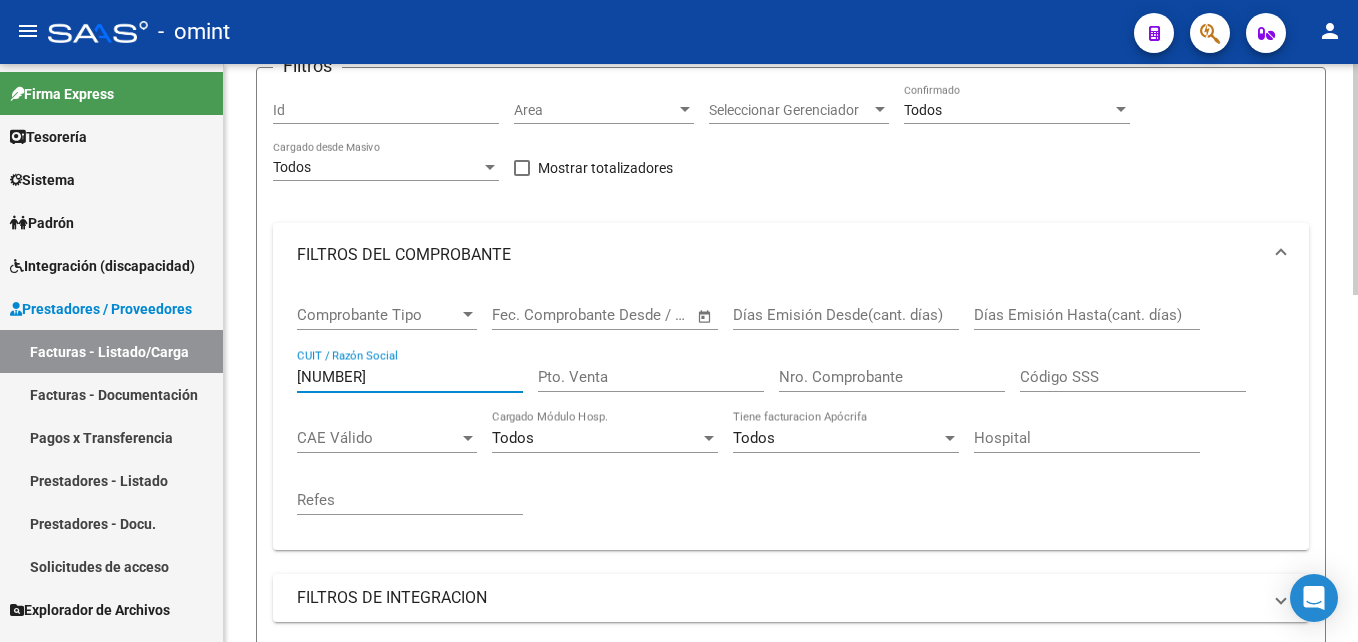 click on "[NUMBER]" at bounding box center (410, 377) 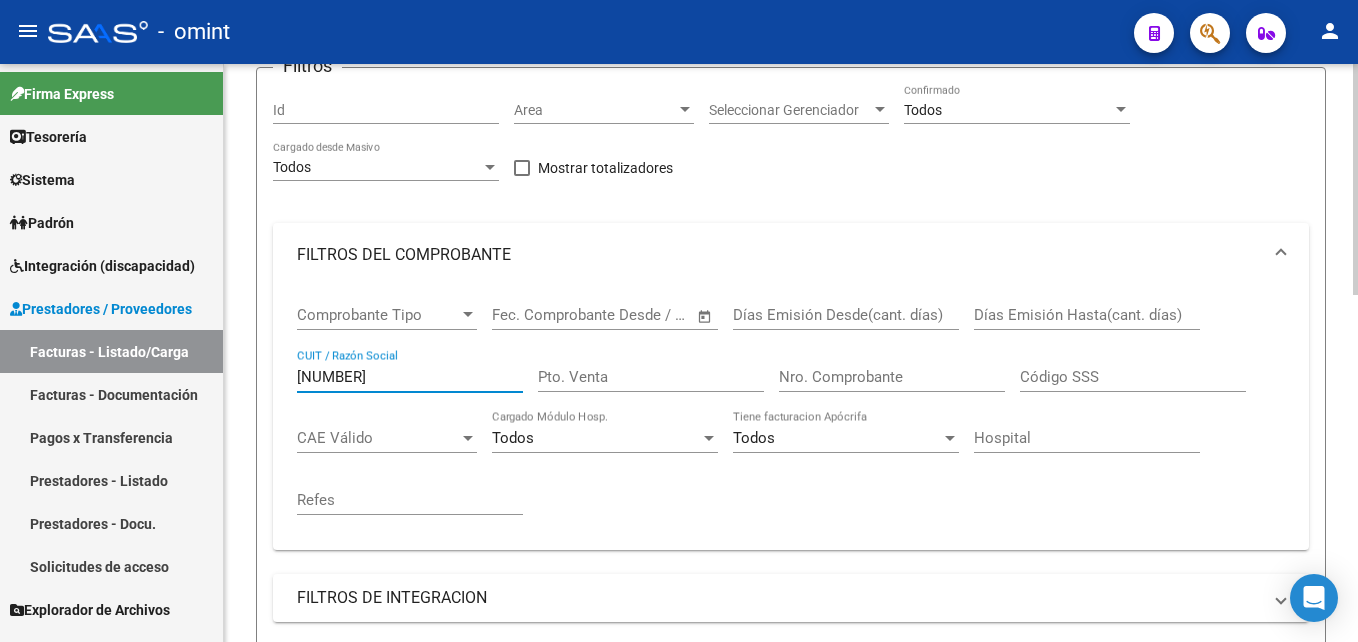 click on "[NUMBER]" at bounding box center (410, 377) 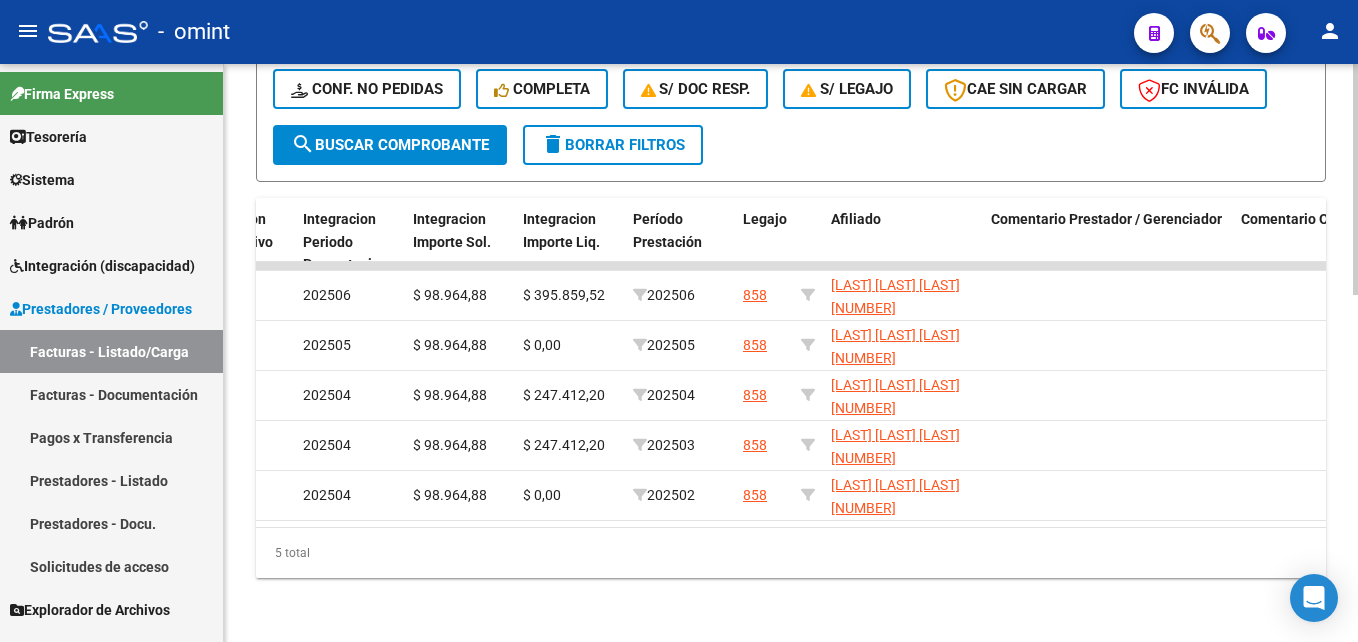 scroll, scrollTop: 870, scrollLeft: 0, axis: vertical 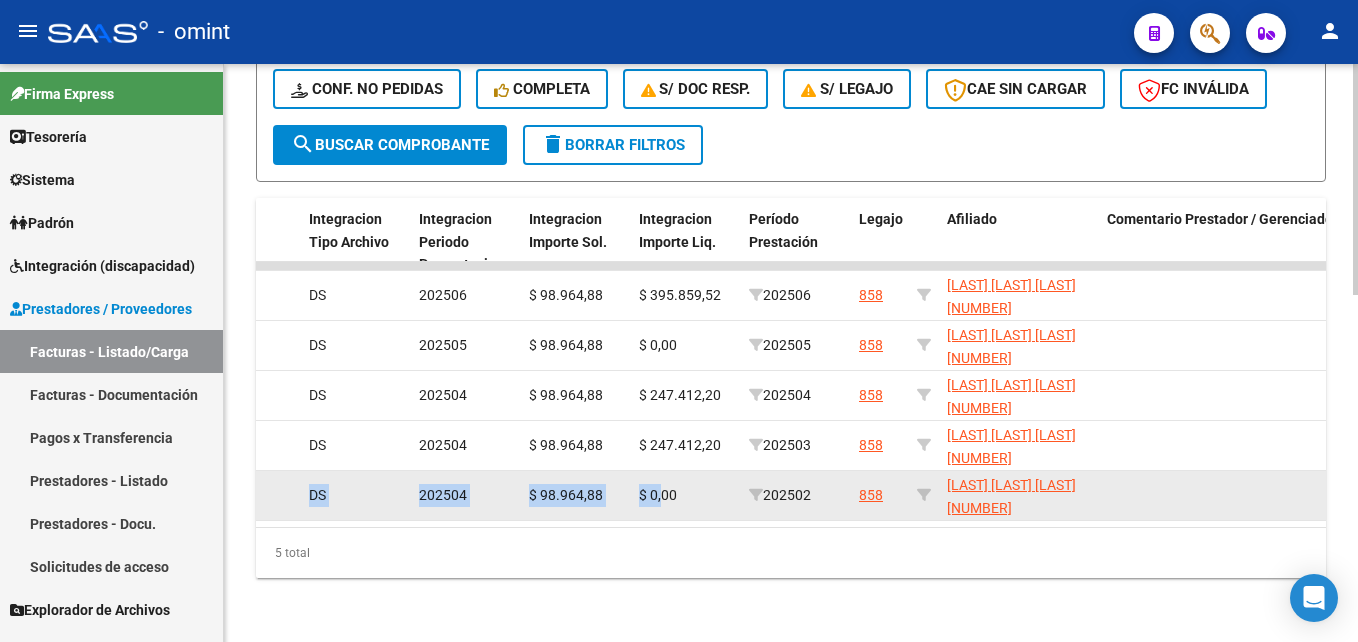 drag, startPoint x: 509, startPoint y: 495, endPoint x: 285, endPoint y: 484, distance: 224.26993 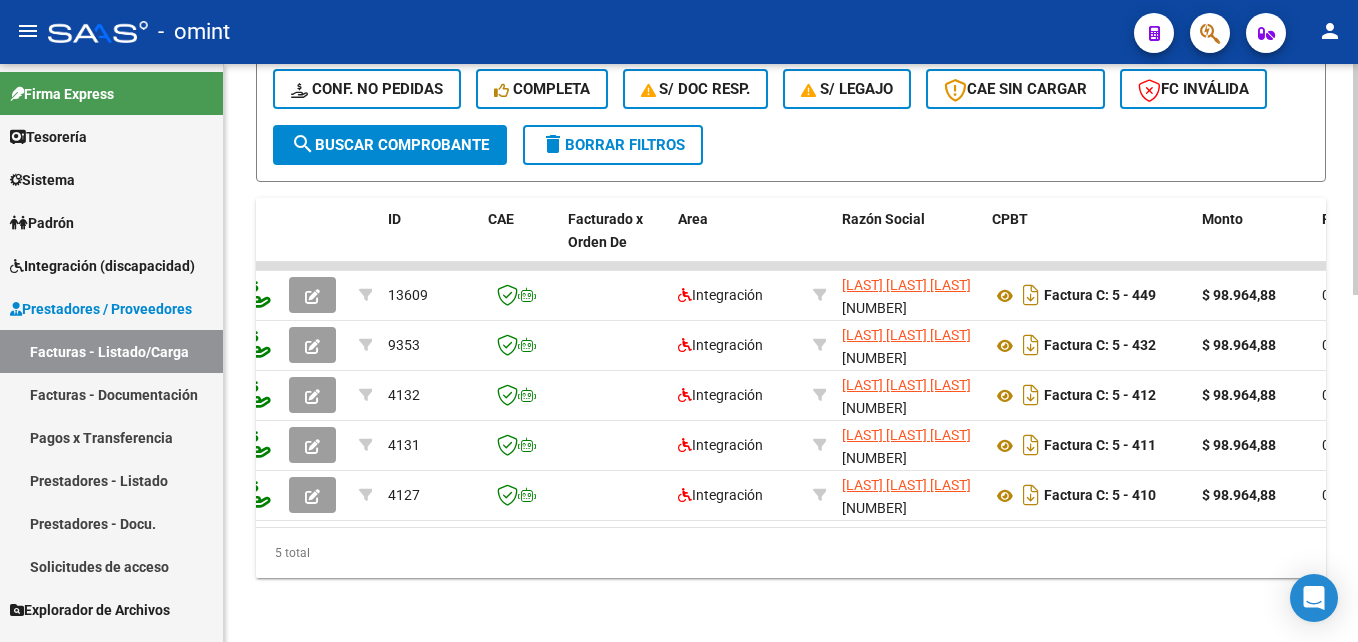 scroll, scrollTop: 0, scrollLeft: 0, axis: both 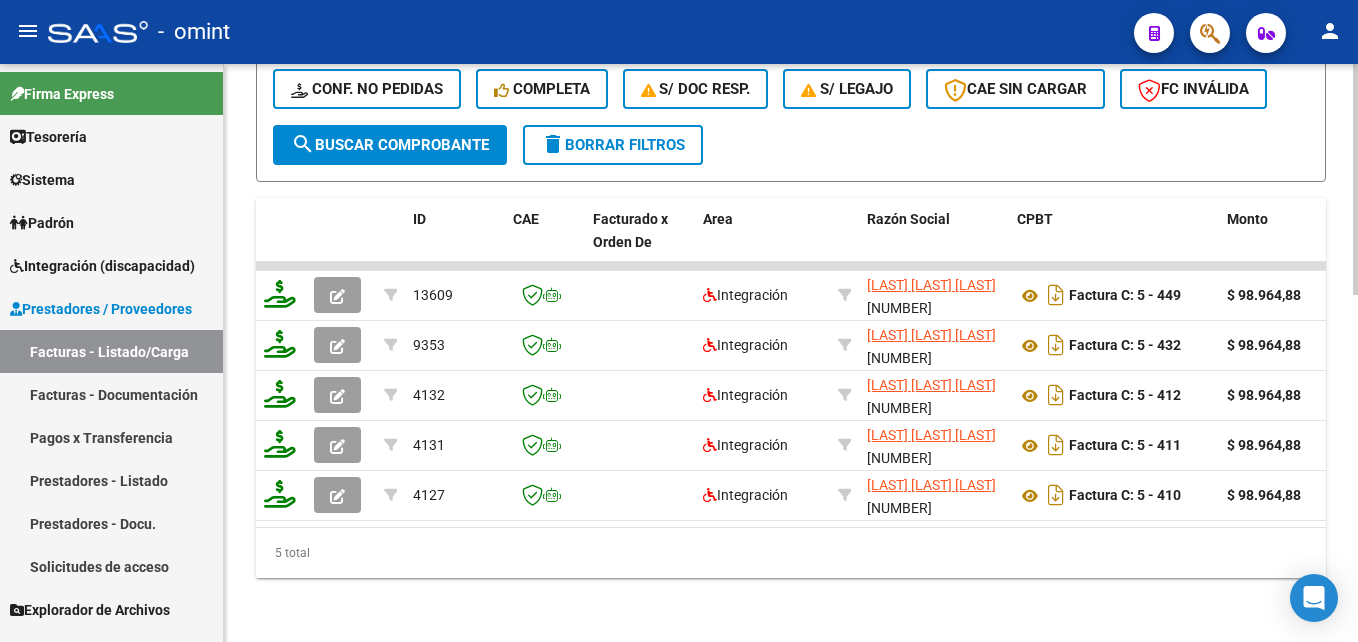 click on "5 total" 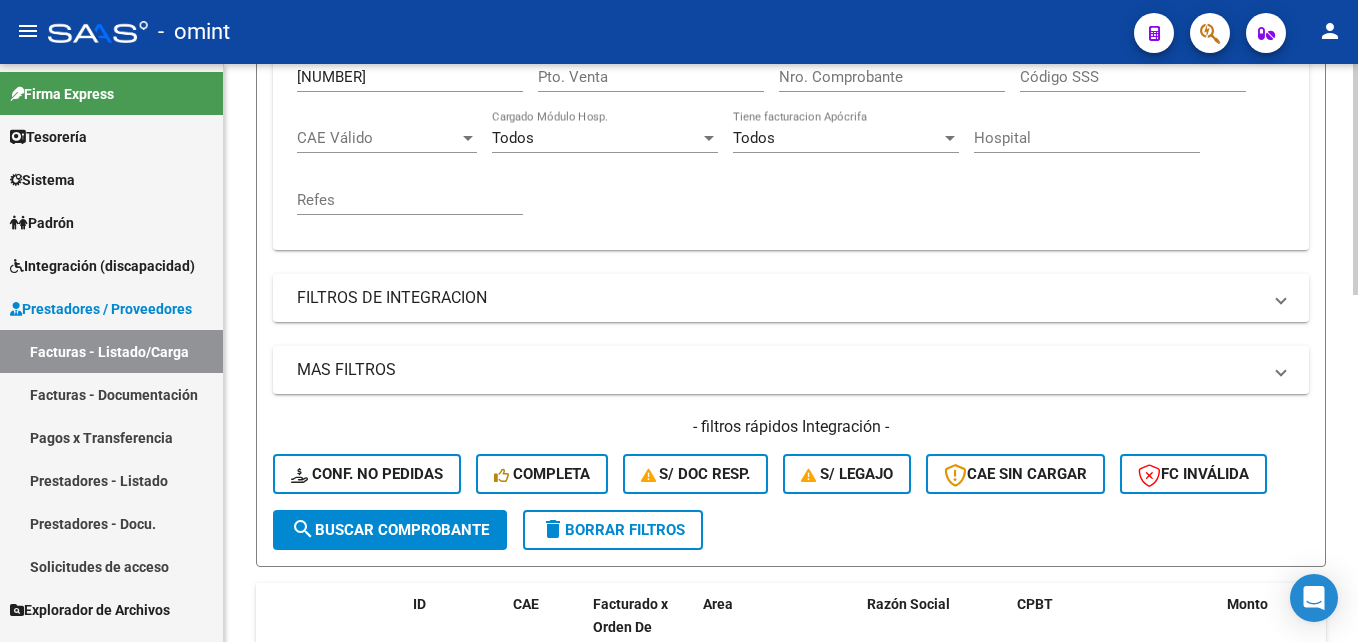 scroll, scrollTop: 0, scrollLeft: 0, axis: both 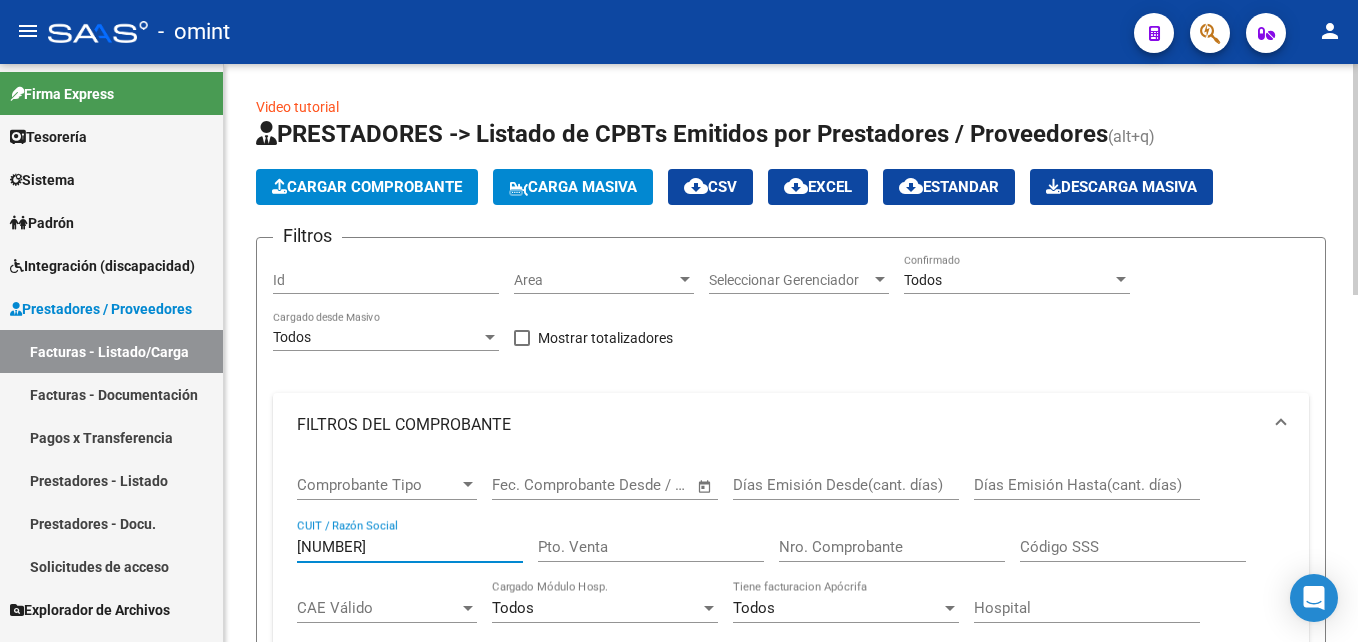 click on "27342853833" at bounding box center (410, 547) 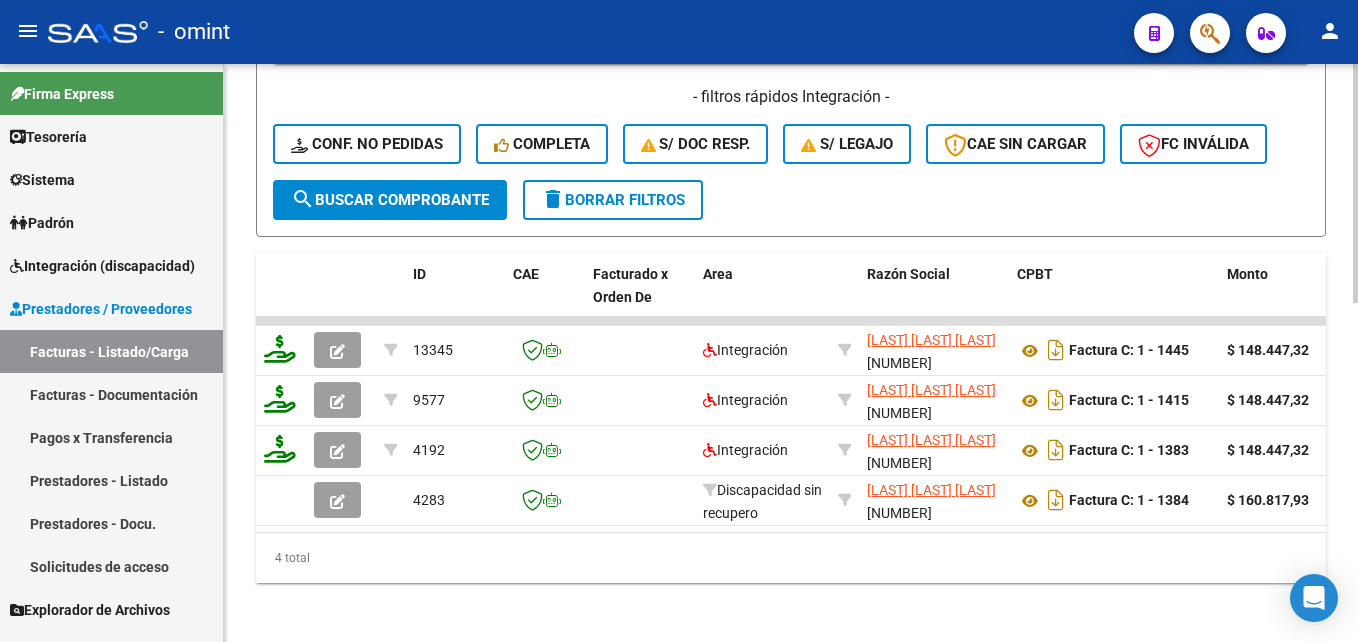 scroll, scrollTop: 820, scrollLeft: 0, axis: vertical 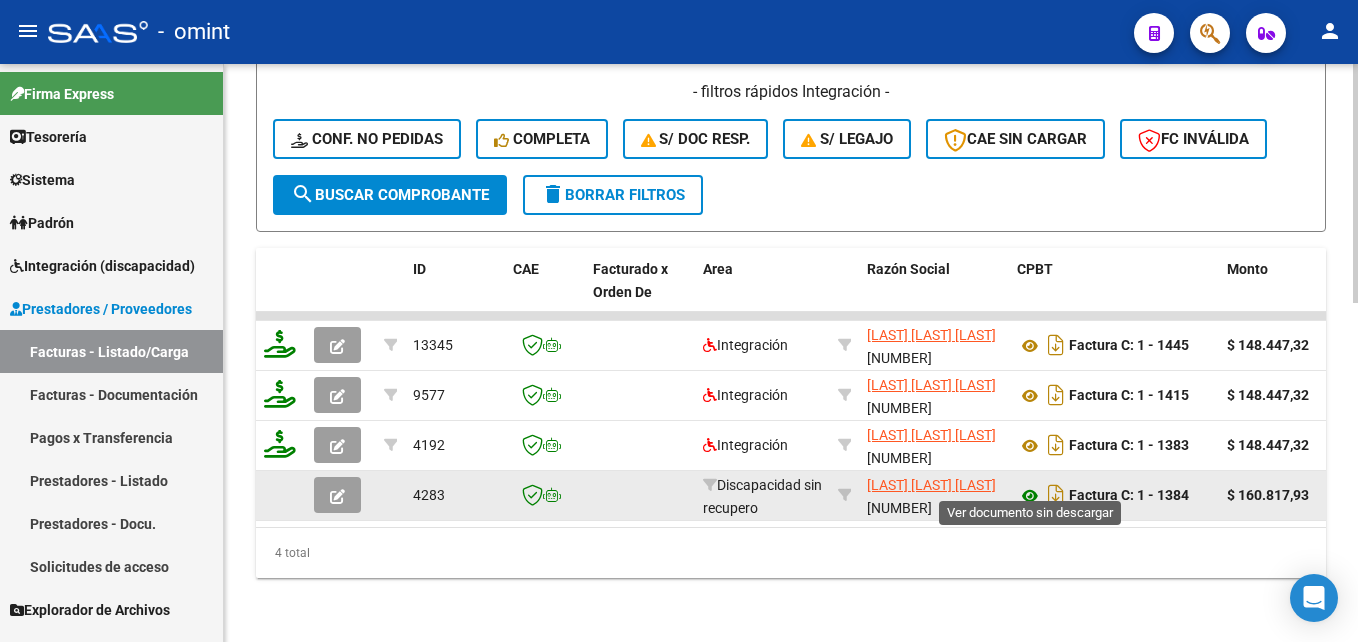 type on "23376343944" 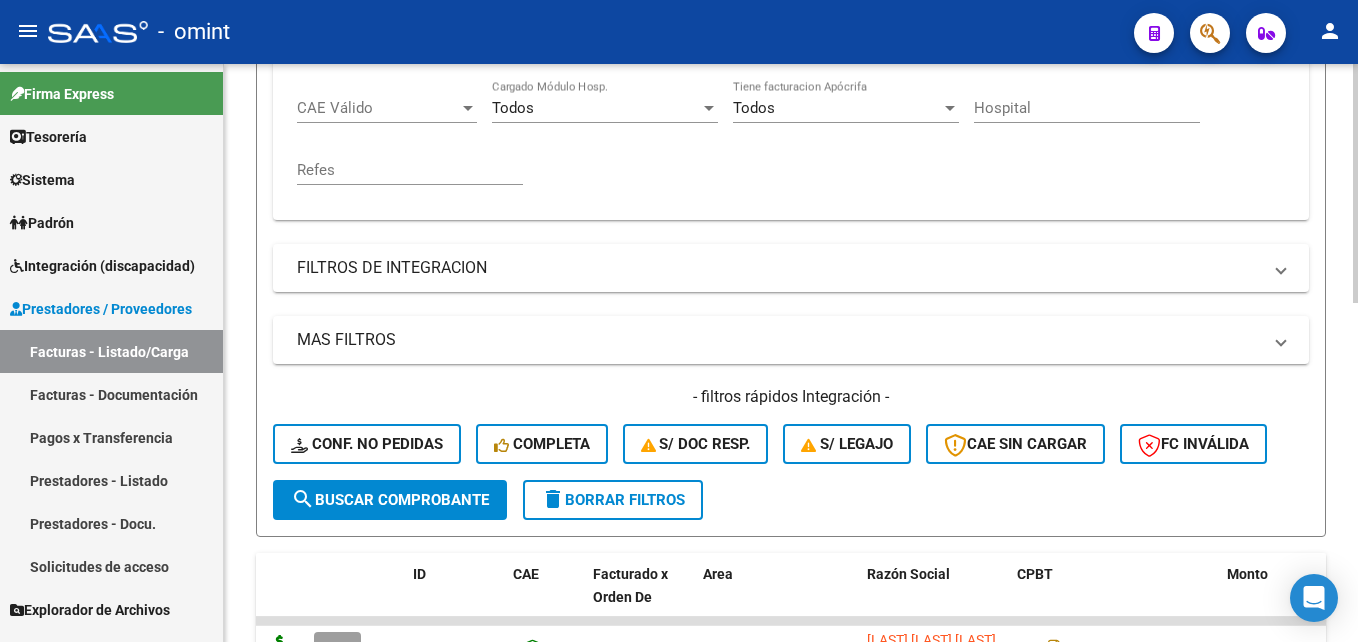 scroll, scrollTop: 820, scrollLeft: 0, axis: vertical 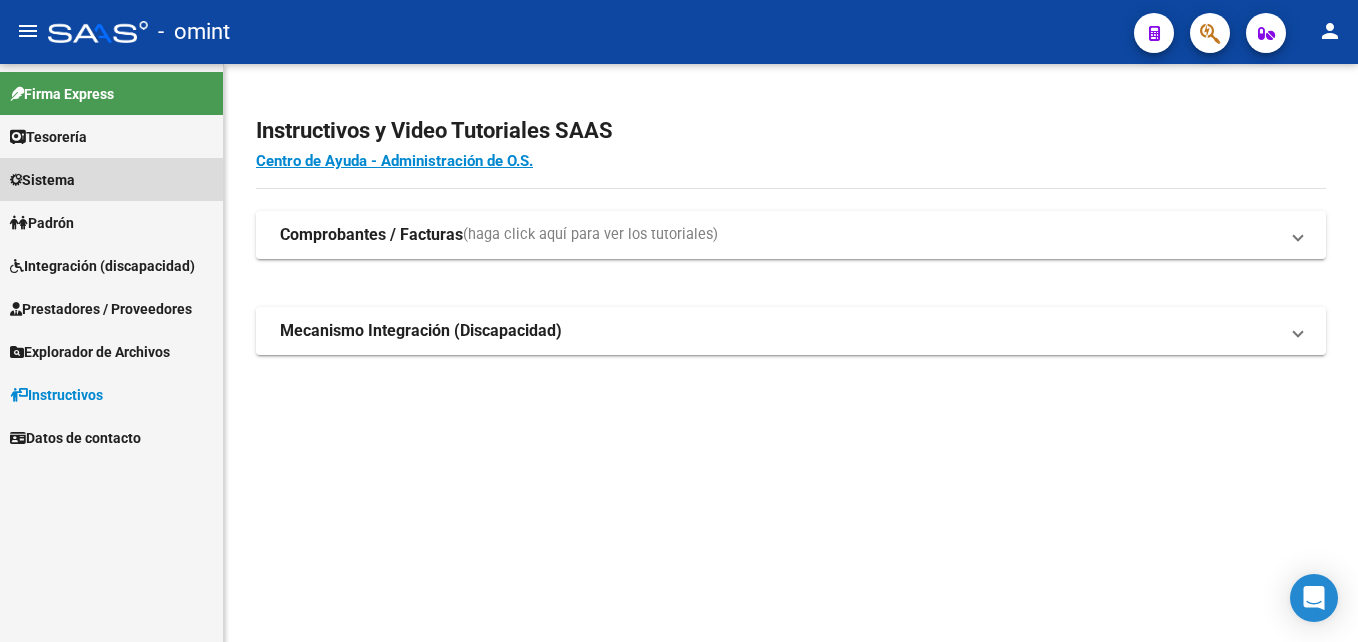 click on "Sistema" at bounding box center [42, 180] 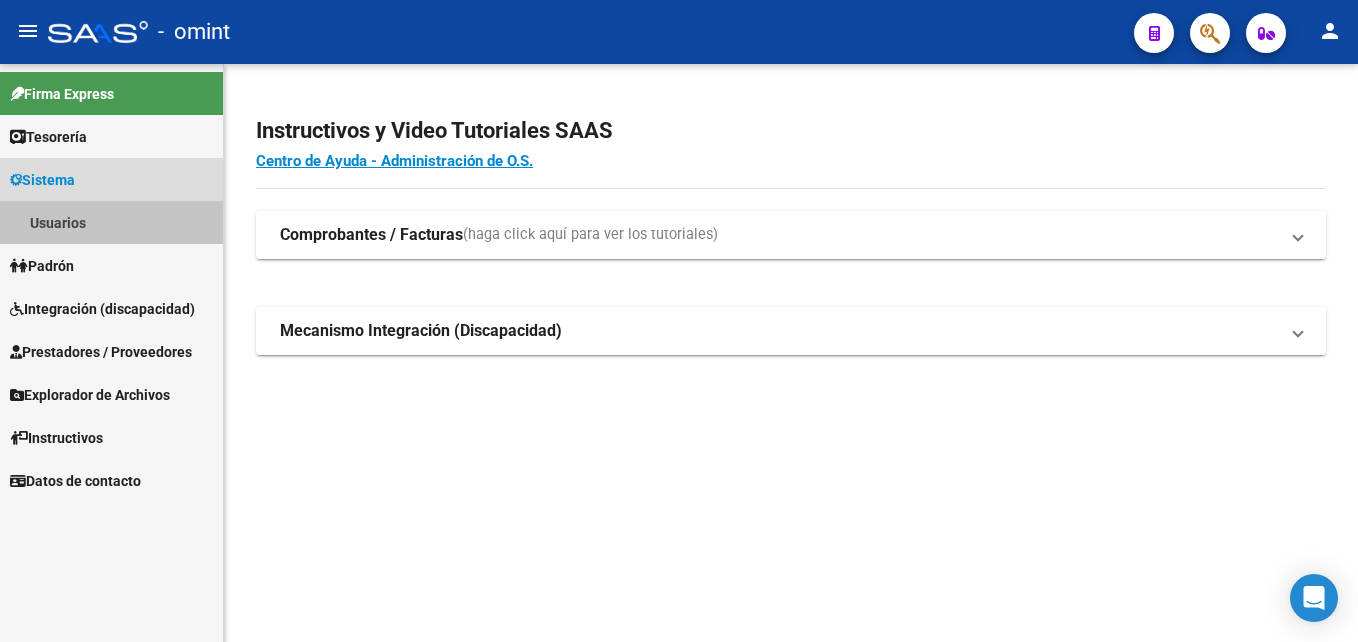 click on "Usuarios" at bounding box center (111, 222) 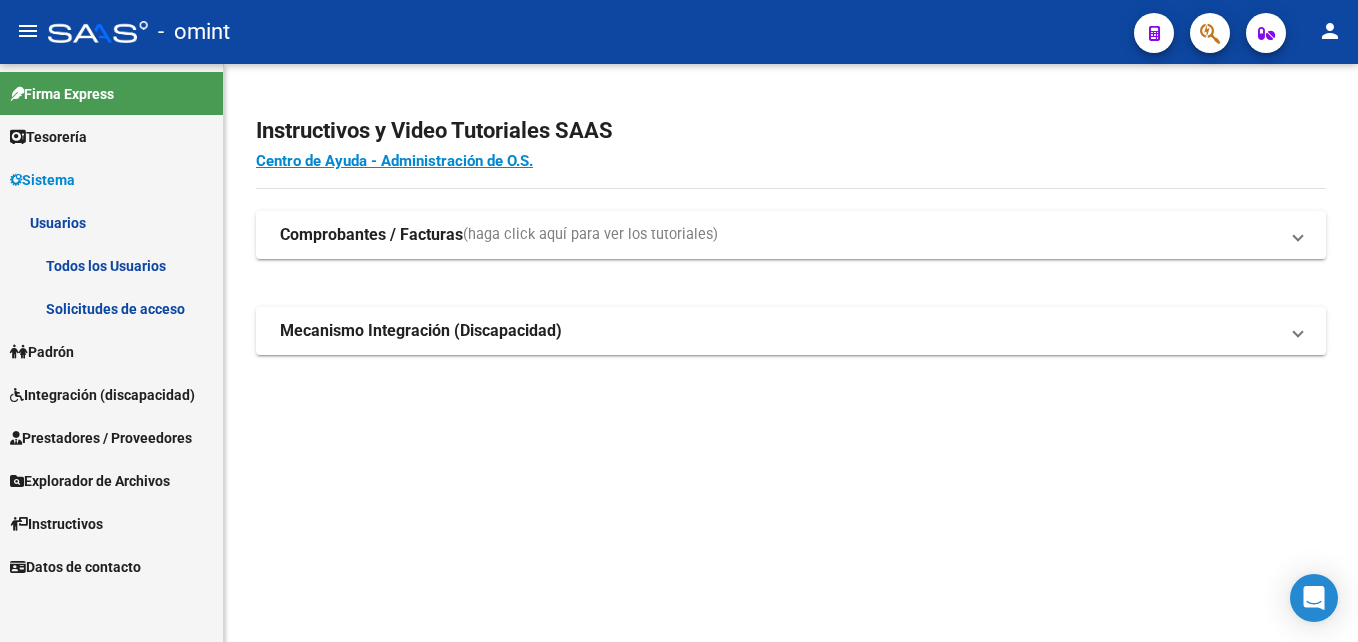 click on "Todos los Usuarios" at bounding box center [111, 265] 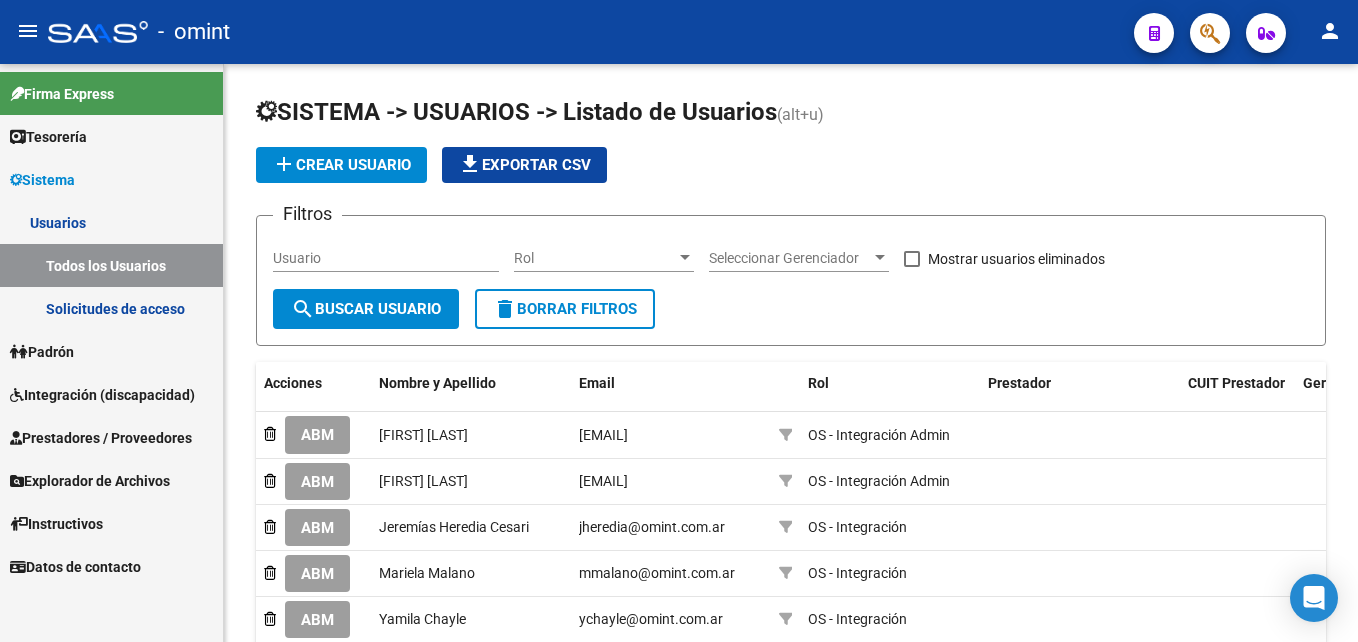 click on "Solicitudes de acceso" at bounding box center (111, 308) 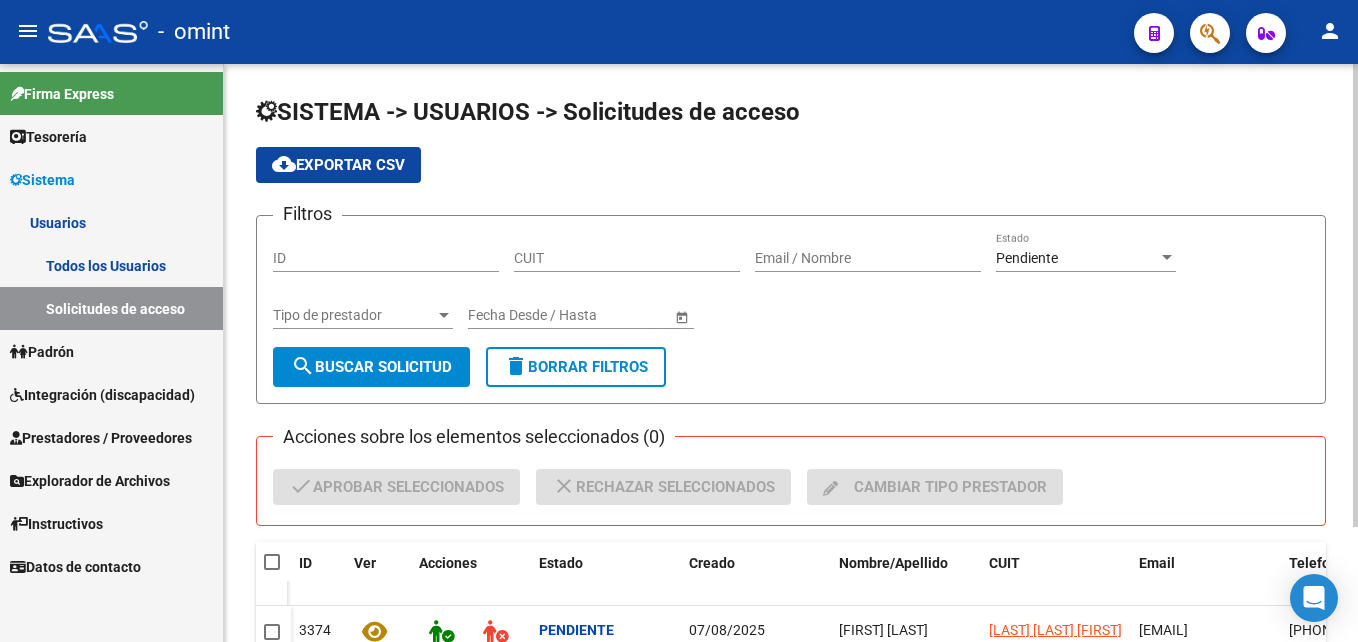 scroll, scrollTop: 144, scrollLeft: 0, axis: vertical 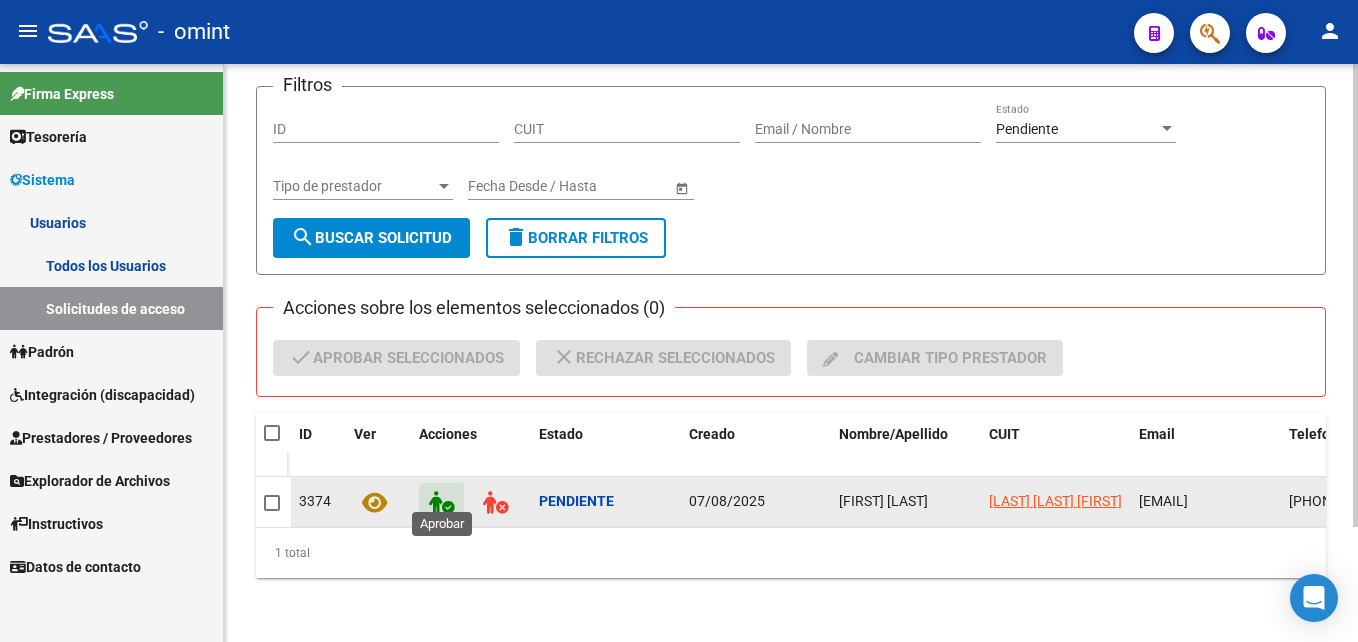 click 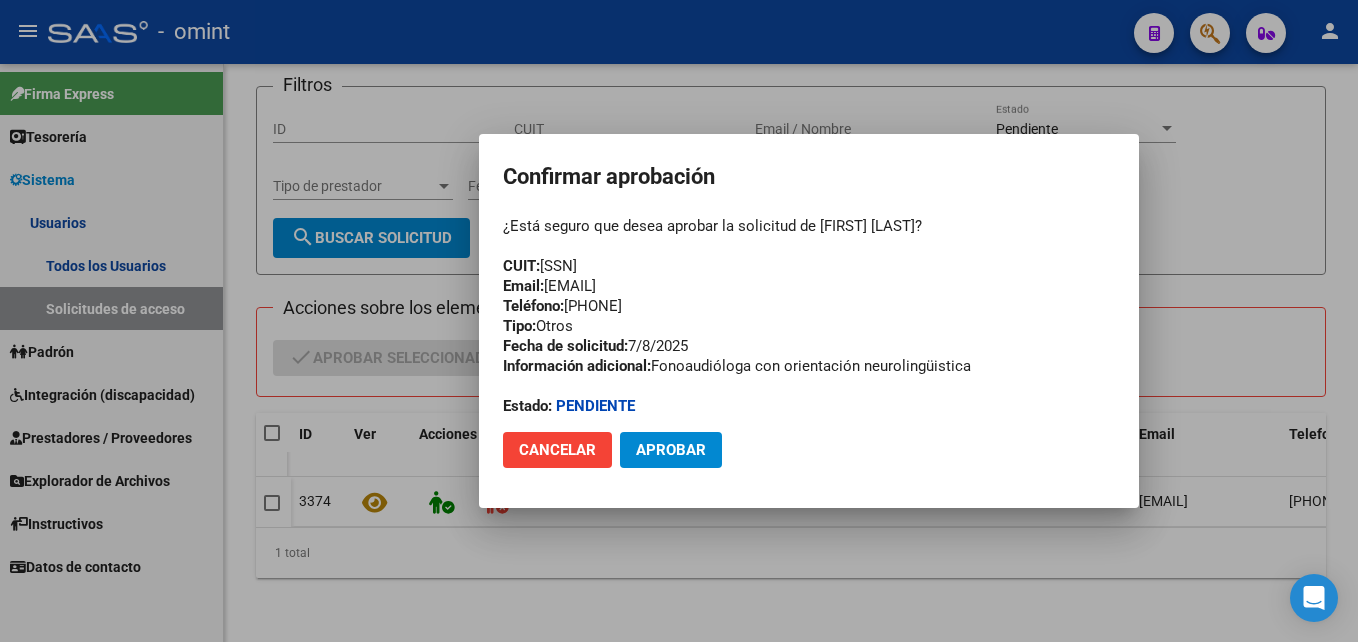 click on "¿Está seguro que desea aprobar la solicitud de [FIRST] [LAST]?
CUIT:  [SSN]
Email:  [EMAIL]
Teléfono:  [PHONE]
Tipo:  Otros
Fecha de solicitud:  [DATE]
Información adicional:  Fonoaudióloga con orientación neurolingüistica
Estado:
Pendiente" at bounding box center [809, 316] 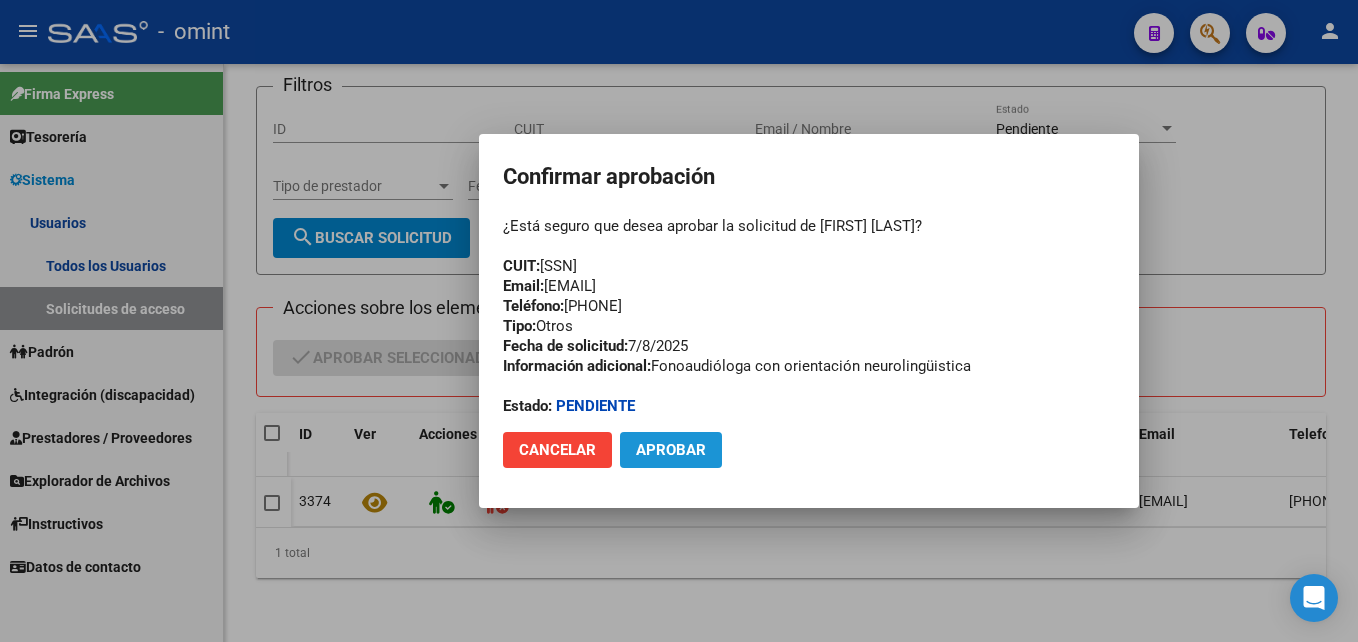click on "Aprobar" 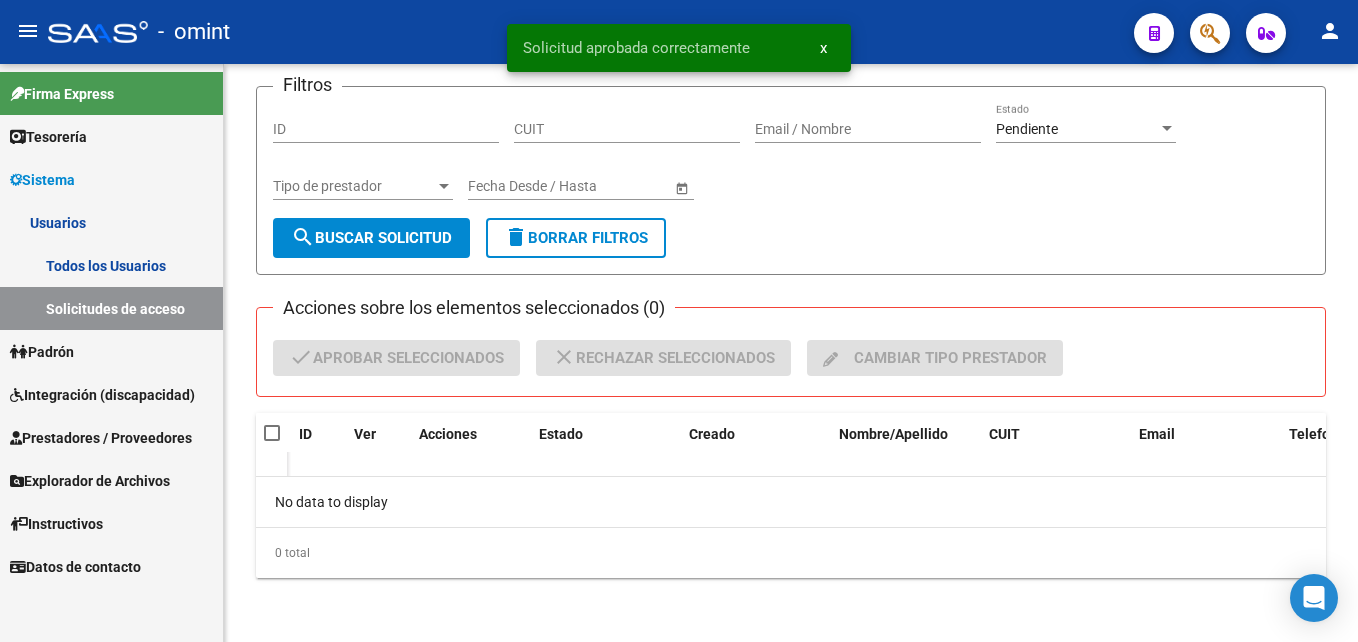 scroll, scrollTop: 129, scrollLeft: 0, axis: vertical 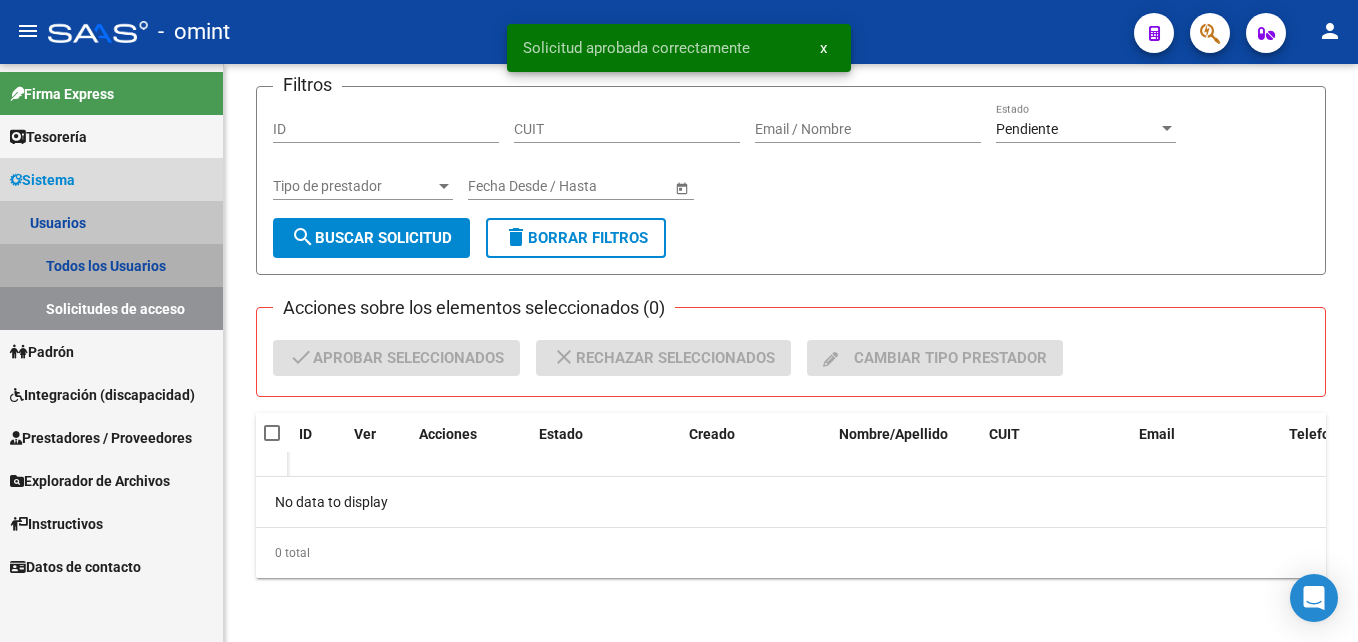 click on "Todos los Usuarios" at bounding box center [111, 265] 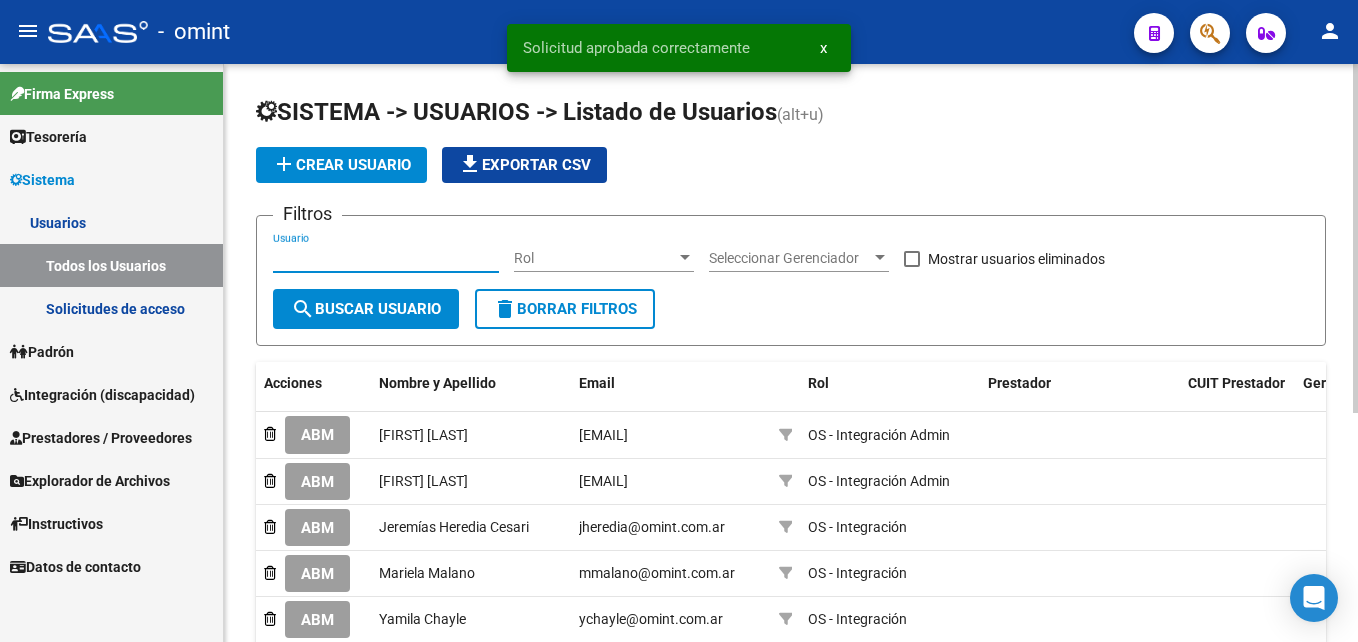 paste on "[SSN]" 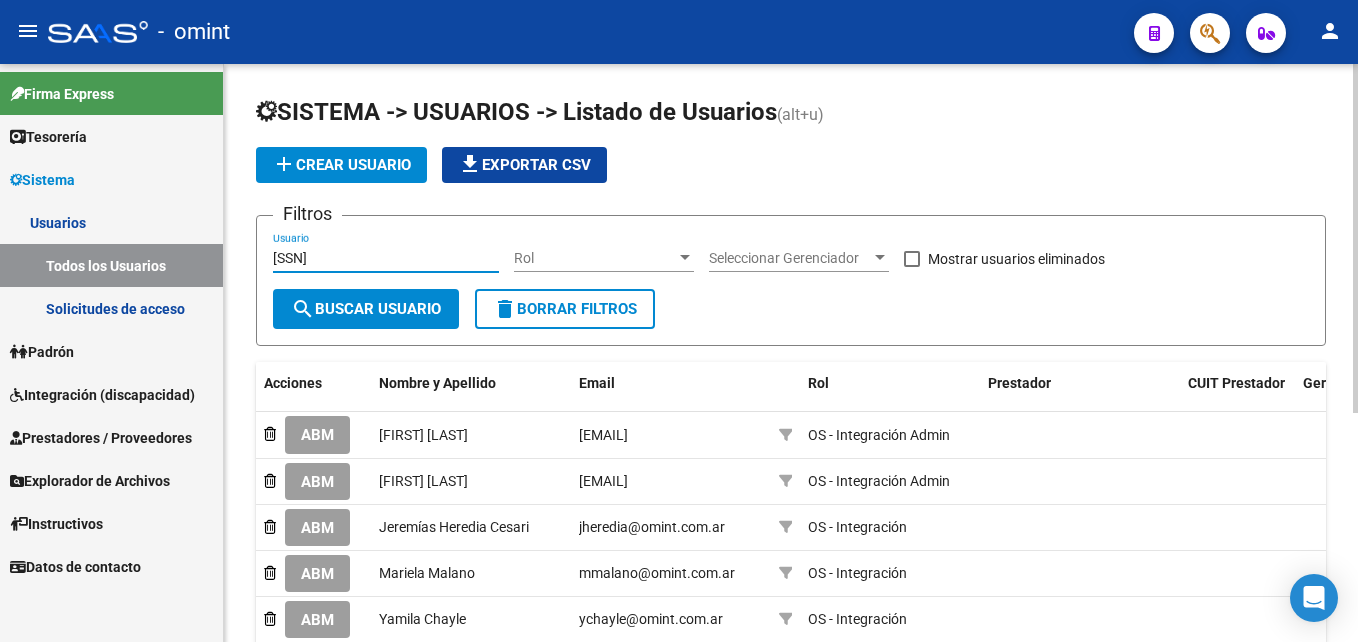 type on "[SSN]" 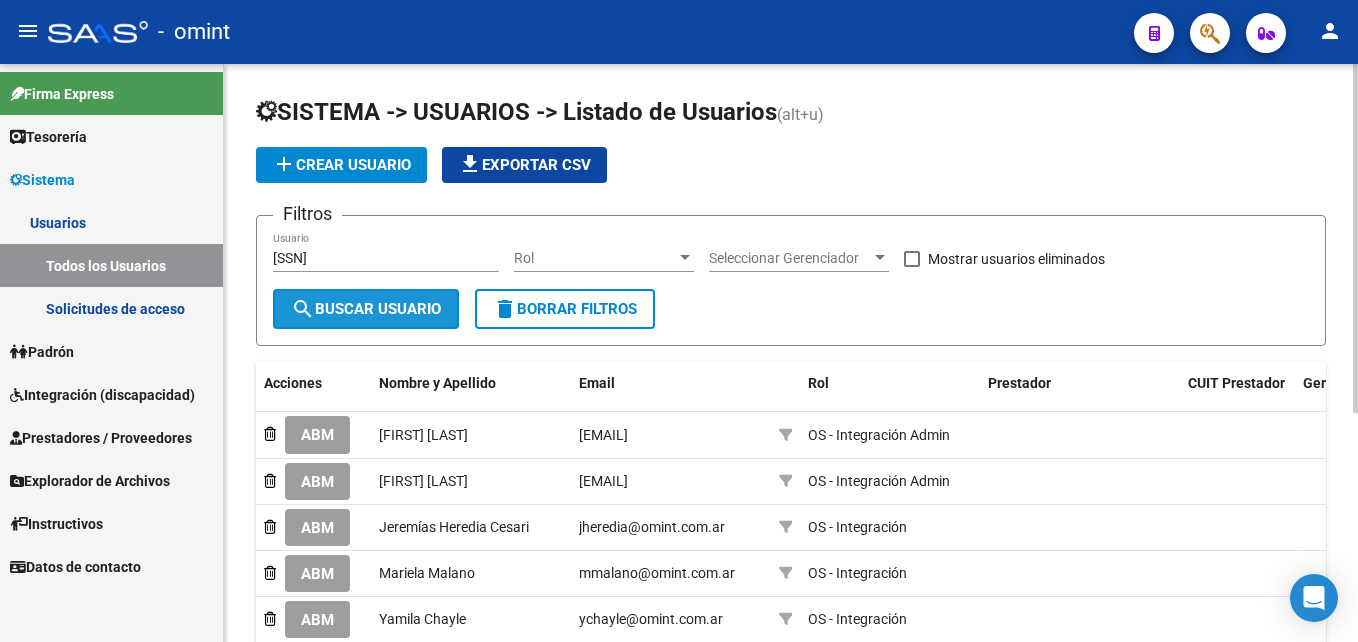 click on "search  Buscar Usuario" 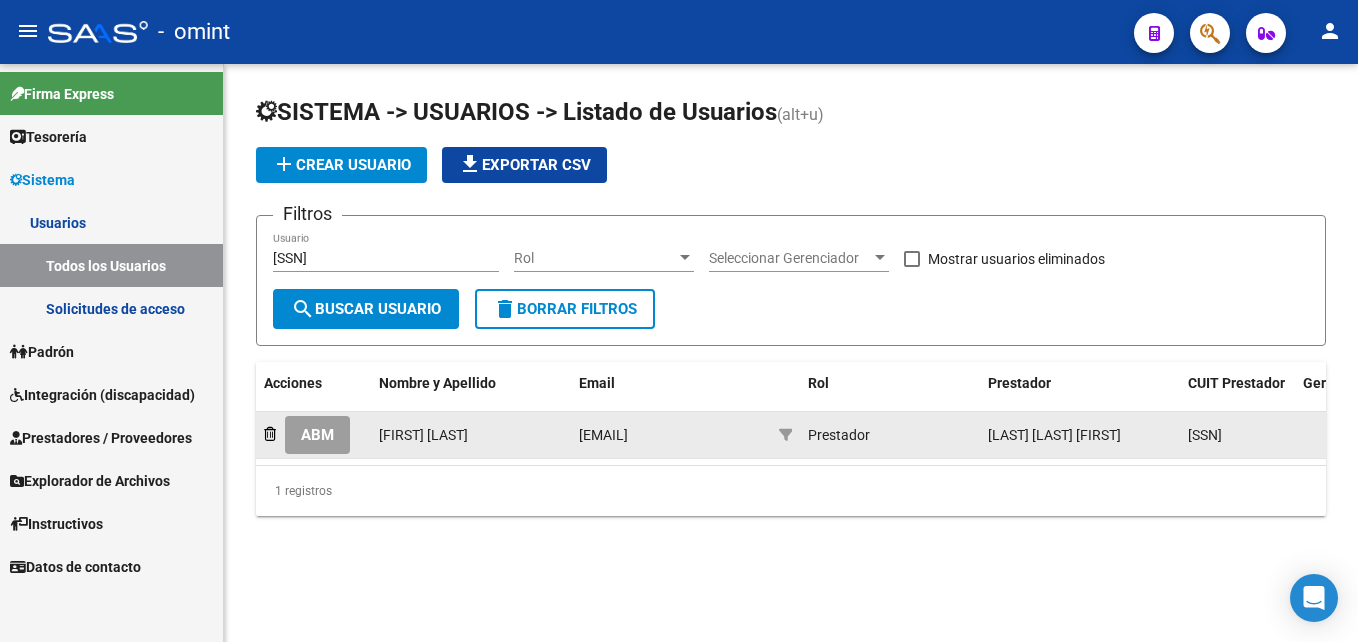 click on "ABM" 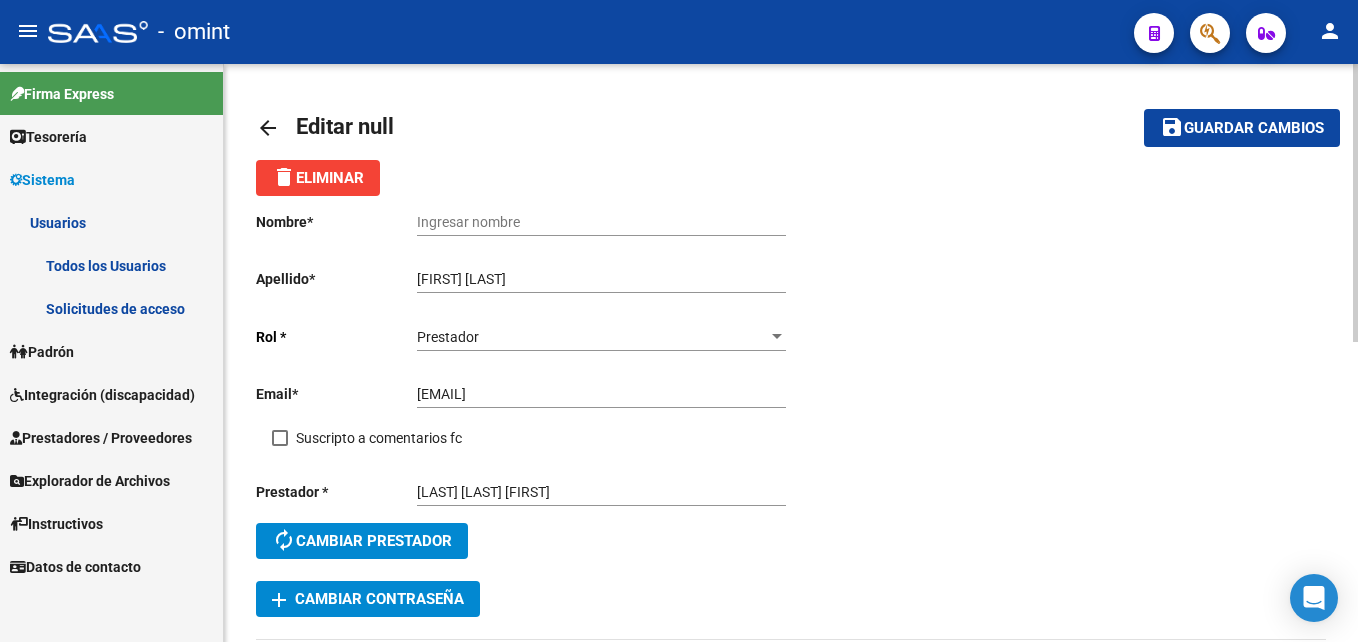 click on "Suscripto a comentarios fc" at bounding box center (379, 438) 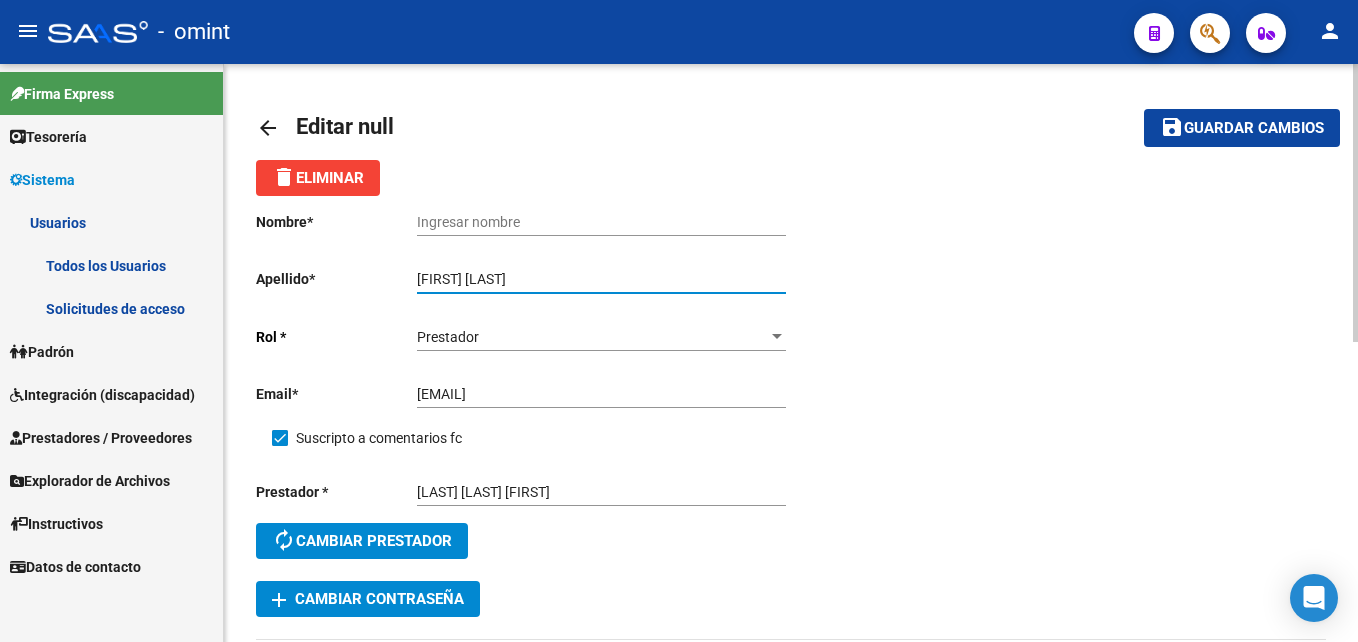 drag, startPoint x: 554, startPoint y: 283, endPoint x: 410, endPoint y: 267, distance: 144.88617 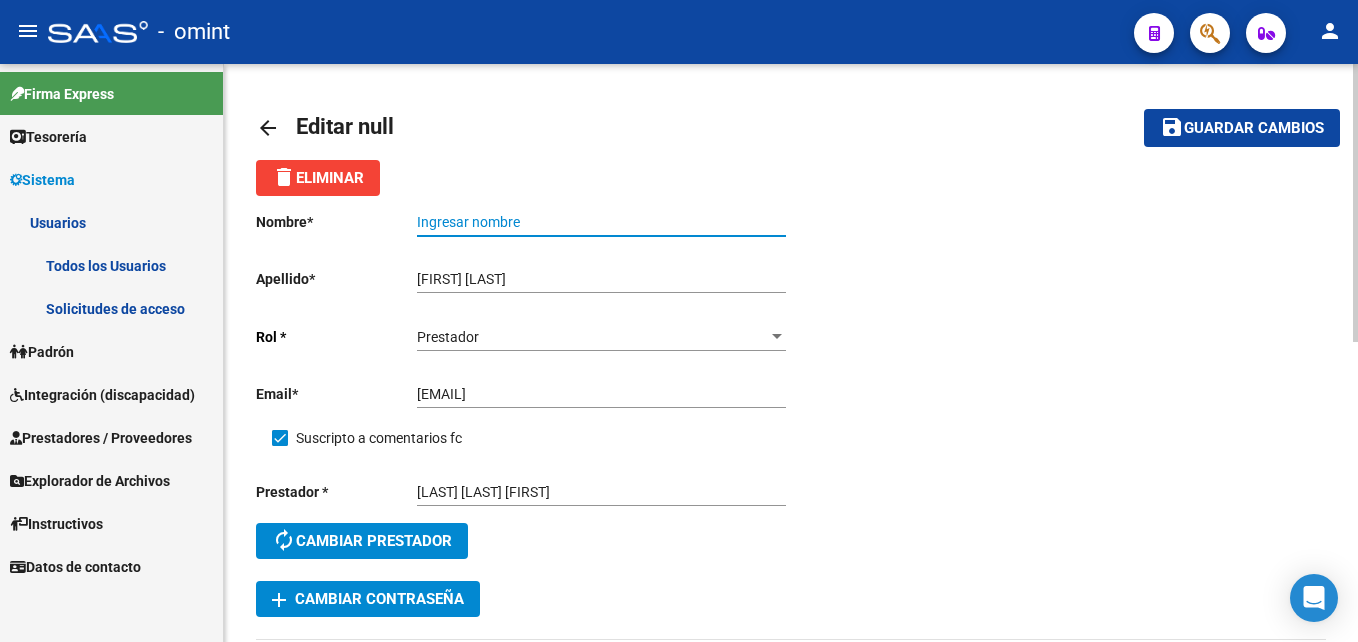 paste on "[FIRST] [LAST]" 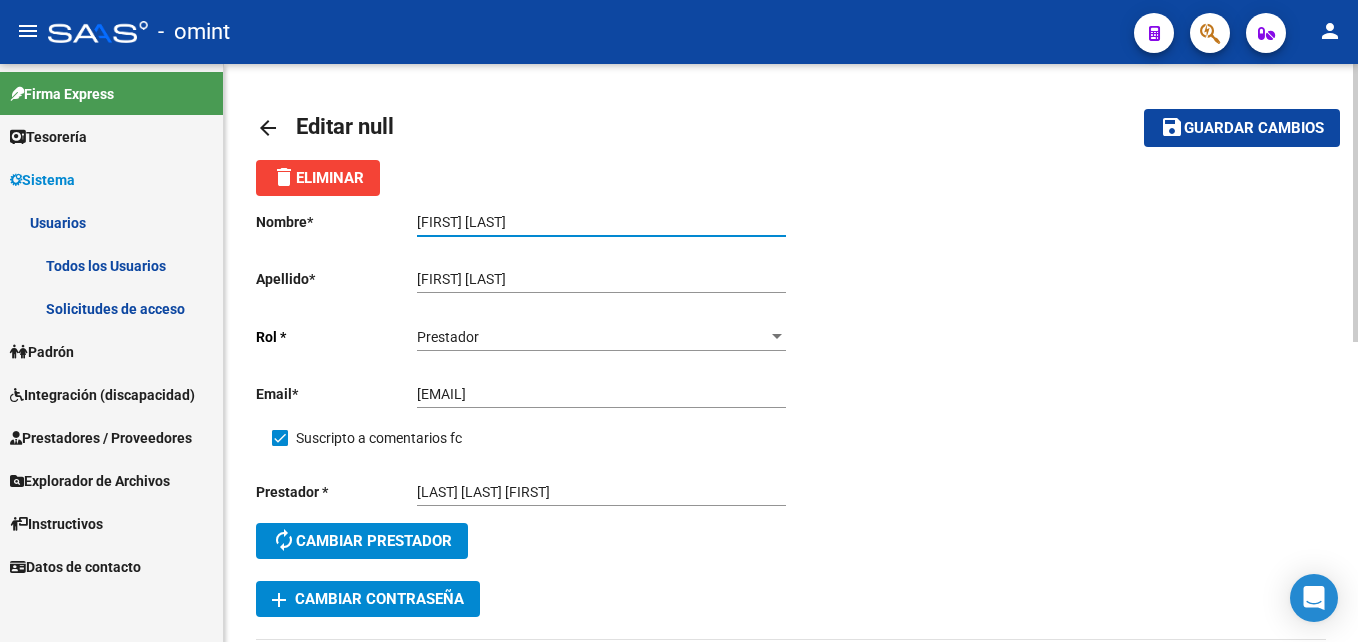 type on "[FIRST] [LAST]" 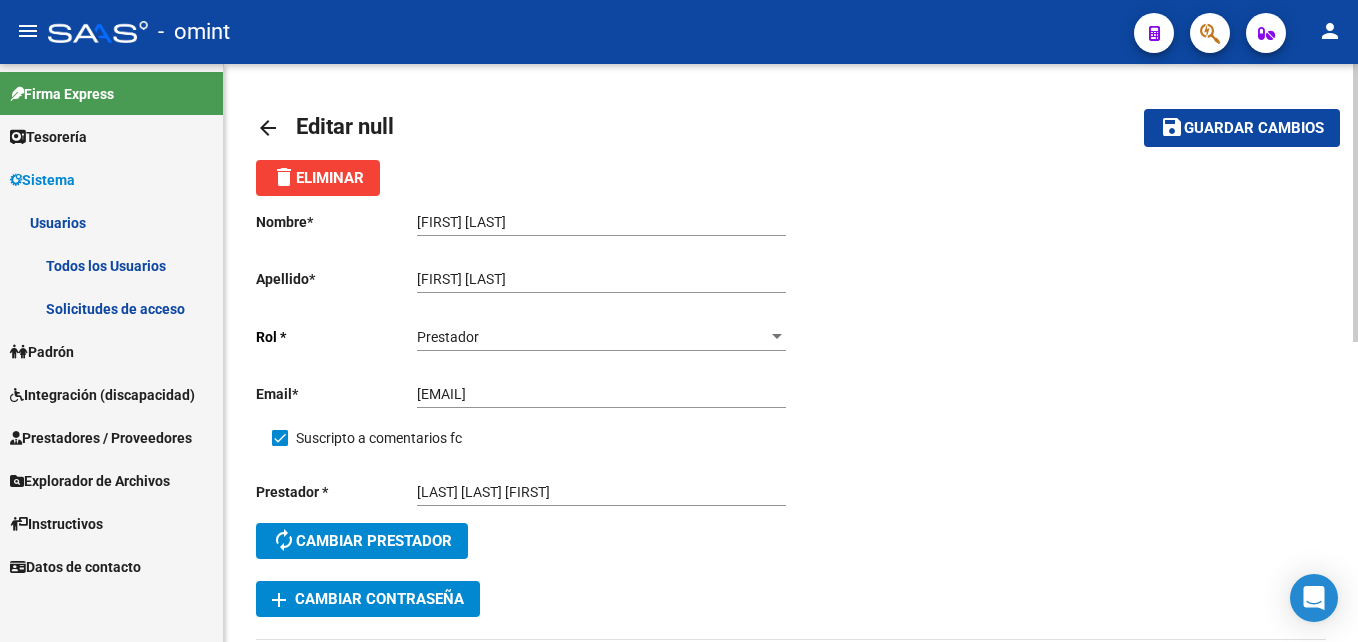 click on "arrow_back" 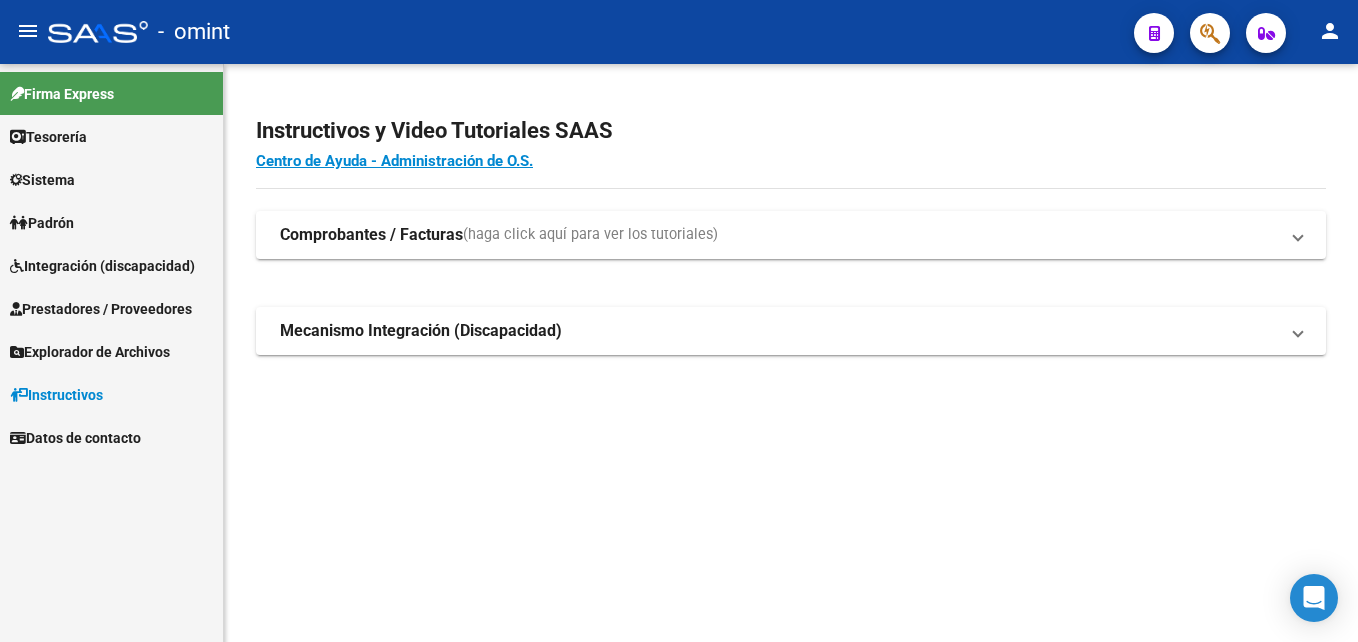 scroll, scrollTop: 0, scrollLeft: 0, axis: both 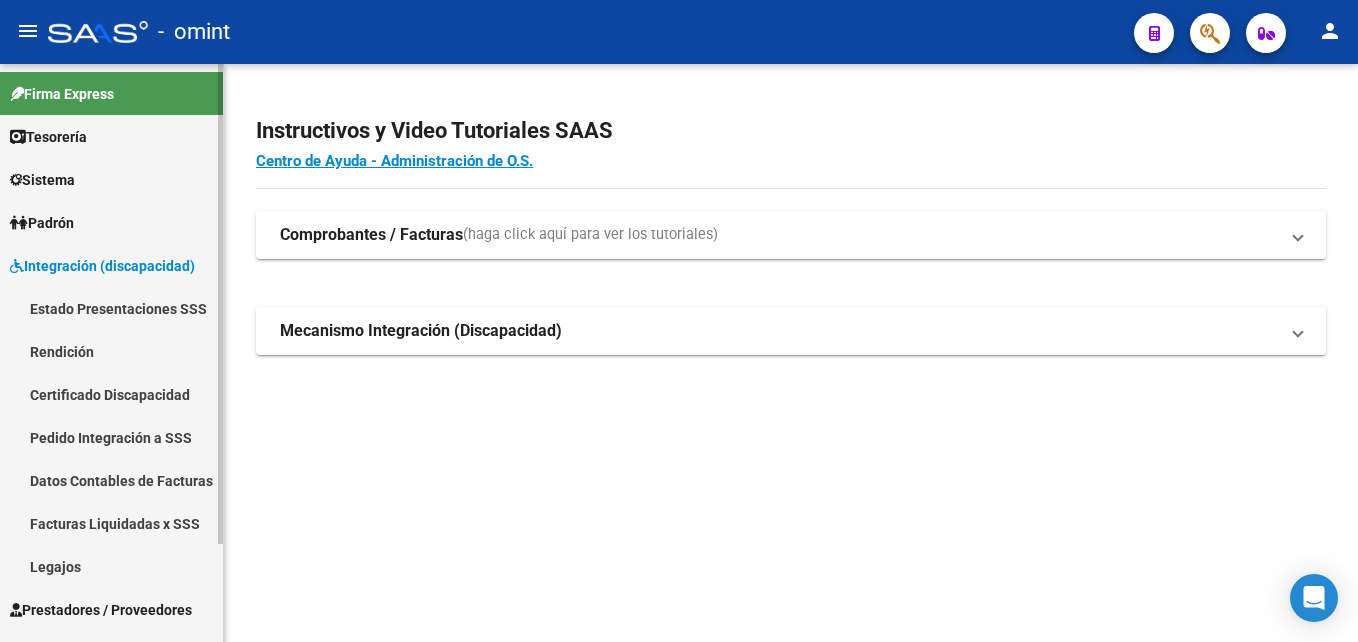 click on "Facturas Liquidadas x SSS" at bounding box center (111, 523) 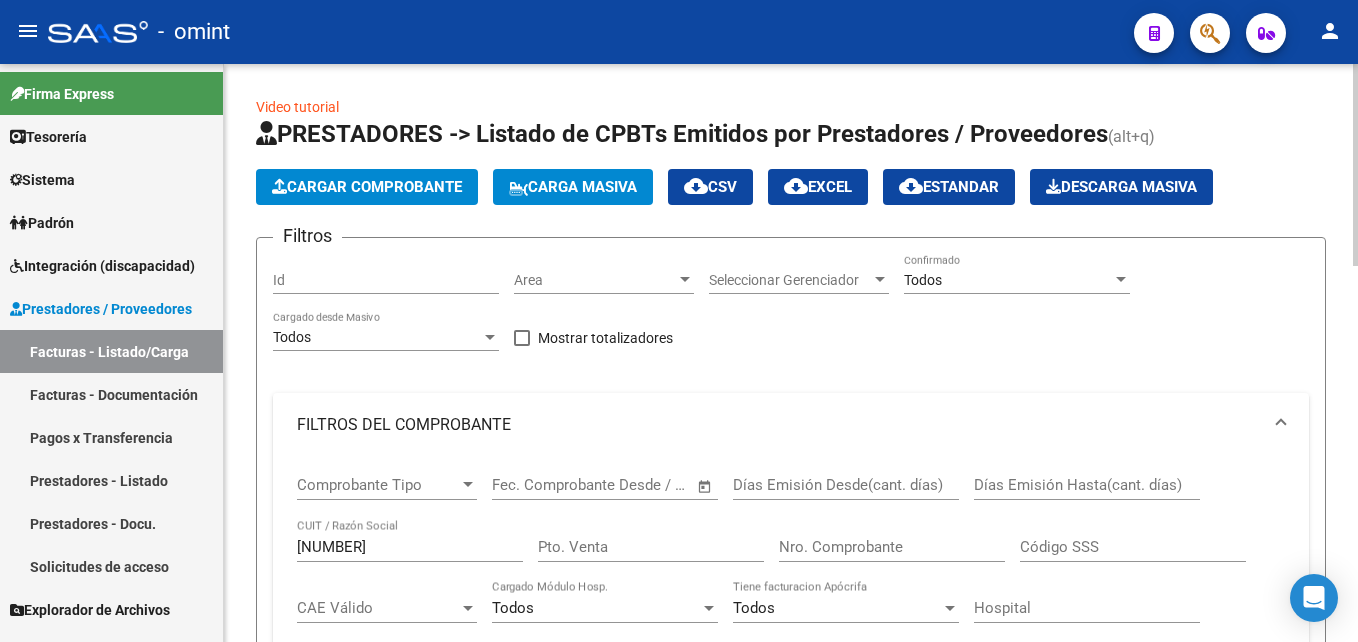scroll, scrollTop: 0, scrollLeft: 0, axis: both 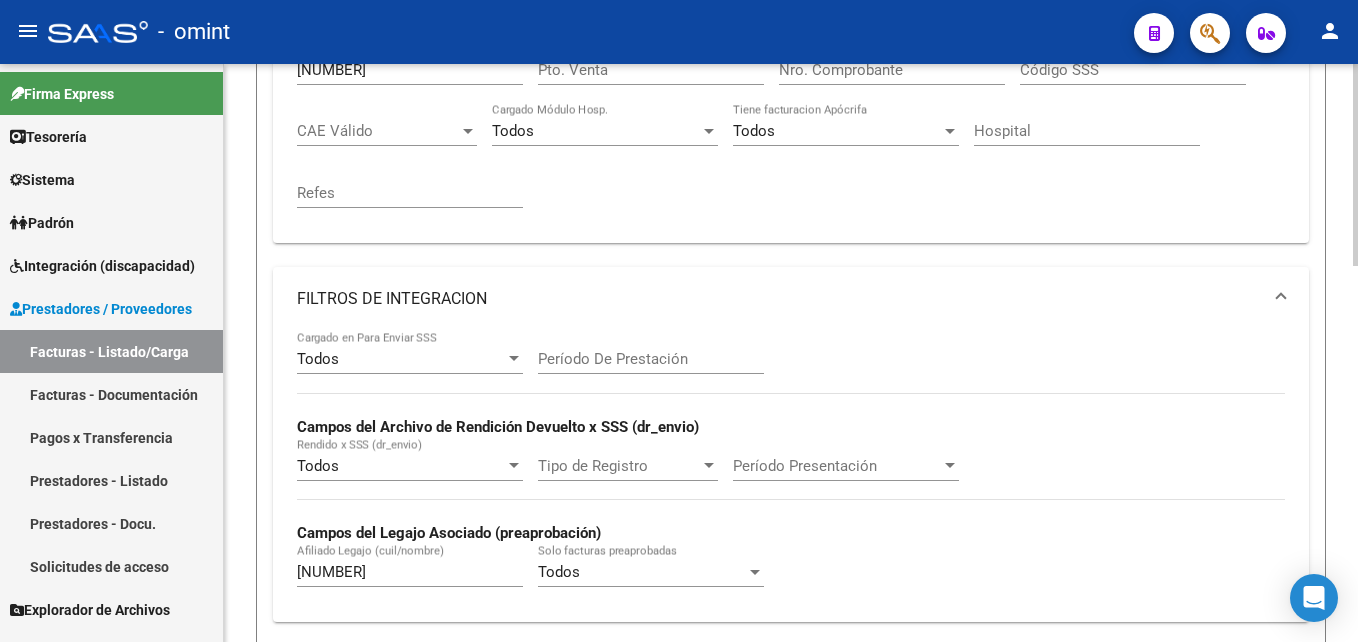 click on "[NUMBER] Afiliado Legajo (cuil/nombre)" 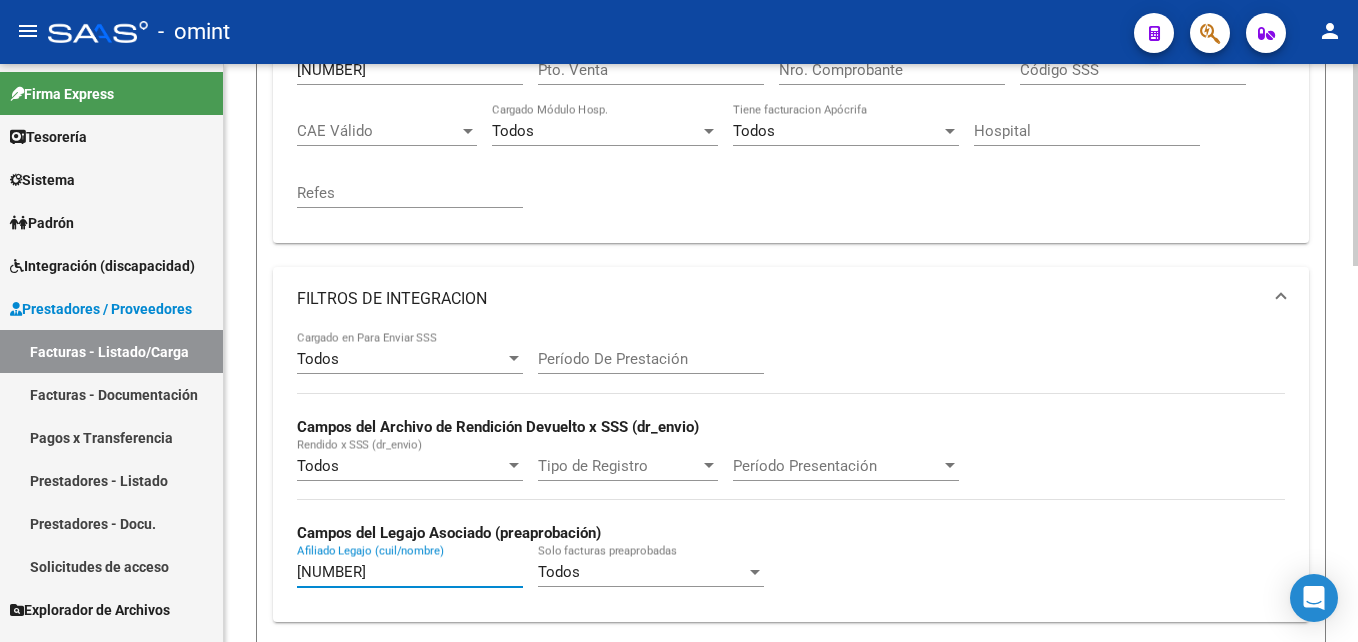 click on "[NUMBER]" at bounding box center (410, 572) 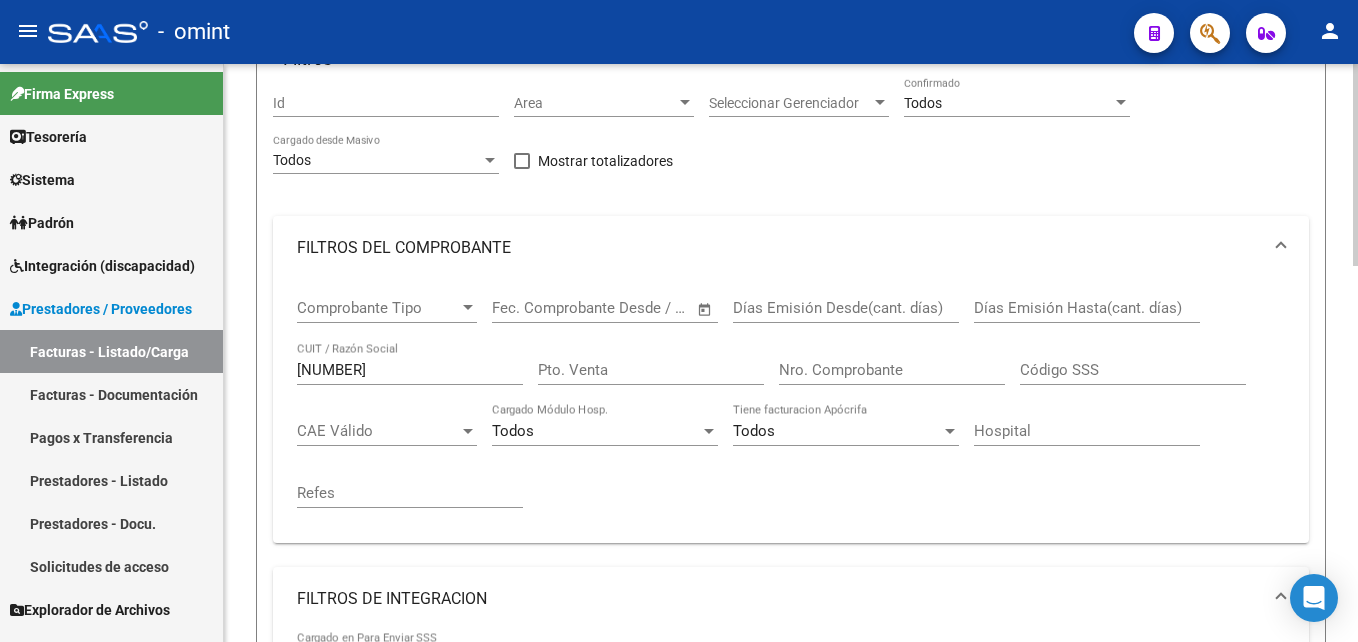type on "[NUMBER]" 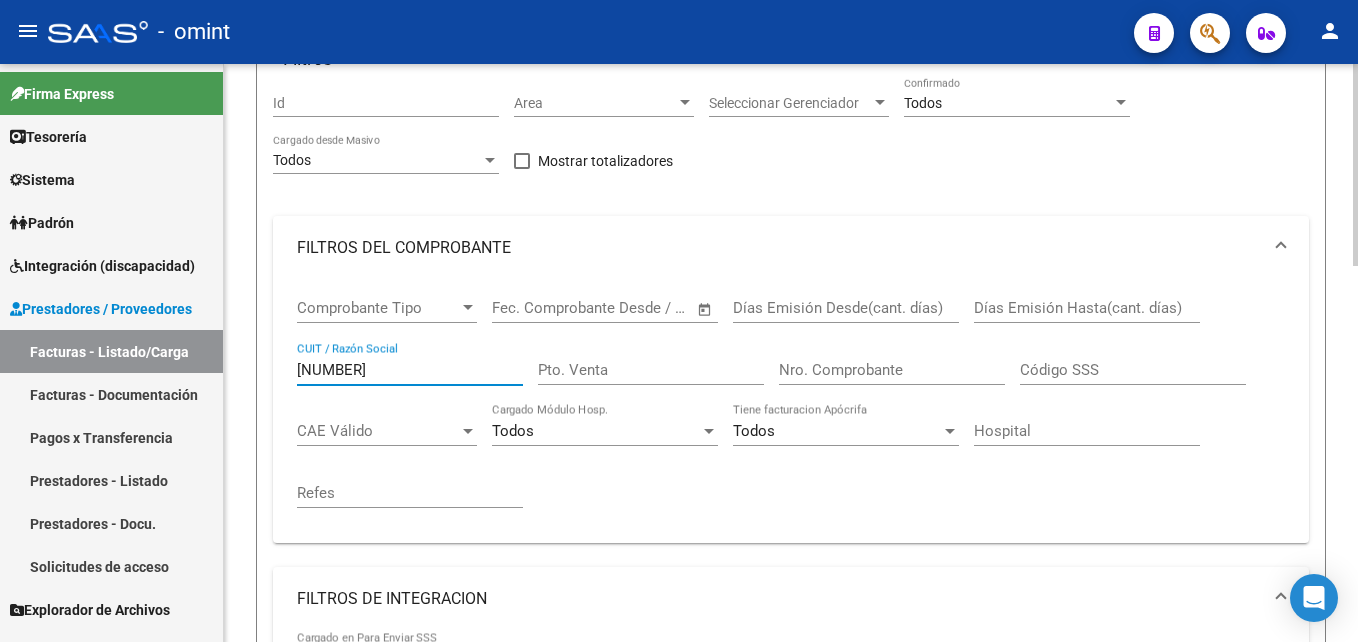 click on "[NUMBER]" at bounding box center (410, 370) 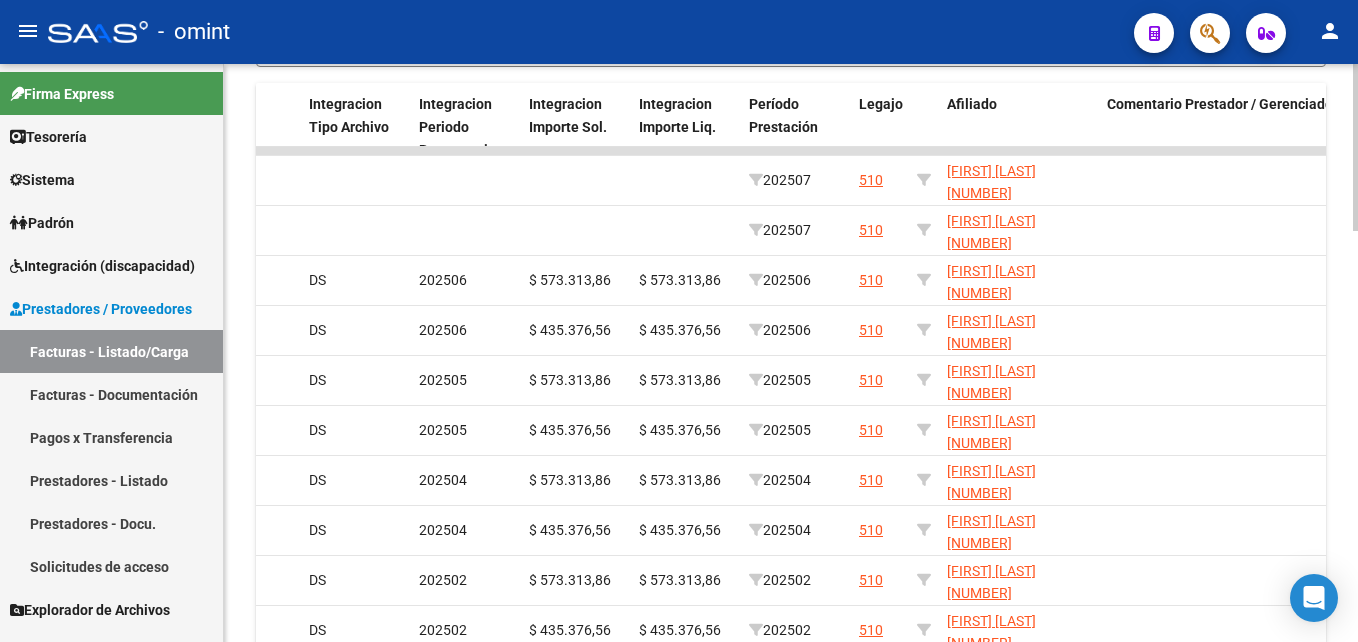 scroll, scrollTop: 1427, scrollLeft: 0, axis: vertical 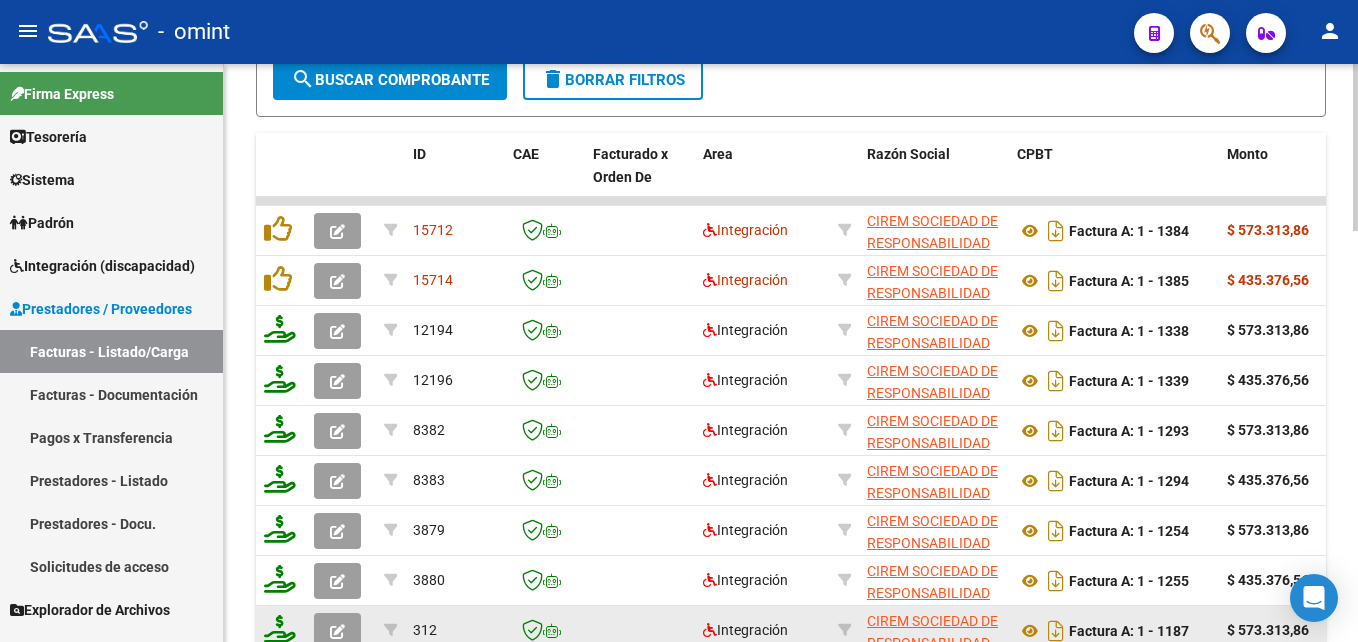 type 